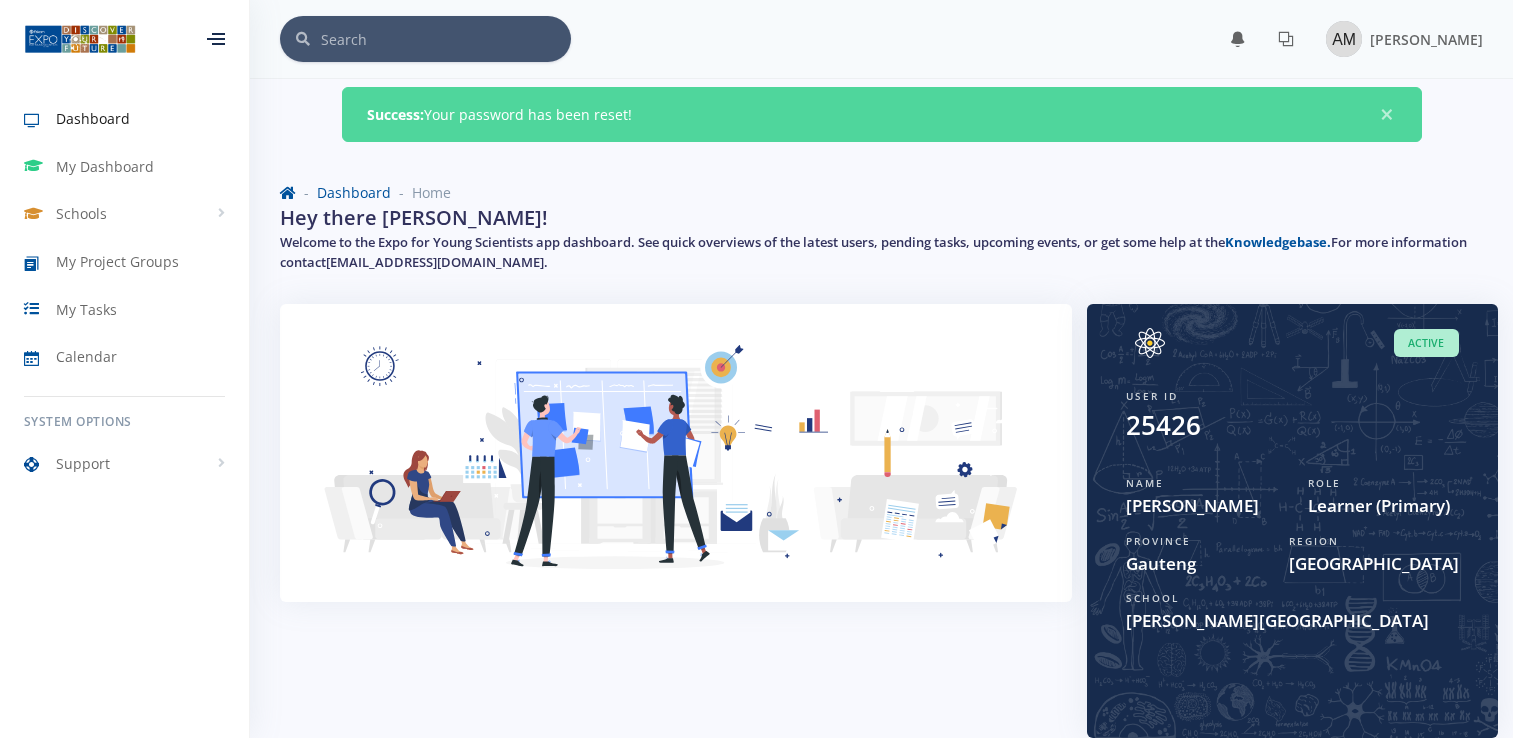 scroll, scrollTop: 0, scrollLeft: 0, axis: both 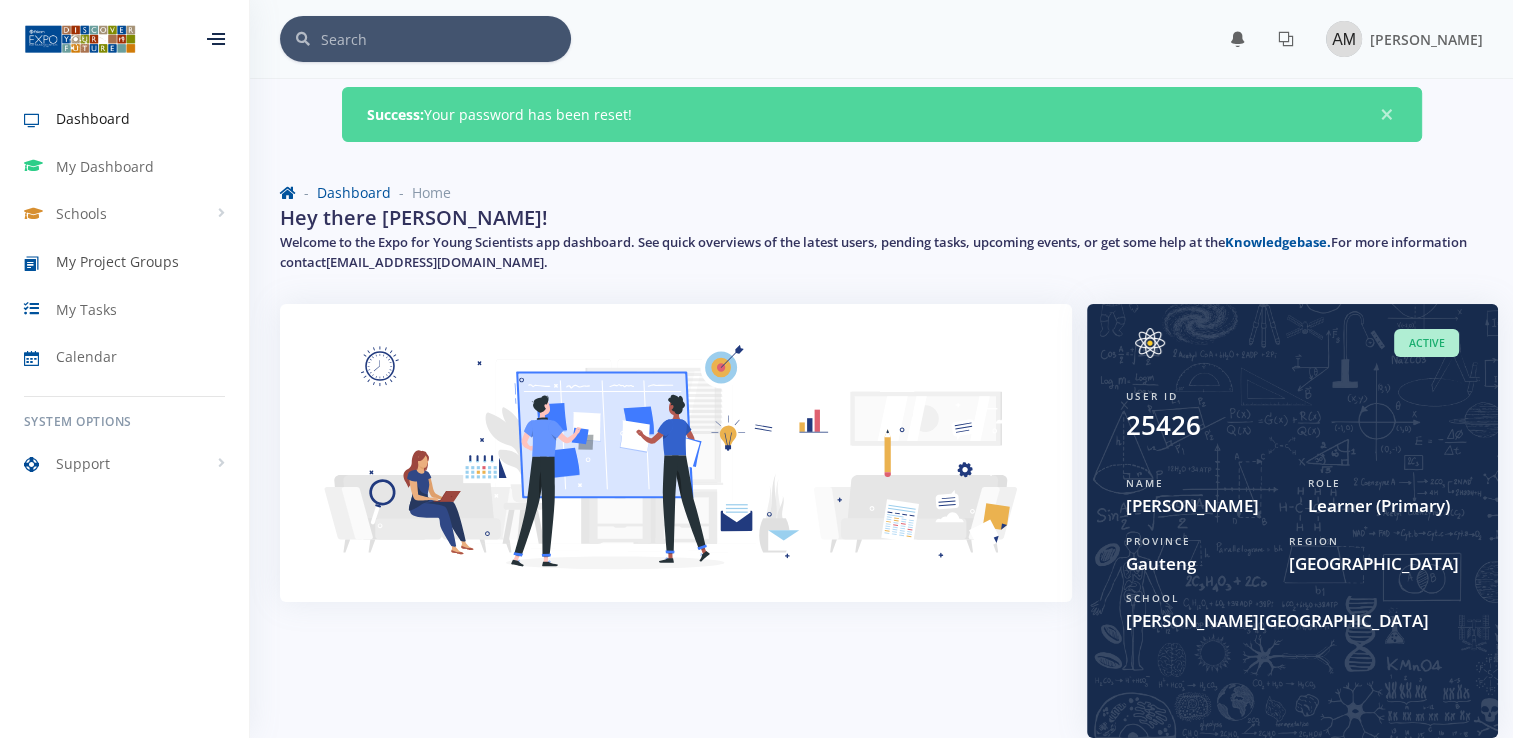 click on "My Project Groups" at bounding box center (117, 261) 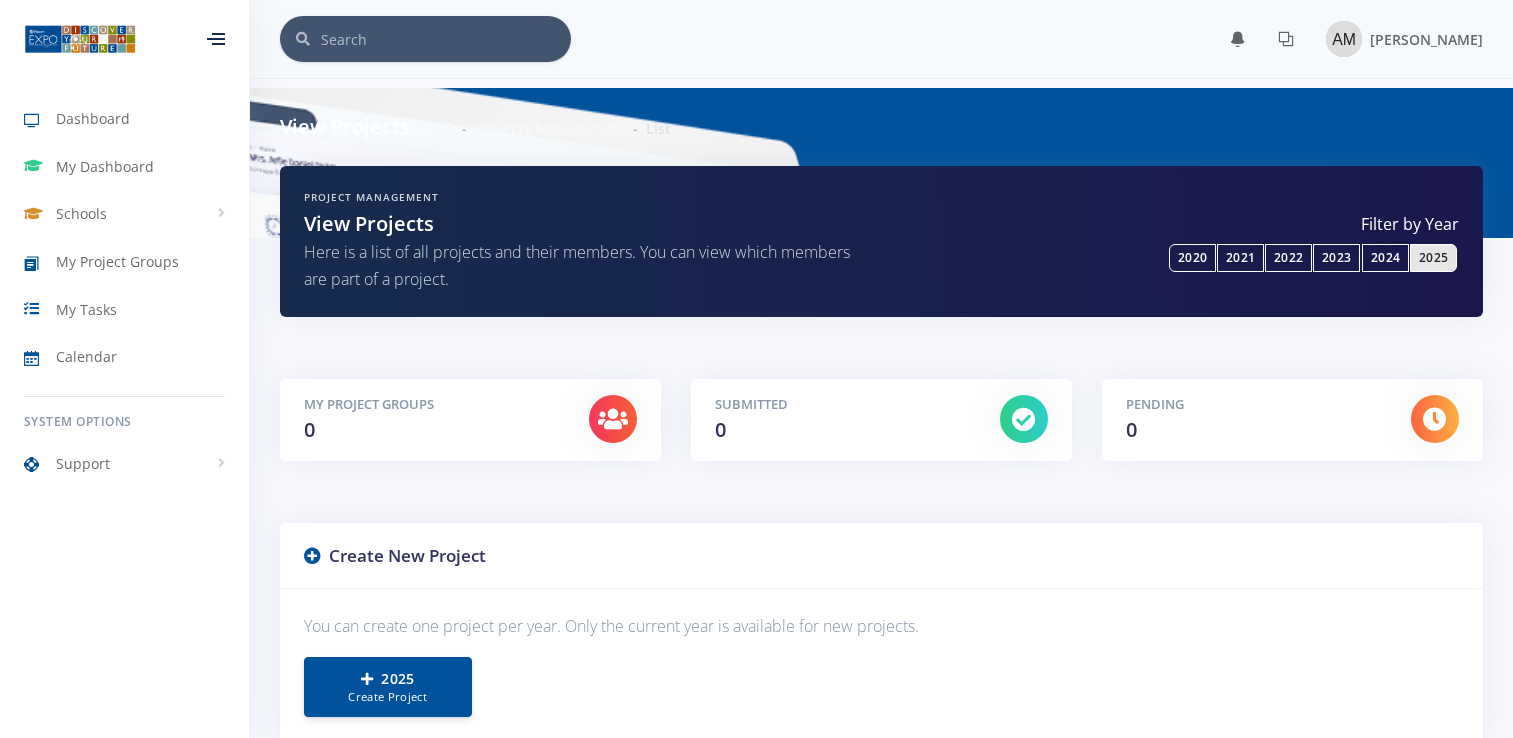 scroll, scrollTop: 0, scrollLeft: 0, axis: both 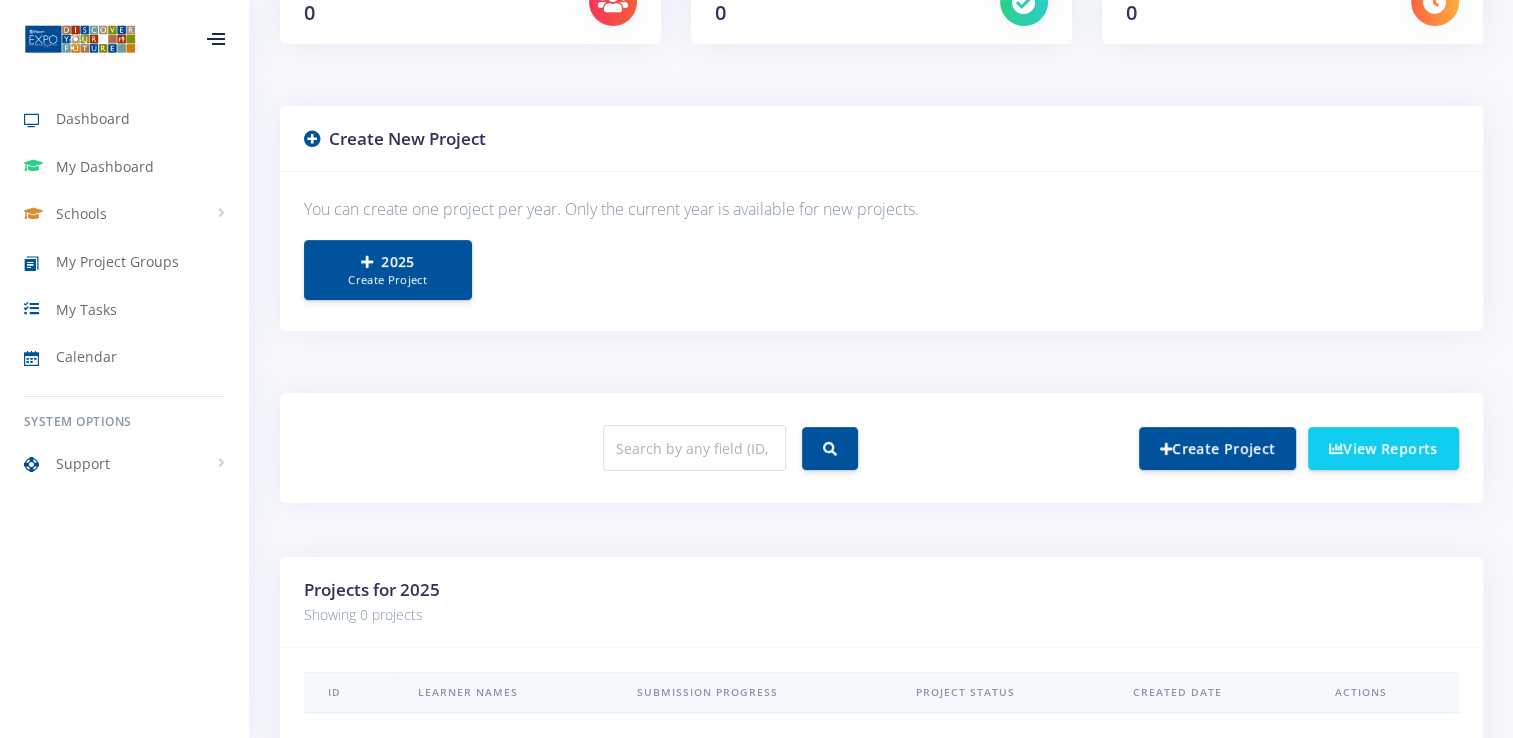 click on "You can create one project per year. Only the current year is available for new projects." at bounding box center (881, 209) 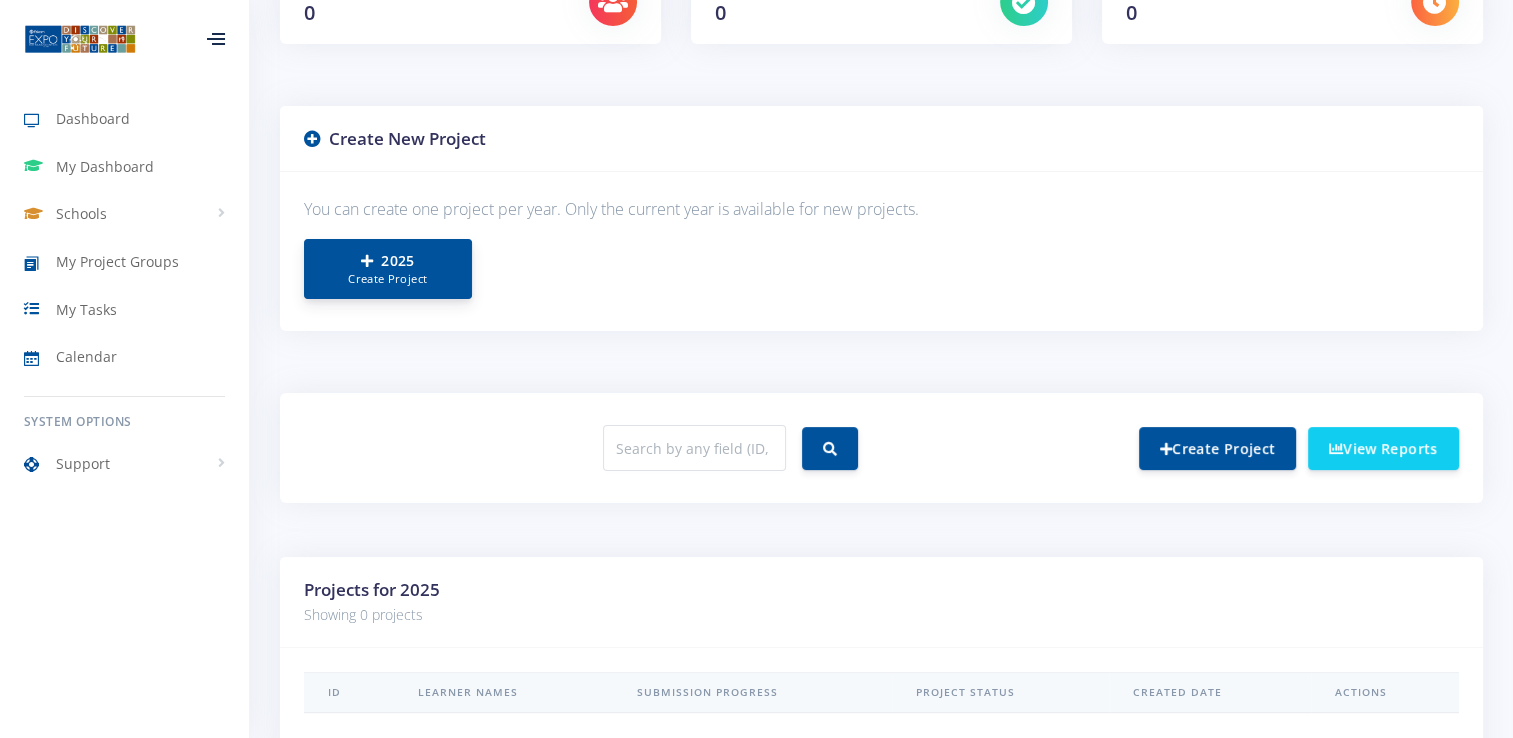 click on "2025
Create Project" at bounding box center (388, 269) 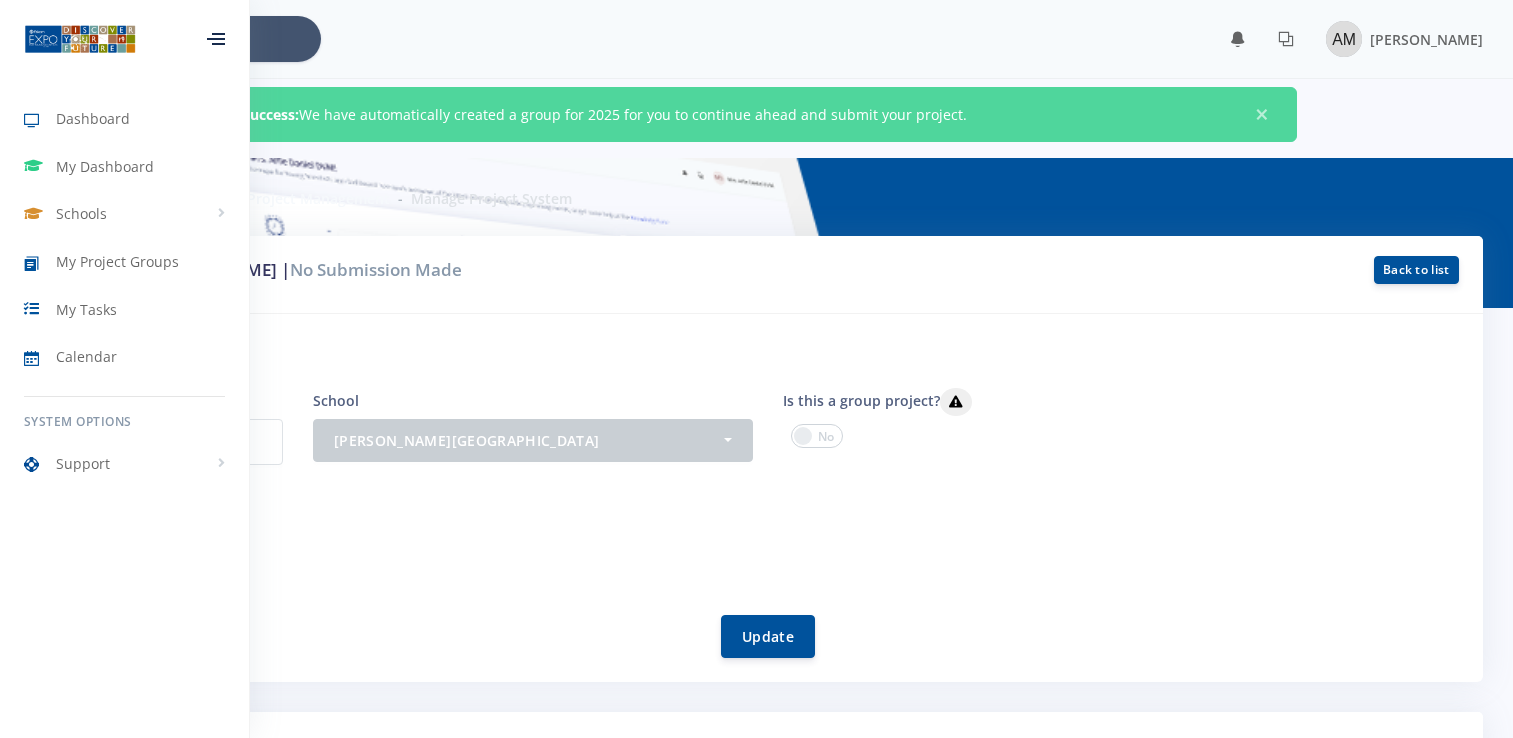 scroll, scrollTop: 0, scrollLeft: 0, axis: both 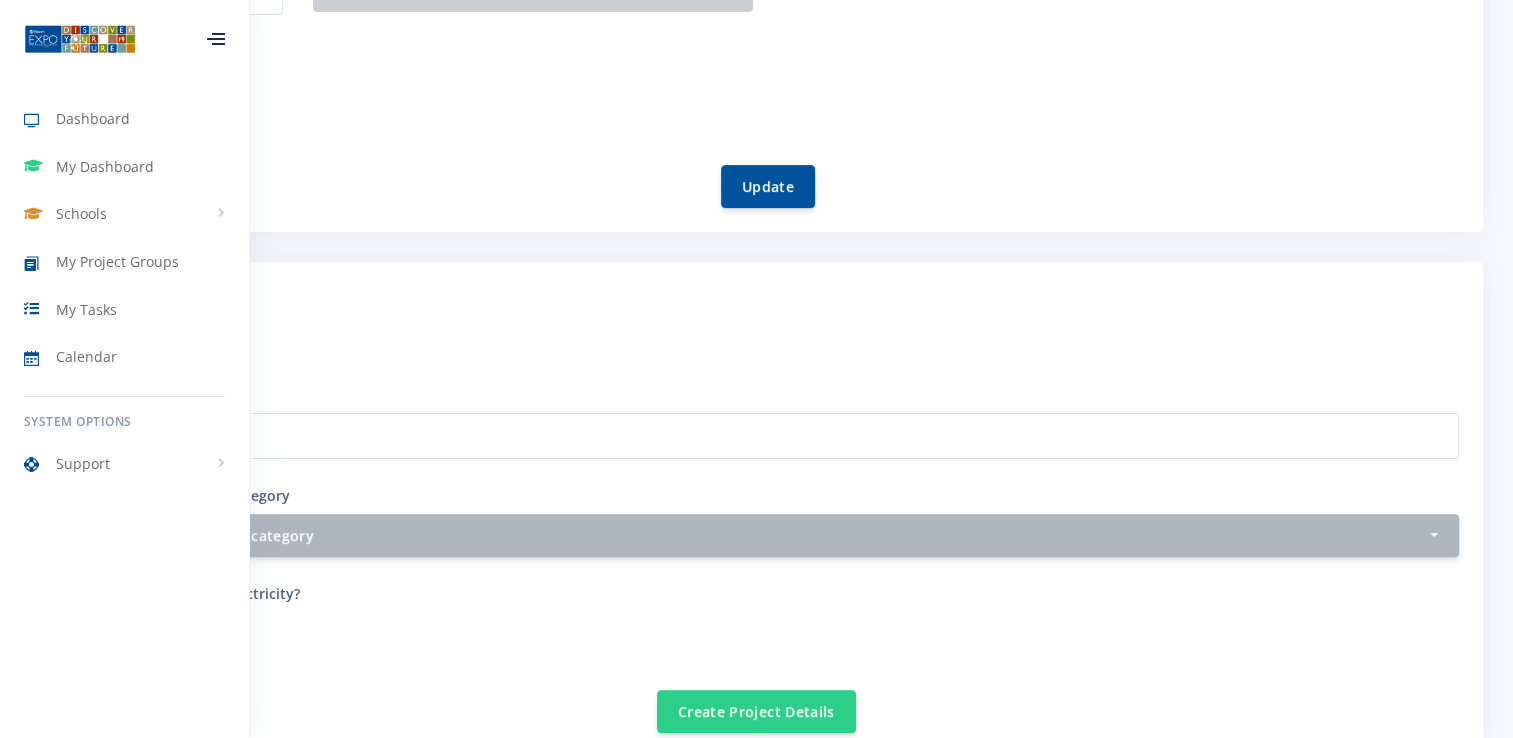 click on "[PERSON_NAME]" at bounding box center [768, 101] 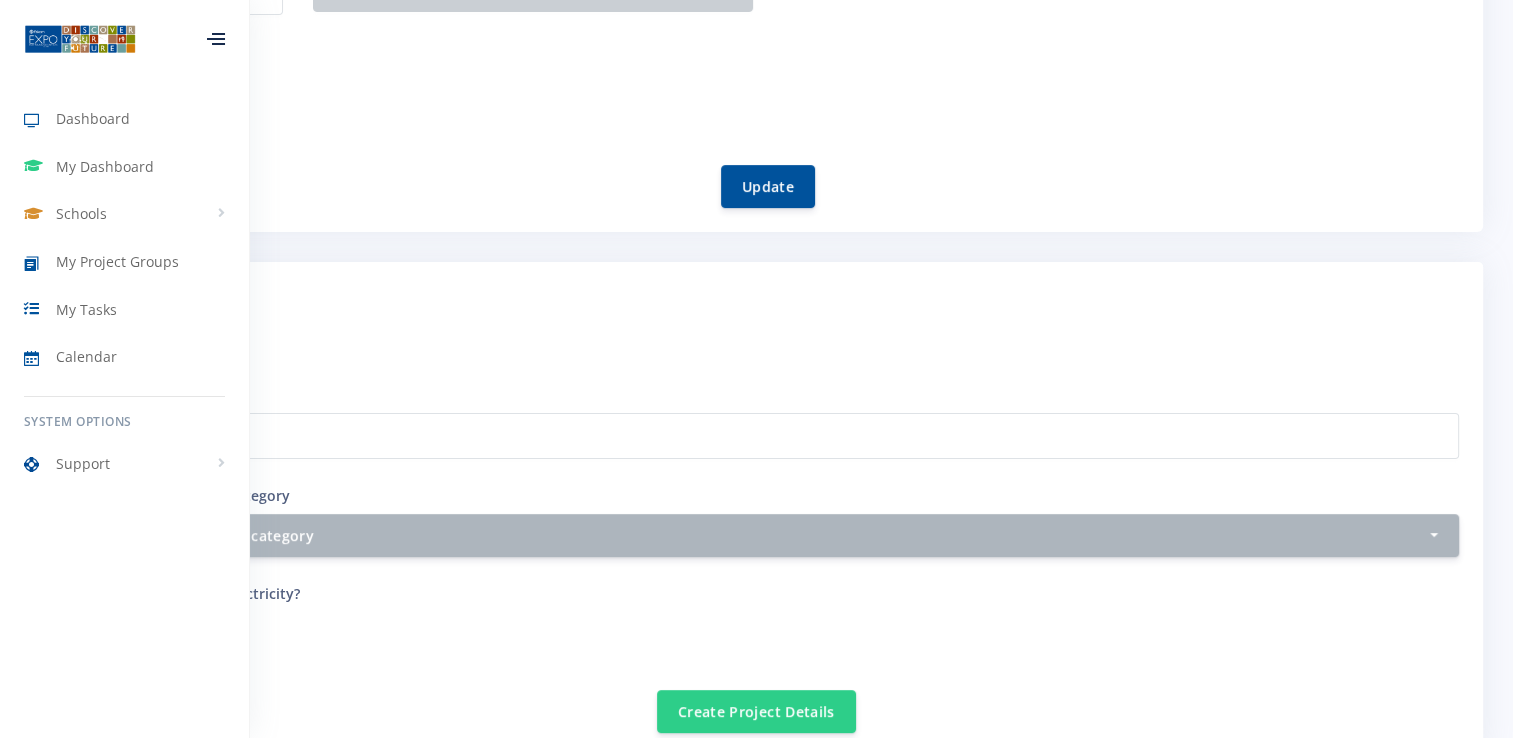 click at bounding box center (216, 39) 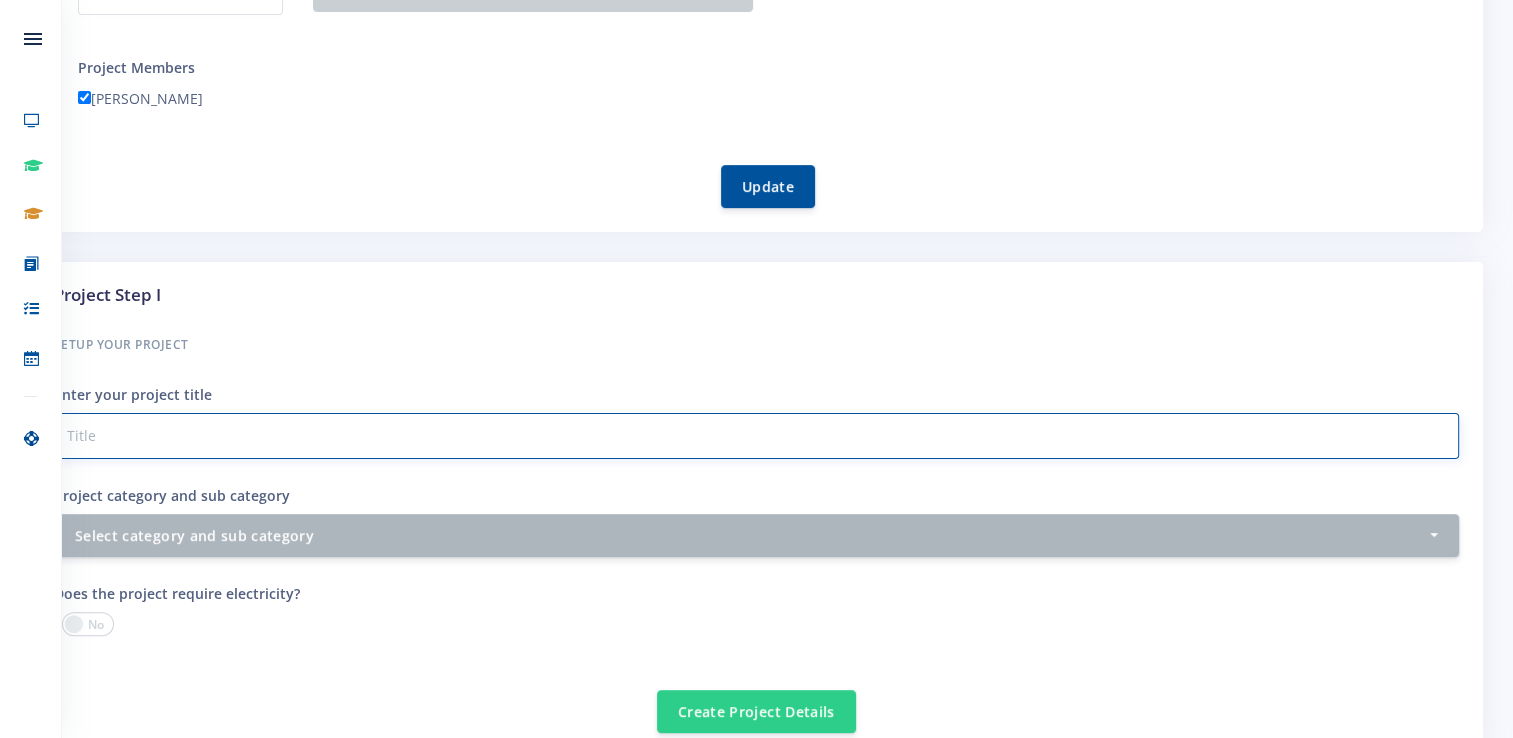 click on "Project category and sub category" at bounding box center (756, 436) 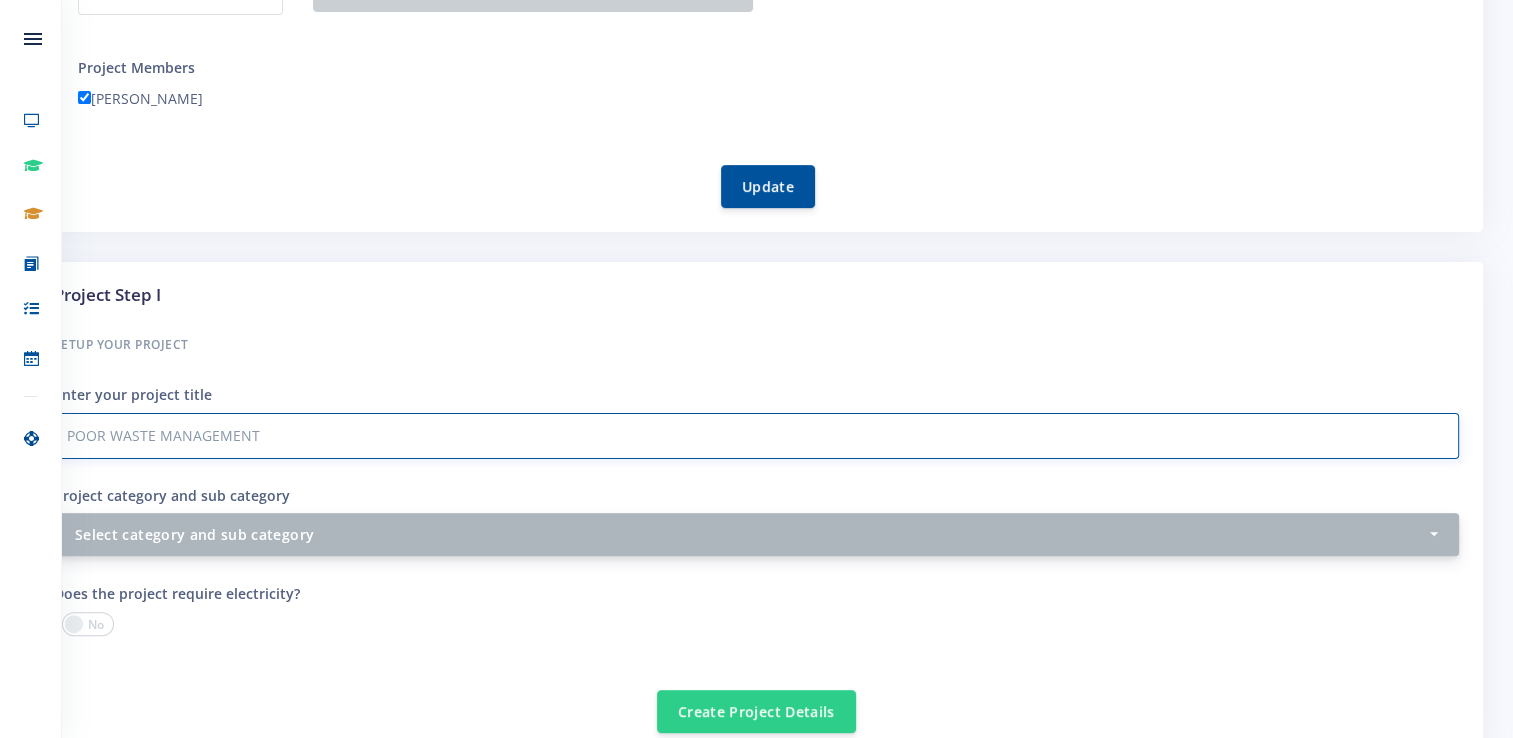 type on "POOR WASTE MANAGEMENT" 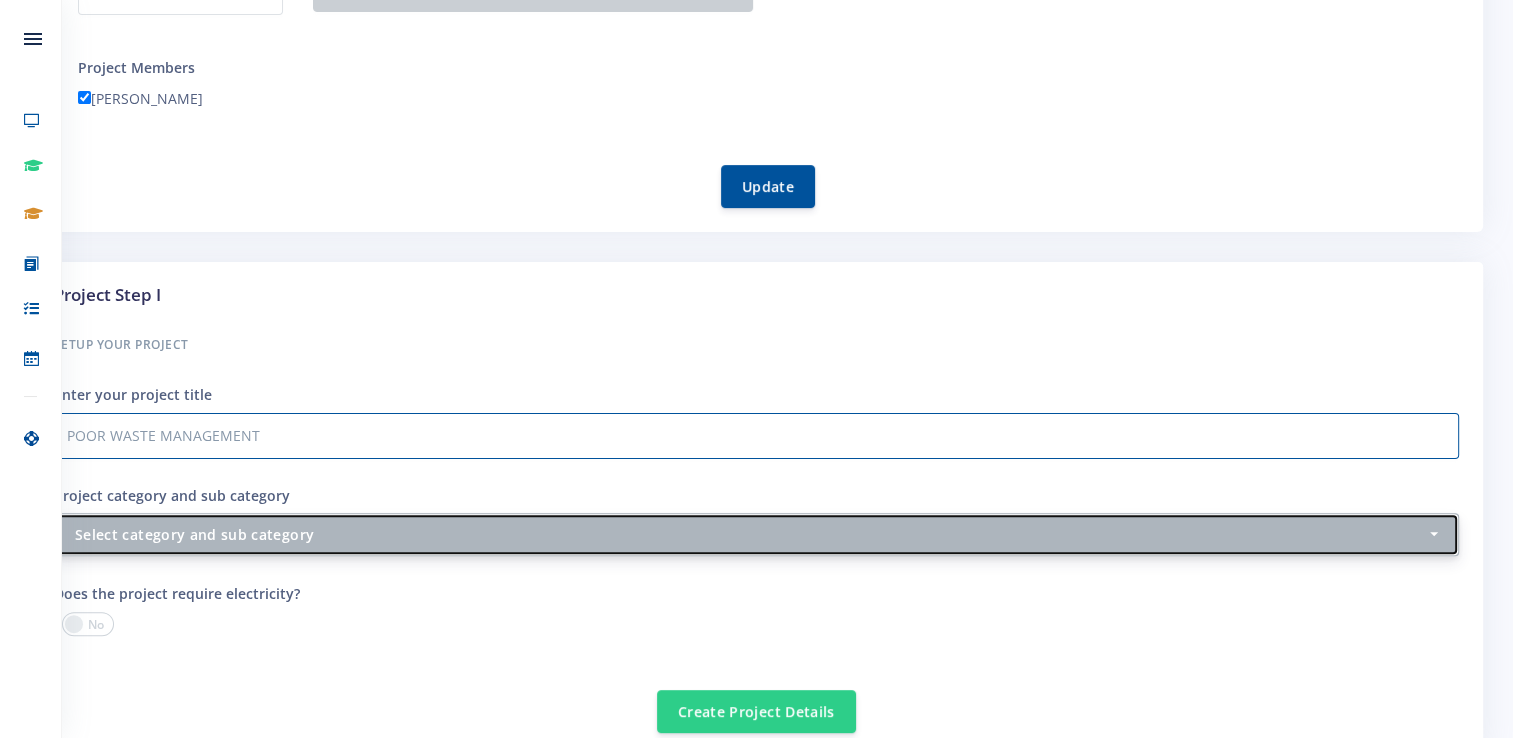 click on "Select category and sub category" at bounding box center (756, 534) 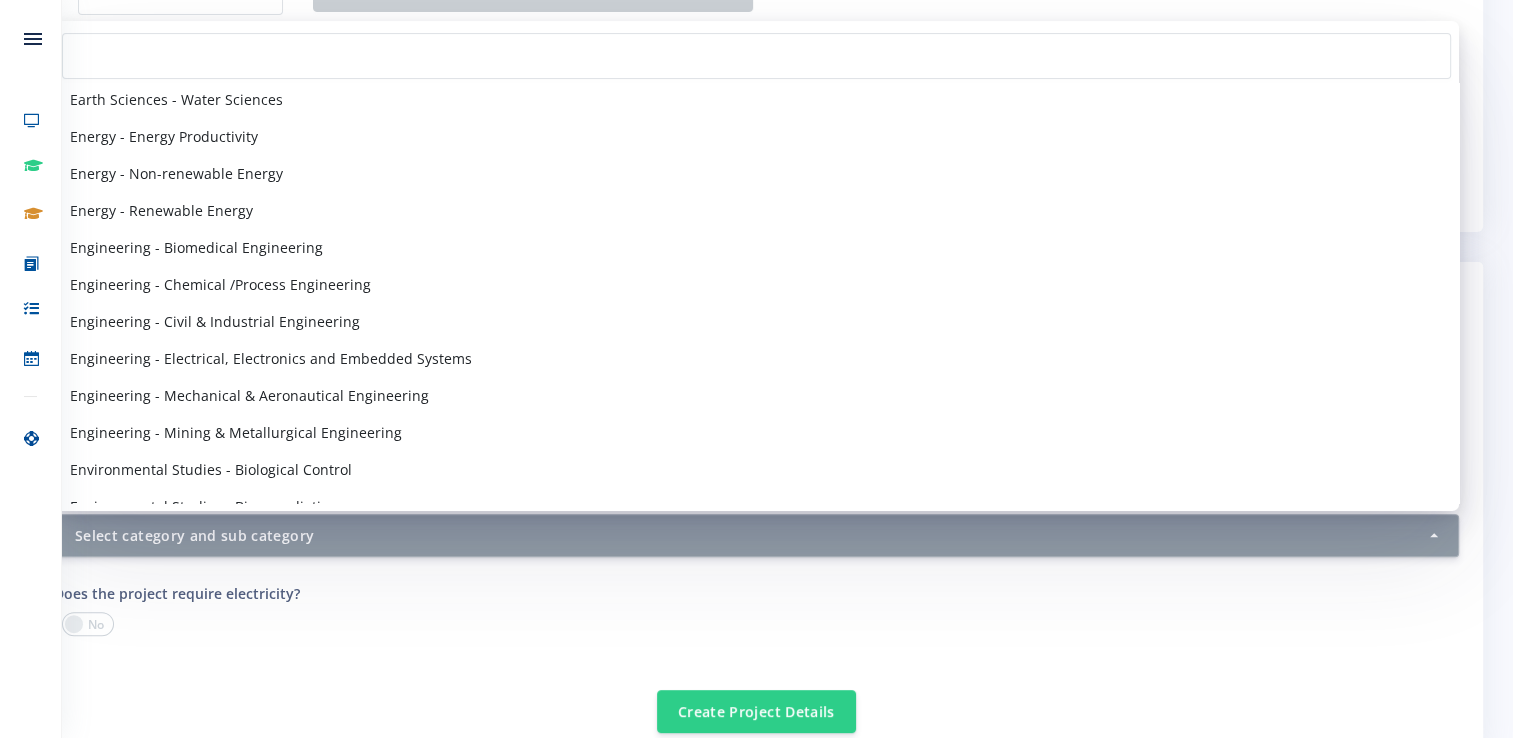 scroll, scrollTop: 1376, scrollLeft: 0, axis: vertical 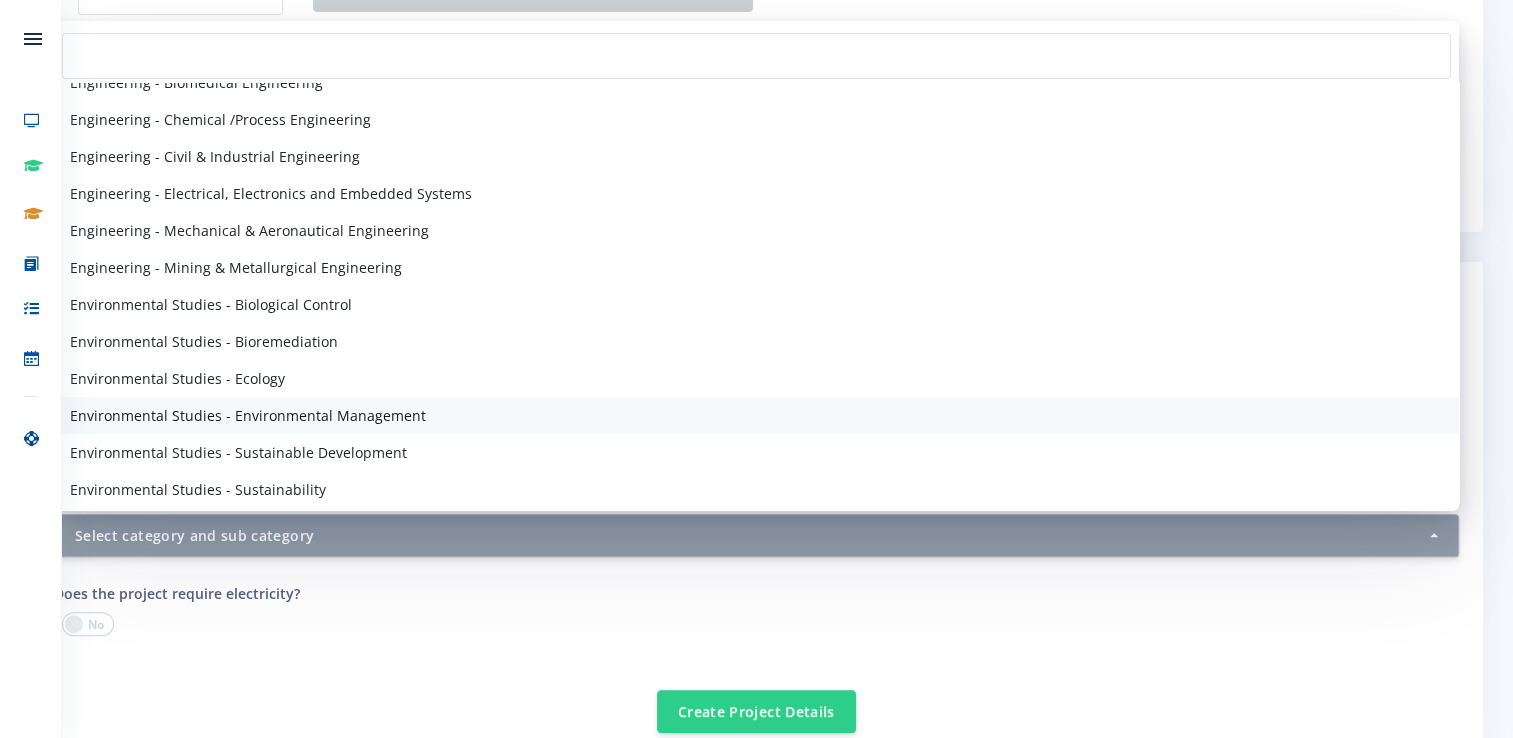 click on "Environmental Studies - Environmental Management" at bounding box center (248, 415) 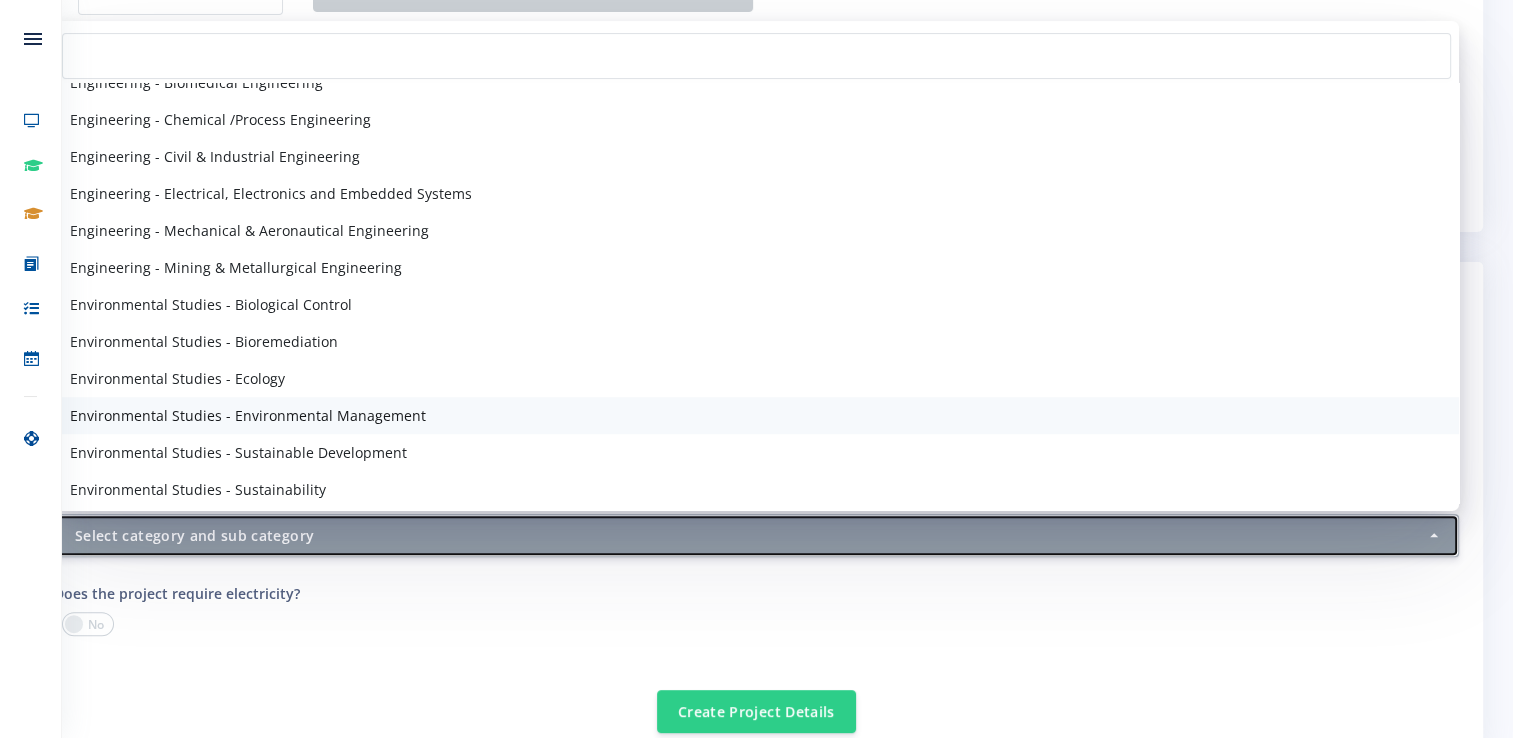select on "50" 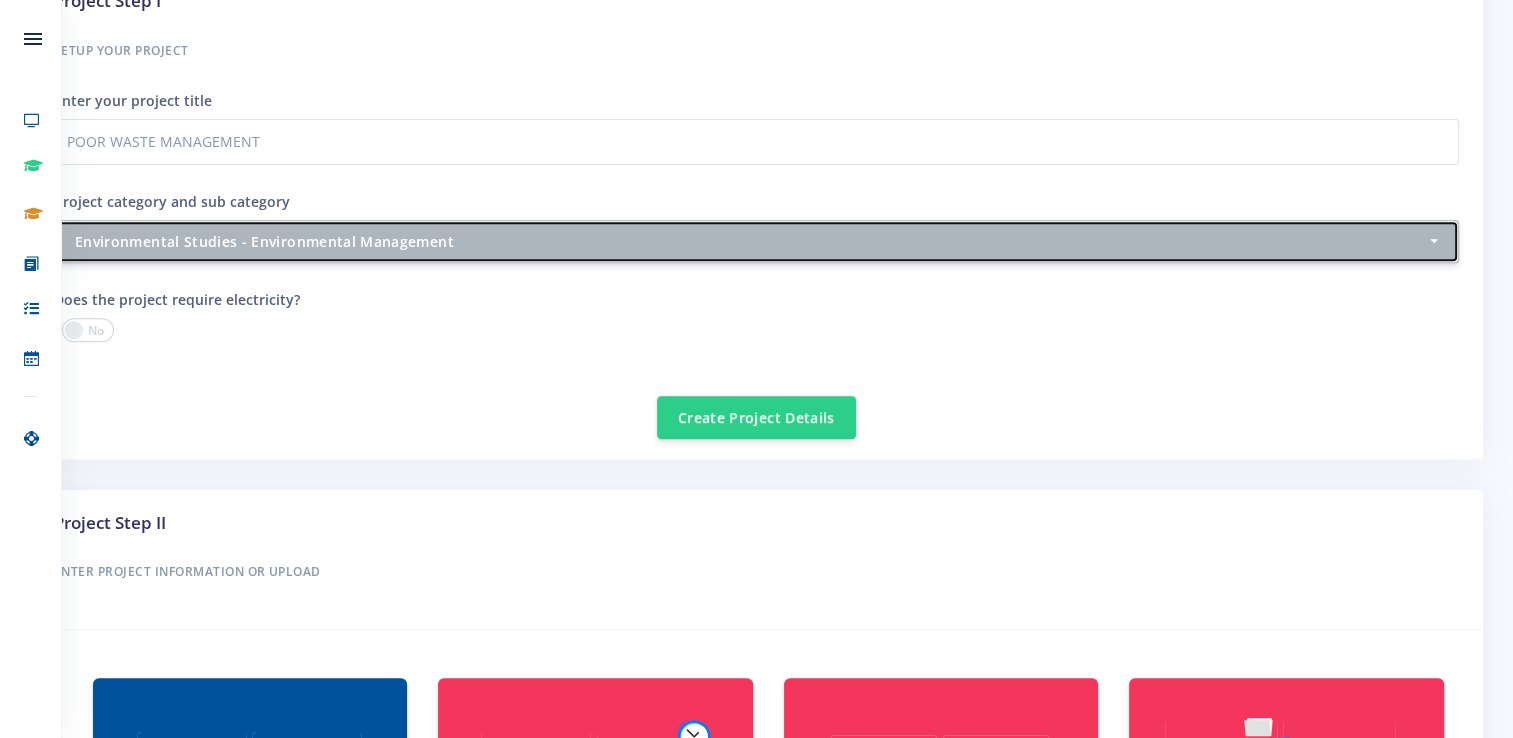 scroll, scrollTop: 746, scrollLeft: 0, axis: vertical 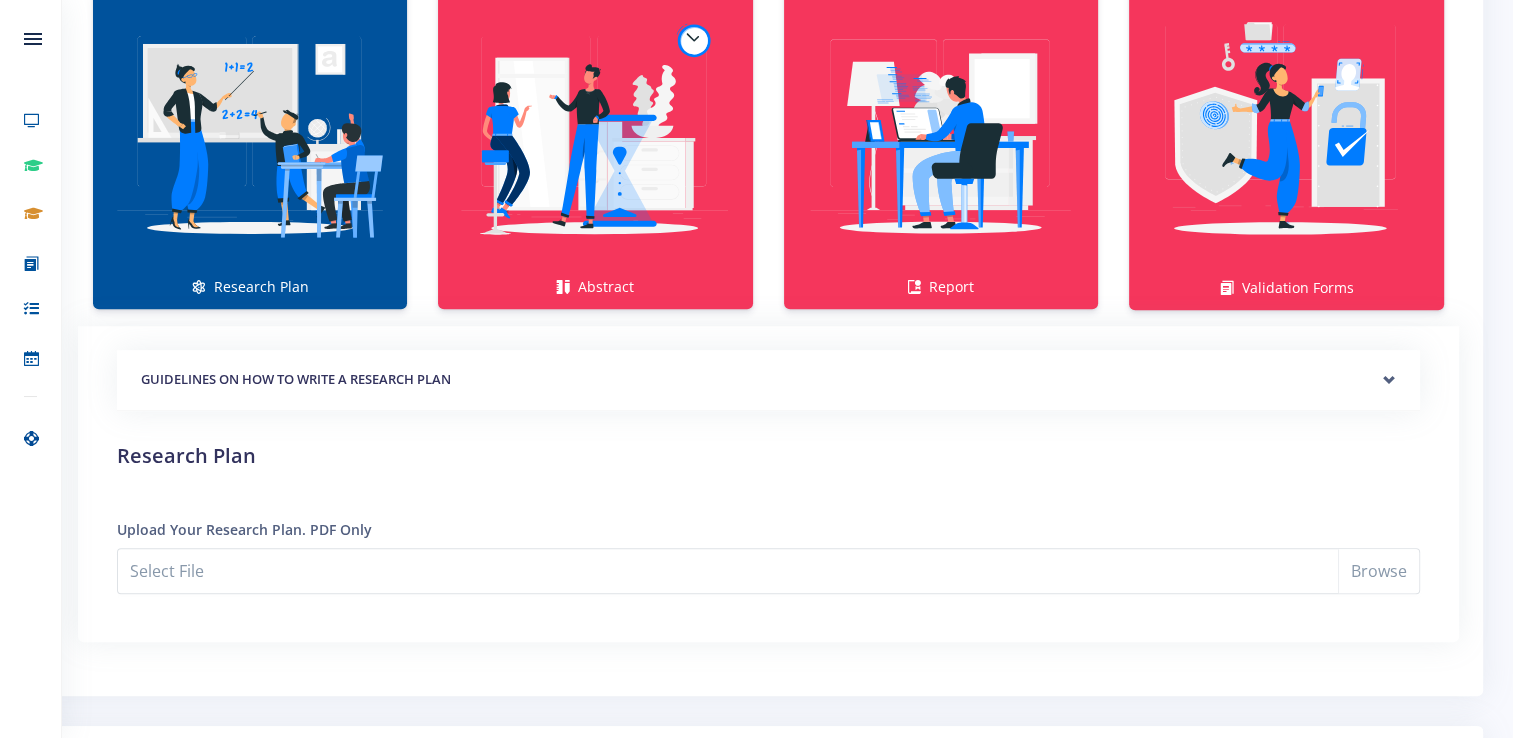 click at bounding box center (250, 135) 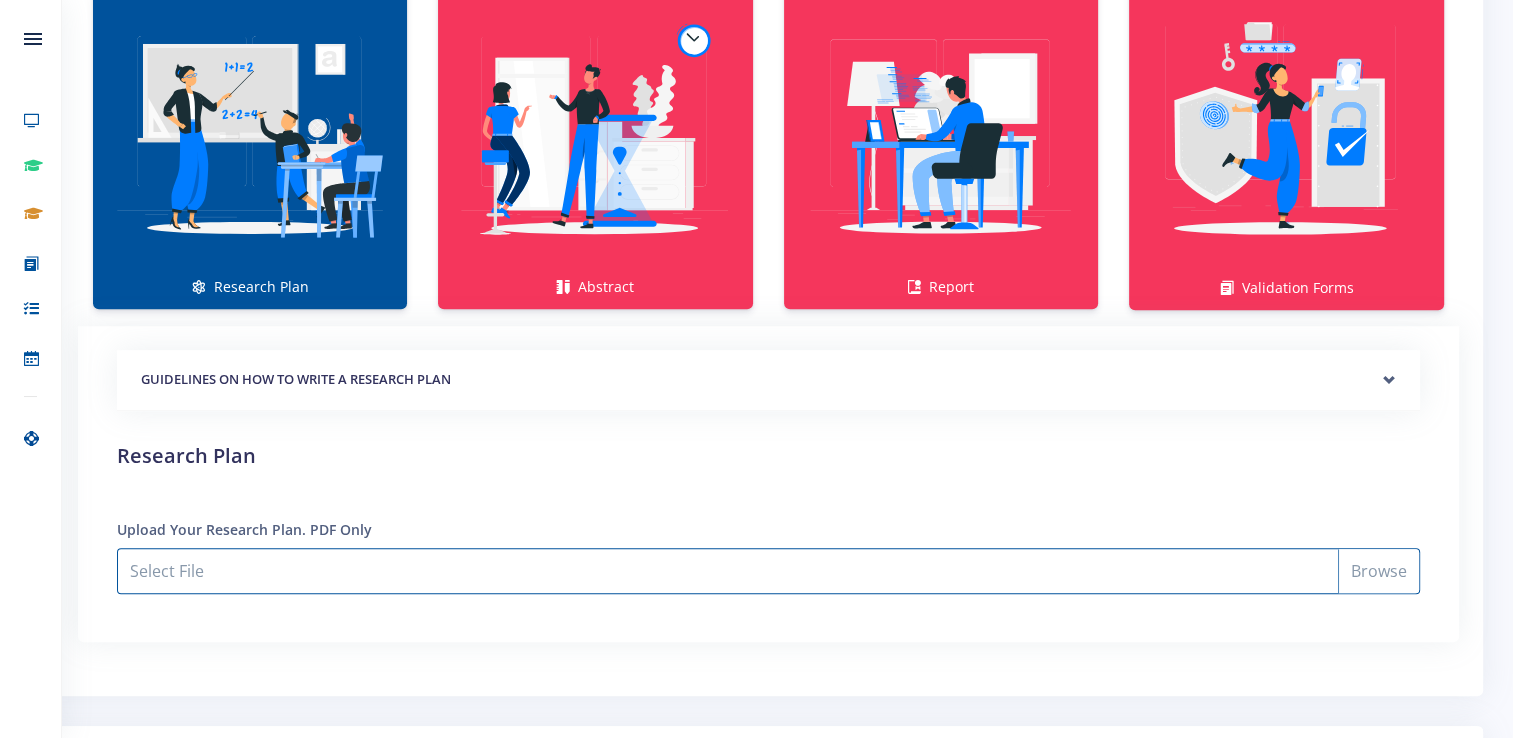 click on "Select File" at bounding box center (768, 571) 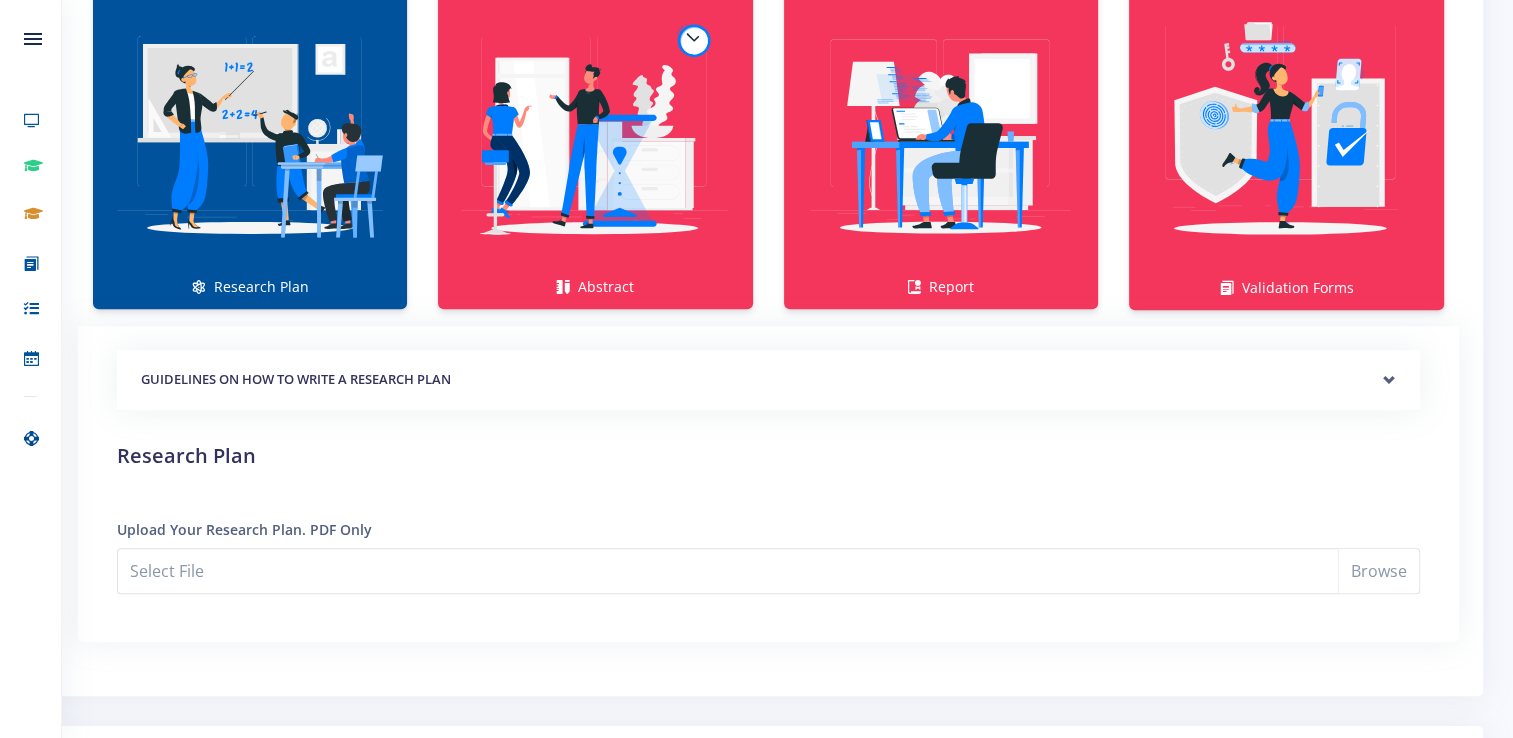 click on "GUIDELINES ON HOW TO WRITE A RESEARCH
PLAN
Research Plan Templates for:
Scientific Investigations
Projects/Experiments Social Sciences Projects Research Plan" at bounding box center [768, 472] 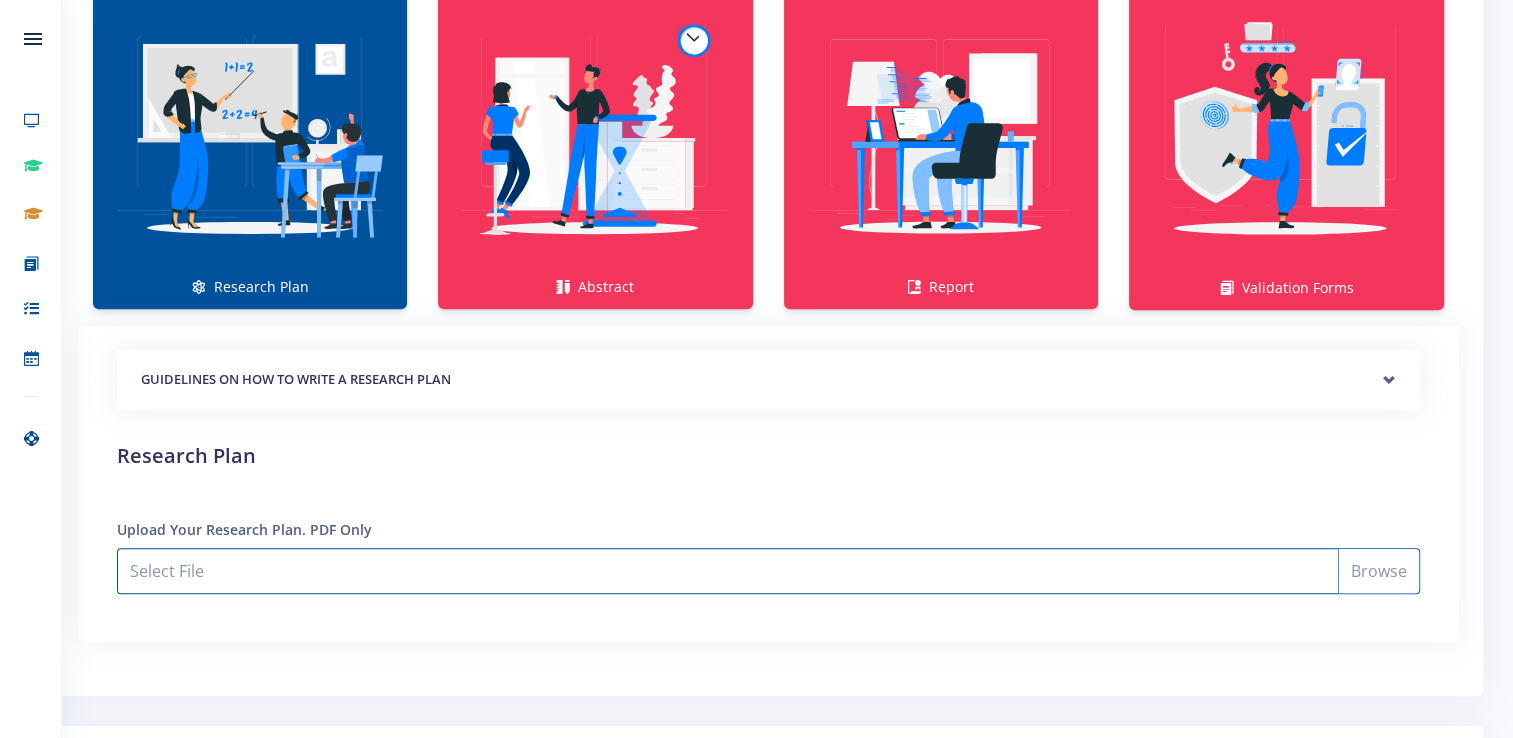 click on "Select File" at bounding box center (768, 571) 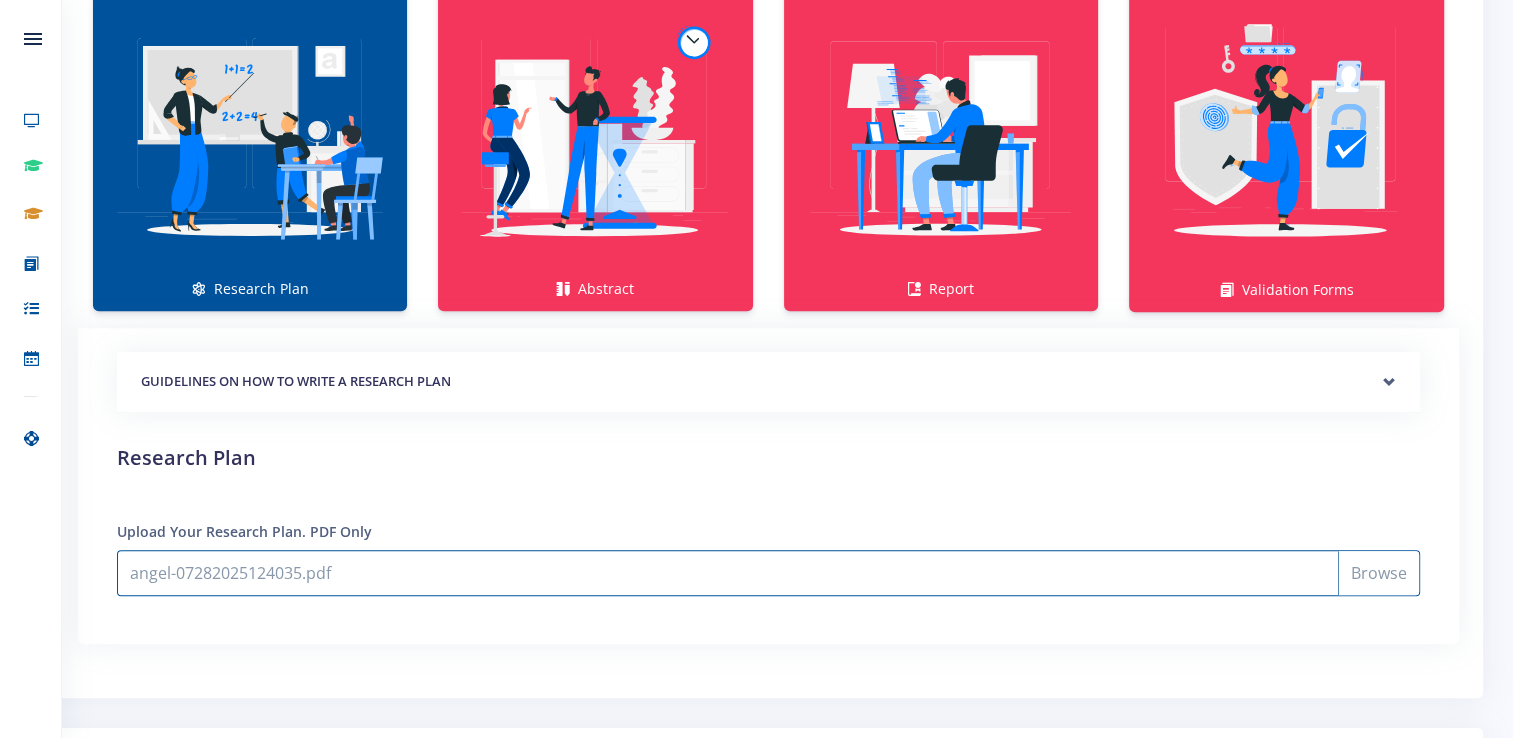 scroll, scrollTop: 1765, scrollLeft: 0, axis: vertical 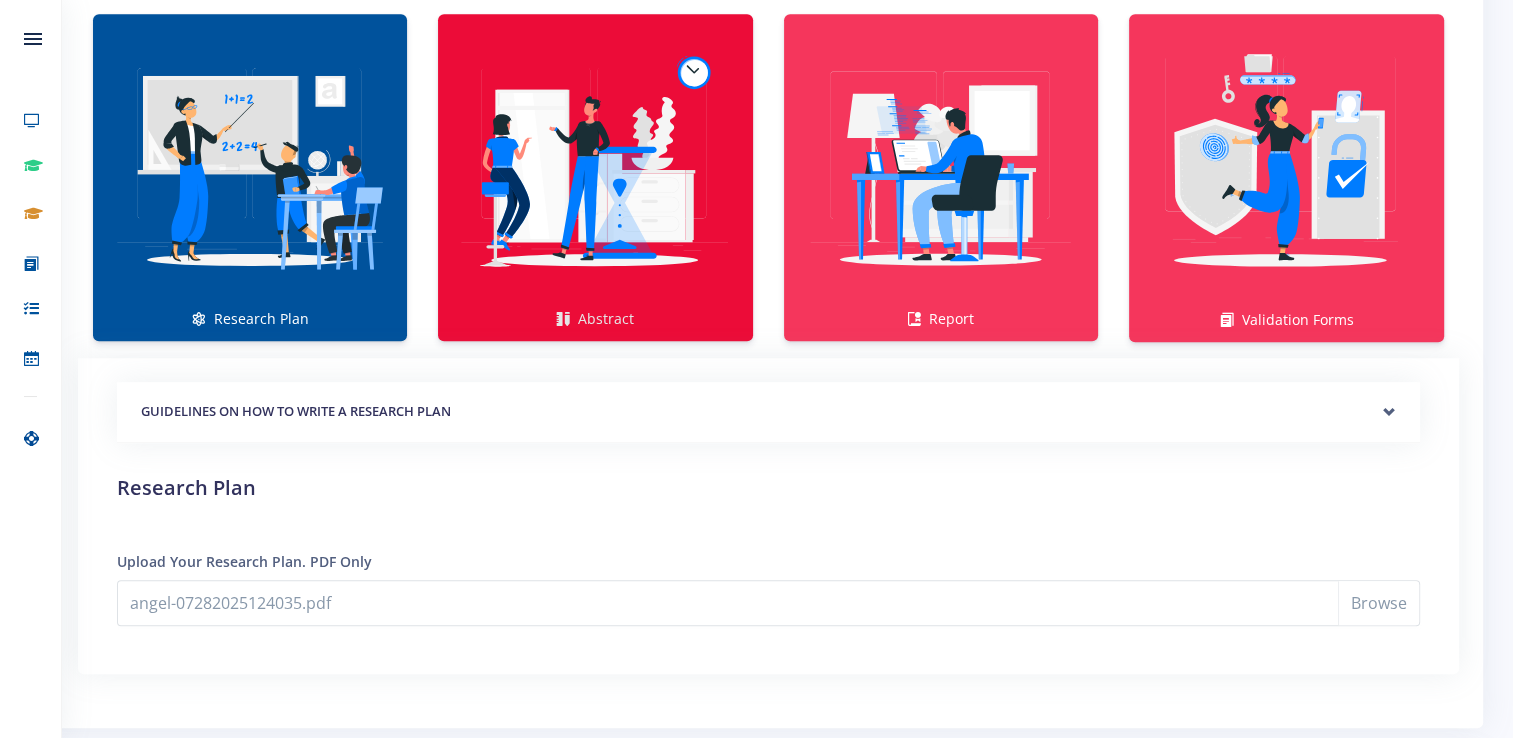 click at bounding box center [595, 167] 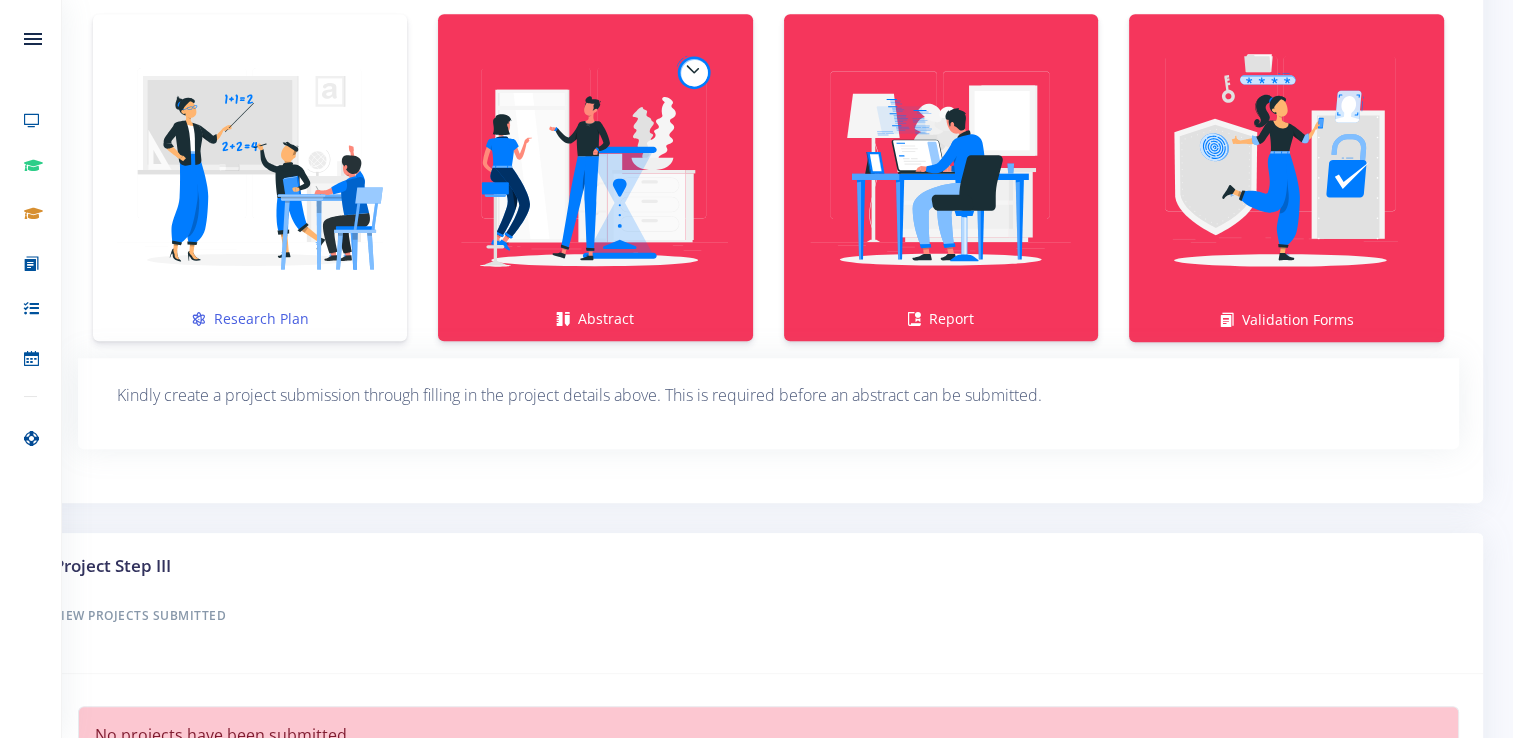 click at bounding box center (250, 167) 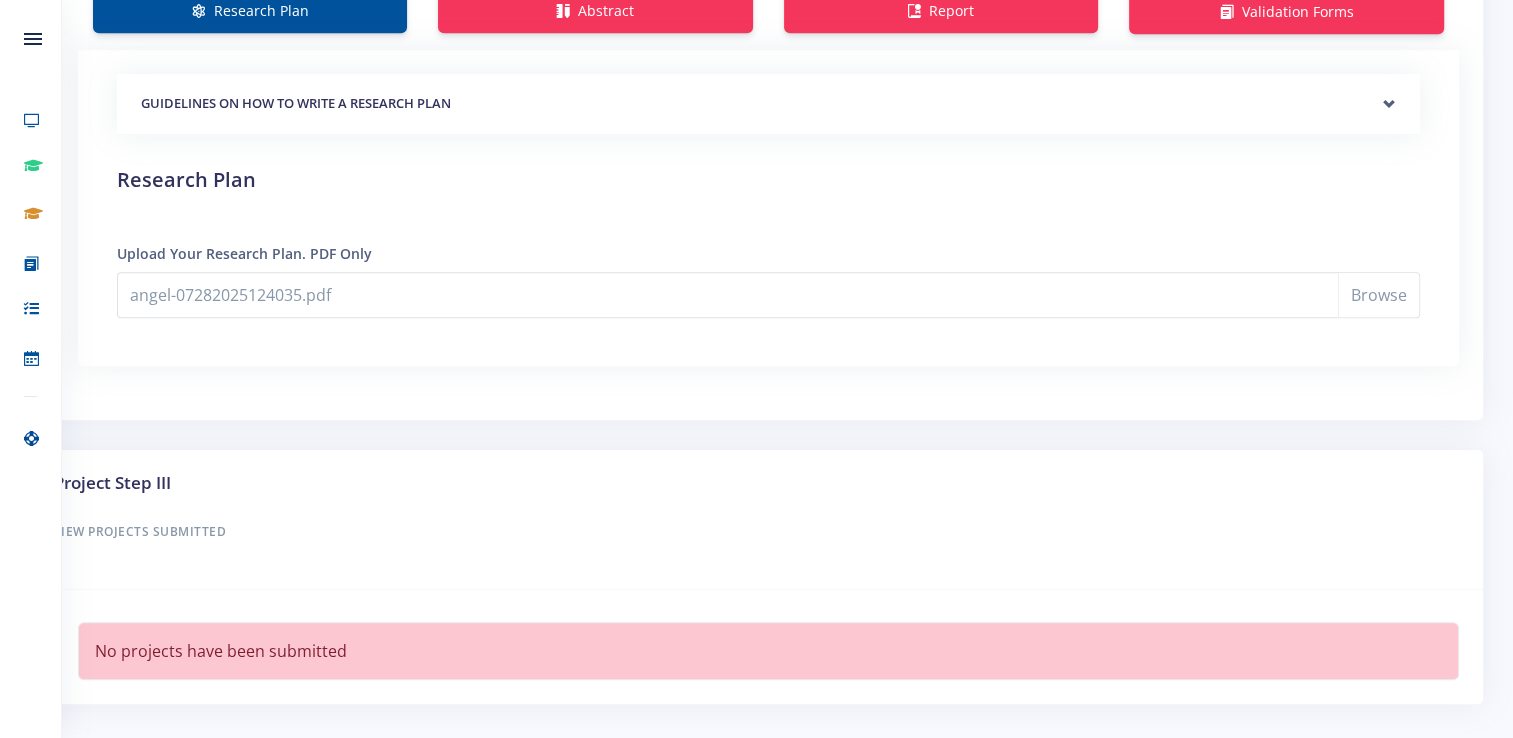 scroll, scrollTop: 1765, scrollLeft: 0, axis: vertical 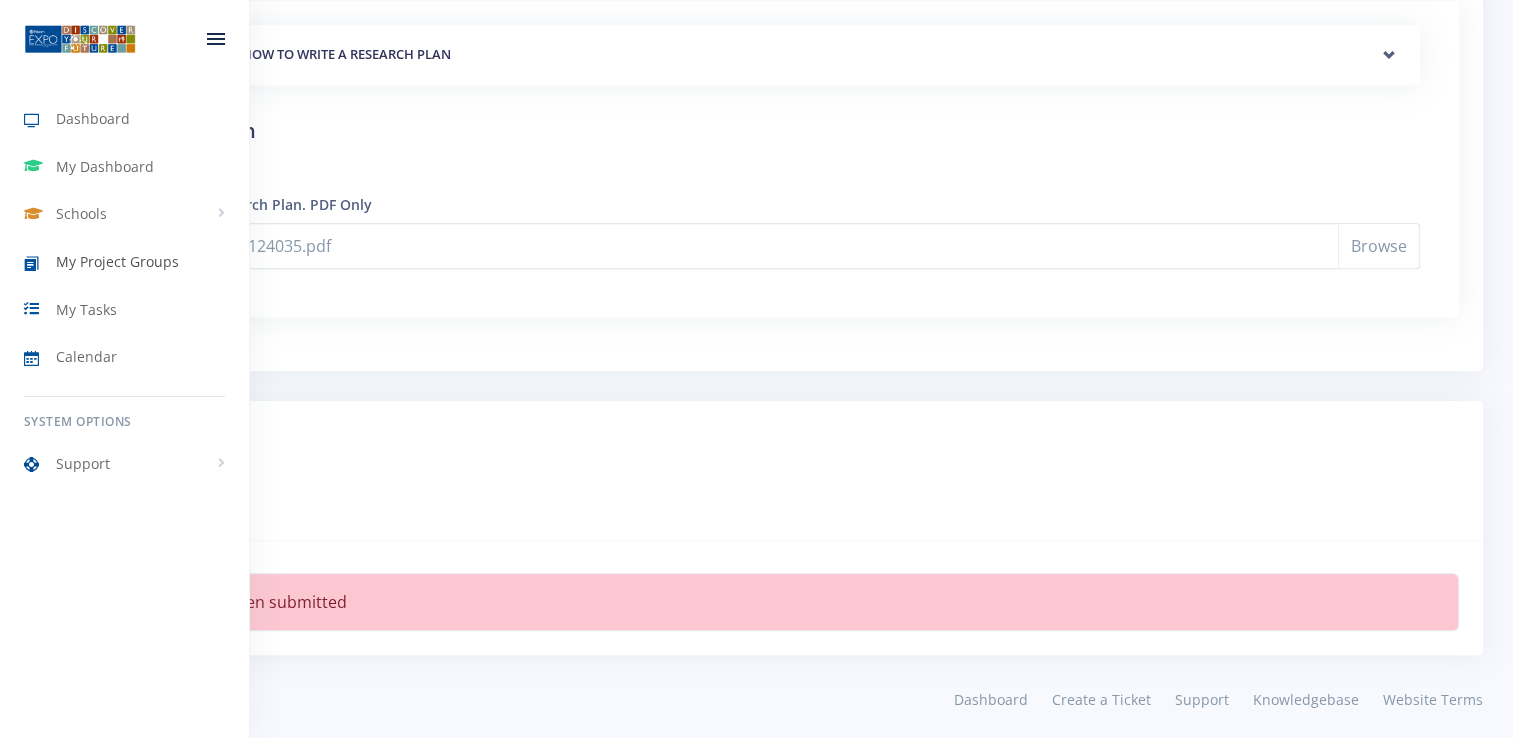 click on "My Project Groups" at bounding box center [117, 261] 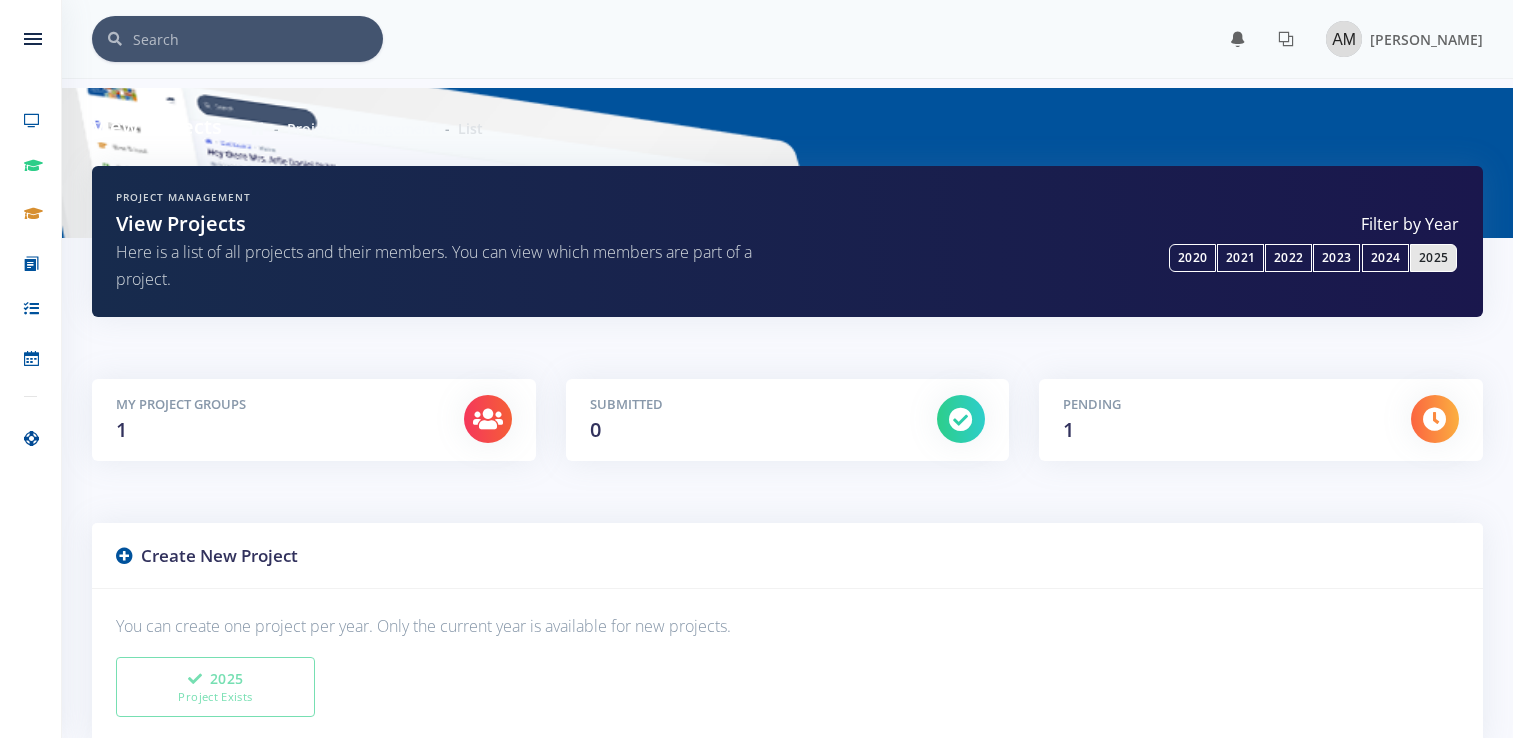 scroll, scrollTop: 0, scrollLeft: 0, axis: both 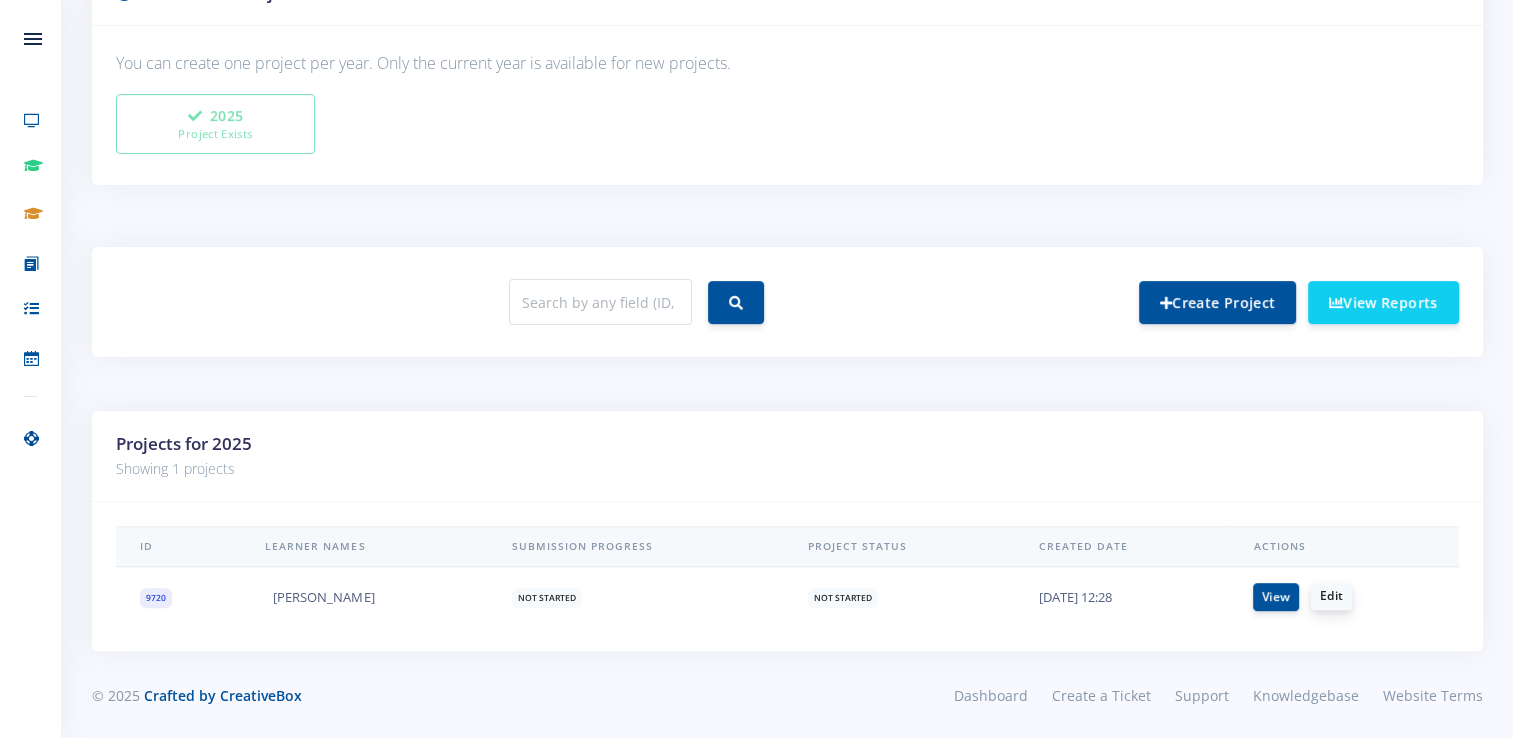 click on "Edit" at bounding box center [1331, 596] 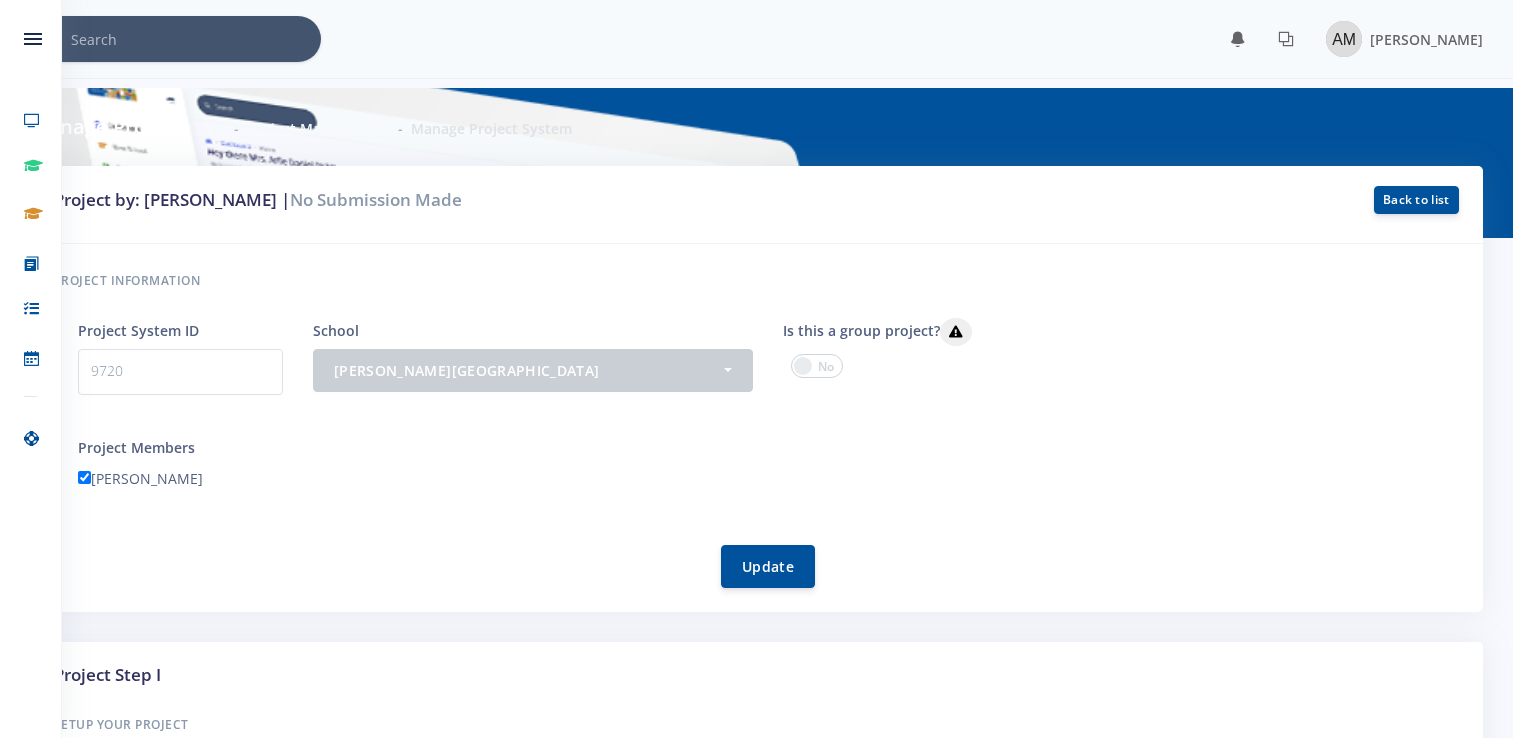 scroll, scrollTop: 0, scrollLeft: 0, axis: both 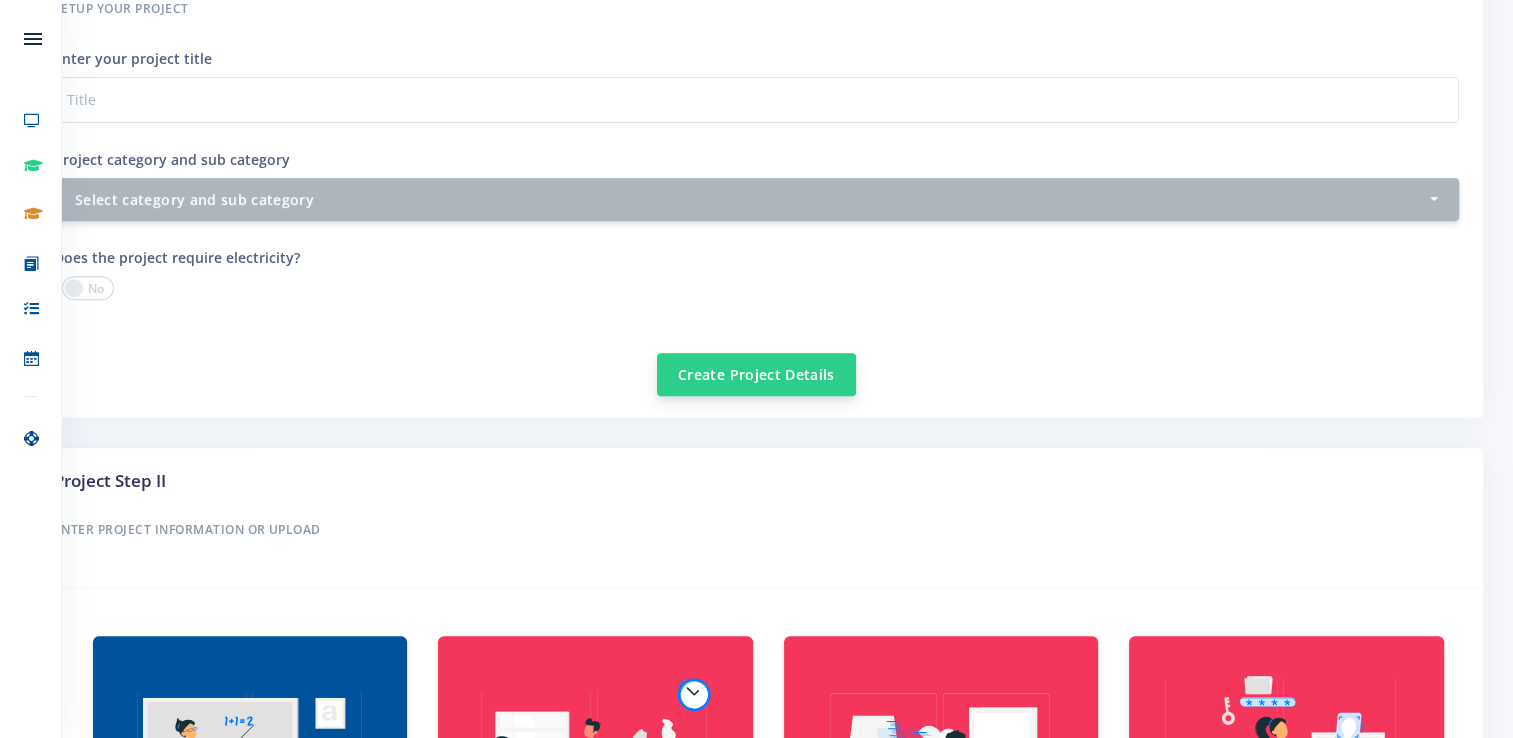 click on "Create Project Details" at bounding box center [756, 374] 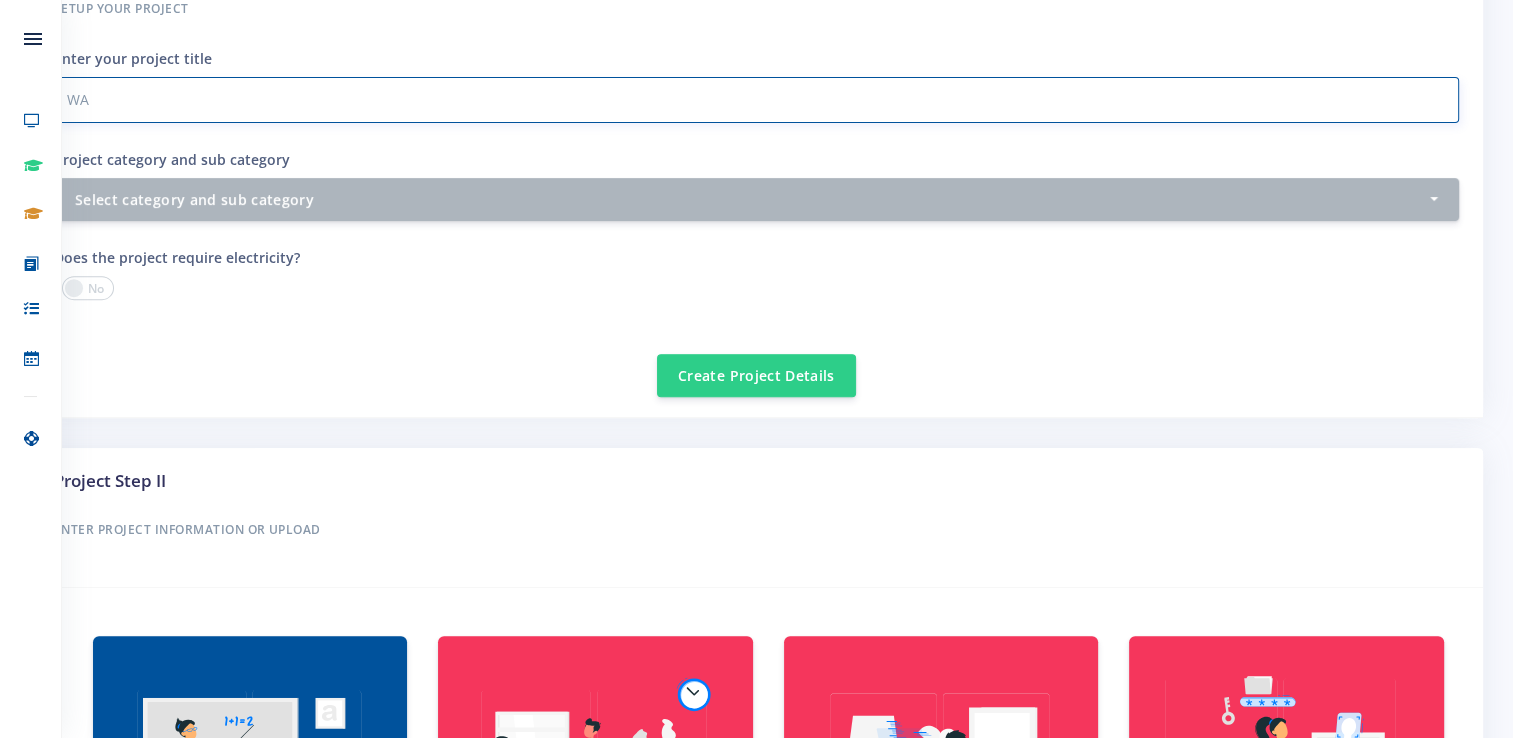 type on "W" 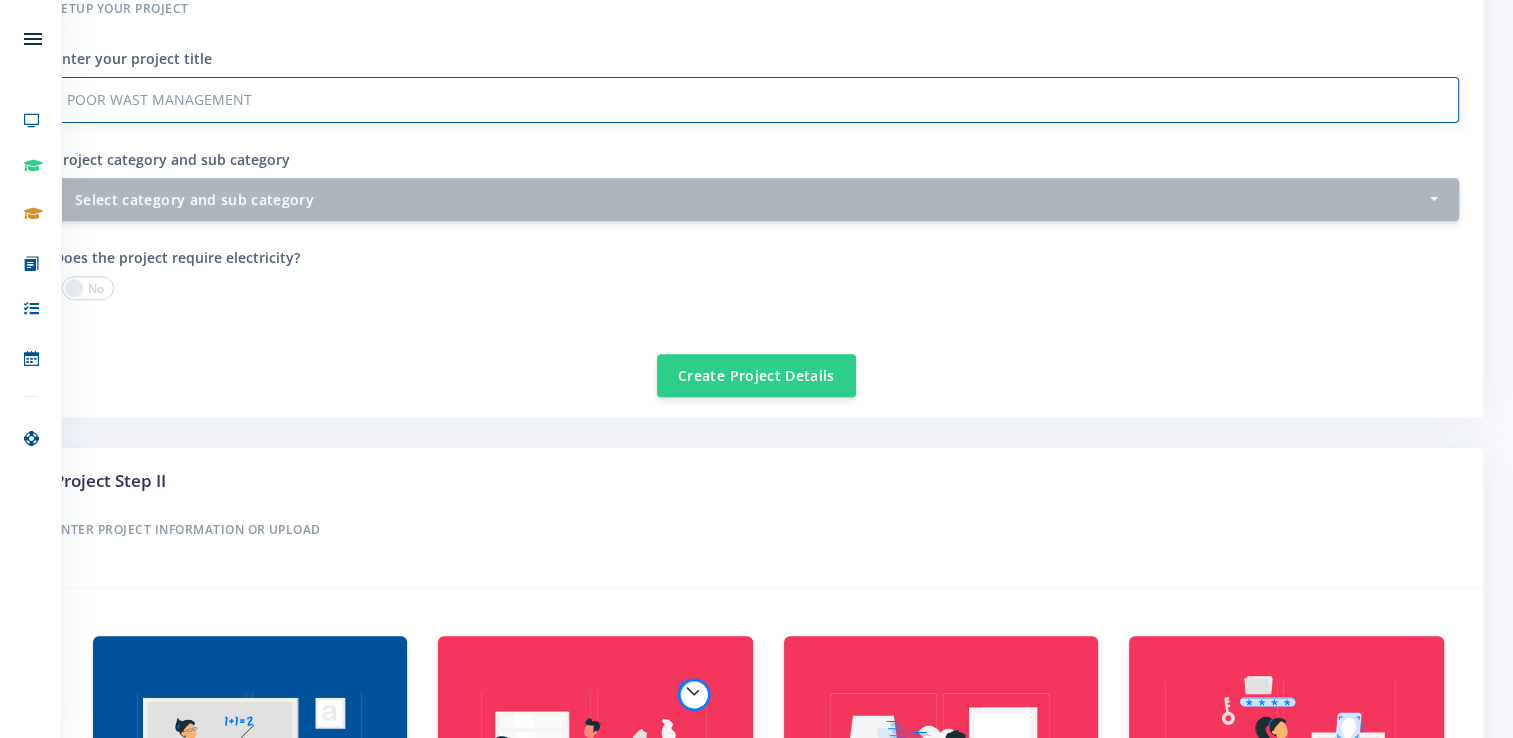 type on "POOR WAST MANAGEMENT" 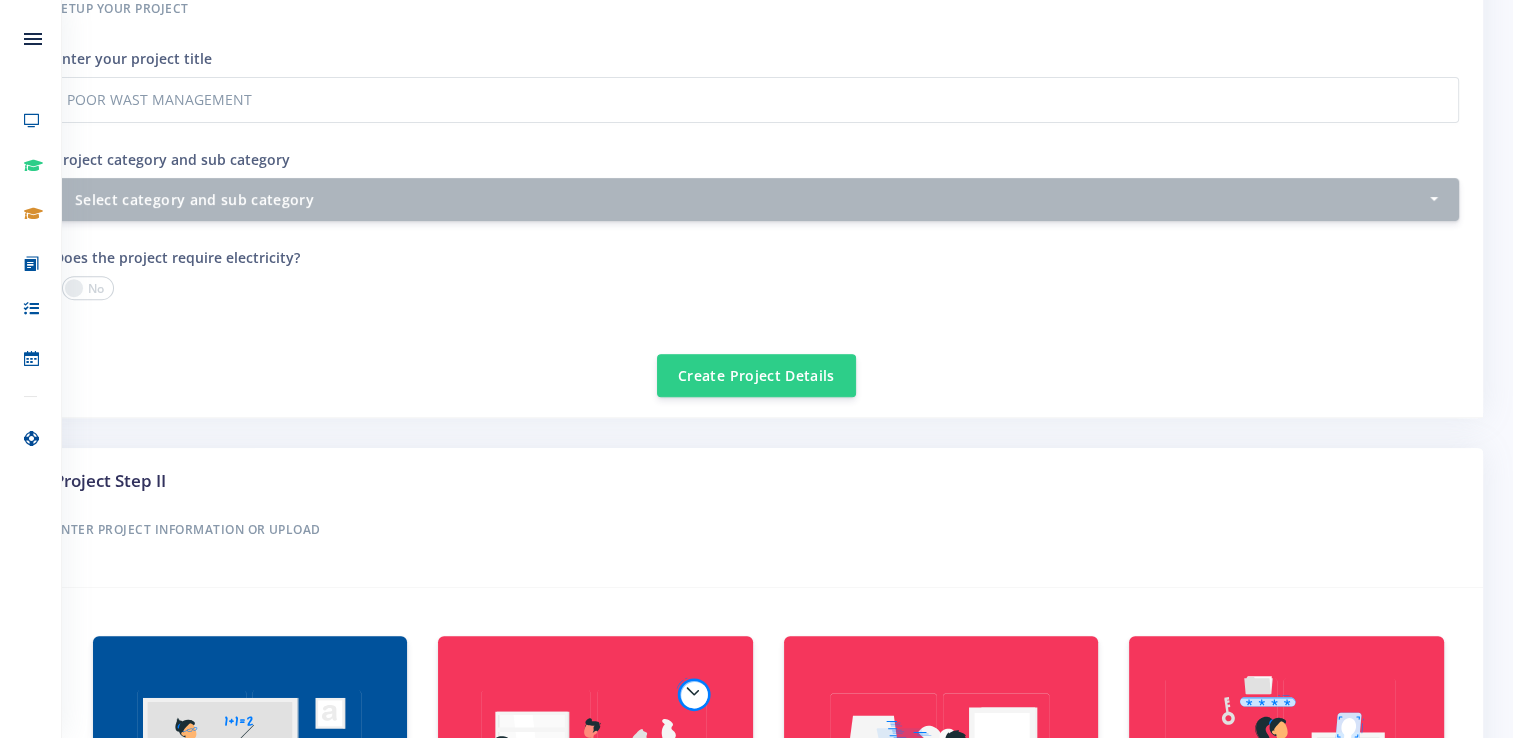 click on "Project Step I
Setup your Project
Enter your project title
POOR WAST MANAGEMENT
Project category and sub category
Select category and sub category
Agricultural Sciences - Animal Husbandry
Select category and sub category   - 1" at bounding box center [756, 171] 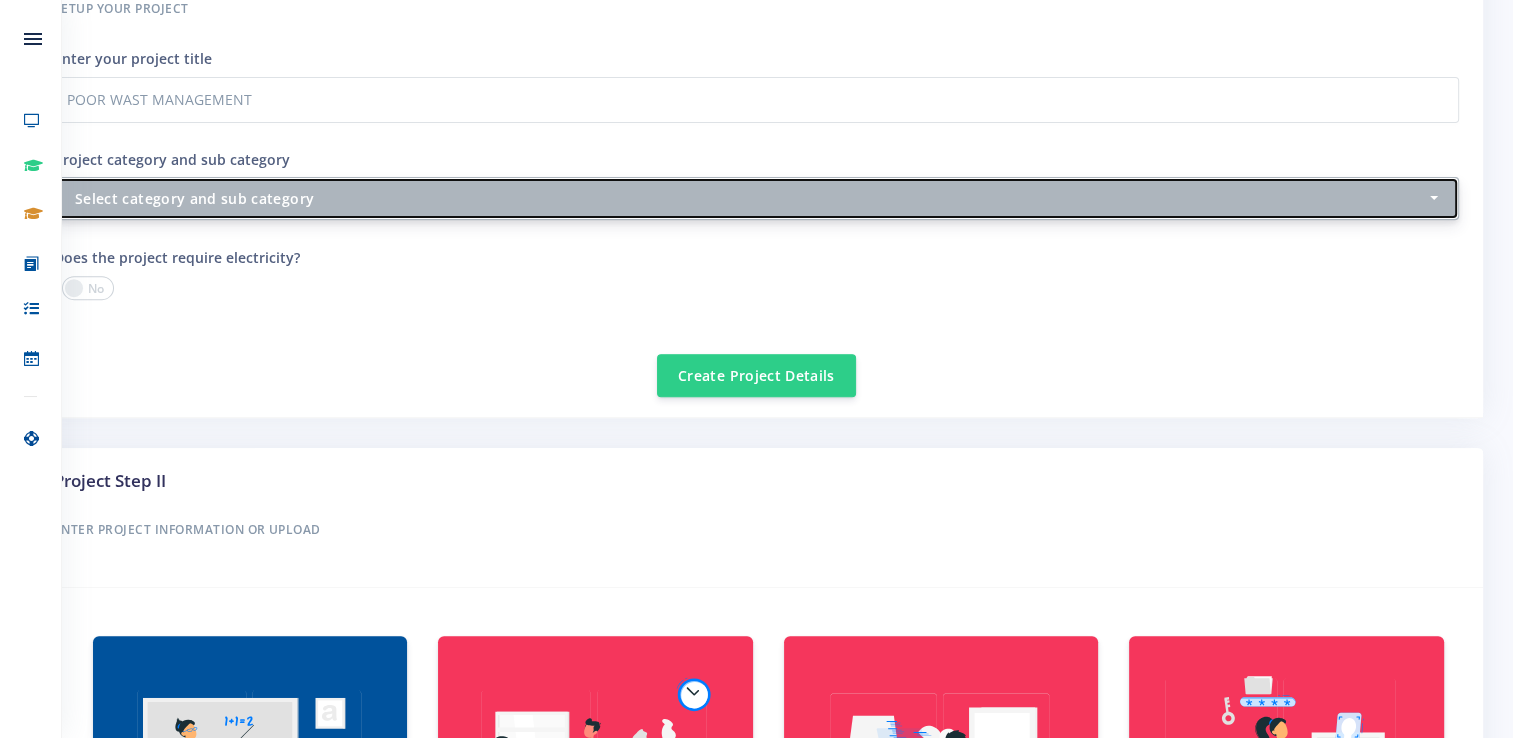 click on "Select category and sub category" at bounding box center (750, 198) 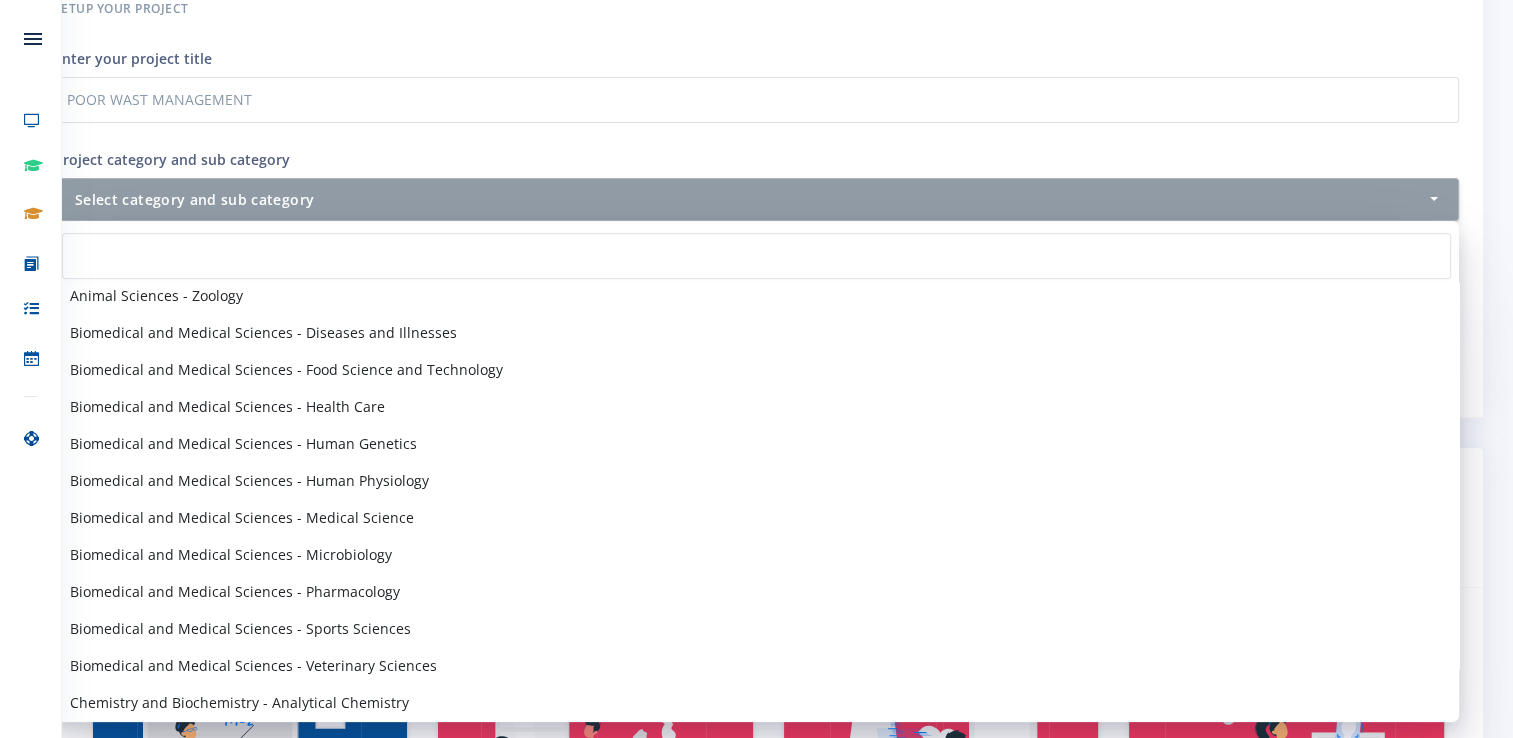 scroll, scrollTop: 752, scrollLeft: 0, axis: vertical 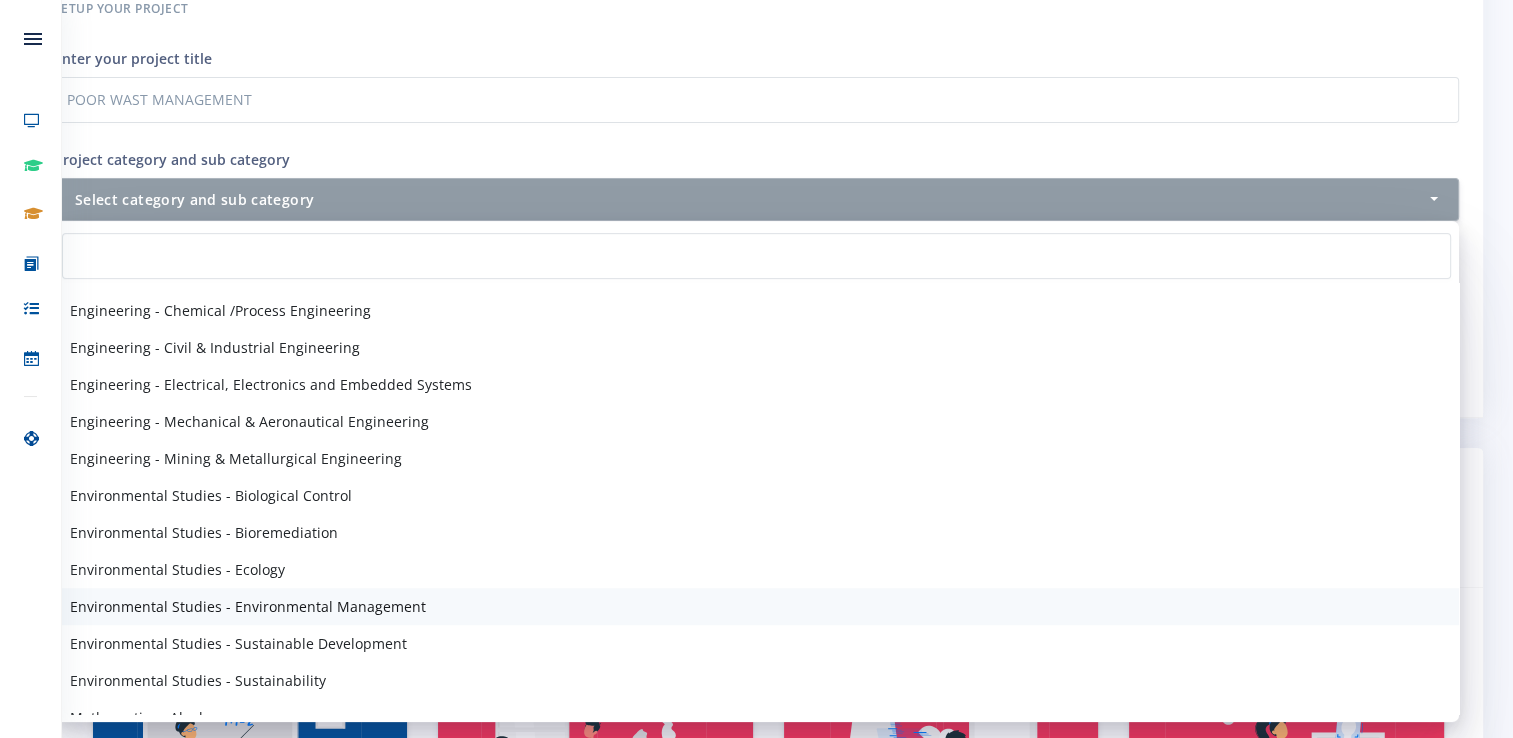 click on "Environmental Studies - Environmental Management" at bounding box center [756, 606] 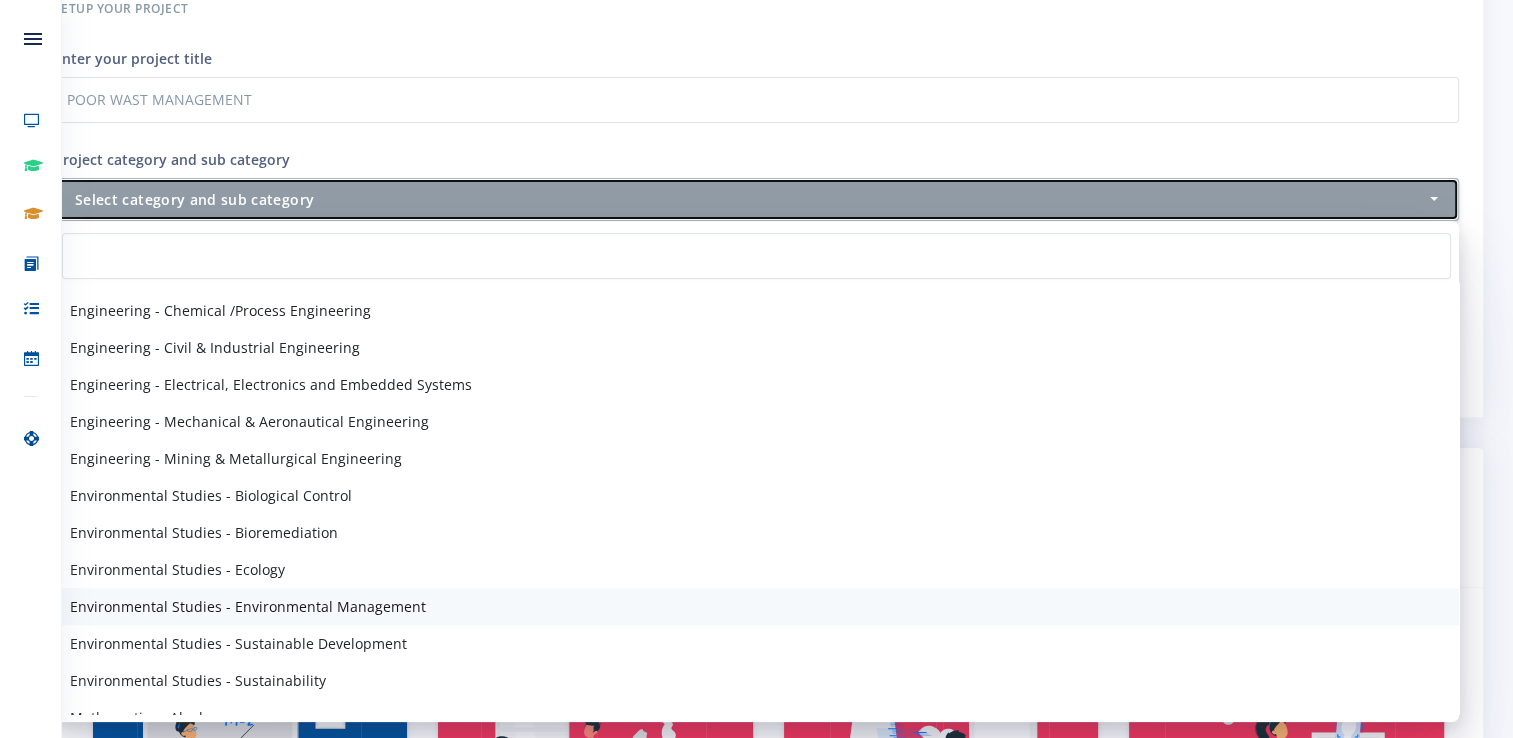 select on "50" 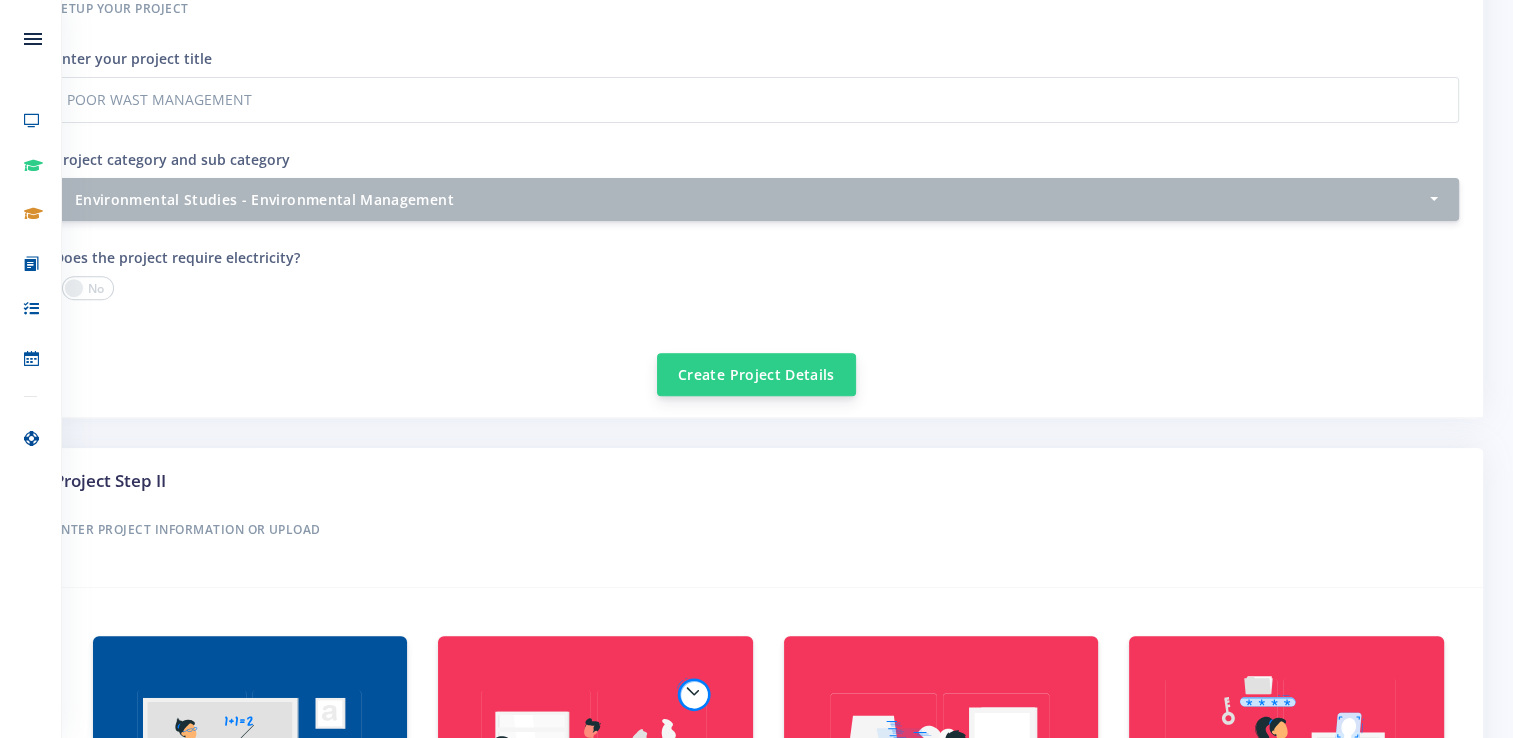 click on "Create Project Details" at bounding box center (756, 374) 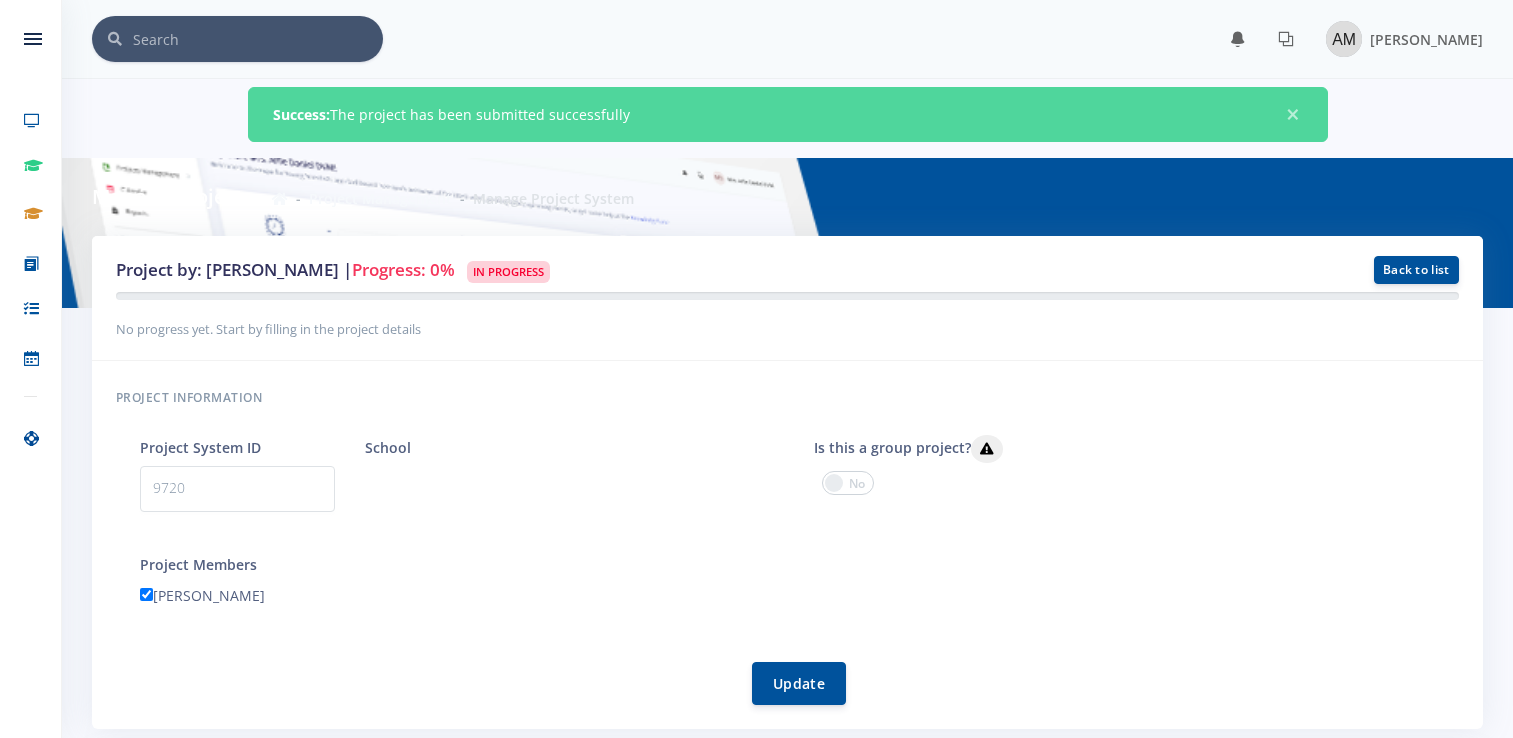 scroll, scrollTop: 0, scrollLeft: 0, axis: both 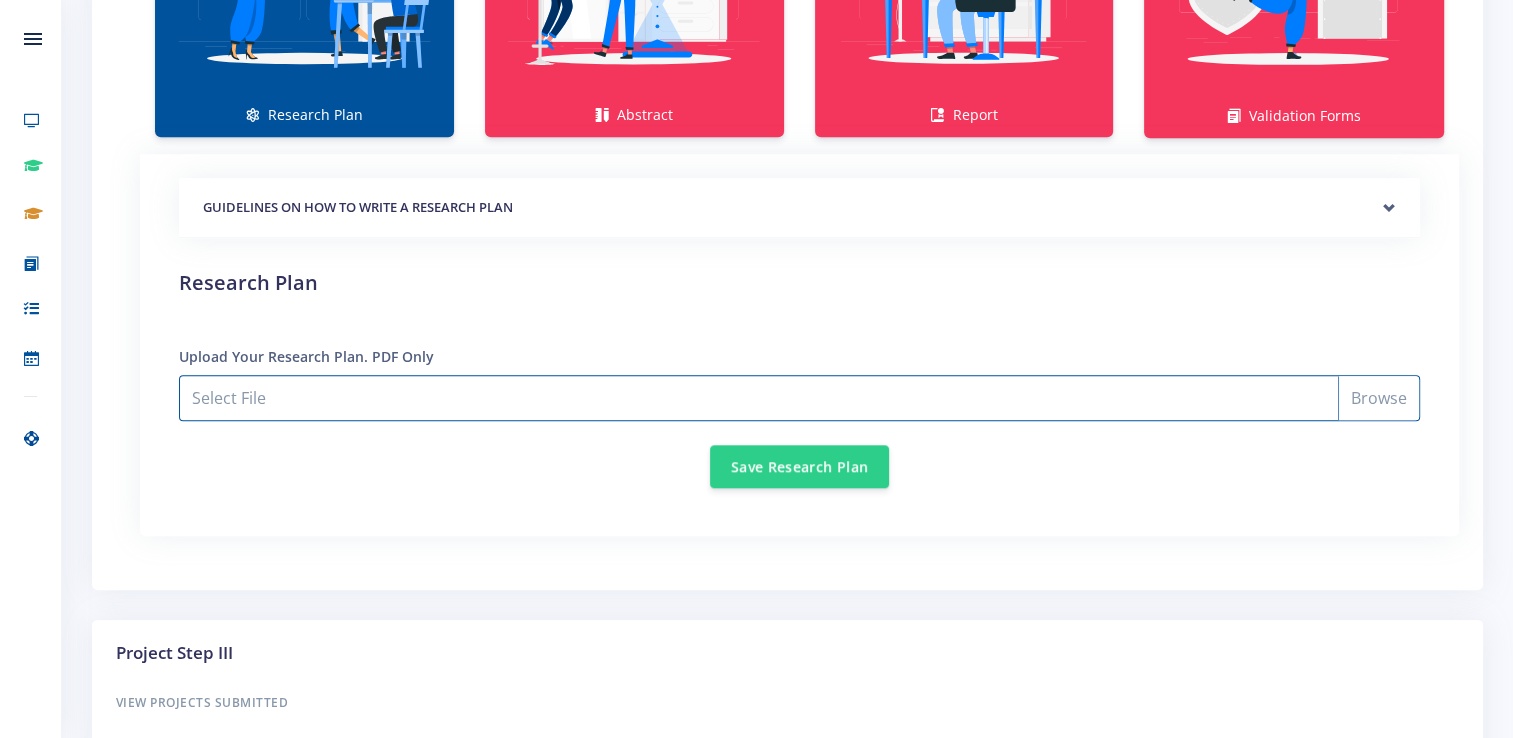 click on "Select File" at bounding box center [799, 398] 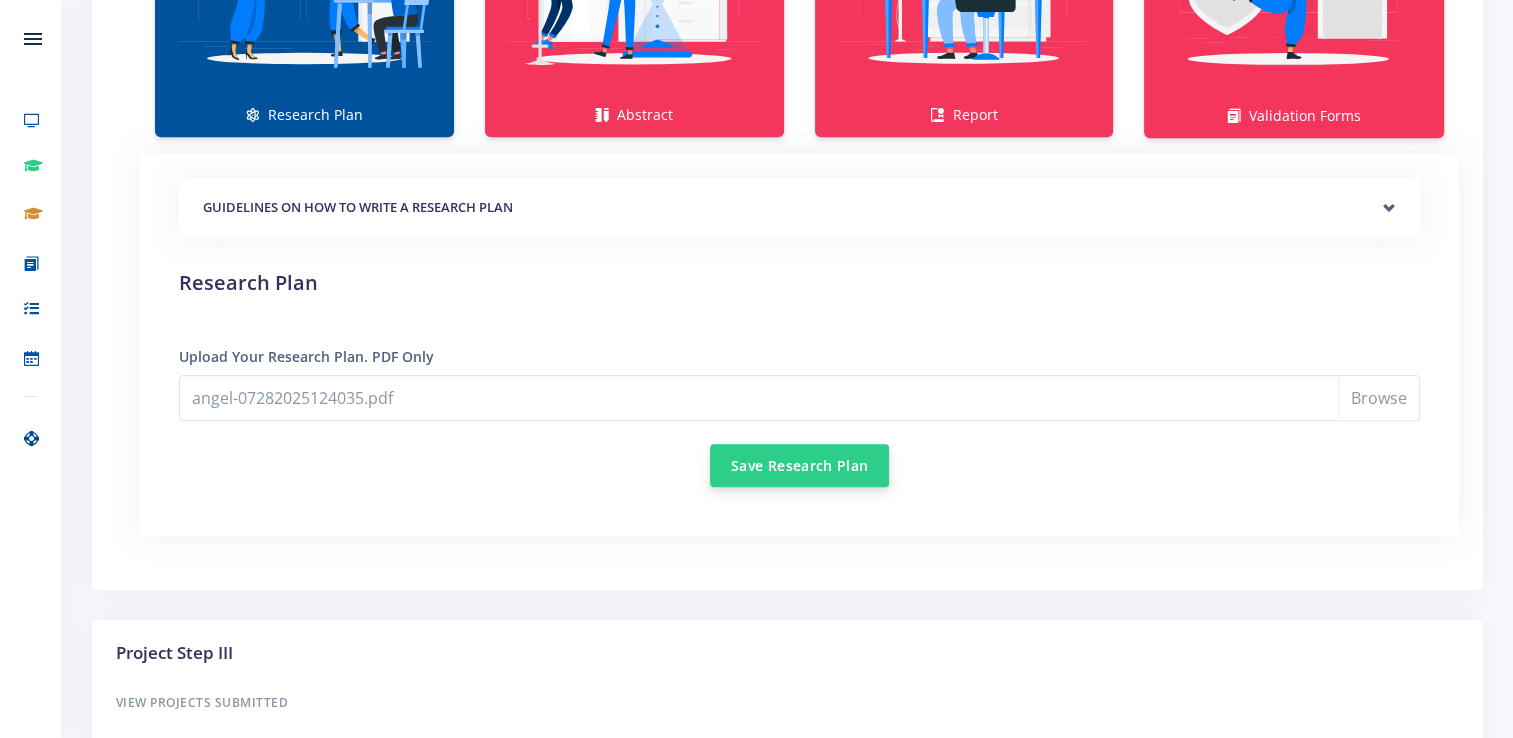 click on "Save Research Plan" at bounding box center [799, 465] 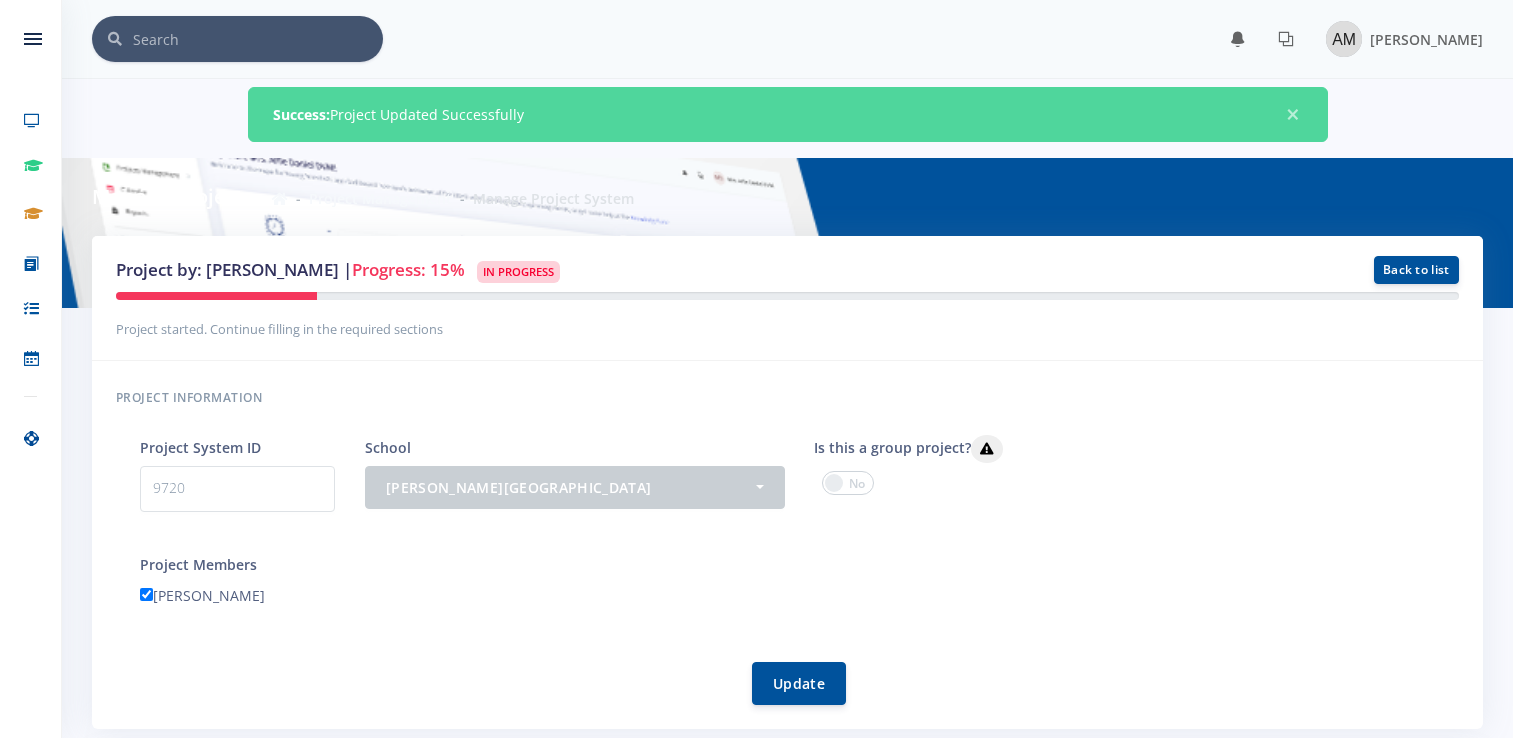 scroll, scrollTop: 0, scrollLeft: 0, axis: both 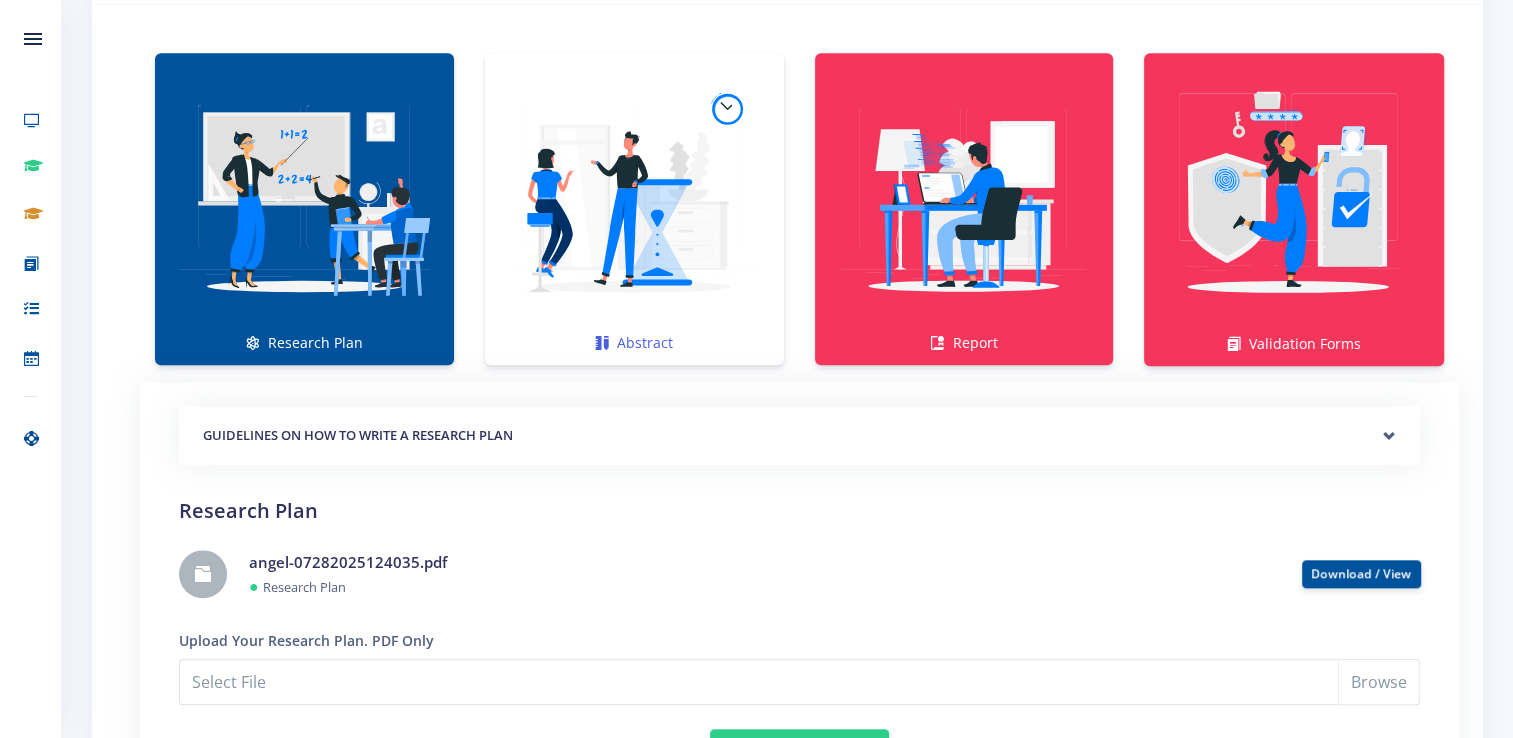 click at bounding box center [634, 198] 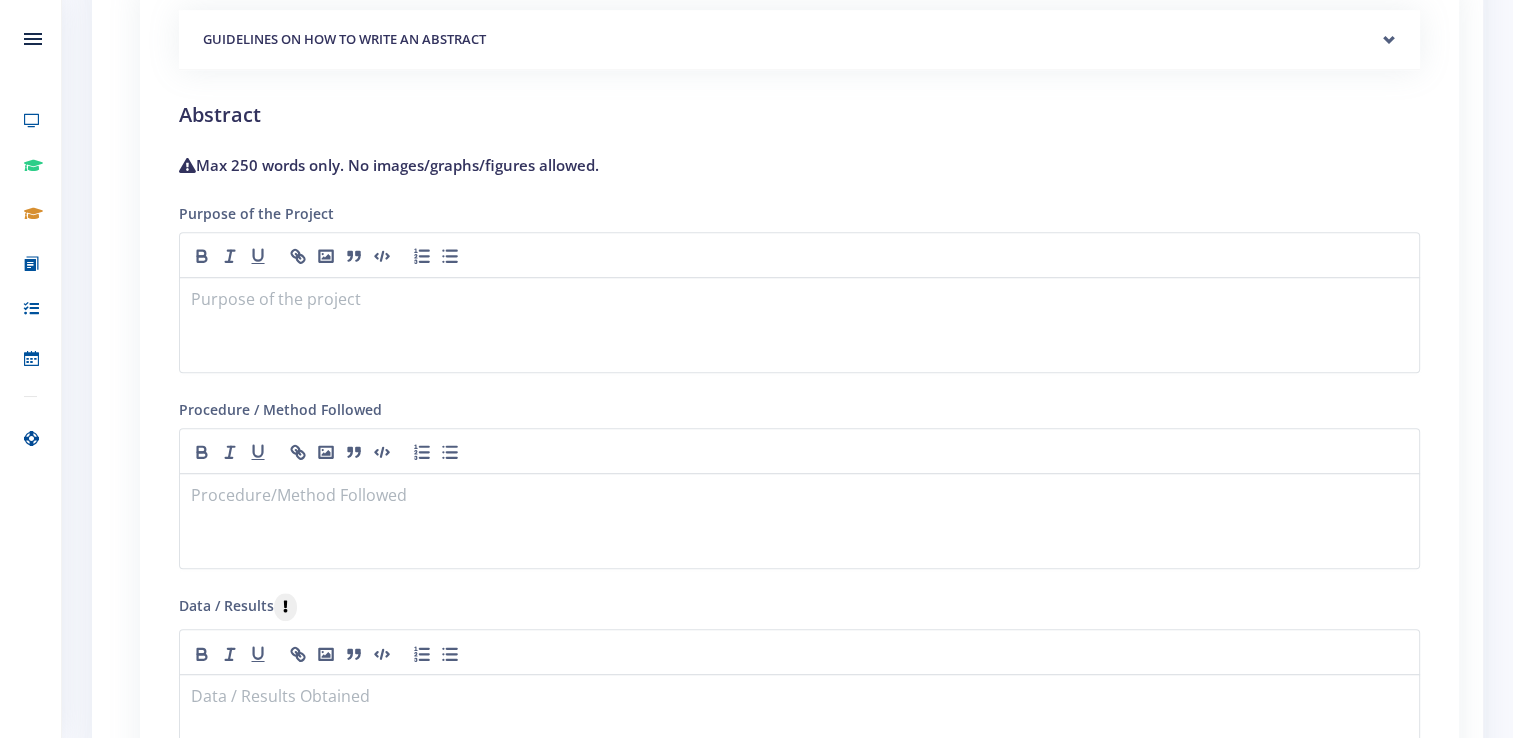 scroll, scrollTop: 1820, scrollLeft: 0, axis: vertical 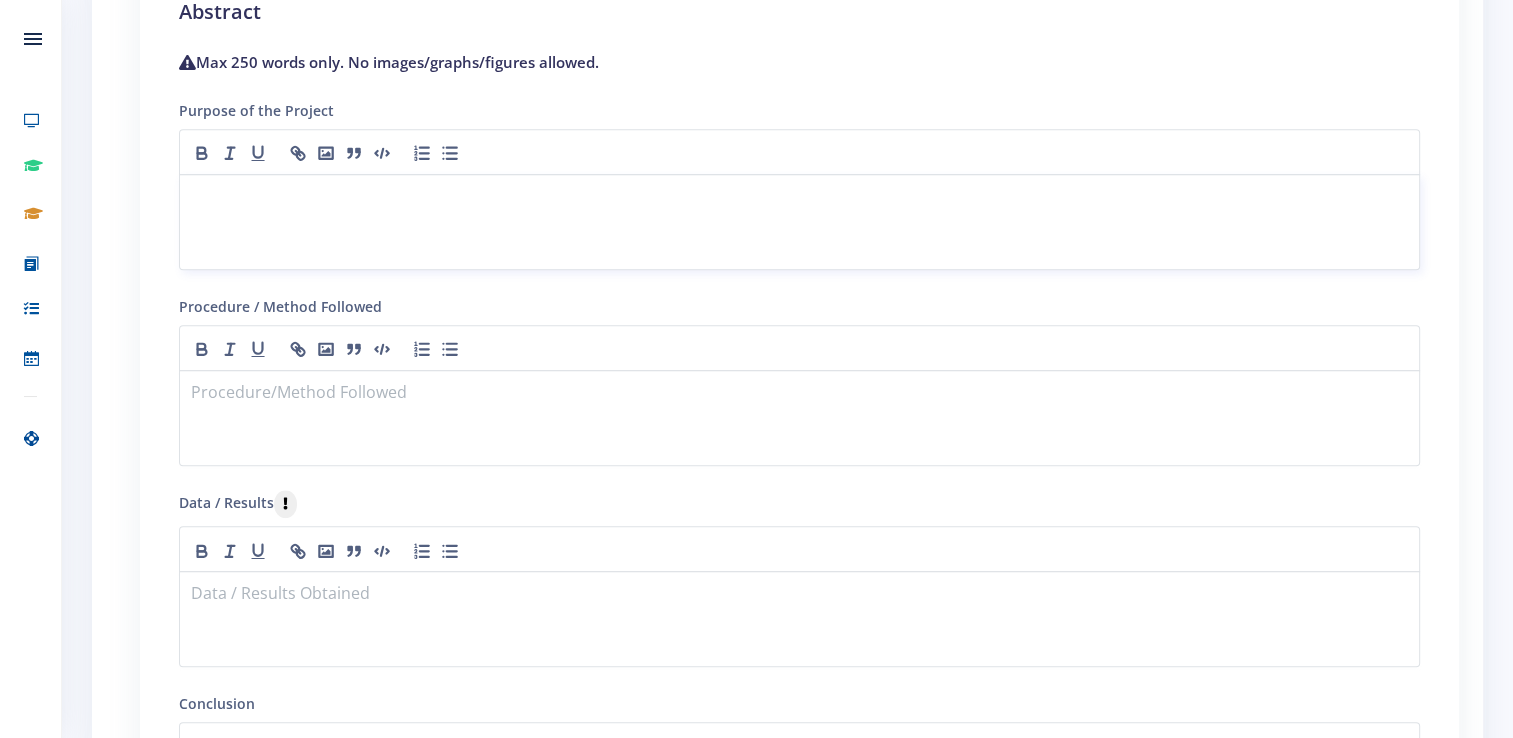 click at bounding box center (799, 222) 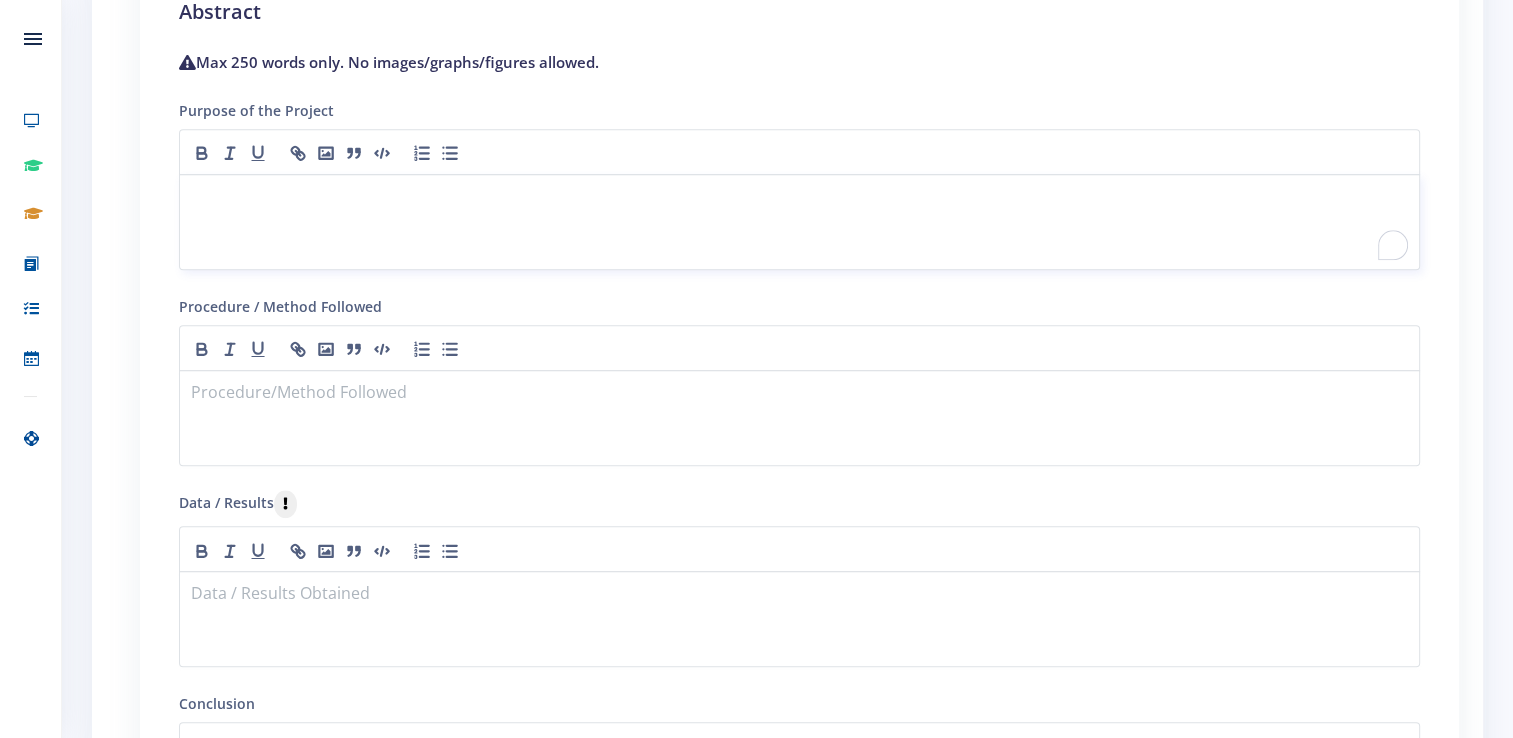 type 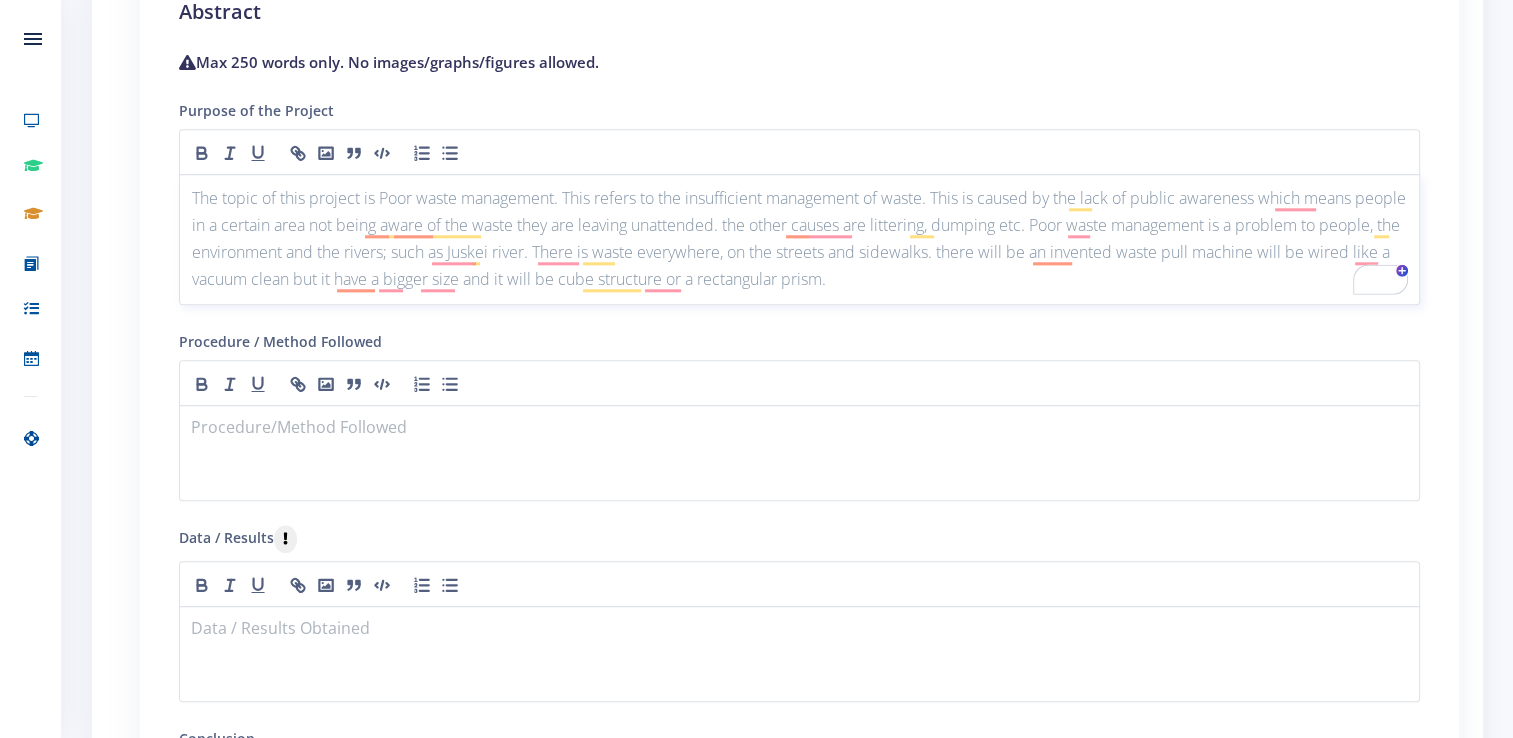 click on "poor" 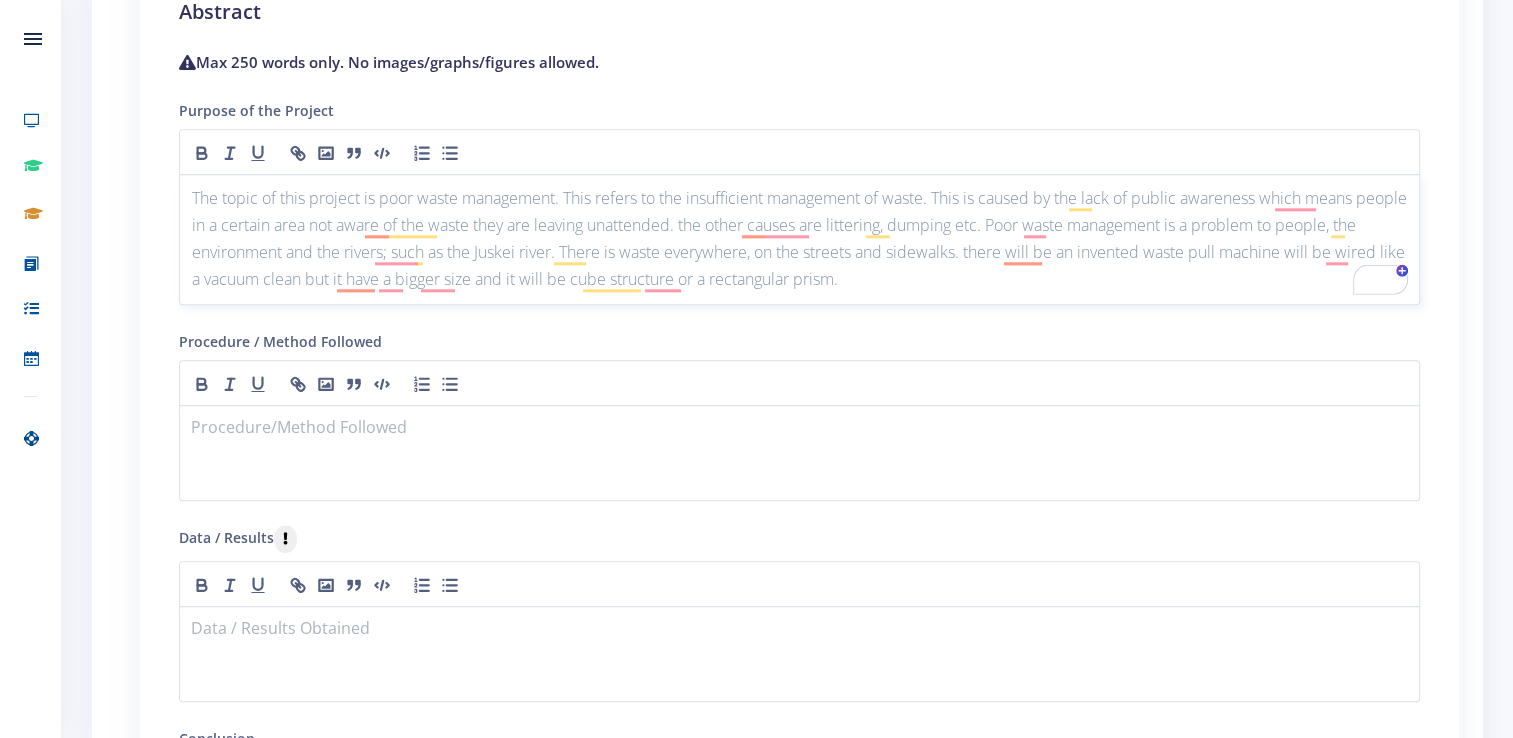 click on "River." 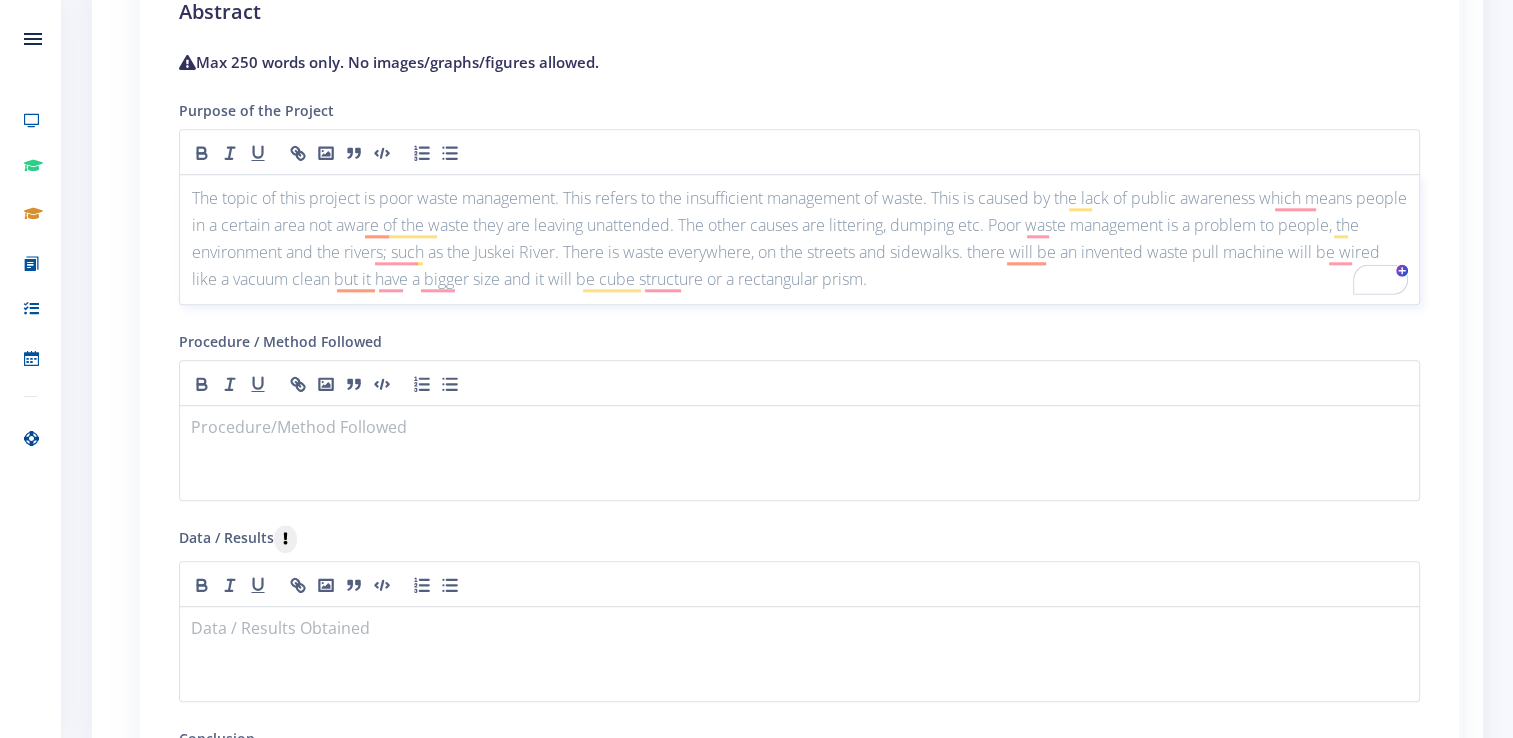 click on "dumping" 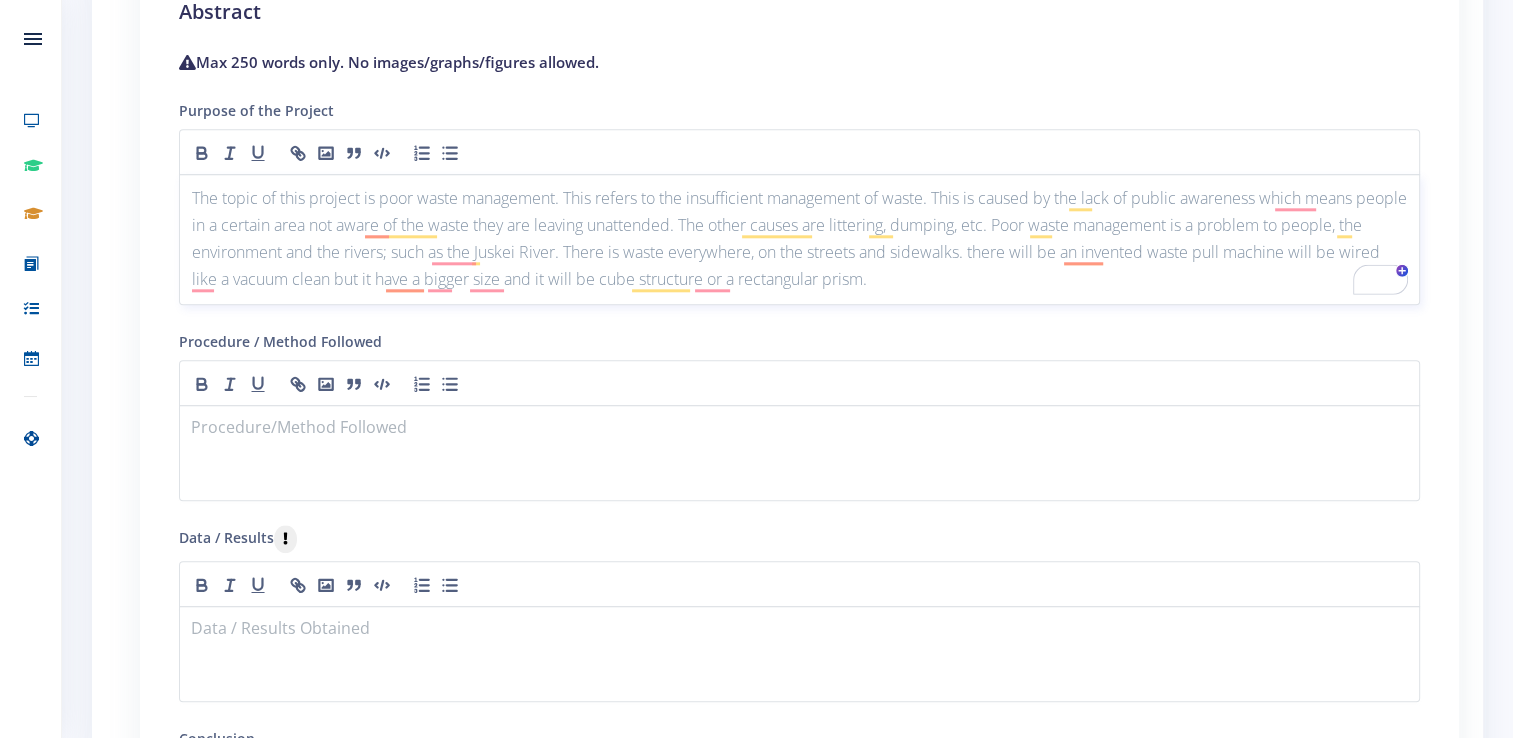 click on "awareness" 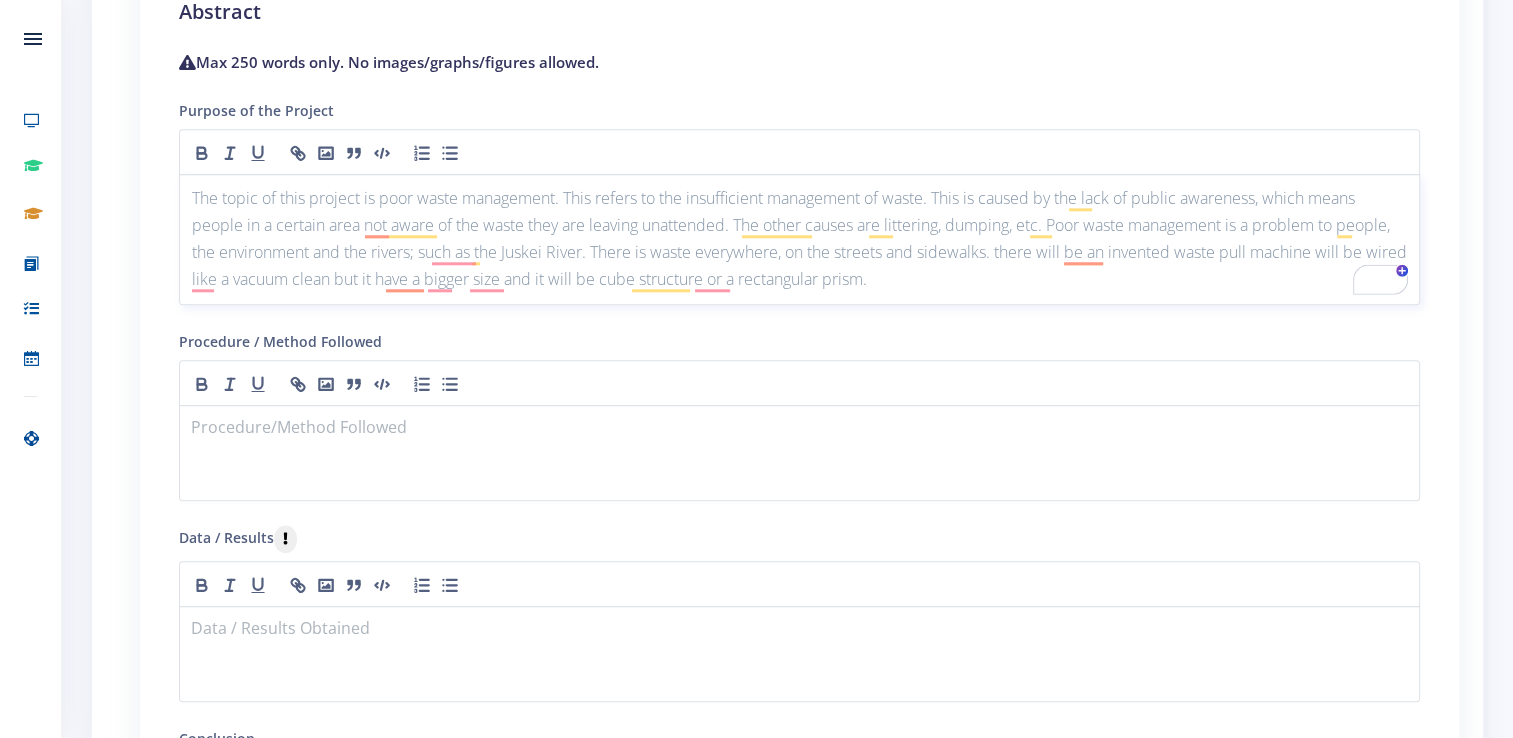 click on "machine" 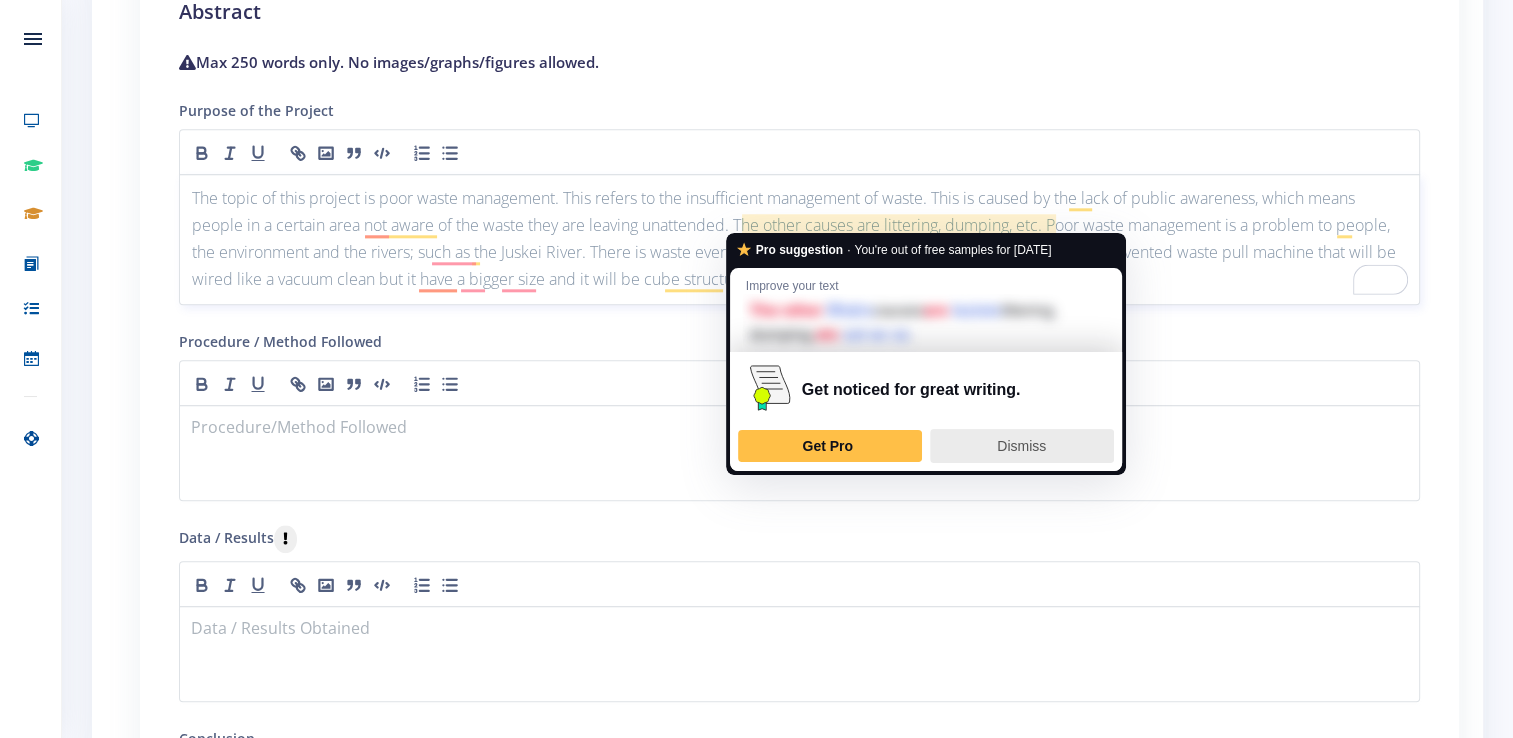 click on "Dismiss" at bounding box center (1021, 446) 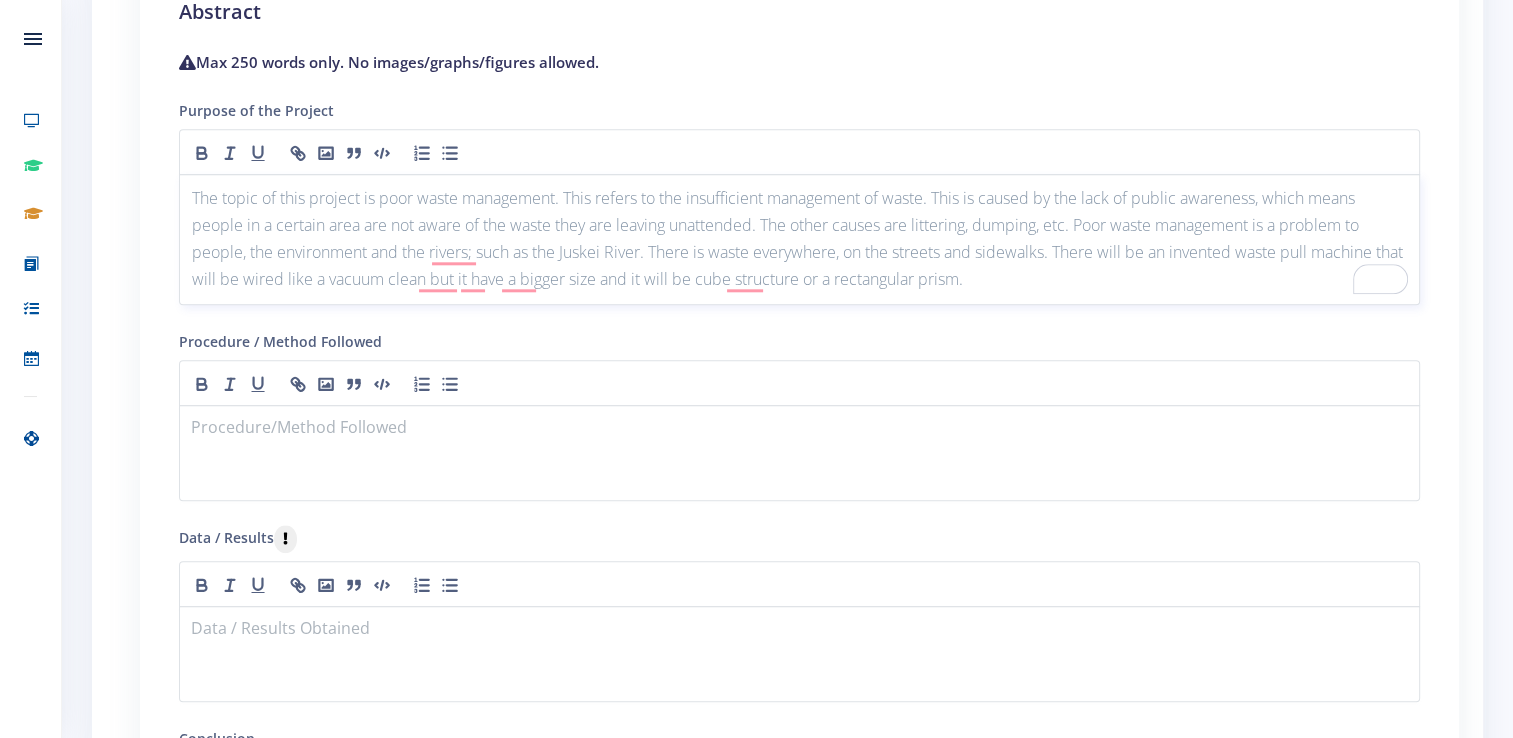 click on "are" 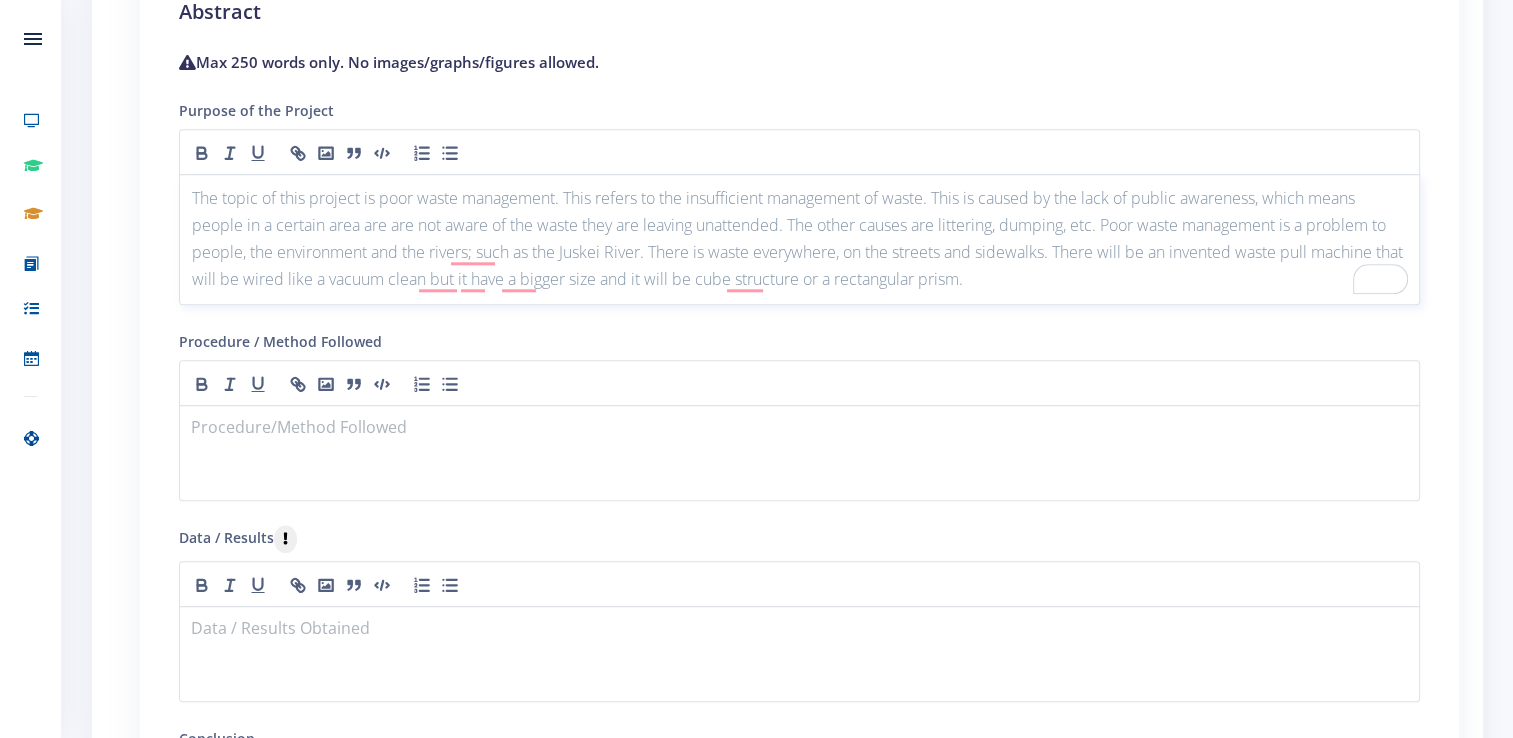 click on "environment" 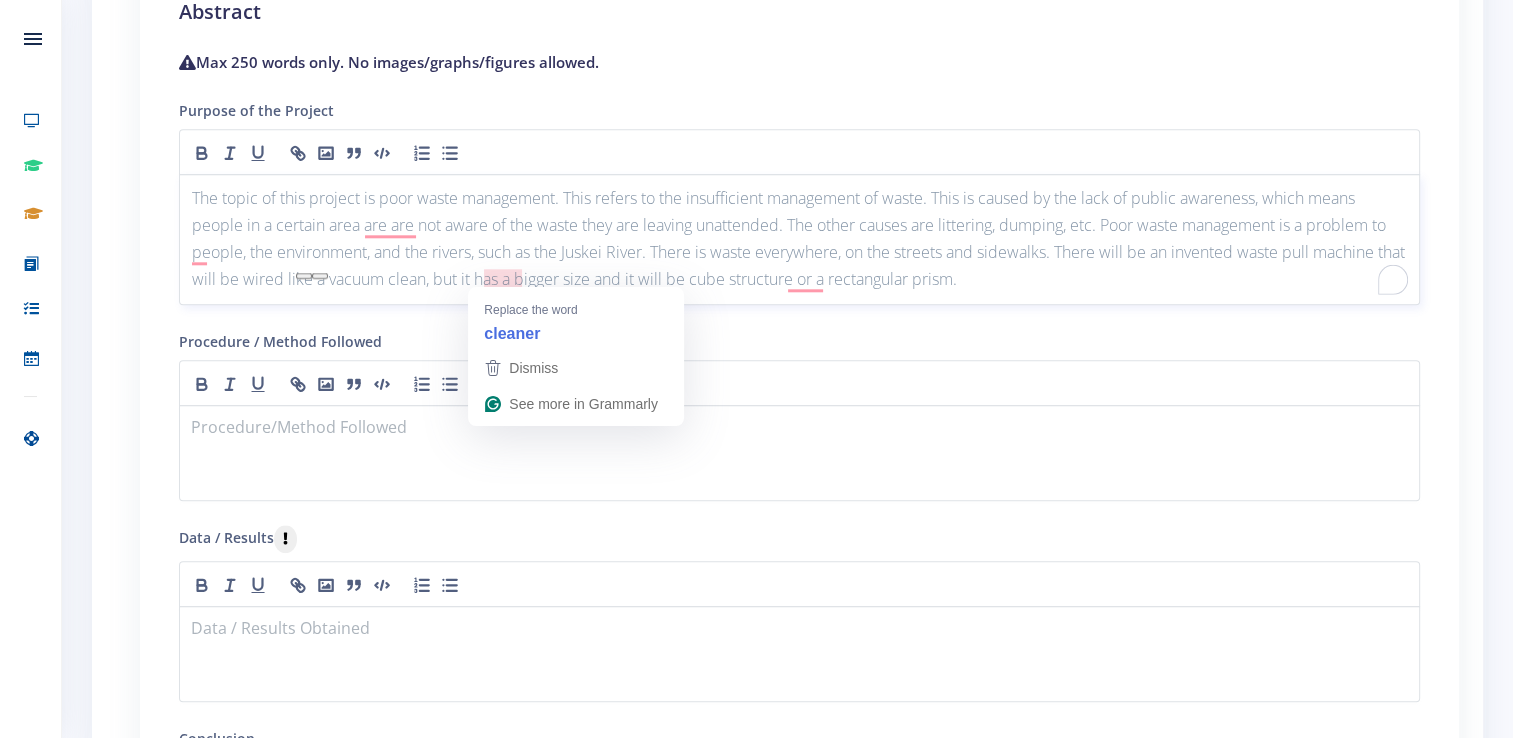 click on "The topic of this project is poor waste management. This refers to the insufficient management of waste. This is caused by the lack of public awareness, which means people in a certain area are are not aware of the waste they are leaving unattended. The other causes are littering, dumping, etc. Poor waste management is a problem to people, the environment, and the rivers, such as the Juskei River. There is waste everywhere, on the streets and sidewalks. There will be an invented waste pull machine that will be wired like a vacuum clean, but it has a bigger size and it will be cube structure or a rectangular prism." at bounding box center (799, 239) 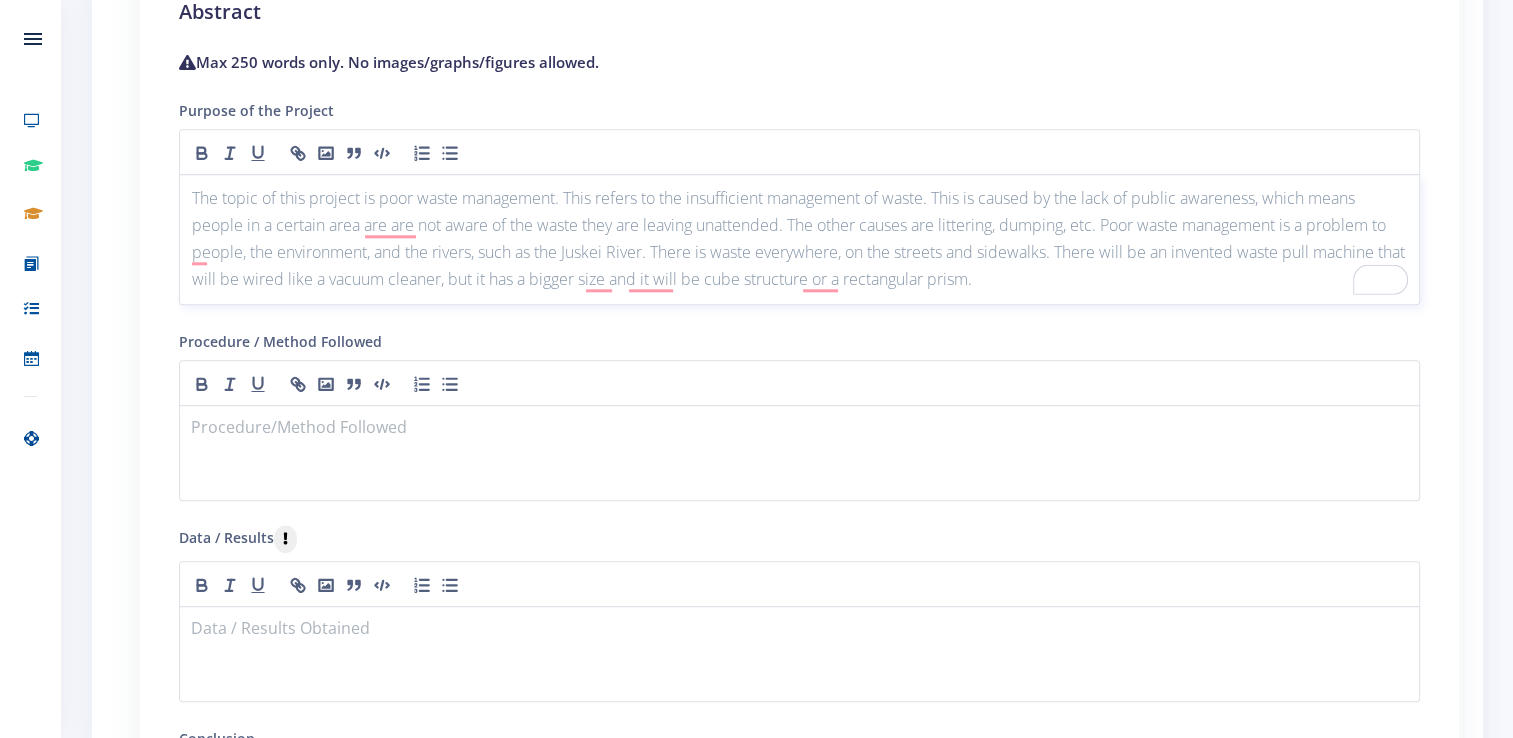 click on "The topic of this project is poor waste management. This refers to the insufficient management of waste. This is caused by the lack of public awareness, which means people in a certain area are are not aware of the waste they are leaving unattended. The other causes are littering, dumping, etc. Poor waste management is a problem to people, the environment, and the rivers, such as the Juskei River. There is waste everywhere, on the streets and sidewalks. There will be an invented waste pull machine that will be wired like a vacuum cleaner, but it has a bigger size and it will be cube structure or a rectangular prism." at bounding box center [799, 239] 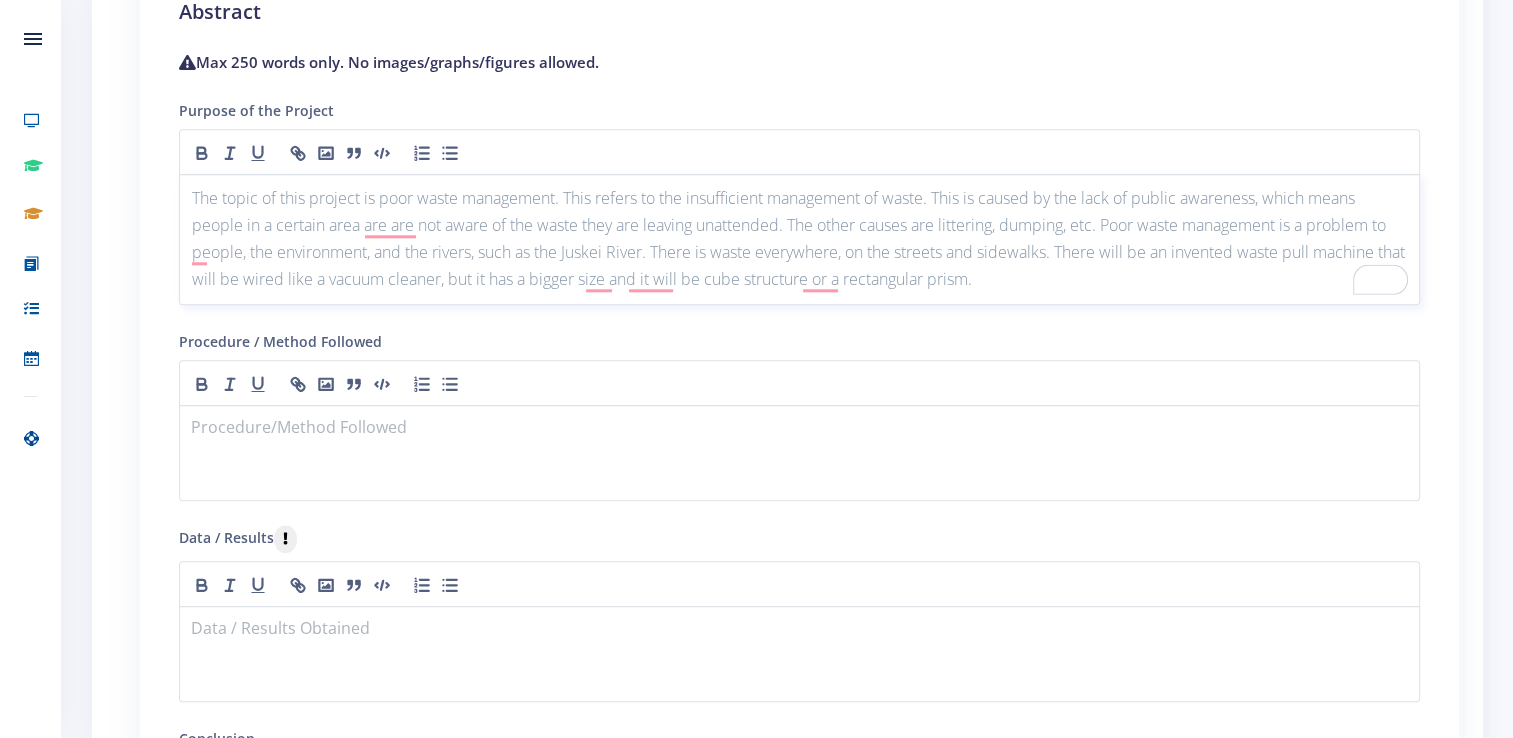 click on "size" 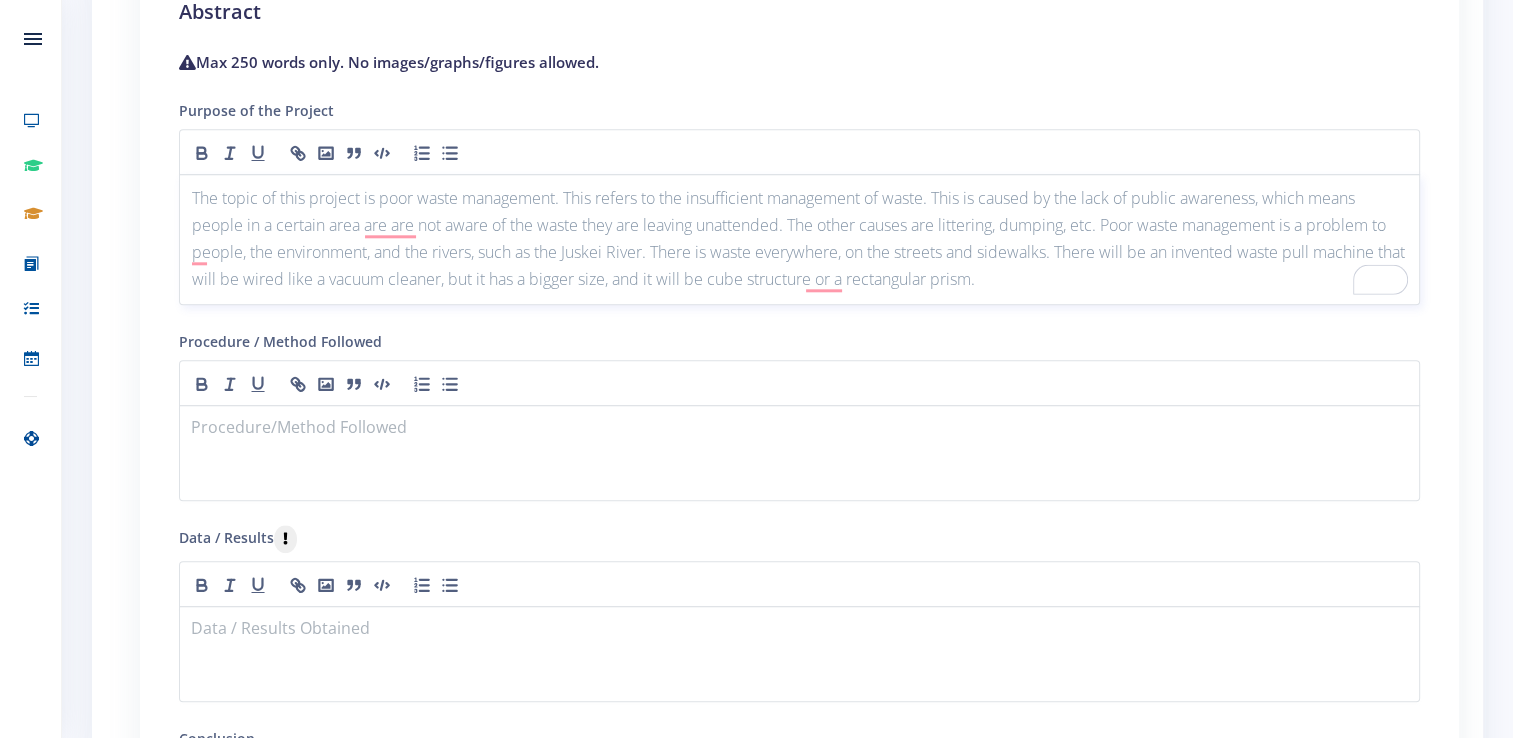 click on "The topic of this project is poor waste management. This refers to the insufficient management of waste. This is caused by the lack of public awareness, which means people in a certain area are are not aware of the waste they are leaving unattended. The other causes are littering, dumping, etc. Poor waste management is a problem to people, the environment, and the rivers, such as the Juskei River. There is waste everywhere, on the streets and sidewalks. There will be an invented waste pull machine that will be wired like a vacuum cleaner, but it has a bigger size, and it will be cube structure or a rectangular prism." at bounding box center (799, 239) 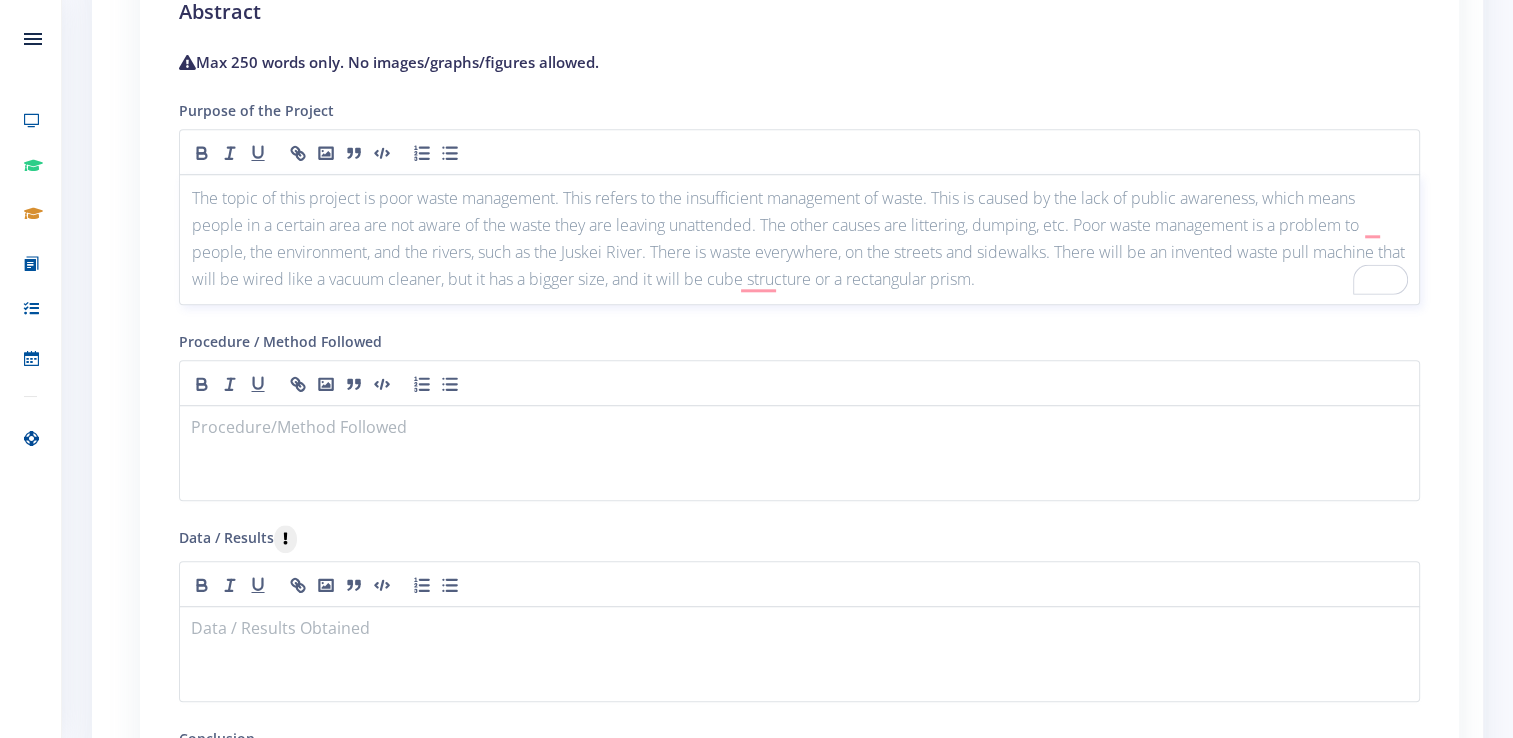 click on "is bigger in" 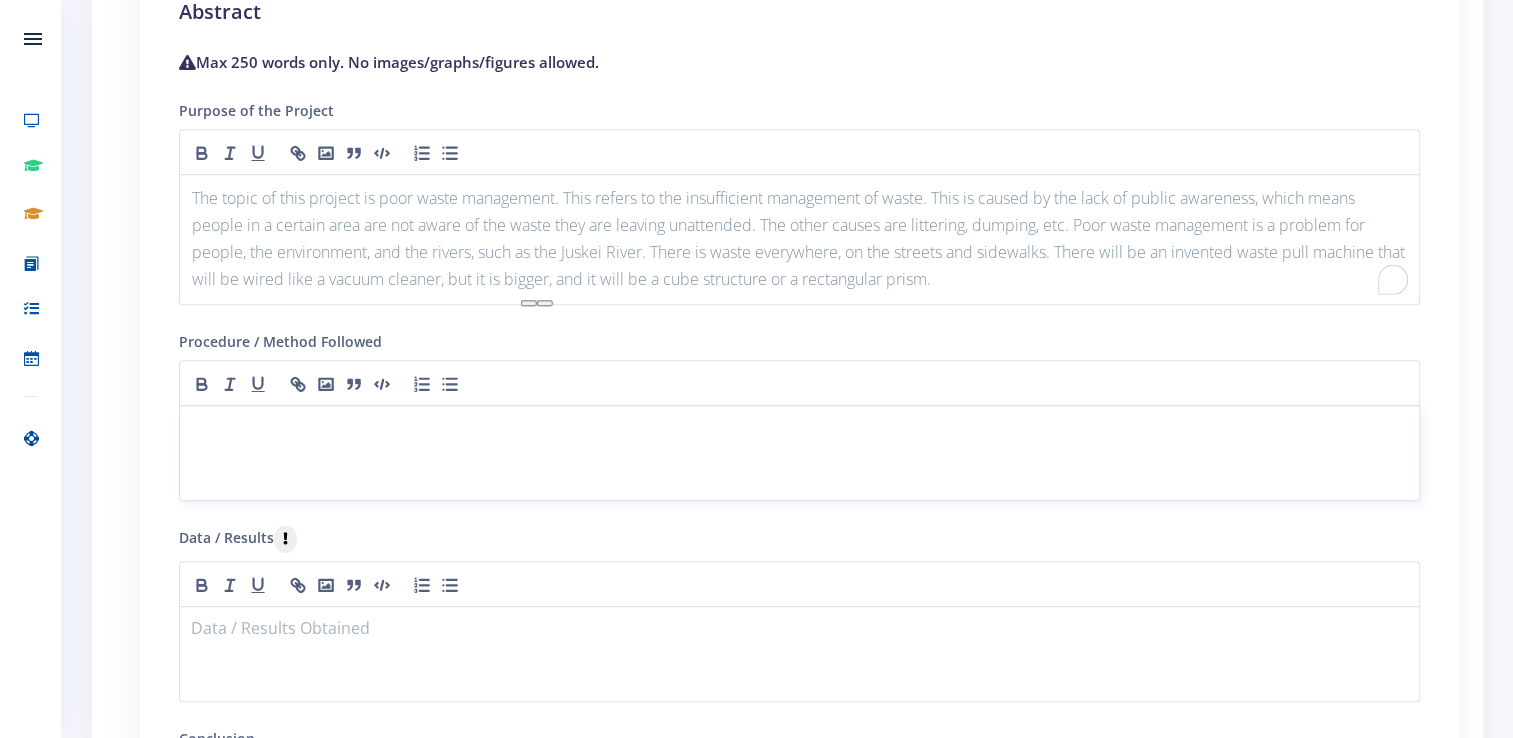 click at bounding box center [799, 429] 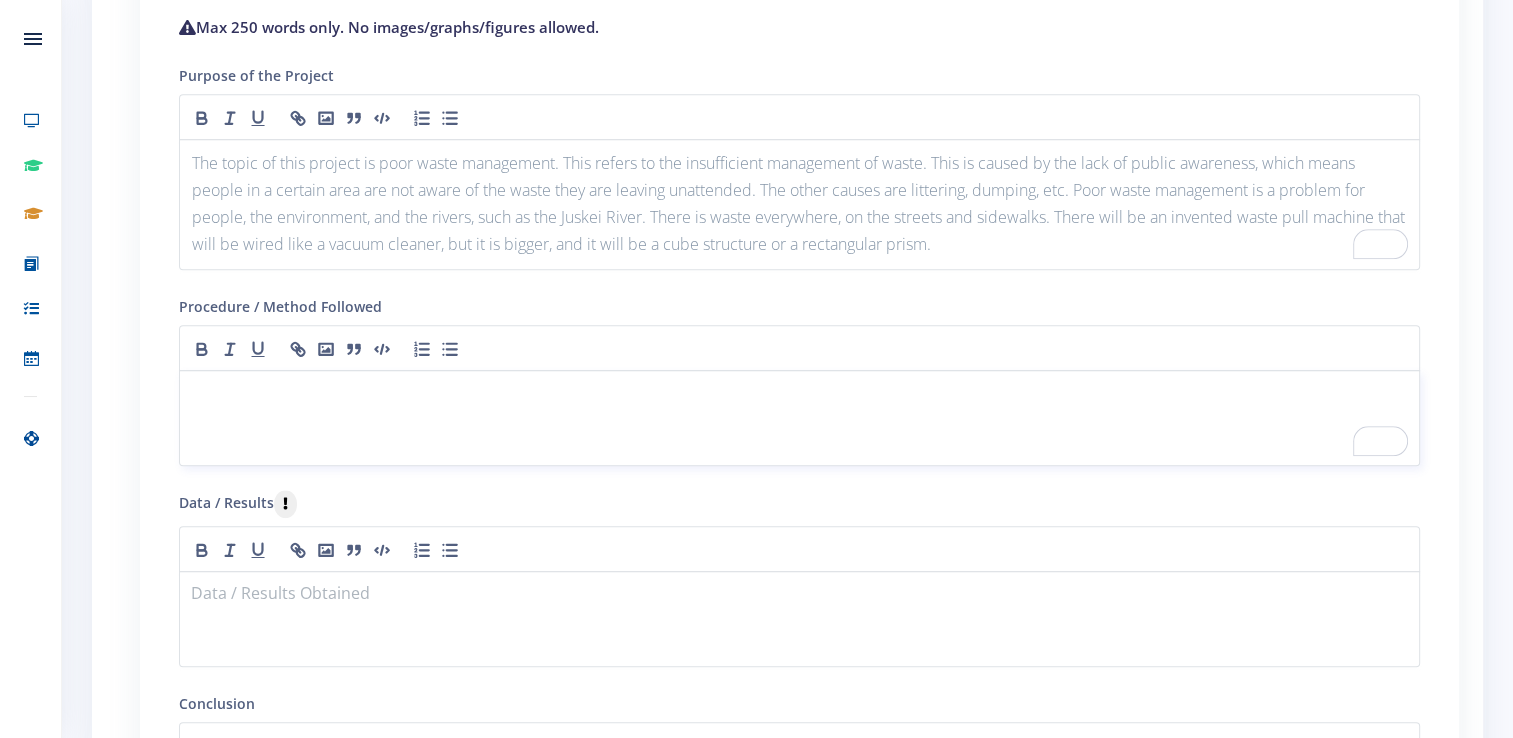 scroll, scrollTop: 2580, scrollLeft: 0, axis: vertical 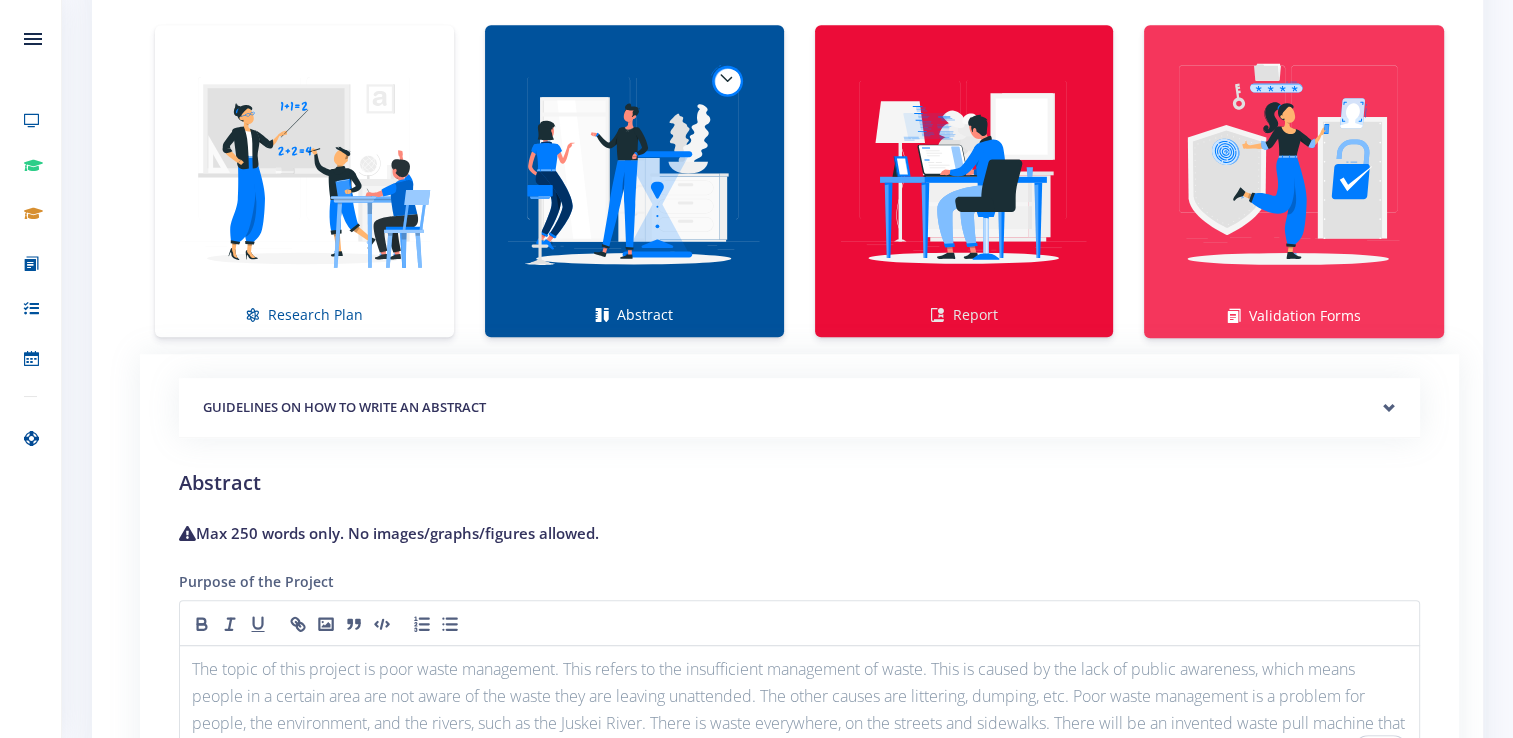 click at bounding box center [964, 170] 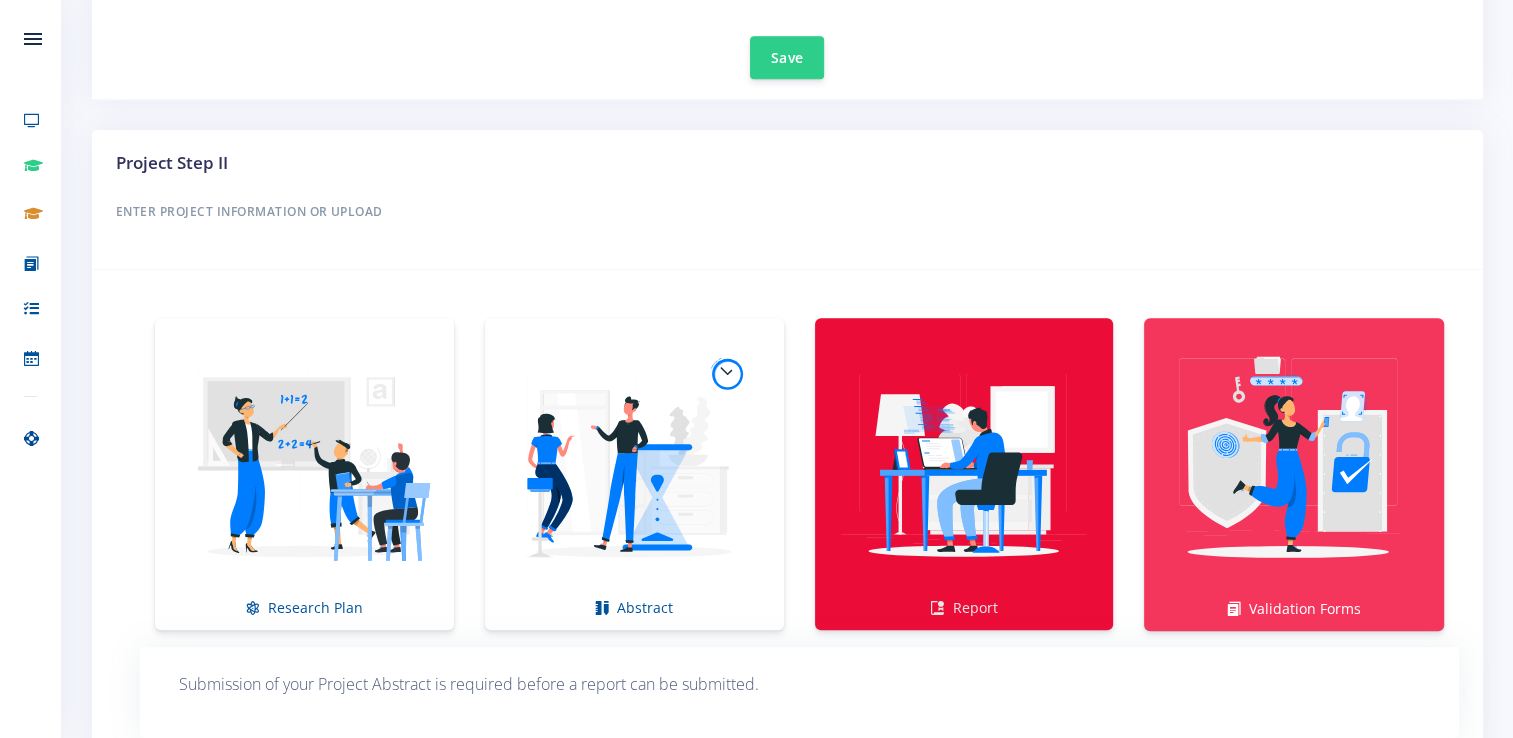 scroll, scrollTop: 1274, scrollLeft: 0, axis: vertical 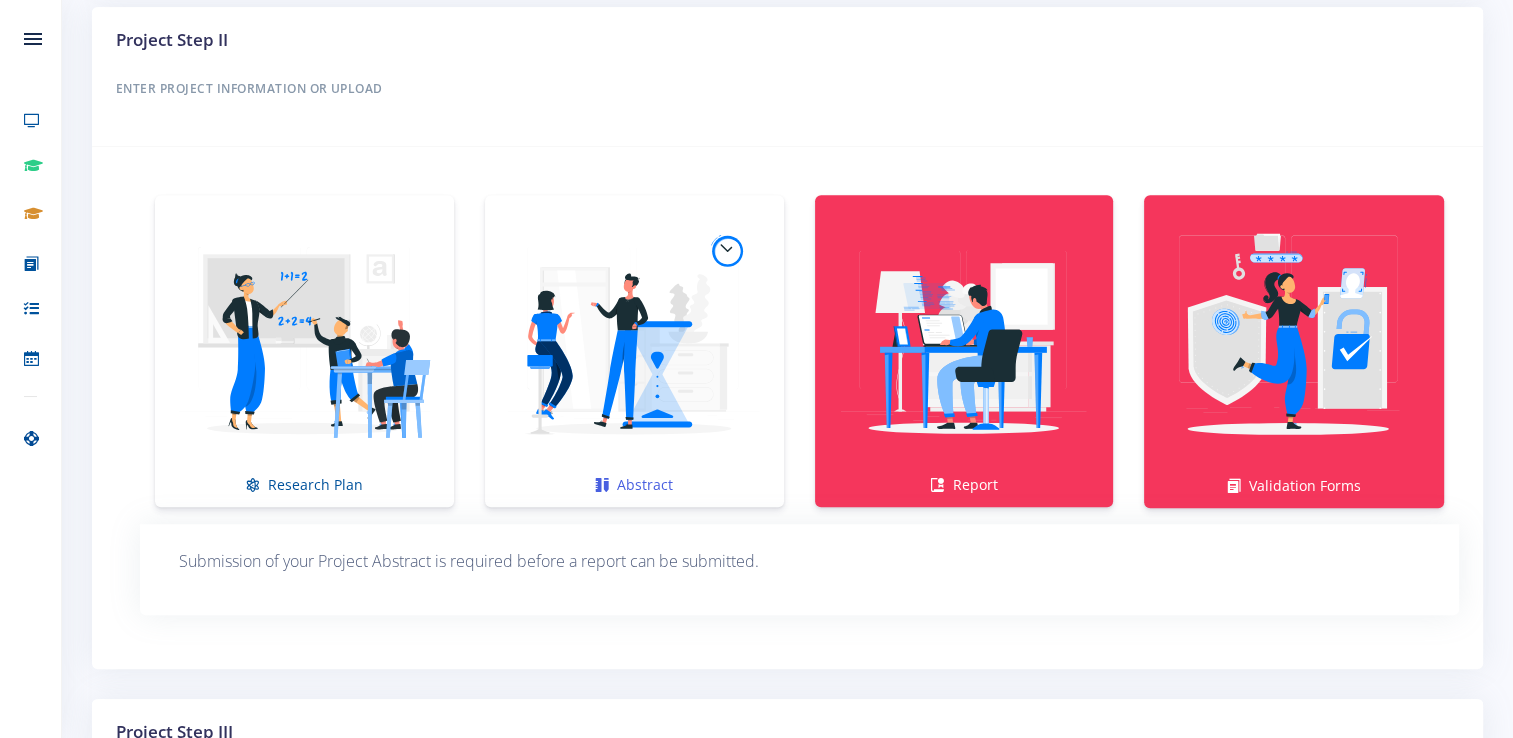 click at bounding box center (634, 340) 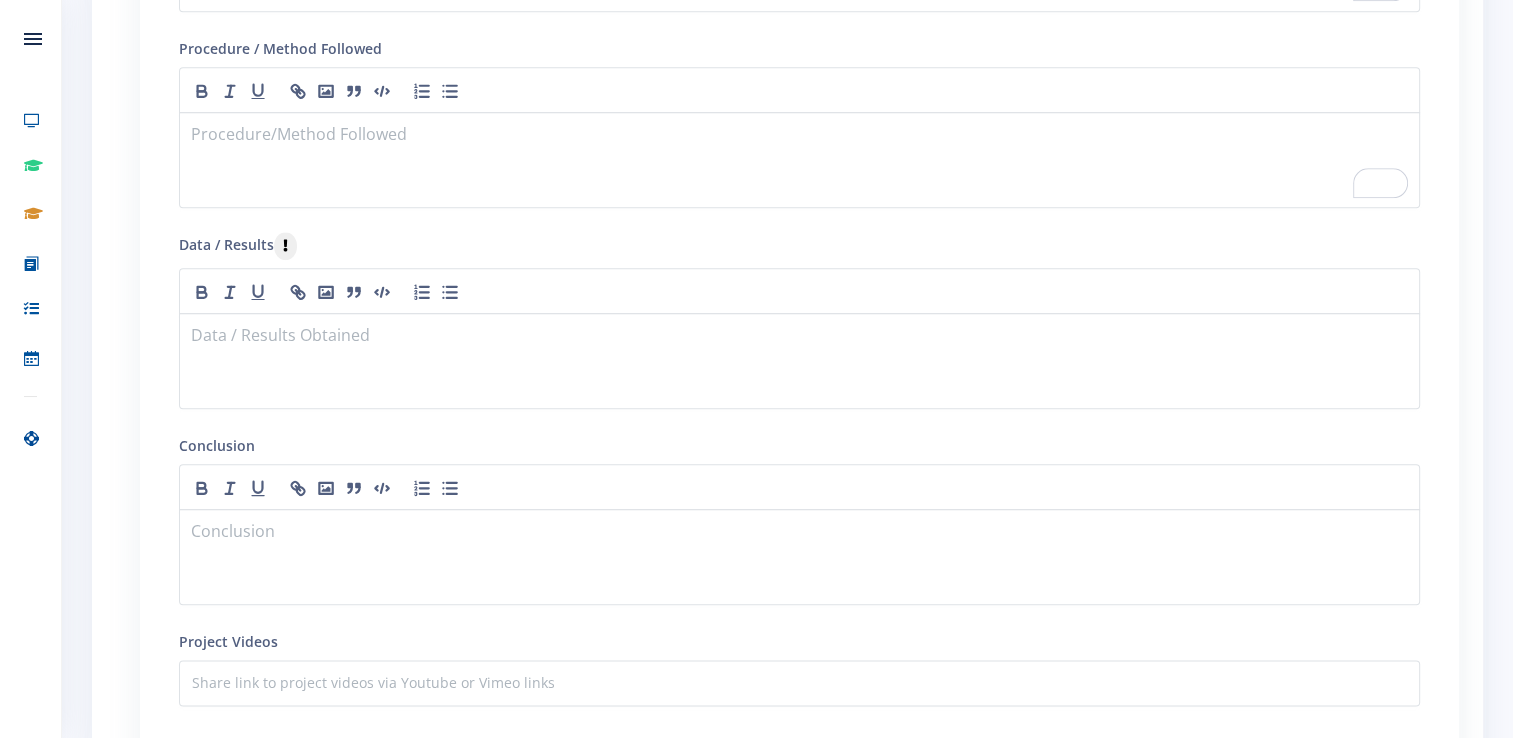 scroll, scrollTop: 2212, scrollLeft: 0, axis: vertical 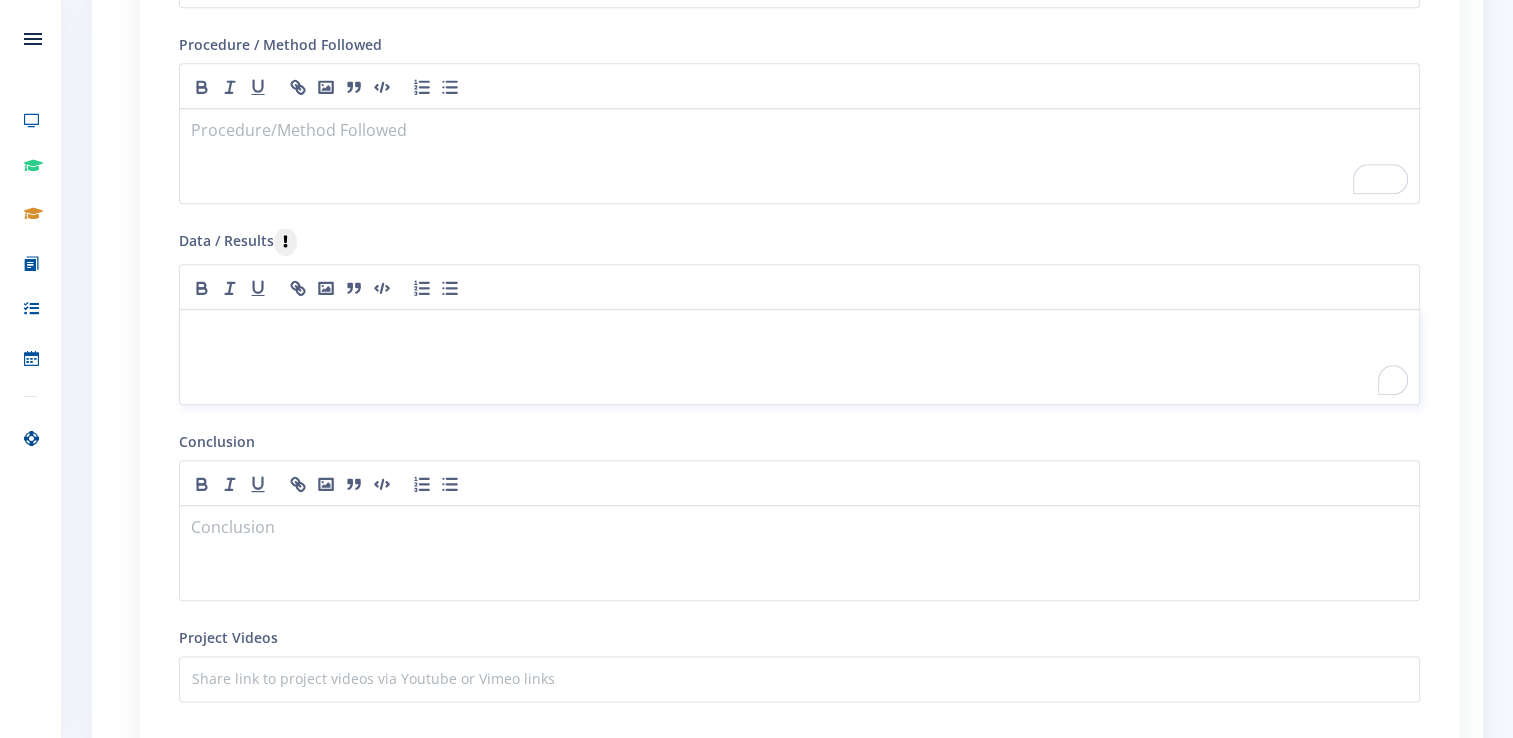 click at bounding box center [799, 333] 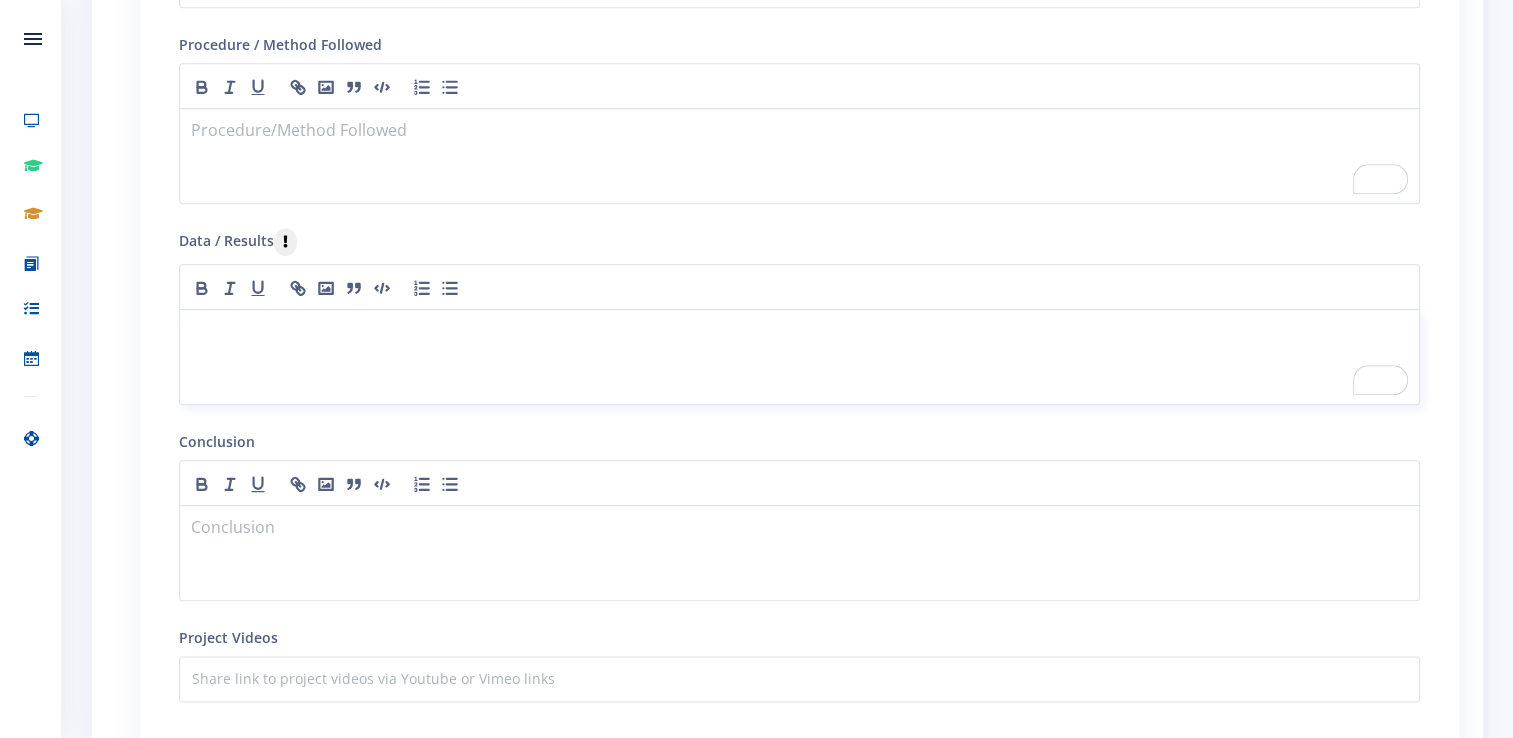 type 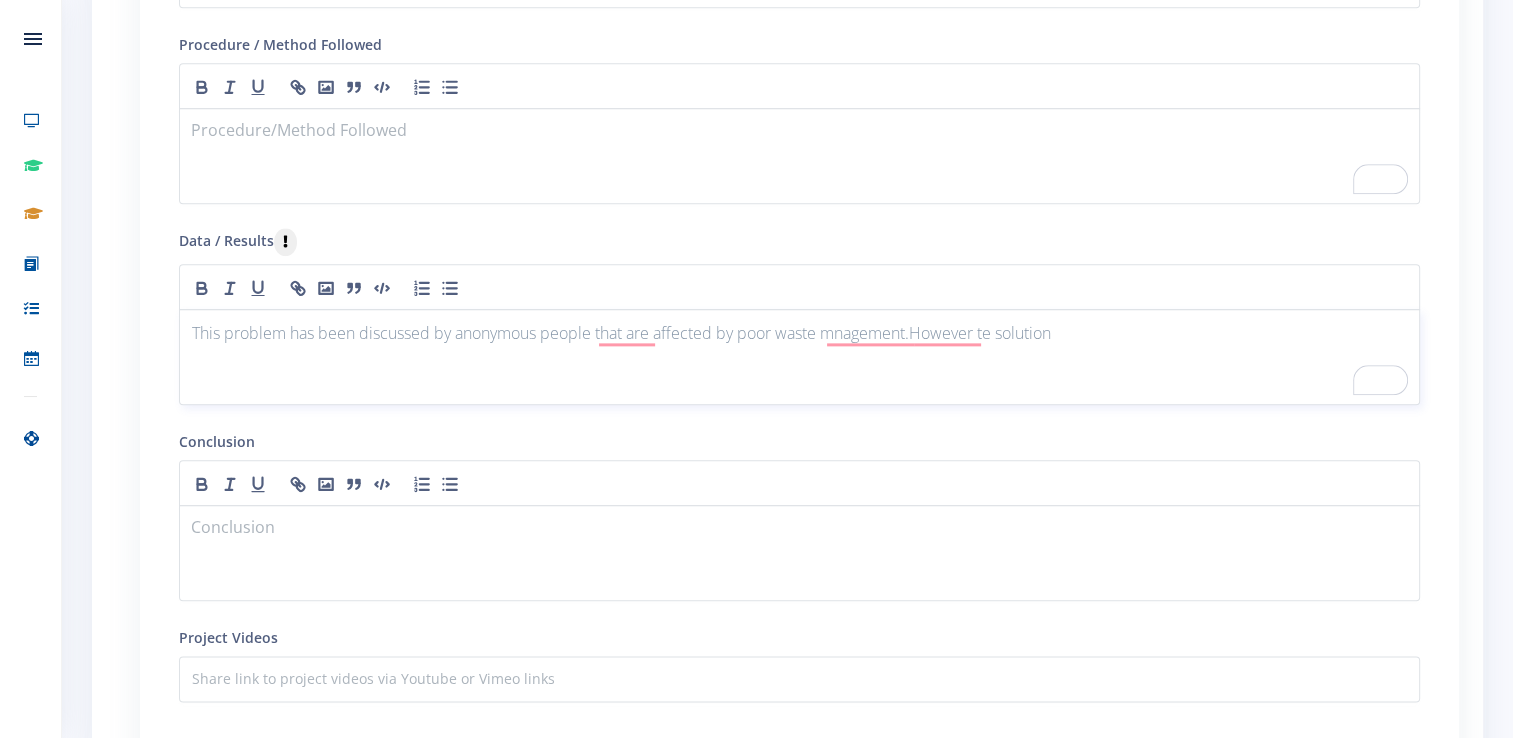 click on "This problem has been discussed by anonymous people that are affected by poor waste mnagement.However te solution" at bounding box center (799, 333) 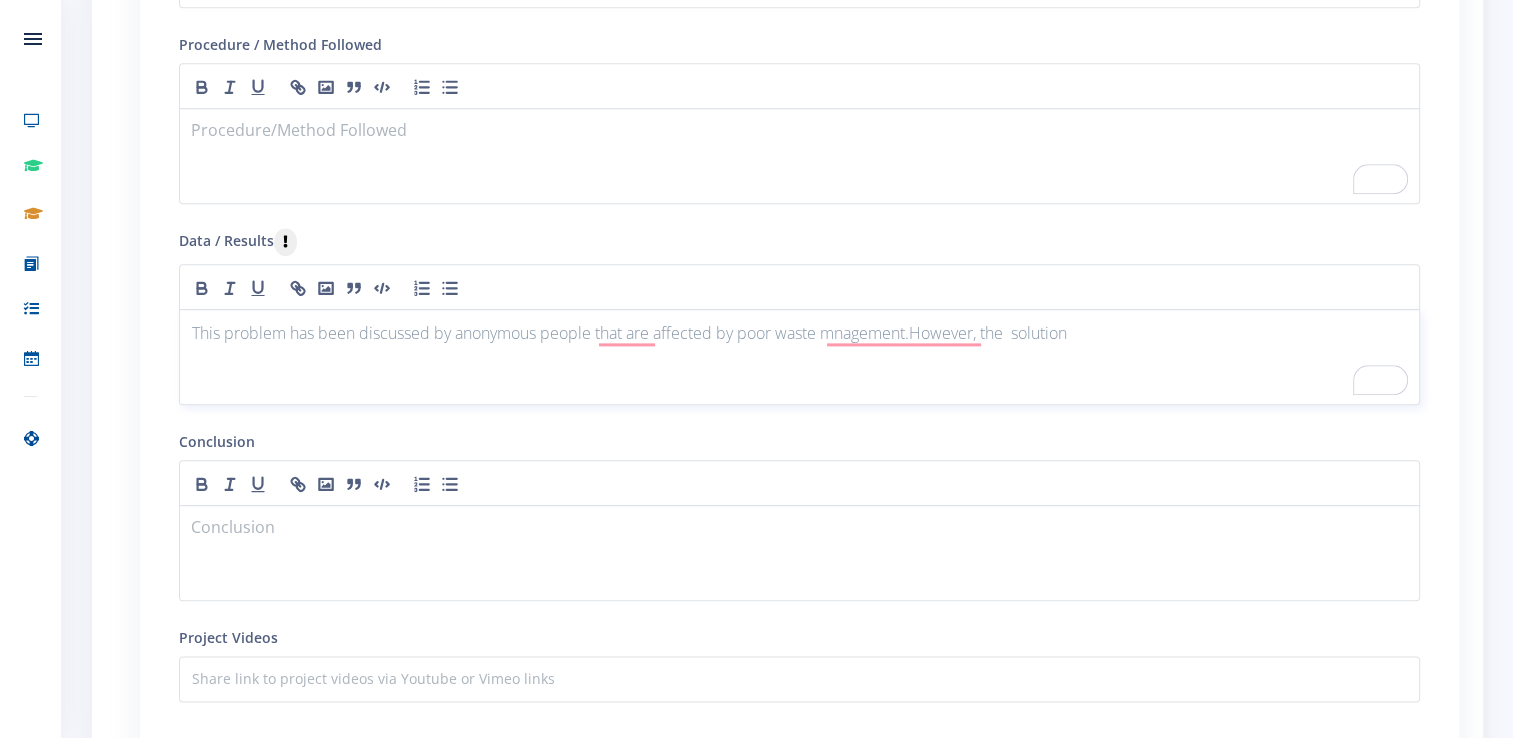 click on "This problem has been discussed by anonymous people that are affected by poor waste mnagement.However, the  solution" at bounding box center [799, 333] 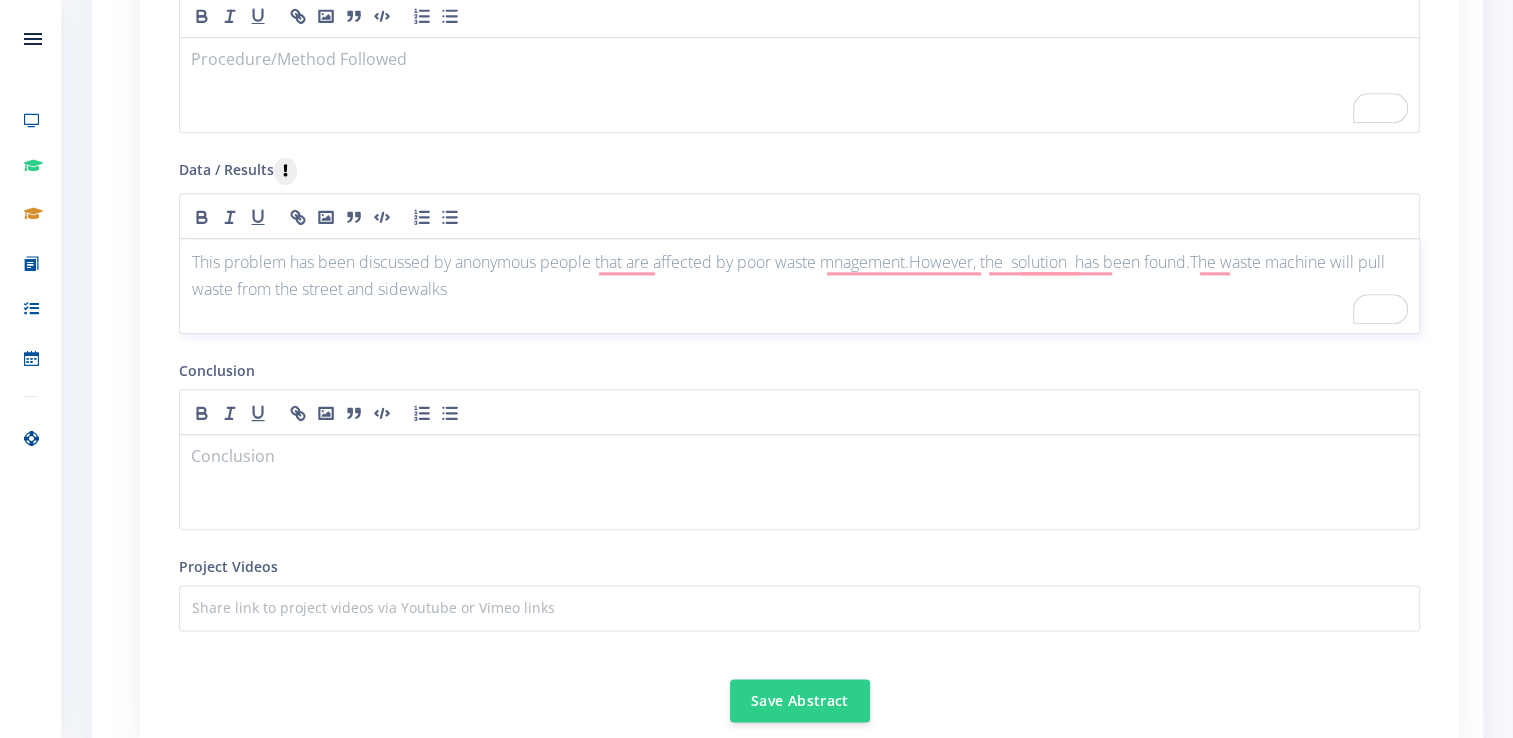 scroll, scrollTop: 2291, scrollLeft: 0, axis: vertical 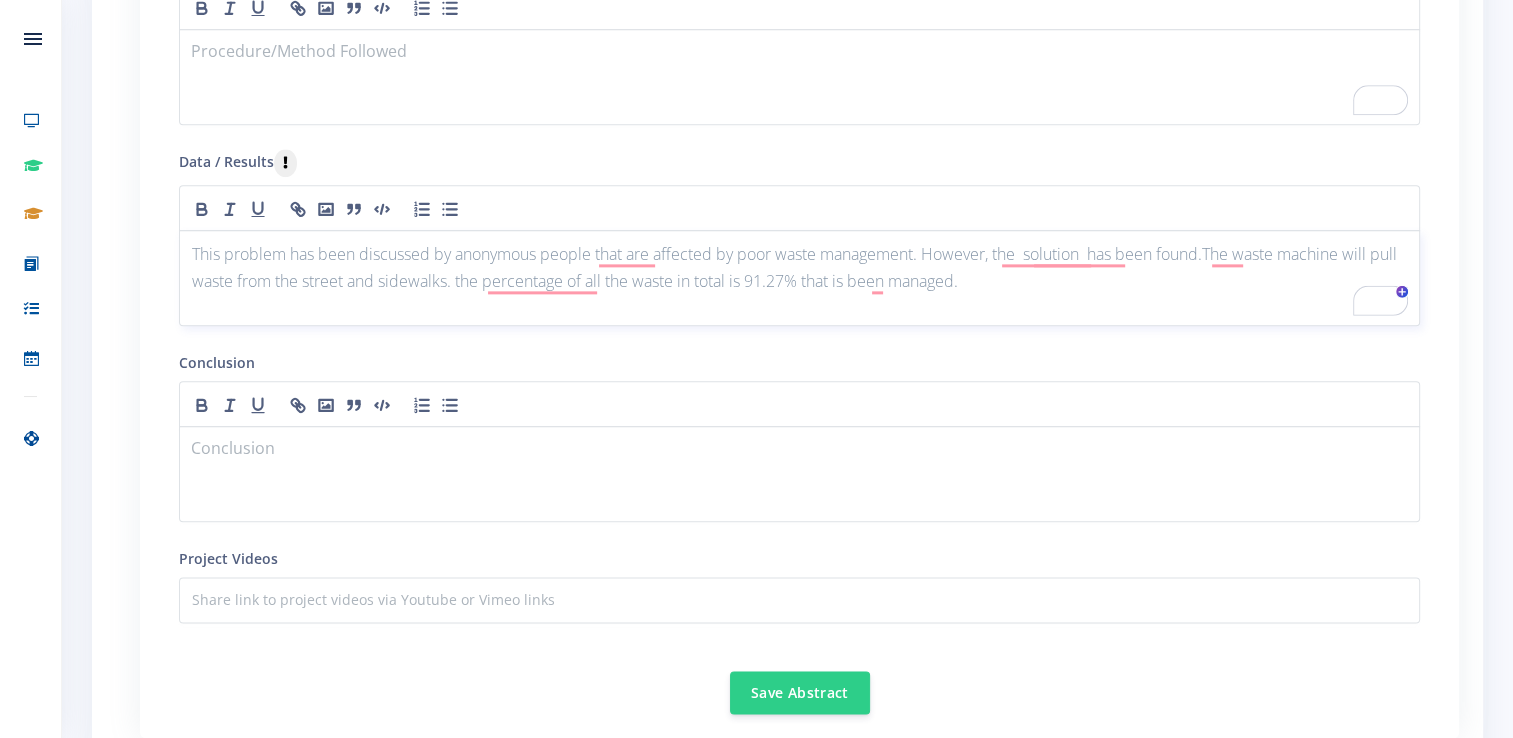 click on "This problem has been discussed by anonymous people that are affected by poor waste management. However, the  solution  has been found.The waste machine will pull waste from the street and sidewalks. the percentage of all the waste in total is 91.27% that is been managed." at bounding box center (799, 268) 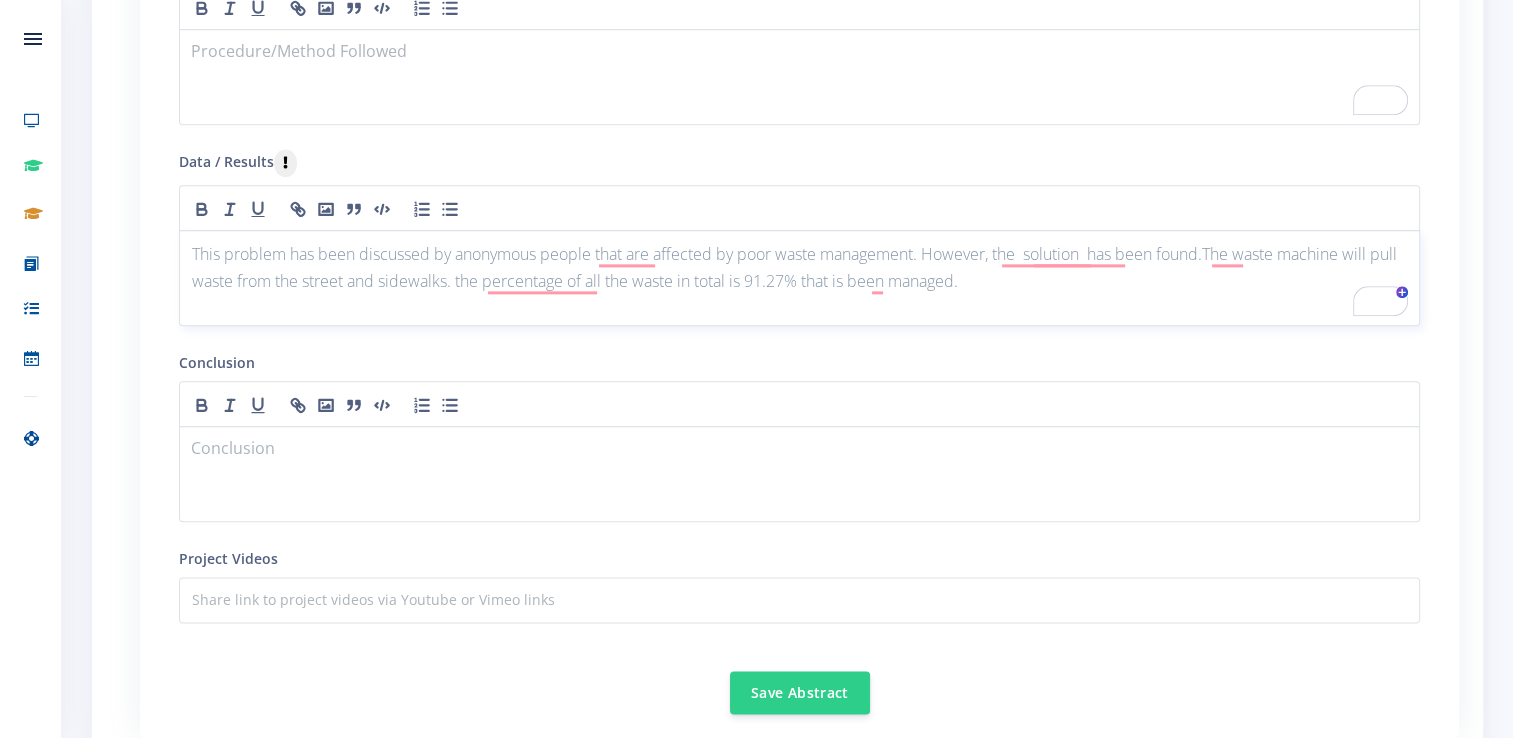 click on "is 91" 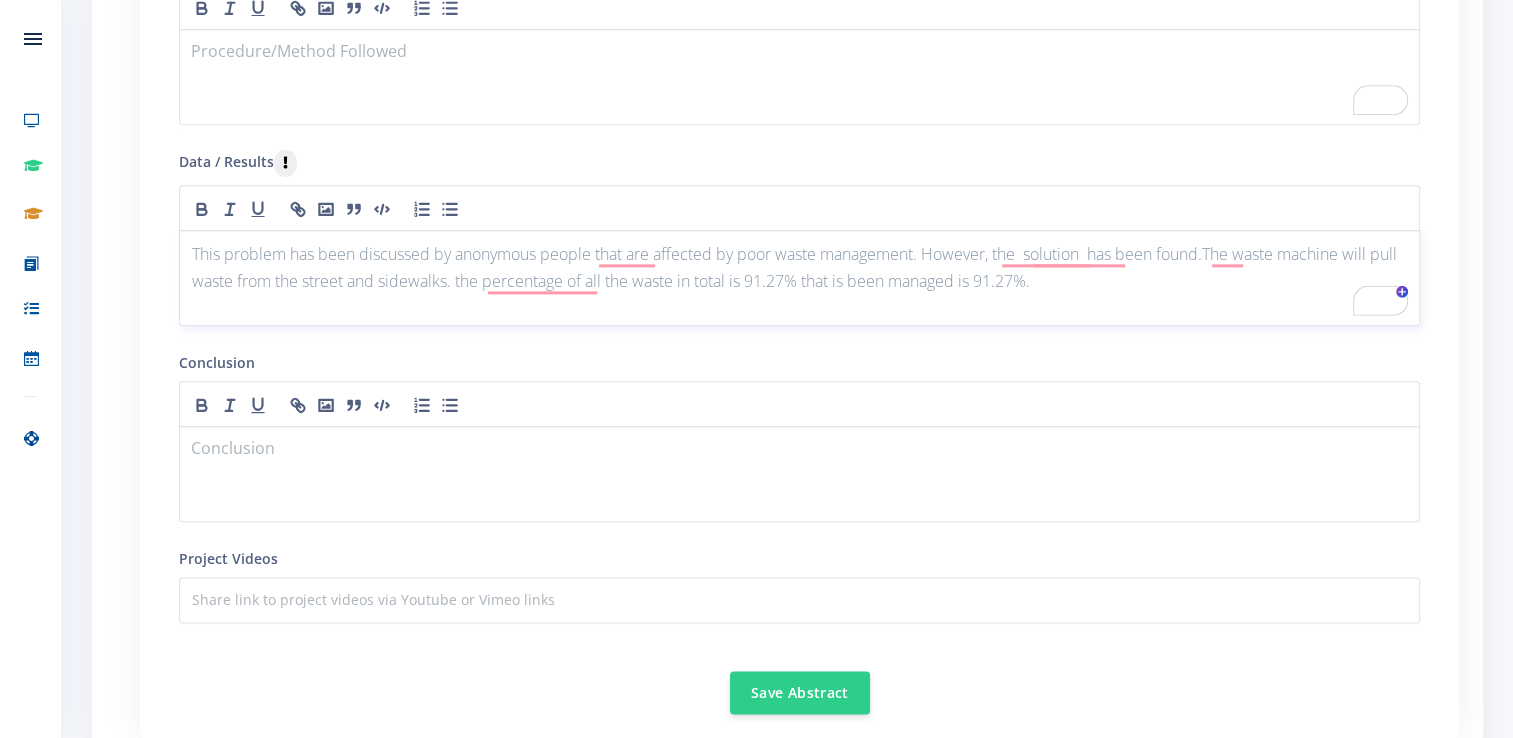 click on "This problem has been discussed by anonymous people that are affected by poor waste management. However, the  solution  has been found.The waste machine will pull waste from the street and sidewalks. the percentage of all the waste in total is 91.27% that is been managed is 91.27%." at bounding box center (799, 268) 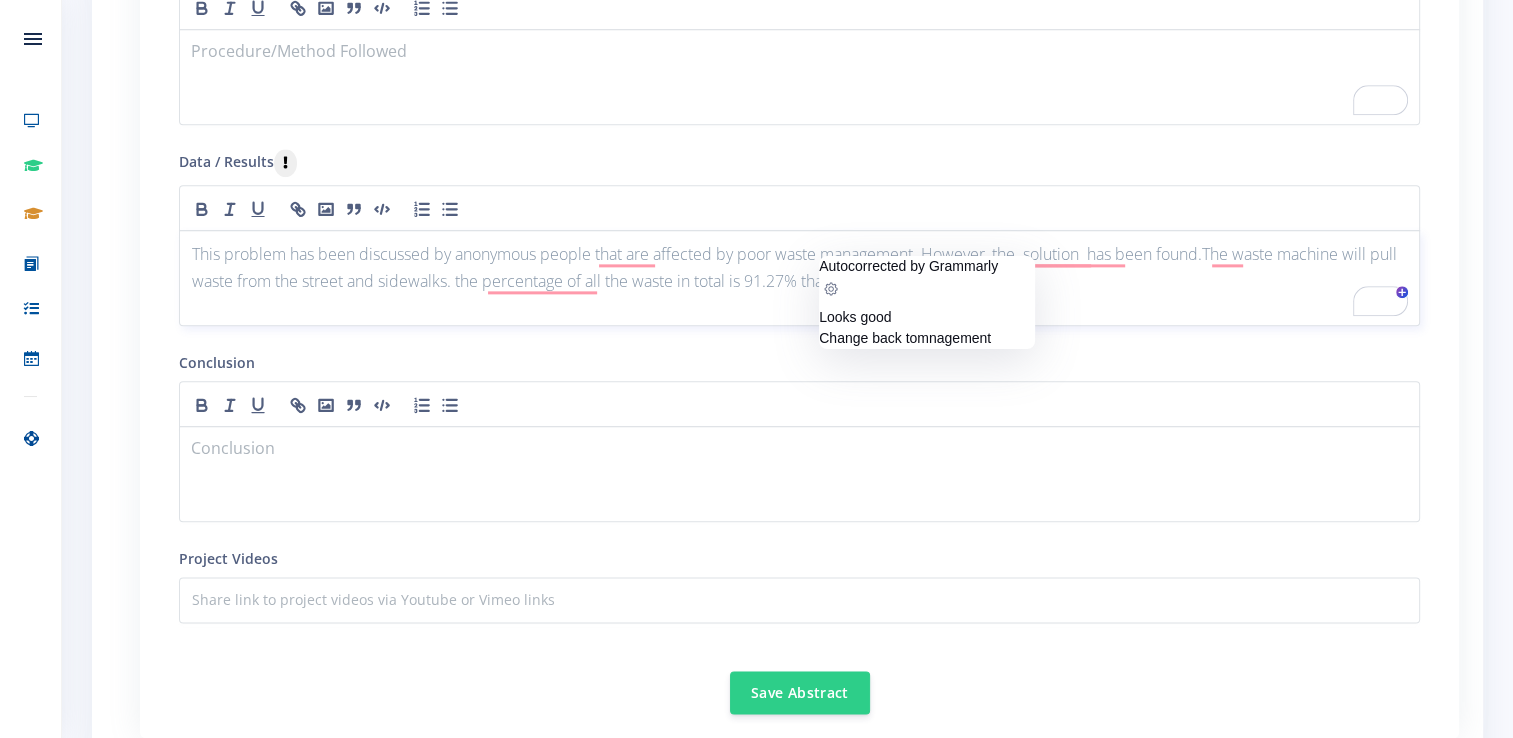 click on "Looks good" 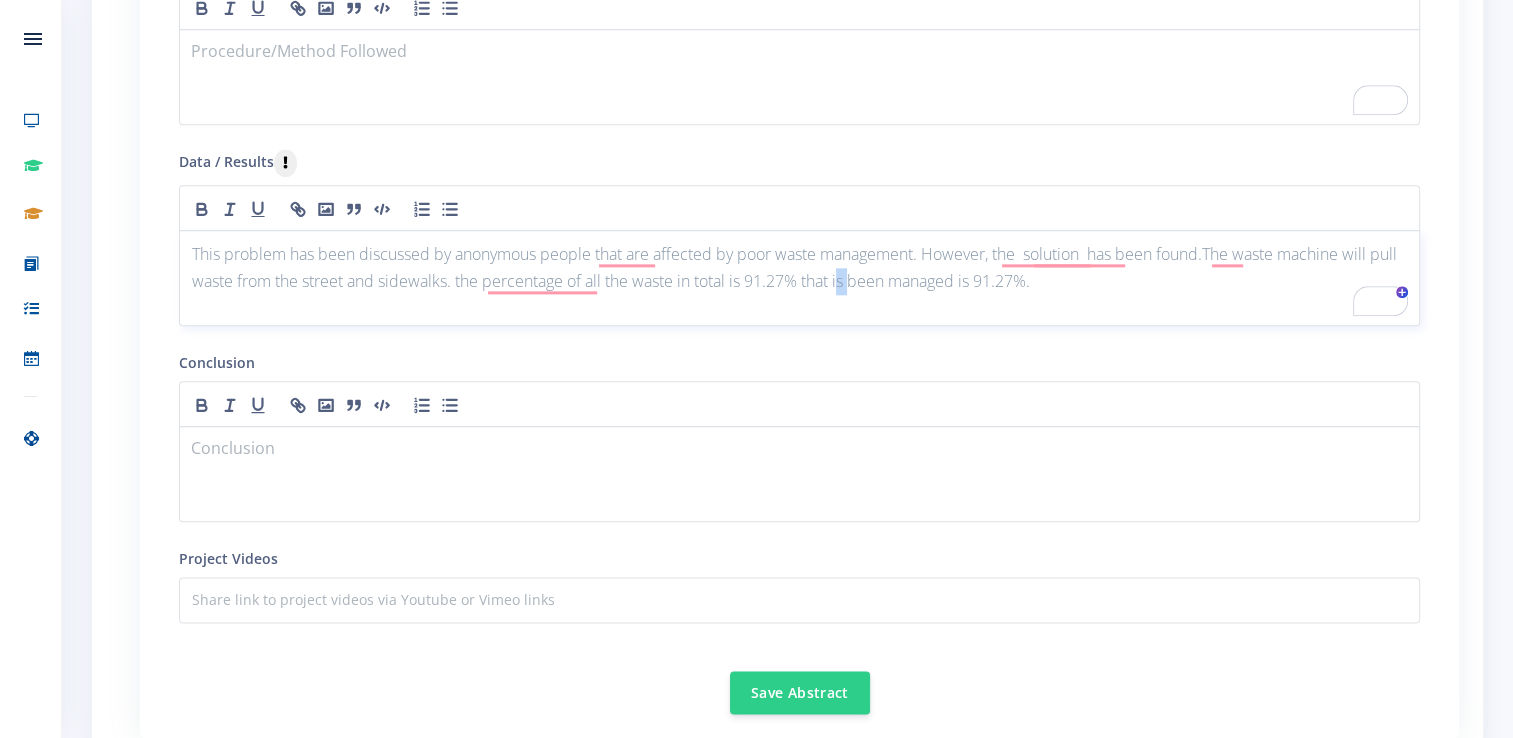 drag, startPoint x: 877, startPoint y: 276, endPoint x: 886, endPoint y: 333, distance: 57.706154 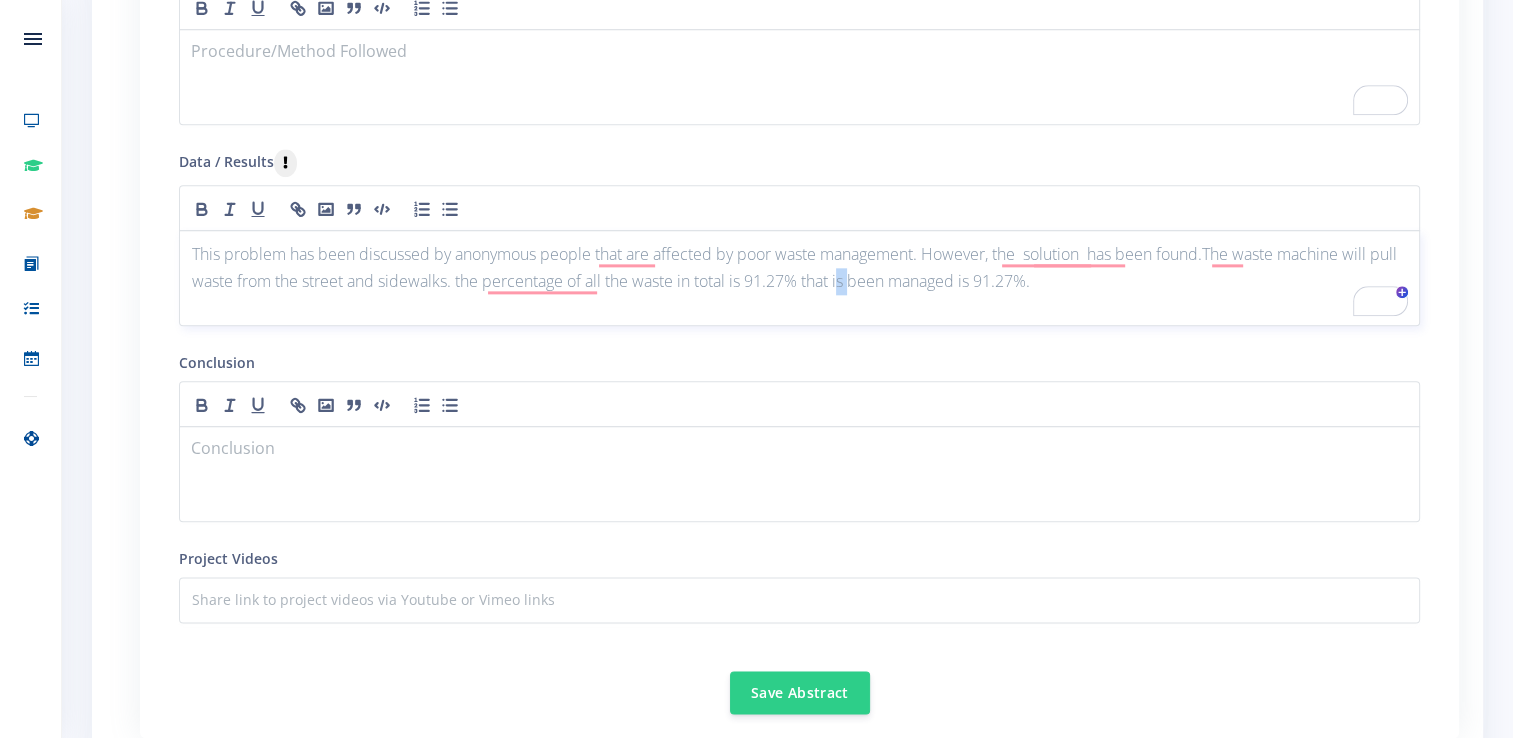 click on "Dashboard
My Dashboard
Schools
View Schools
M.c. Weiler Primary School
My Project Groups
My Tasks" at bounding box center (756, -528) 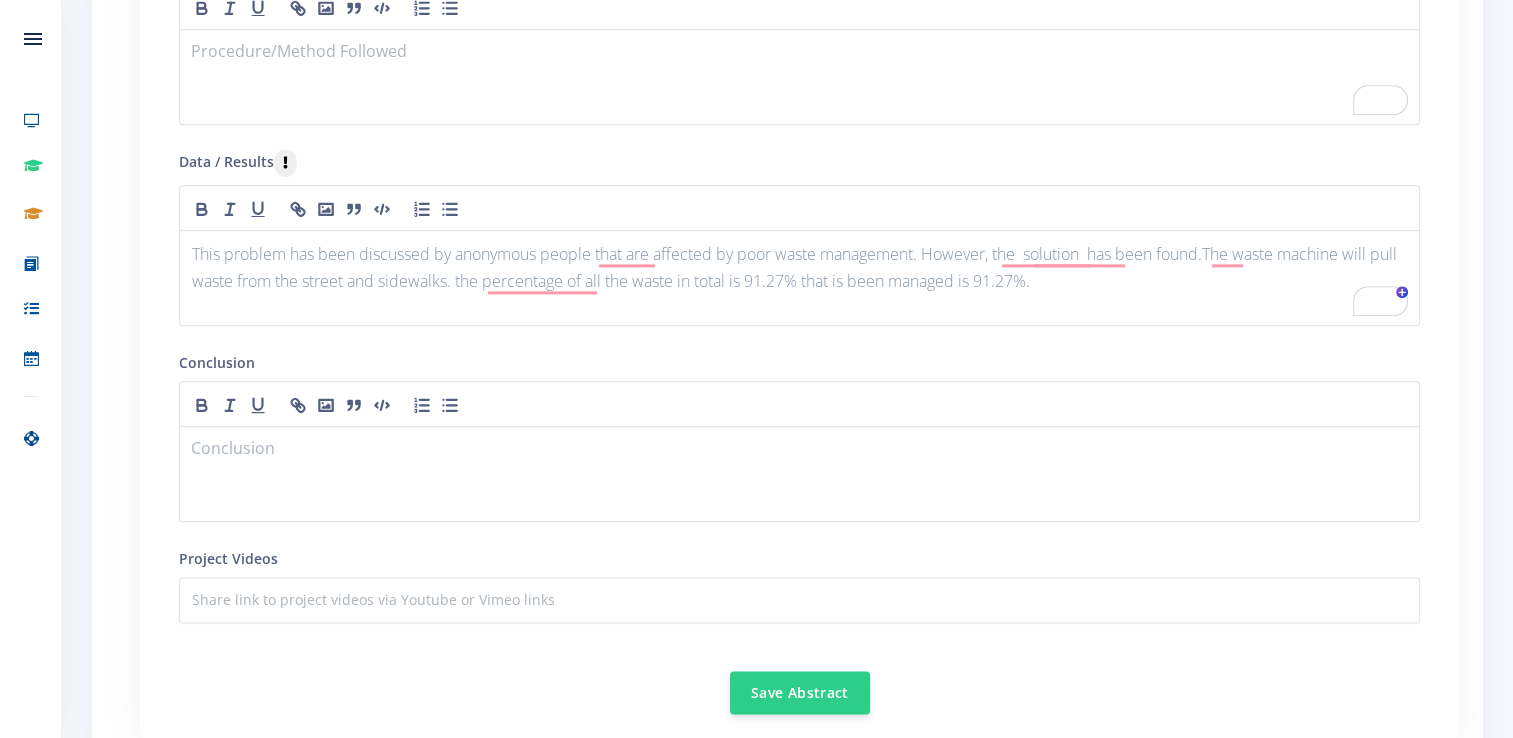 click on "GUIDELINES ON HOW TO WRITE AN
ABSTRACT
Purpose Method" at bounding box center [799, 122] 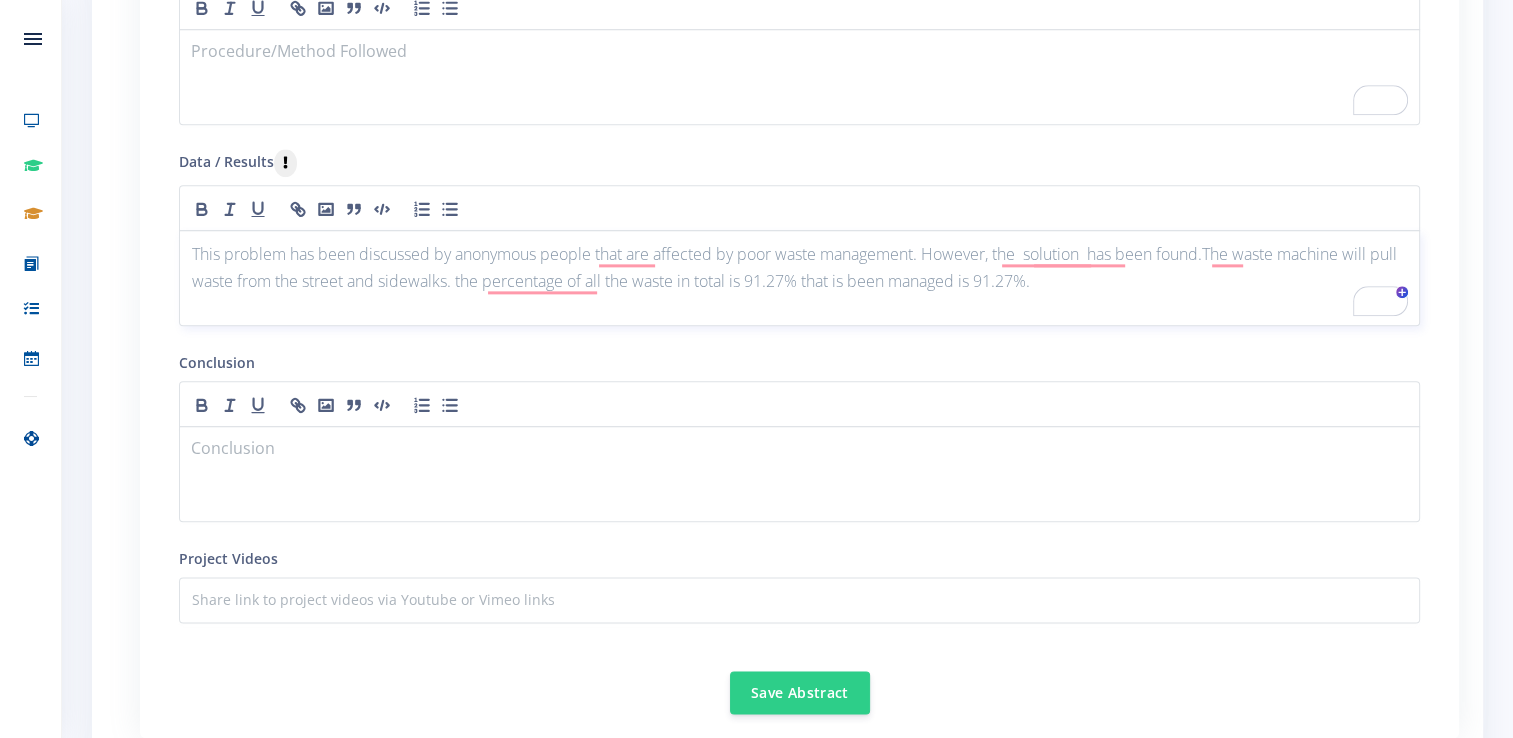 click on "This problem has been discussed by anonymous people that are affected by poor waste management. However, the  solution  has been found.The waste machine will pull waste from the street and sidewalks. the percentage of all the waste in total is 91.27% that is been managed is 91.27%." at bounding box center [799, 268] 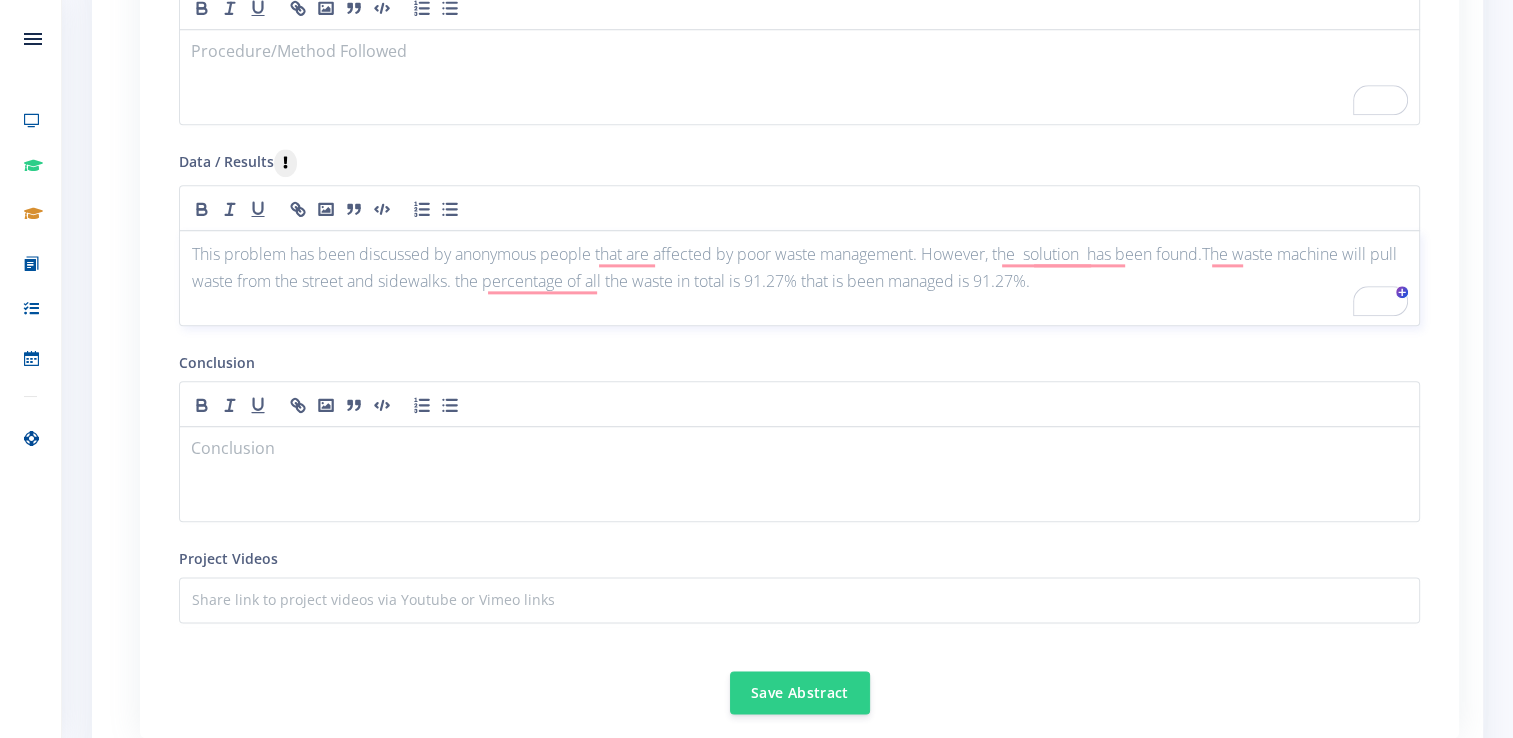 click on "has" 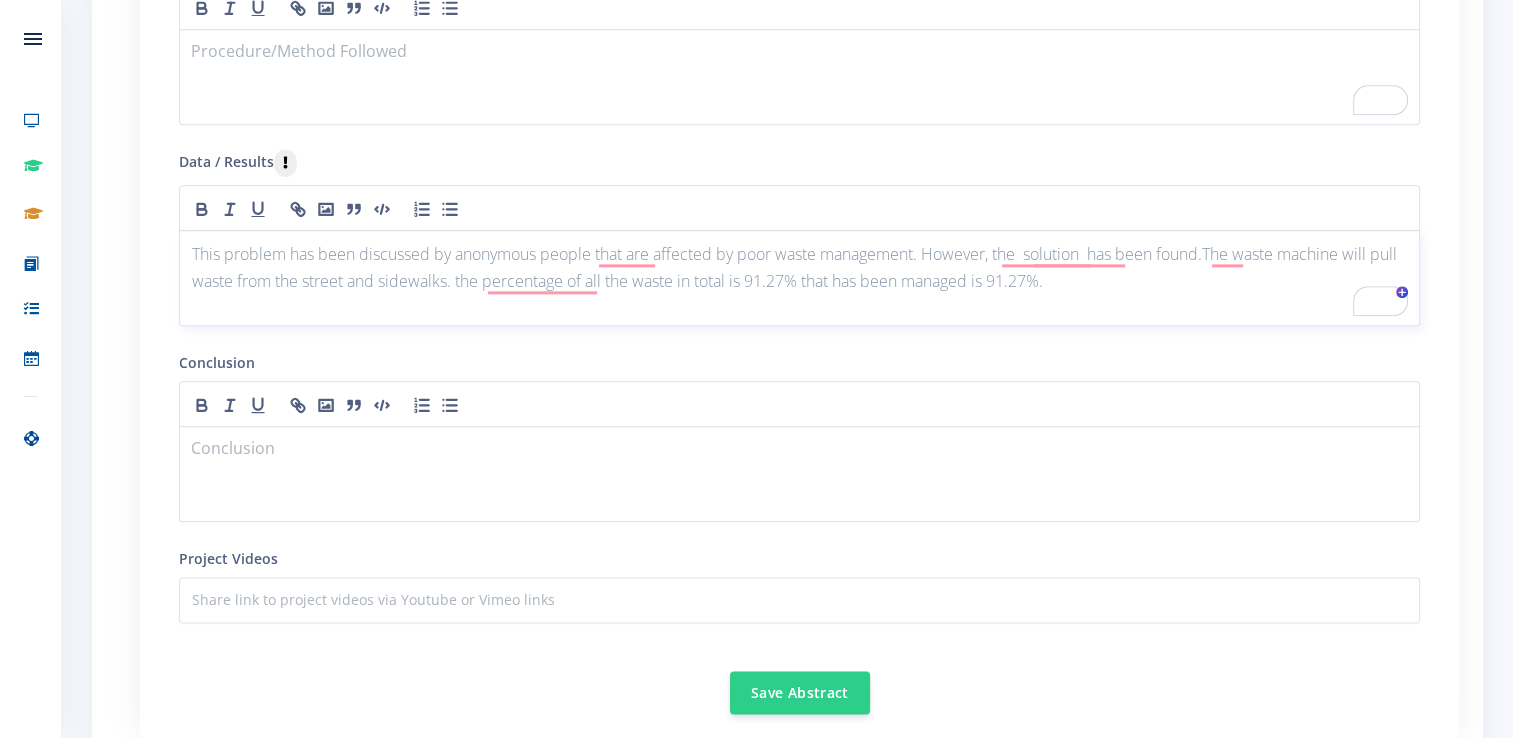 click on "is 91.27%" 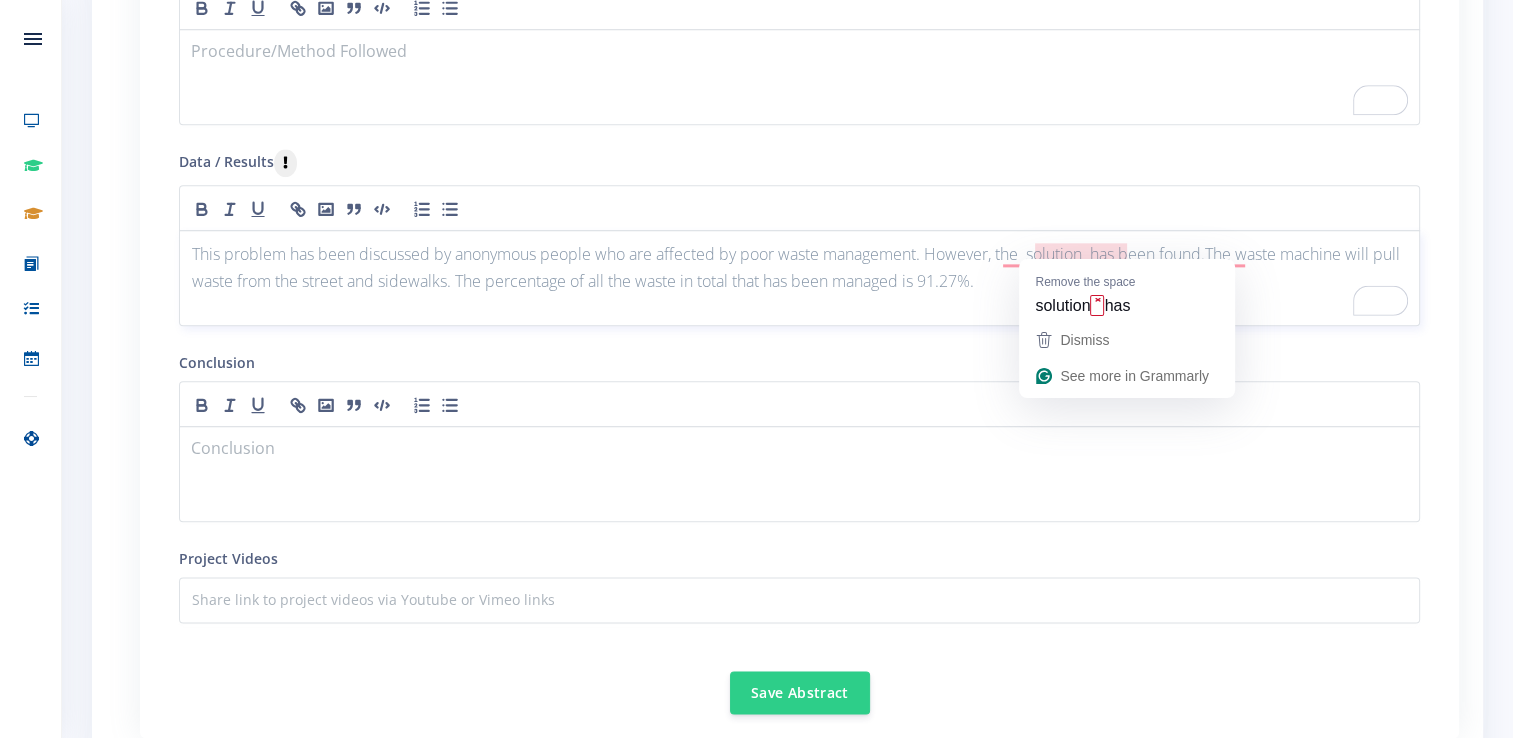 click on "This problem has been discussed by anonymous people who are affected by poor waste management. However, the  solution  has been found.The waste machine will pull waste from the street and sidewalks. The percentage of all the waste in total that has been managed is 91.27%." at bounding box center (799, 268) 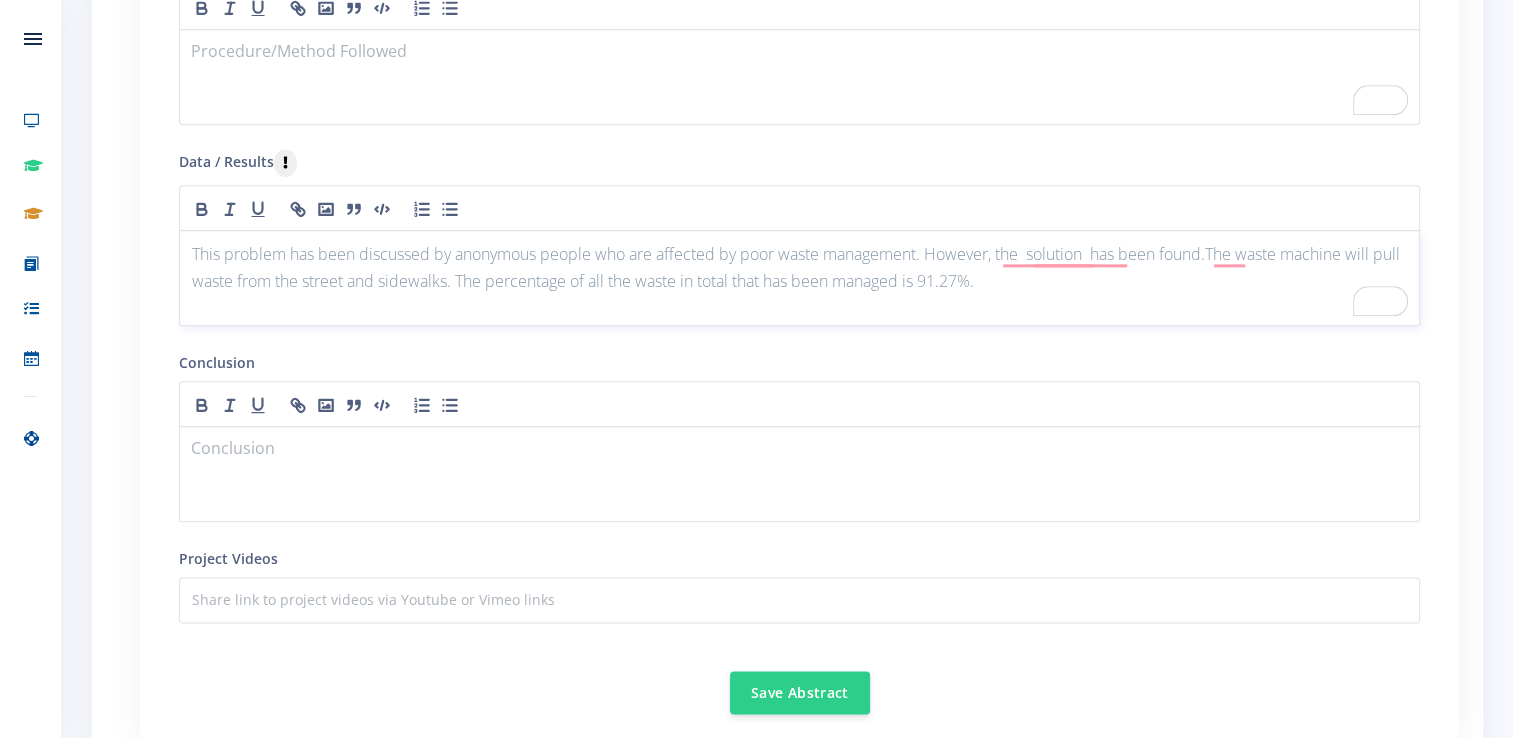 click on "solution" 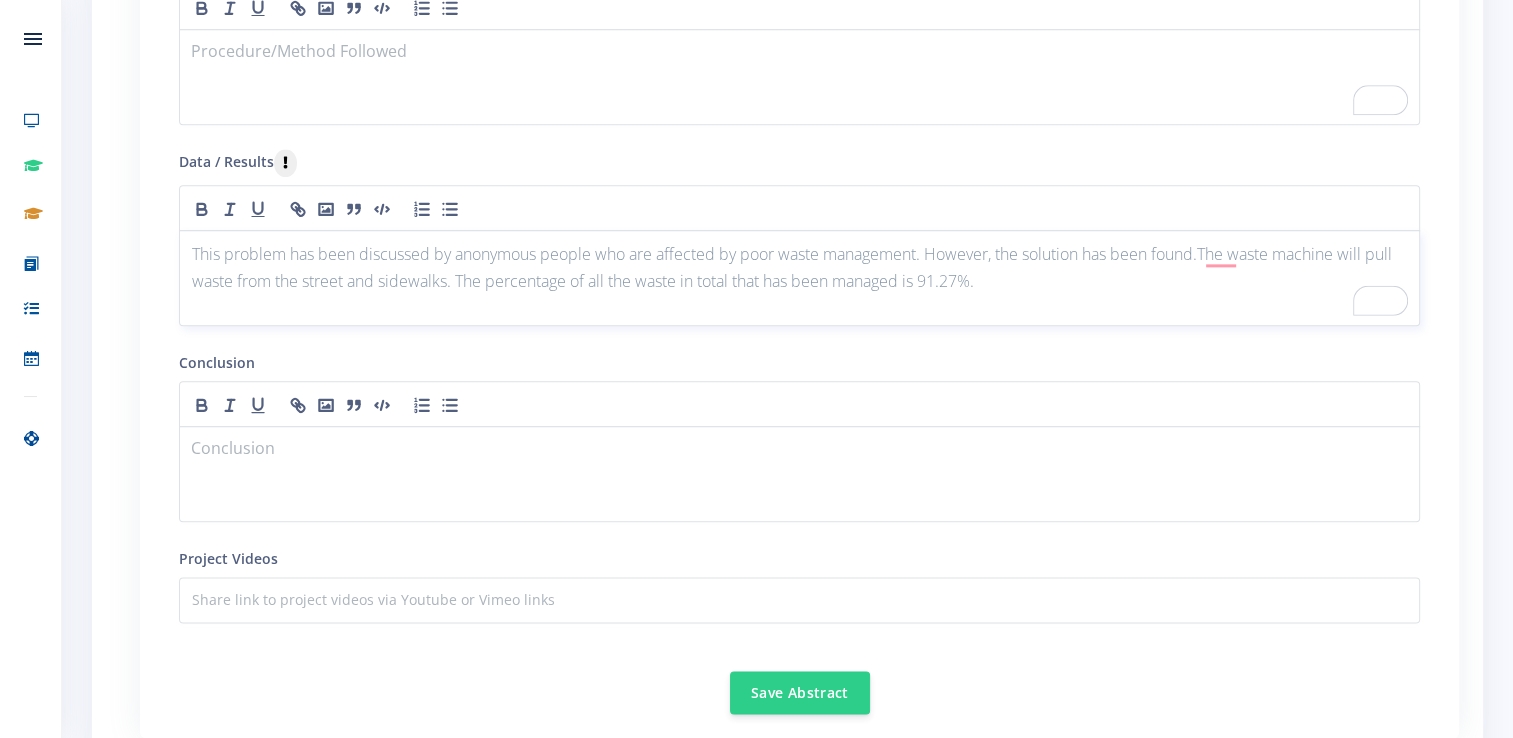 click on "This problem has been discussed by anonymous people who are affected by poor waste management. However, the solution has been found.The waste machine will pull waste from the street and sidewalks. The percentage of all the waste in total that has been managed is 91.27%." at bounding box center (799, 268) 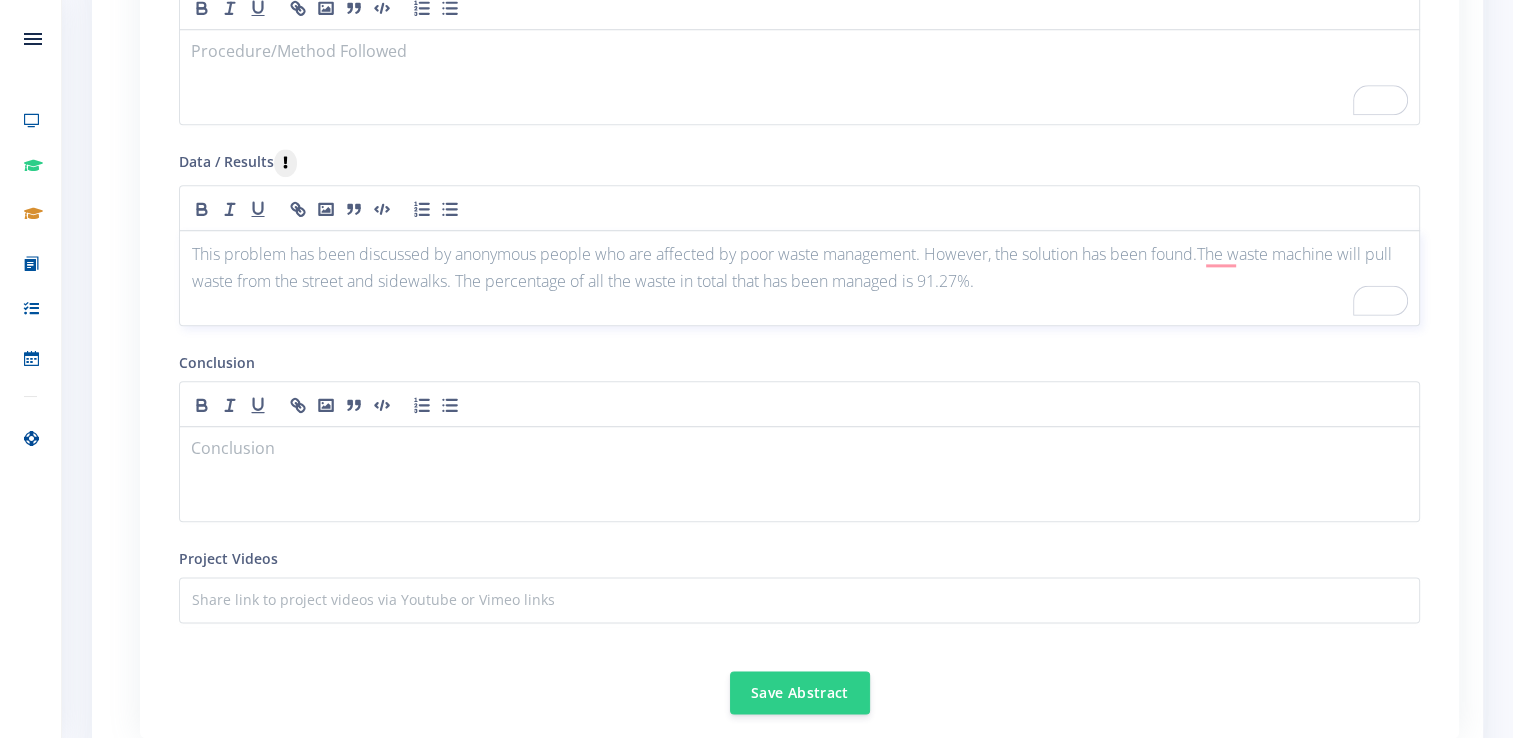 click on "found." 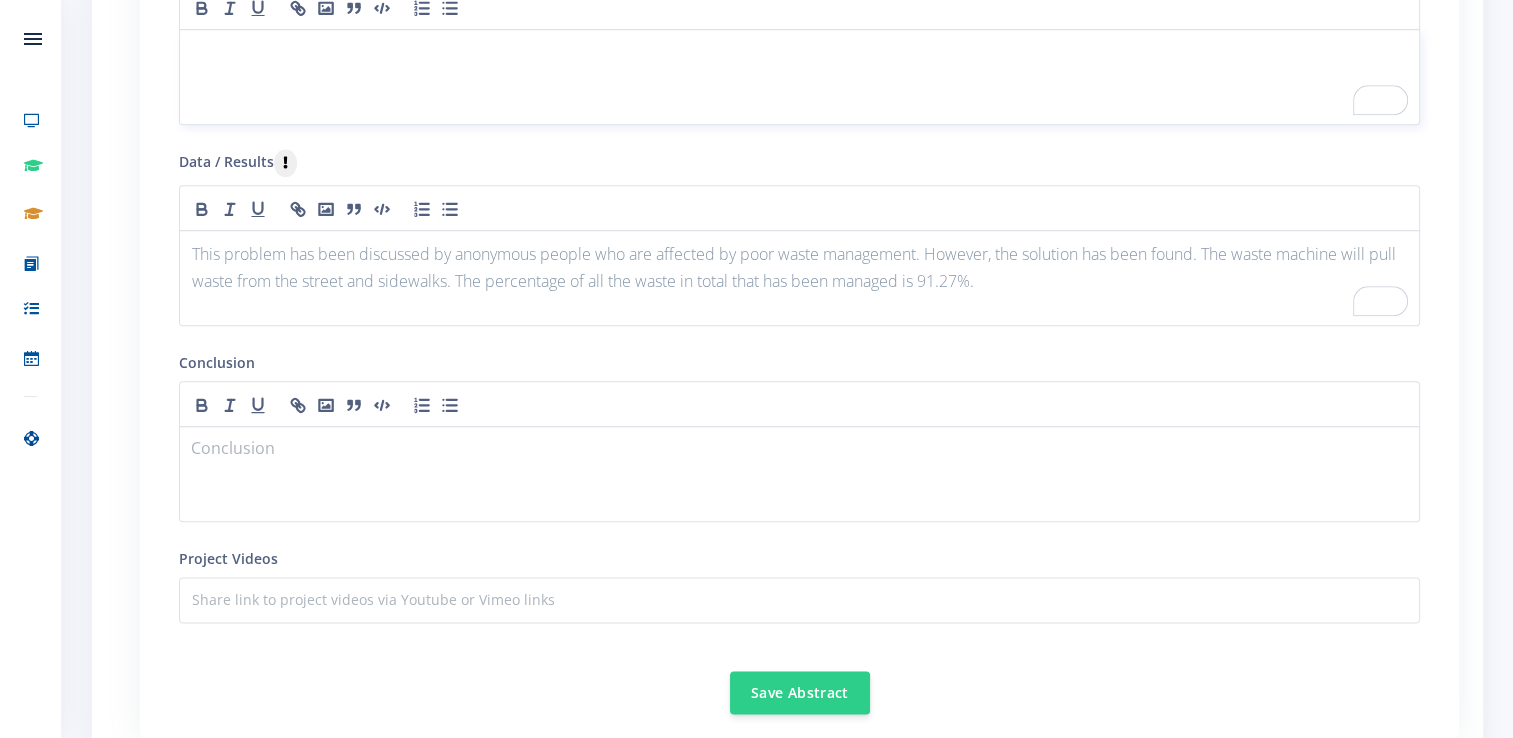 click at bounding box center [799, 53] 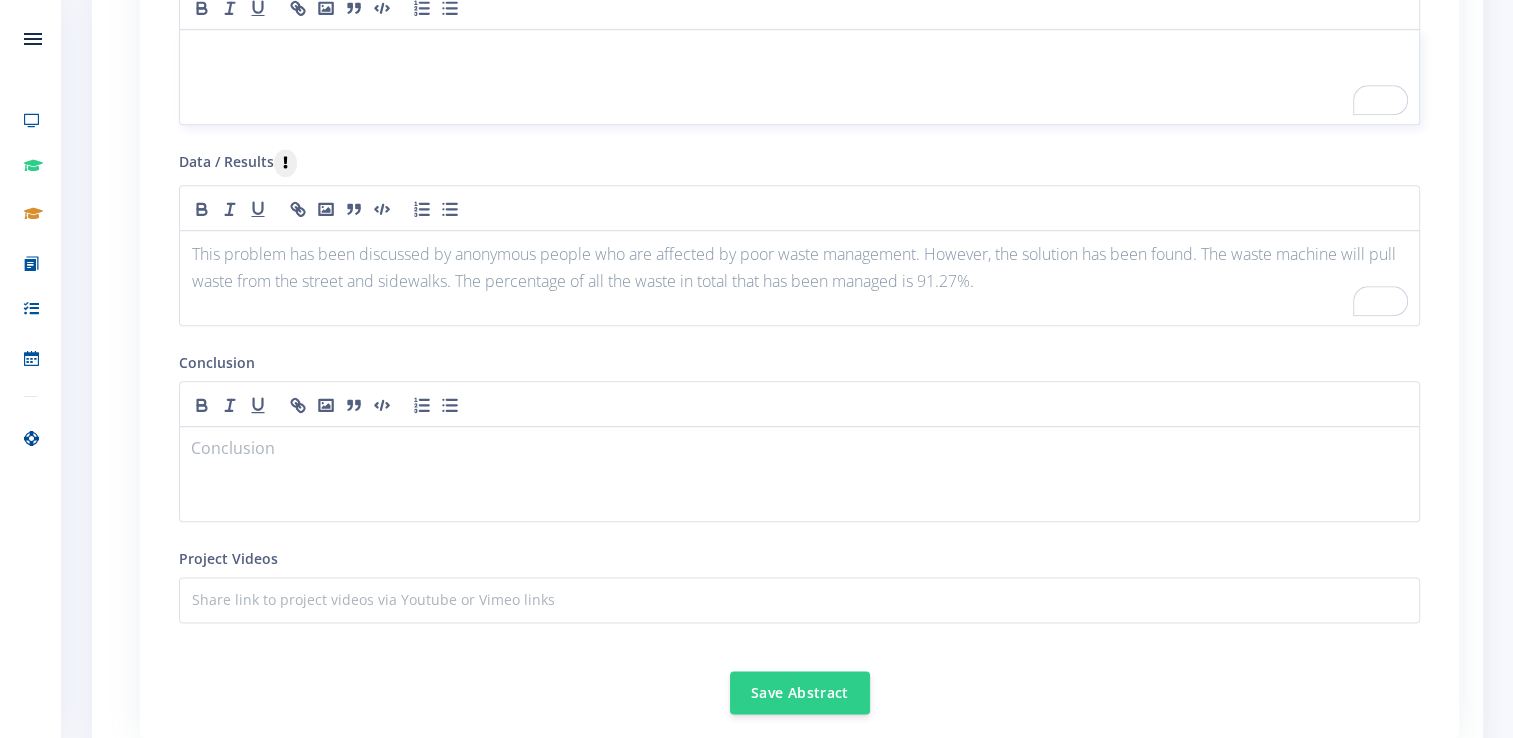 type 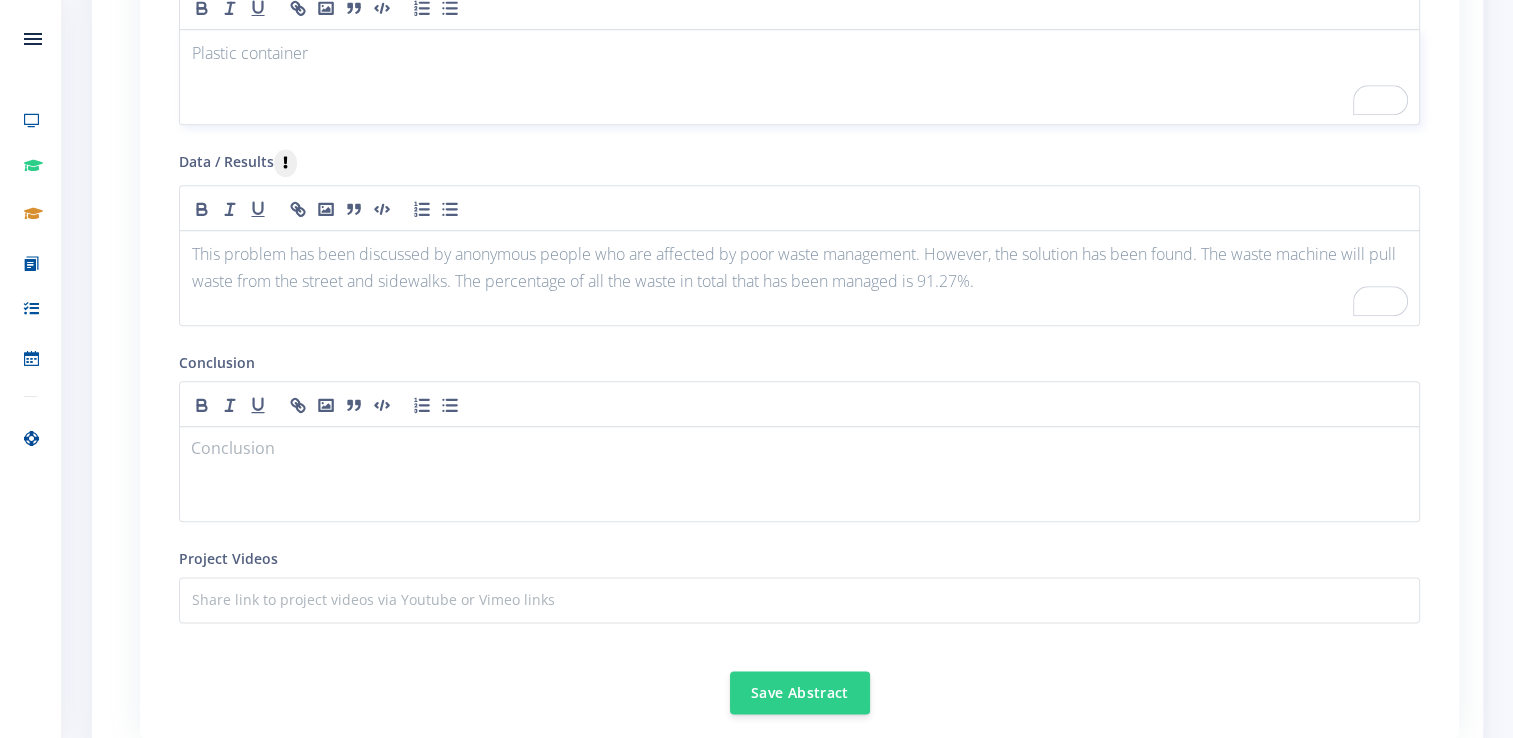 click on "Plastic container" at bounding box center (799, 77) 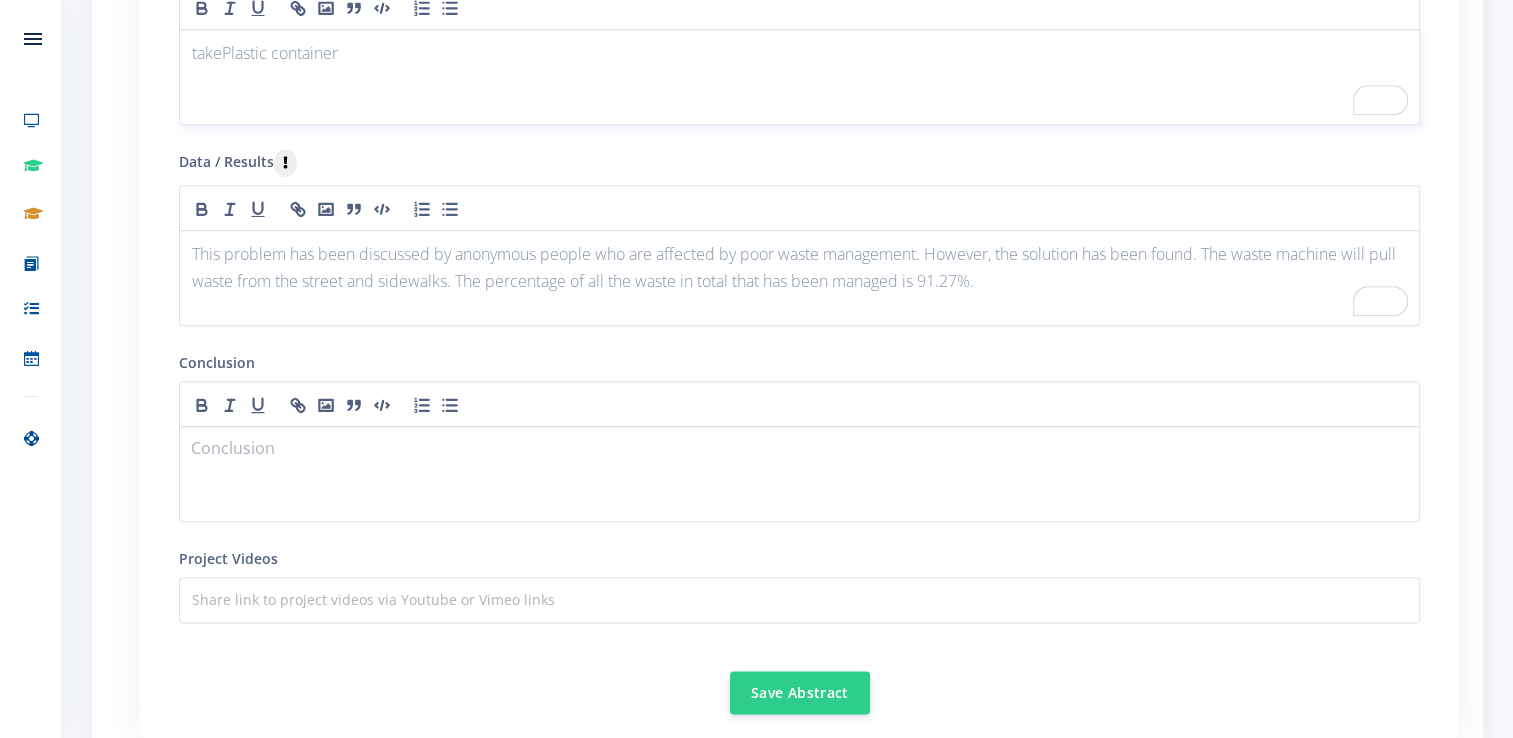 click on "takePlastic container" at bounding box center (799, 53) 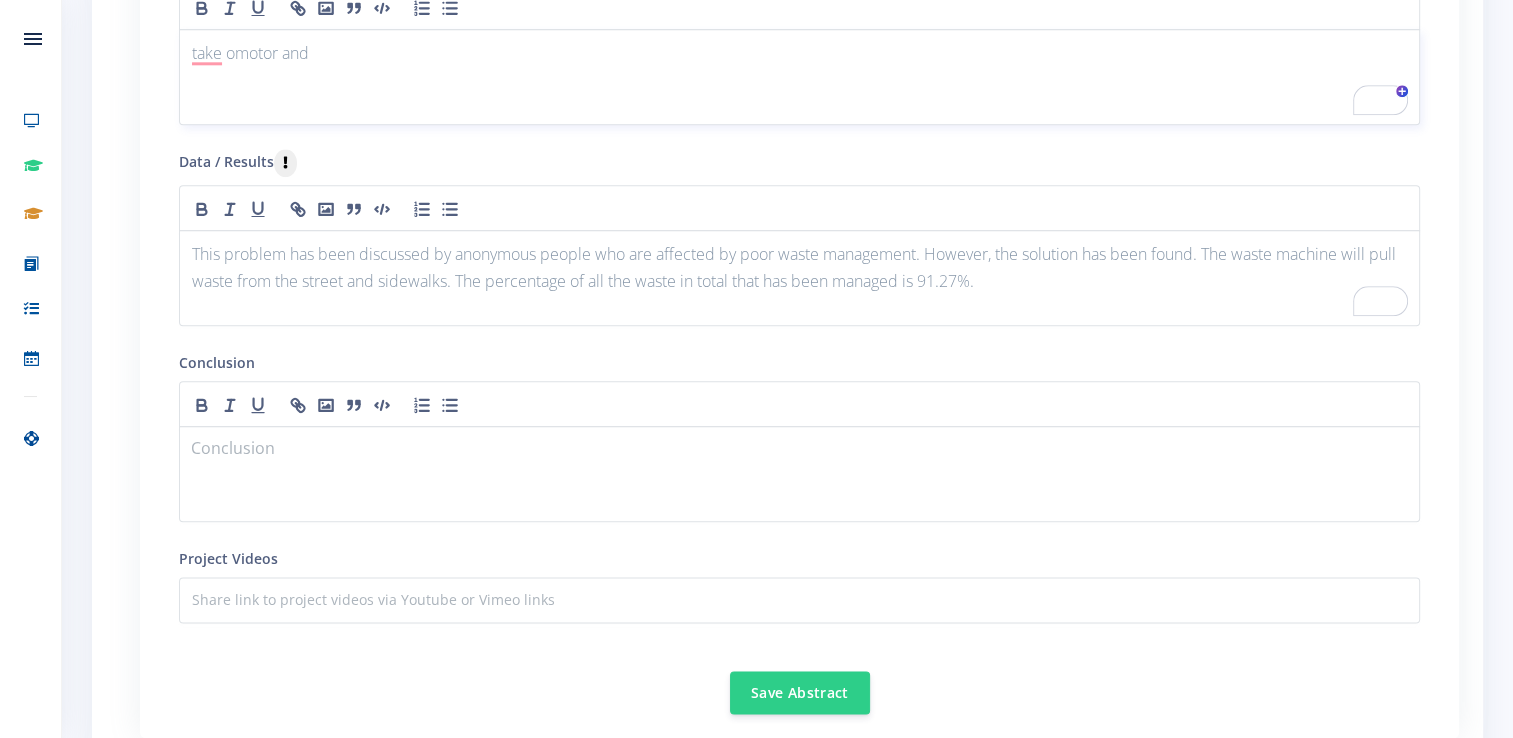 click on "take omotor and" at bounding box center [799, 53] 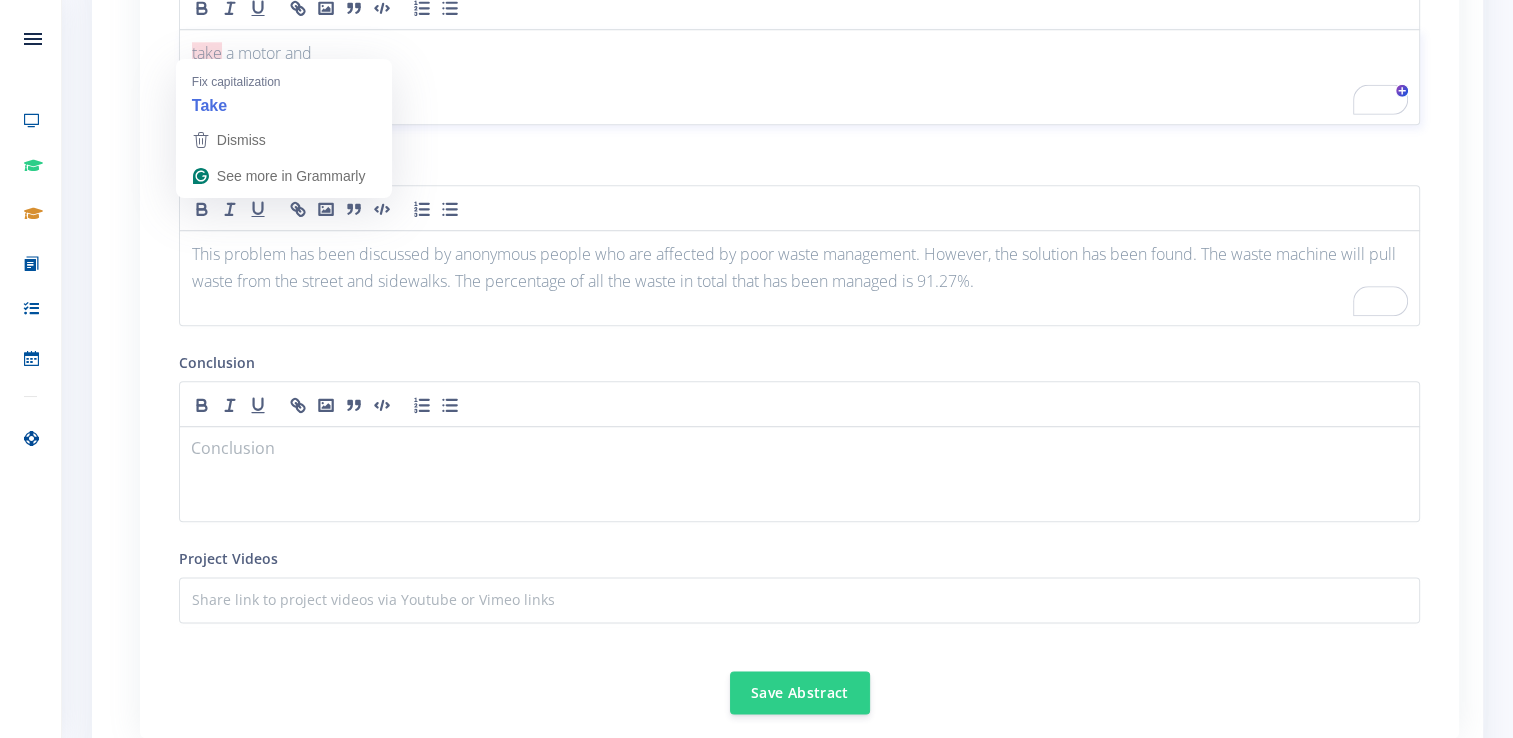 click on "take a motor and" at bounding box center [799, 53] 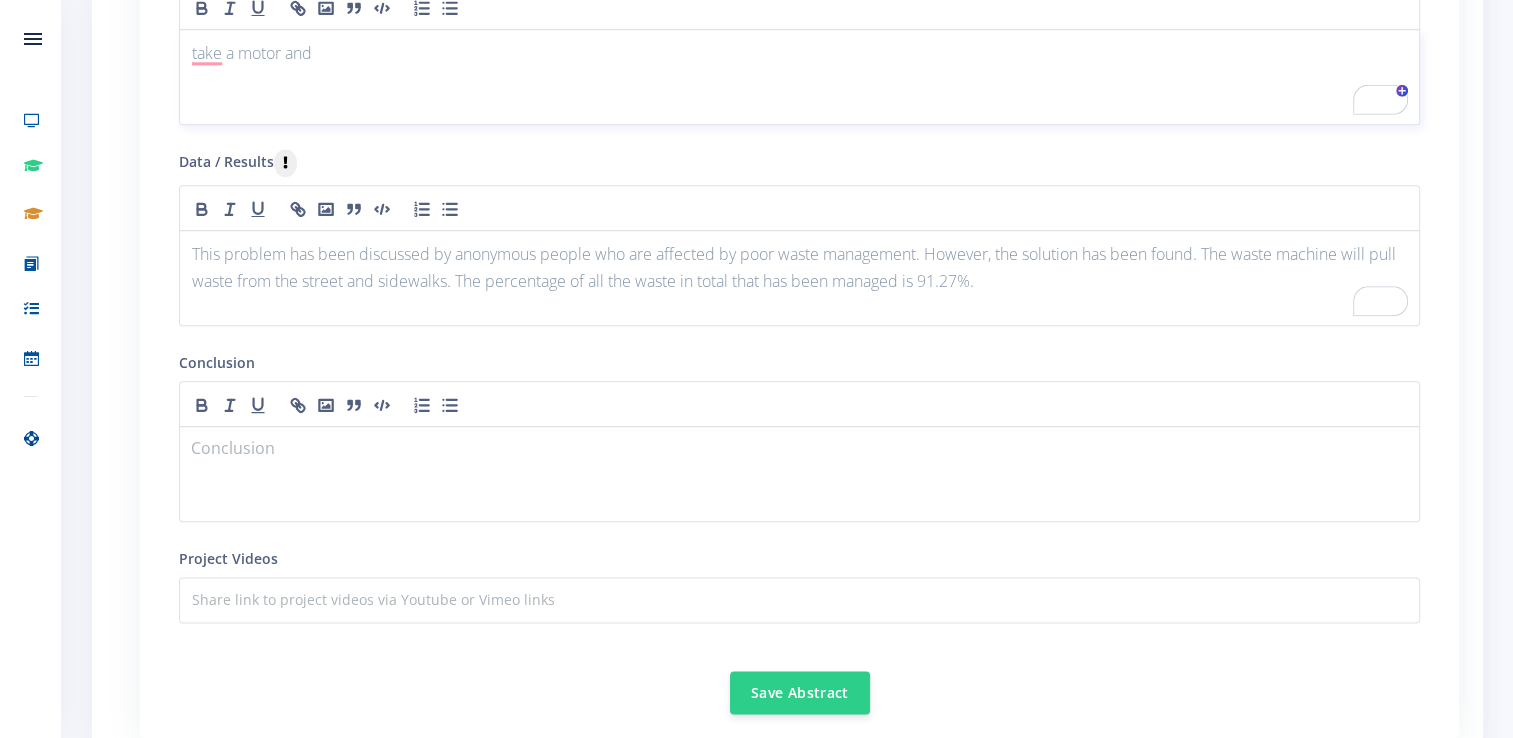 click on "take a motor and" at bounding box center [799, 77] 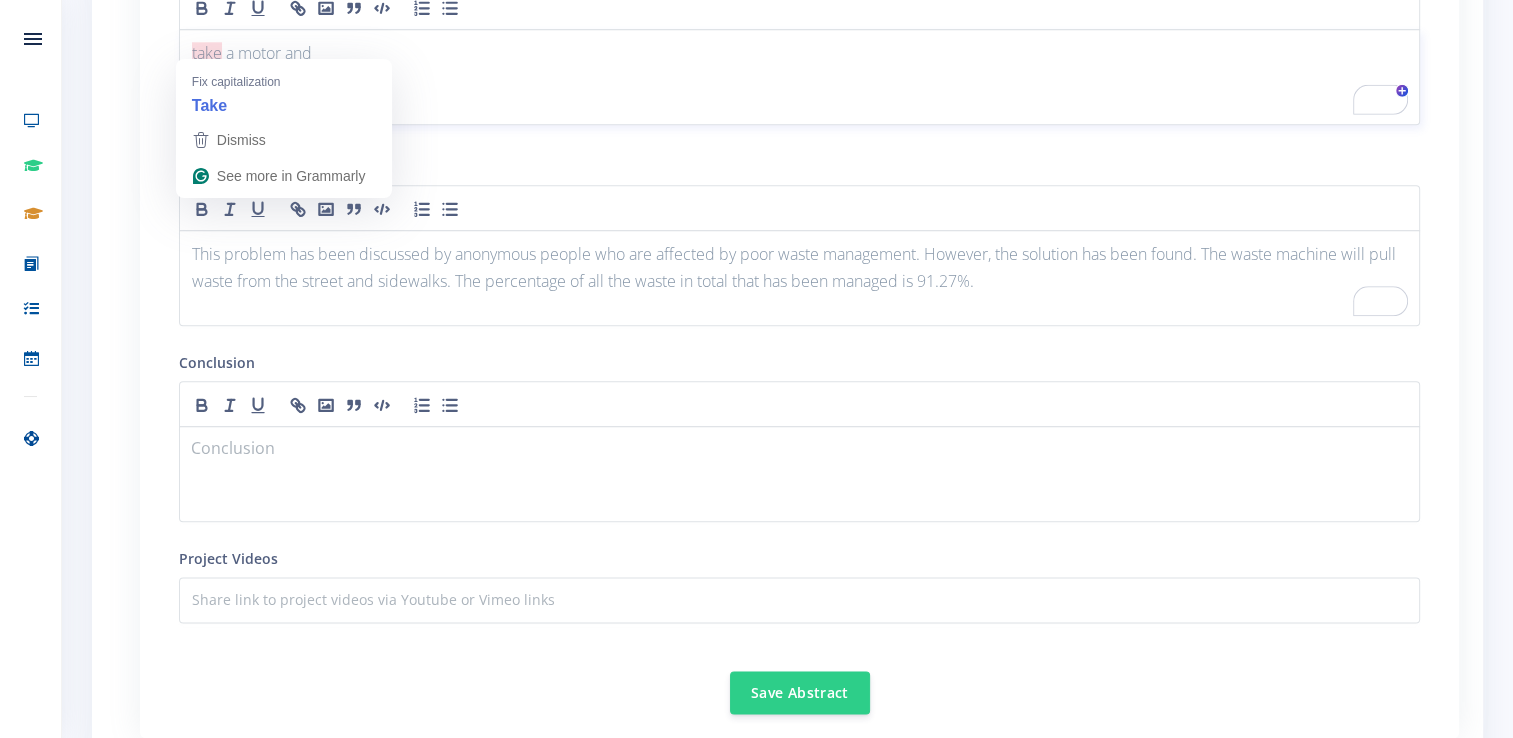 click on "take a motor and" at bounding box center [799, 53] 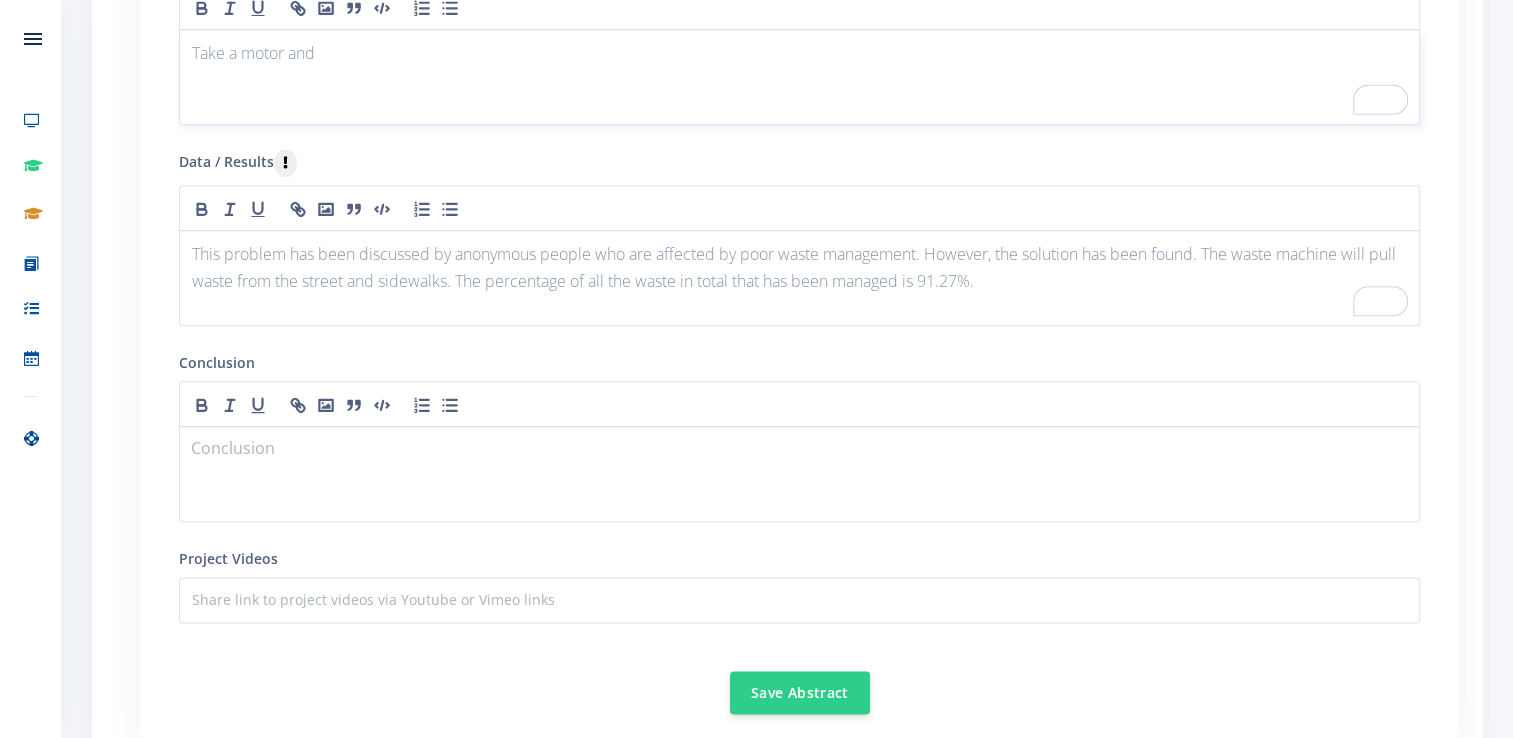 click on "Take a motor and" at bounding box center (799, 53) 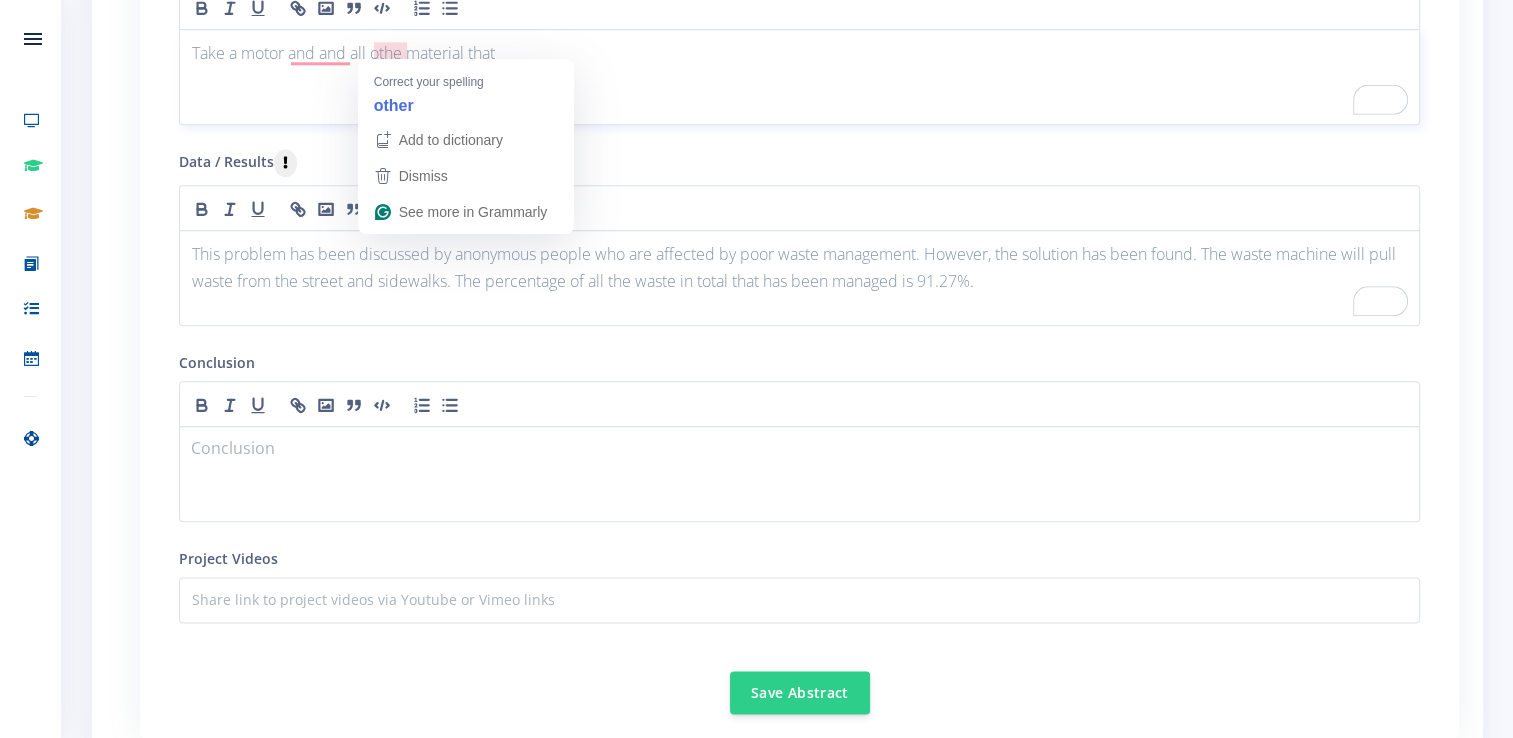 click on "Take a motor and and all othe material that" at bounding box center (799, 53) 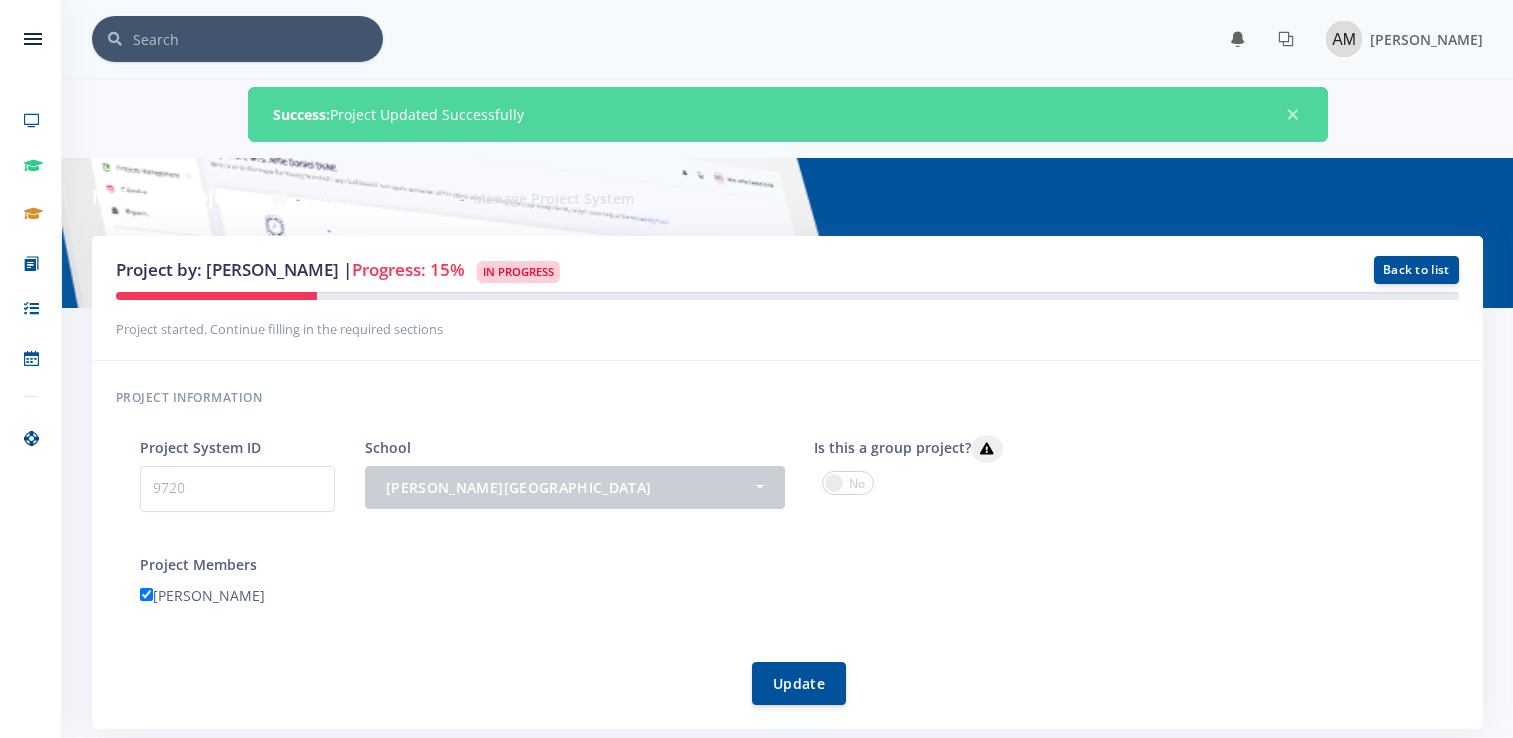 scroll, scrollTop: 2291, scrollLeft: 0, axis: vertical 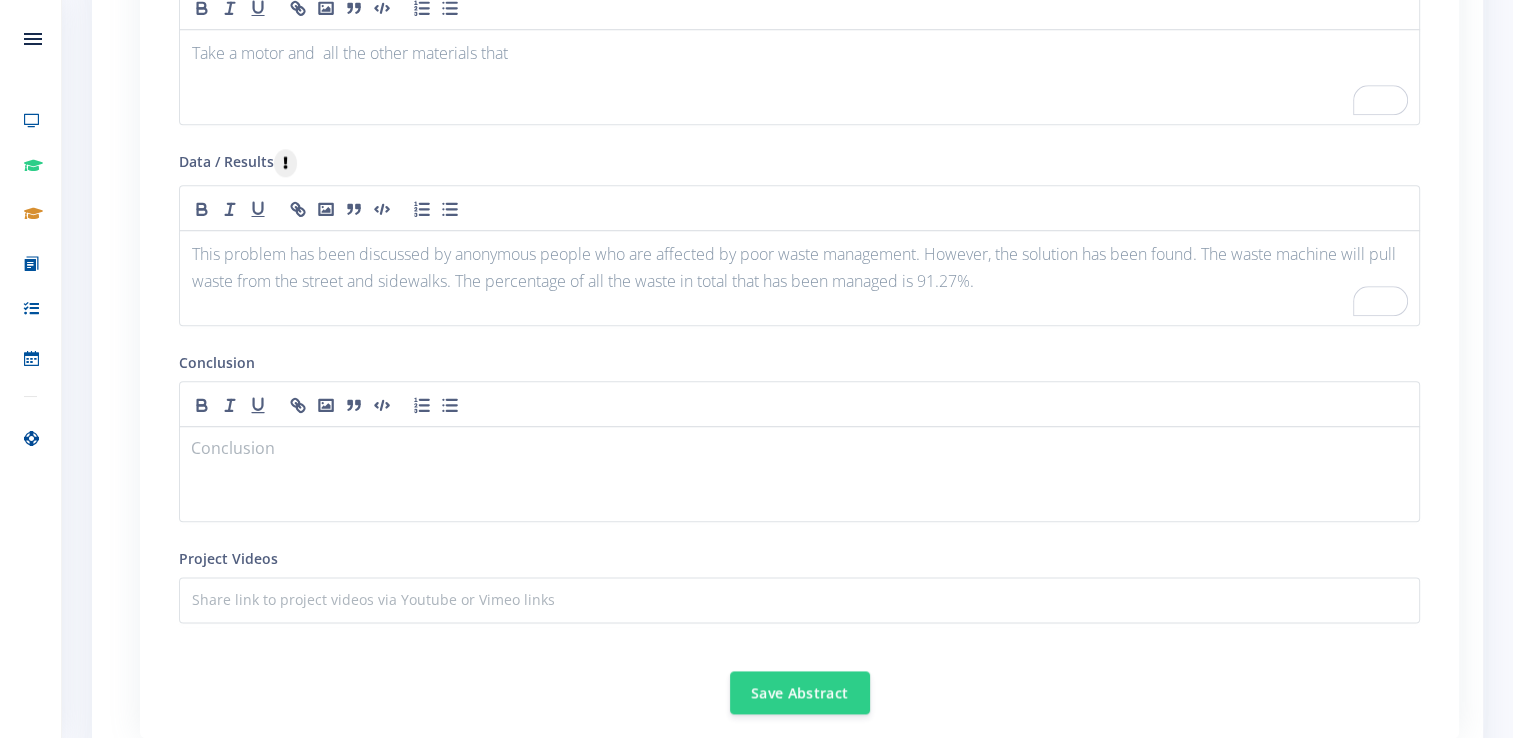 type 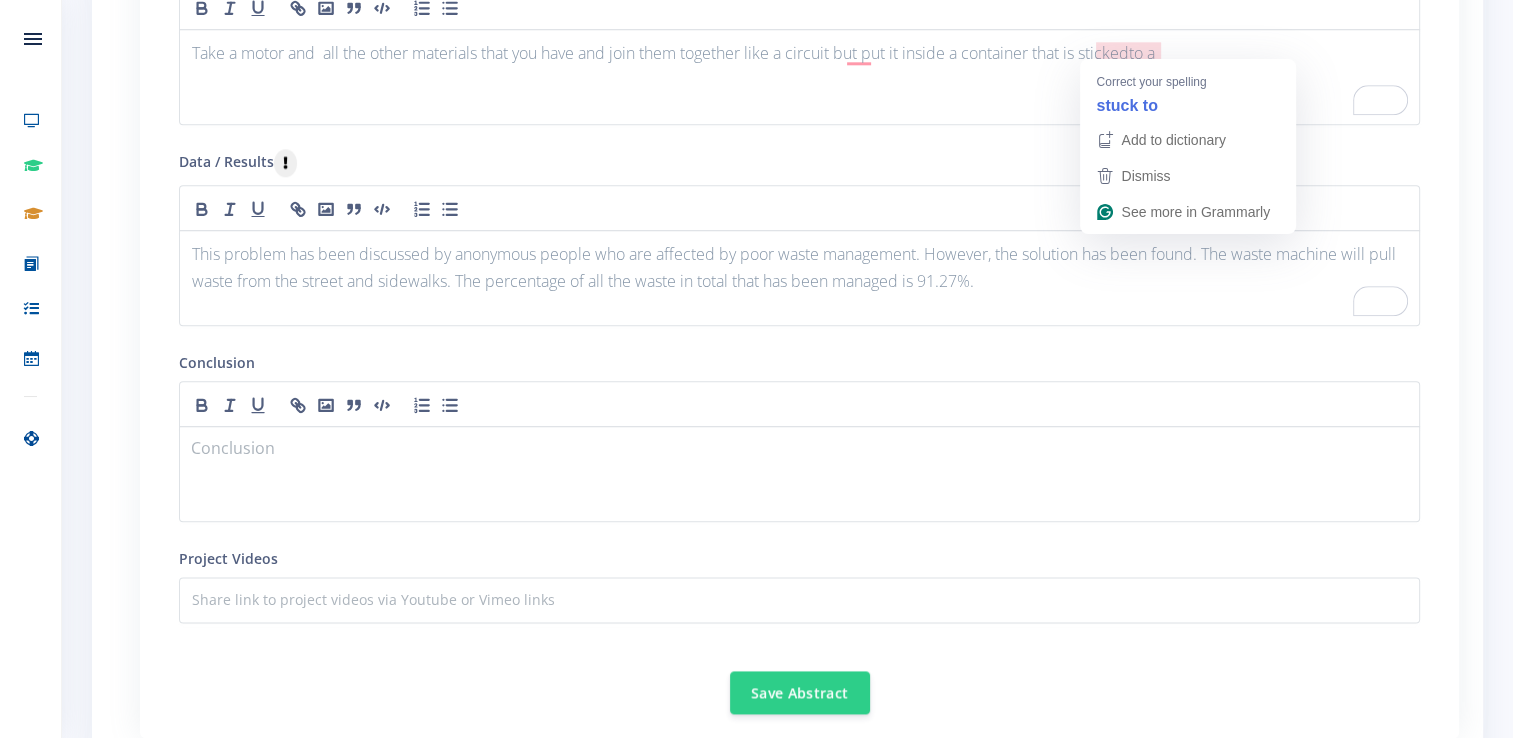 click on "Take a motor and  all the other materials that you have and join them together like a circuit but put it inside a container that is stickedto a" at bounding box center [799, 53] 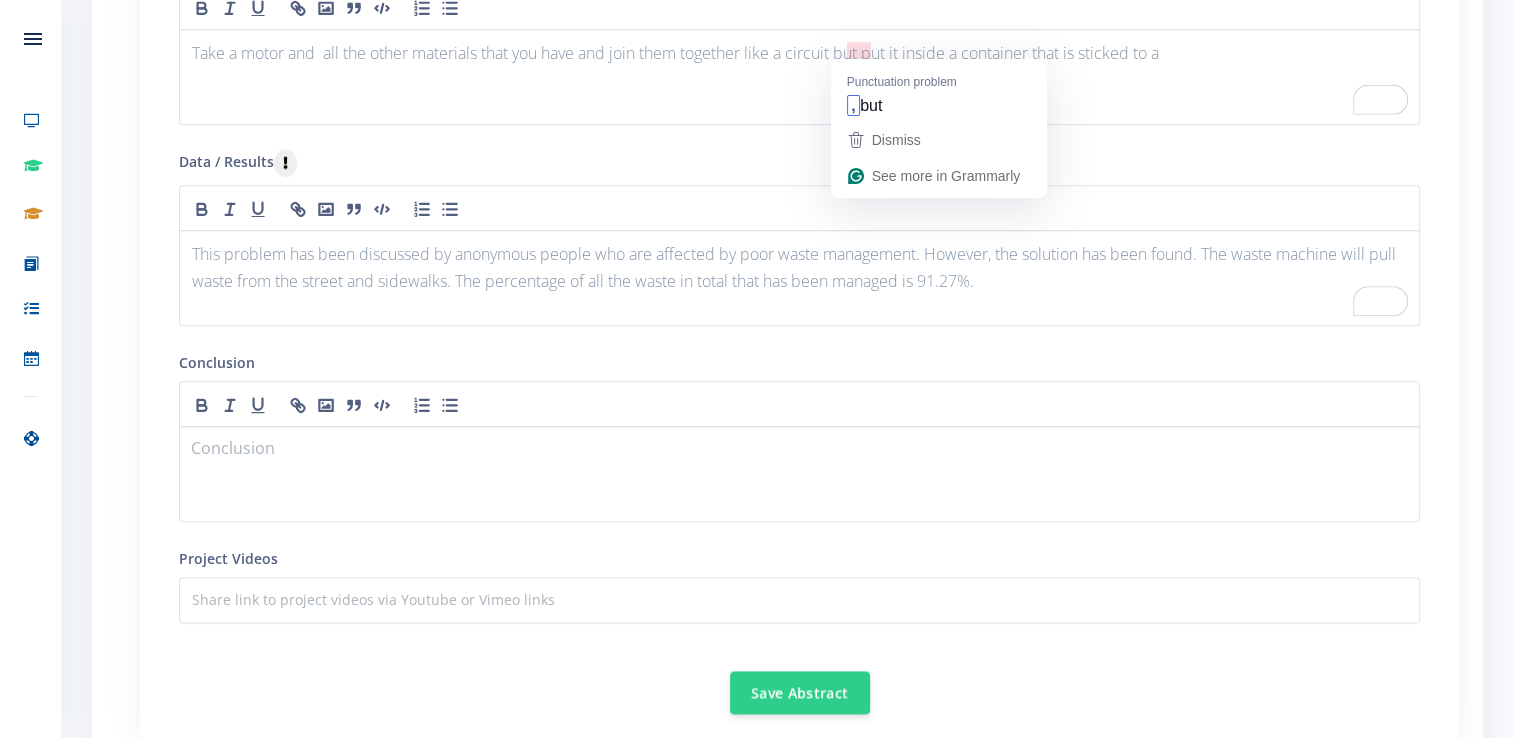 click on "Take a motor and  all the other materials that you have and join them together like a circuit but put it inside a container that is sticked to a" at bounding box center [799, 53] 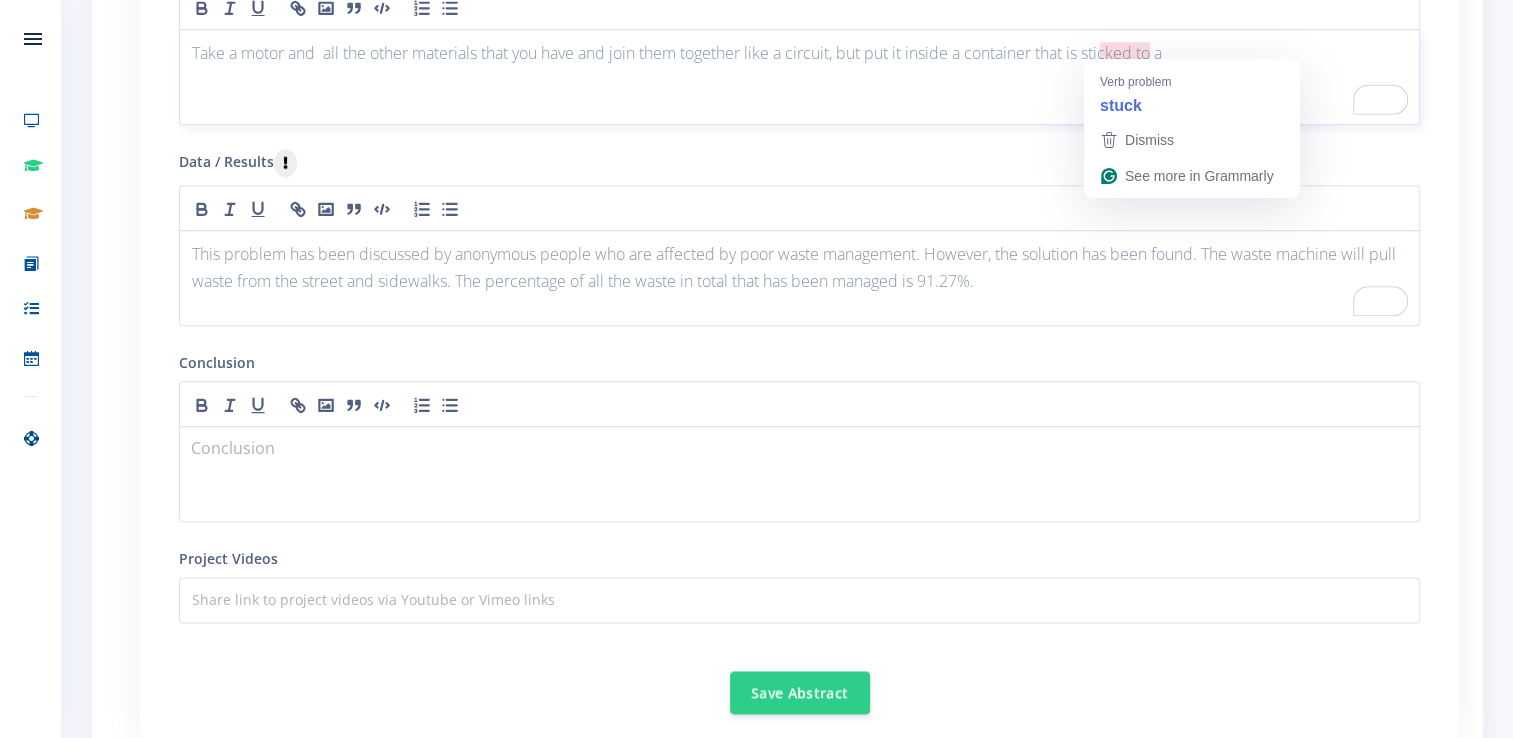 click on "Take a motor and  all the other materials that you have and join them together like a circuit, but put it inside a container that is sticked to a" at bounding box center [799, 53] 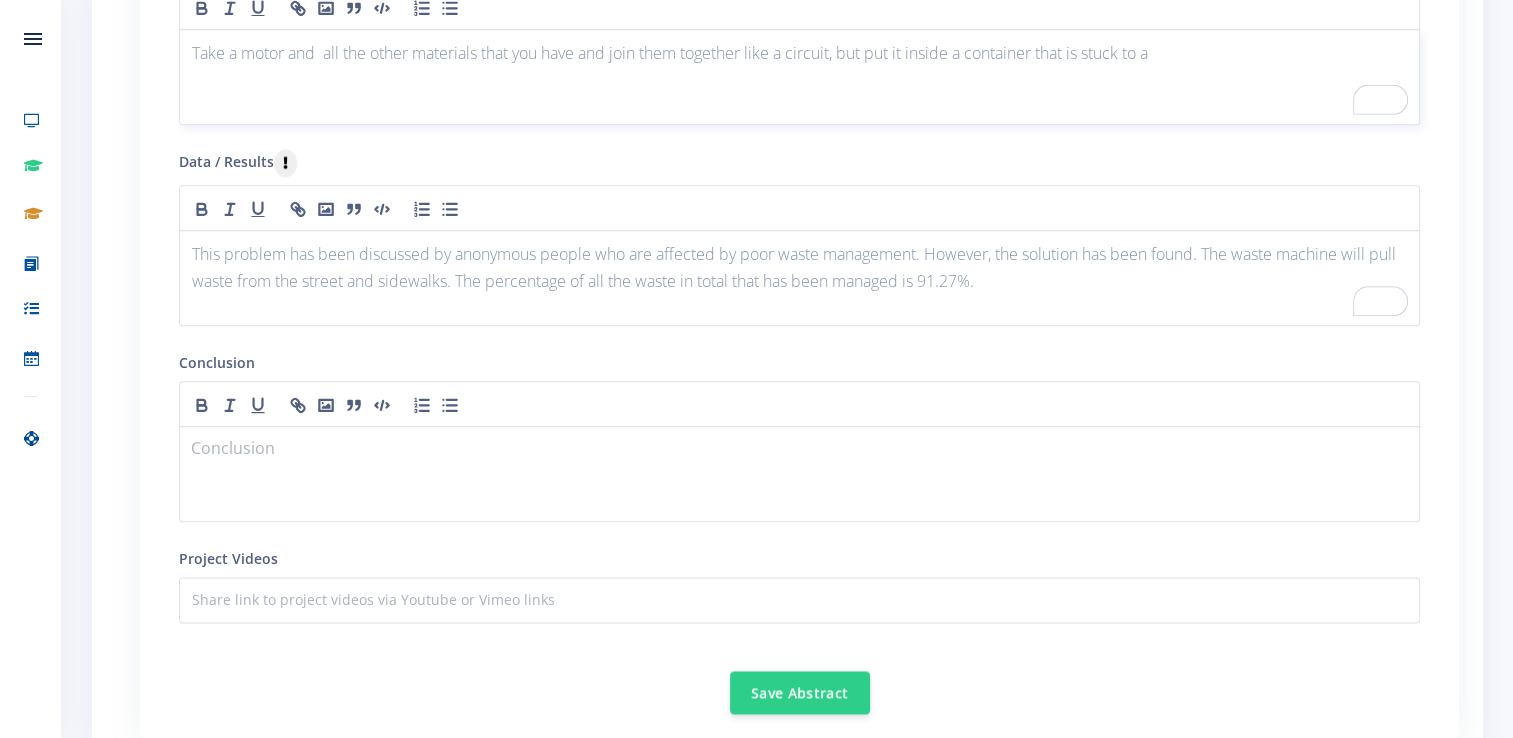 click on "Take a motor and  all the other materials that you have and join them together like a circuit, but put it inside a container that is stuck to a" at bounding box center [799, 77] 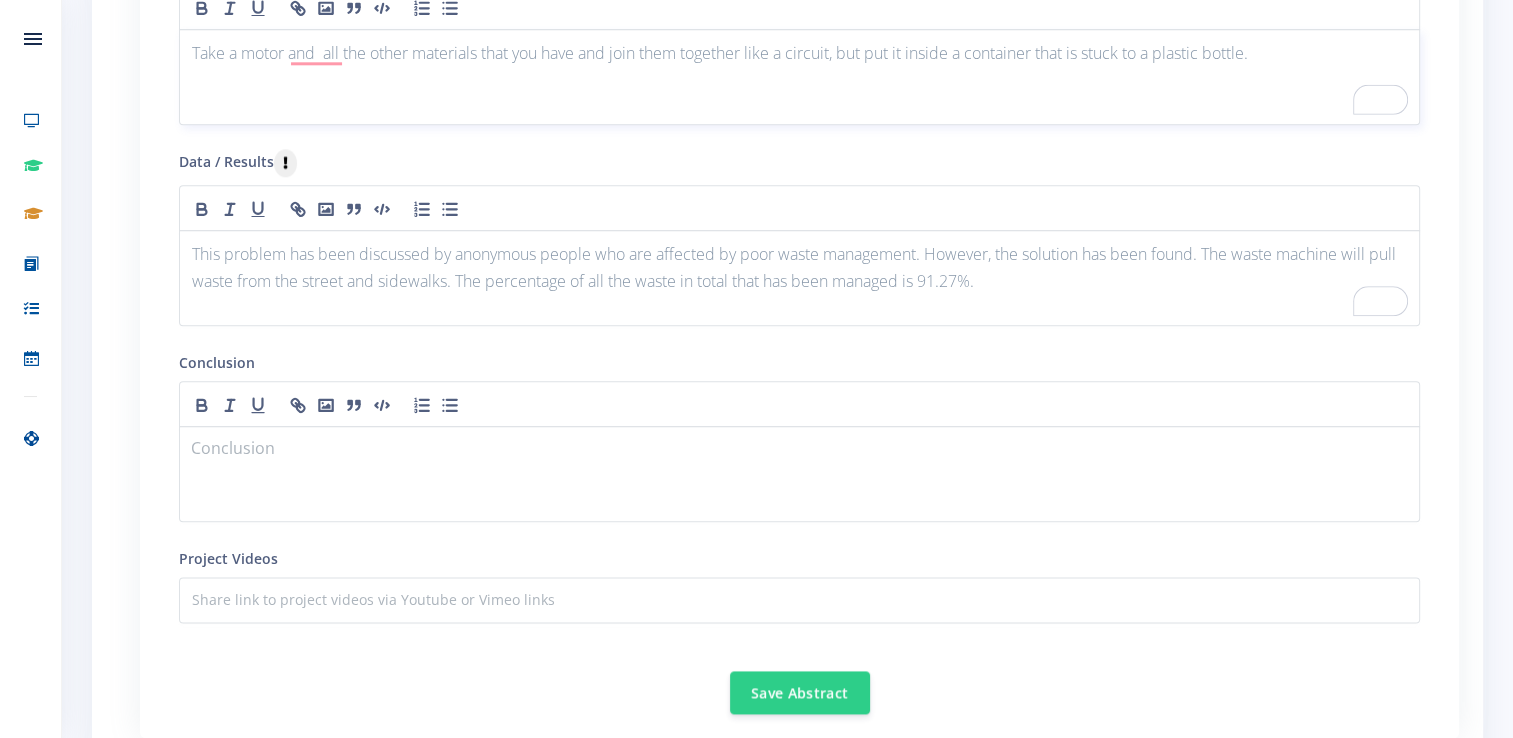 click on "Take a motor and  all the other materials that you have and join them together like a circuit, but put it inside a container that is stuck to a plastic bottle." at bounding box center (799, 77) 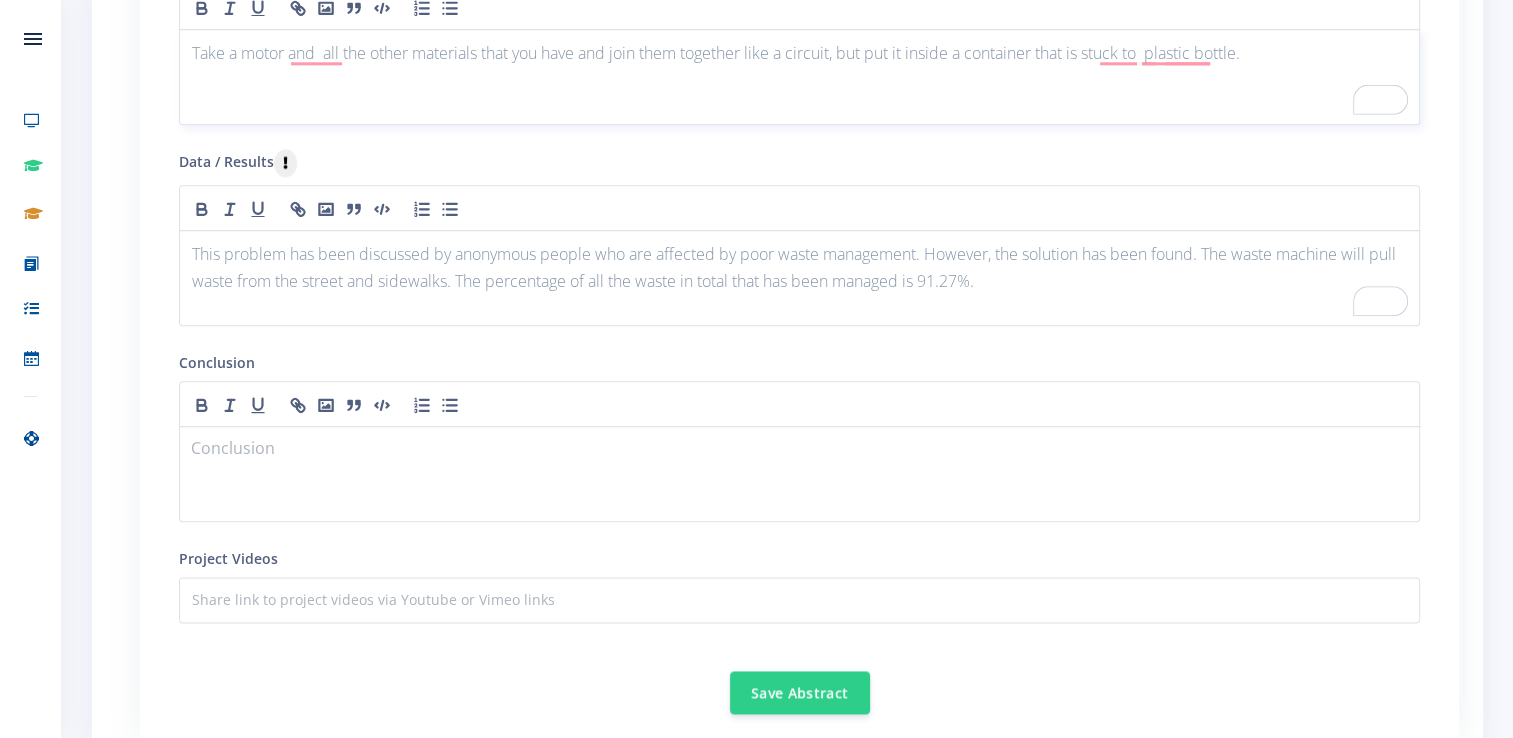 click on "Take a motor and  all the other materials that you have and join them together like a circuit, but put it inside a container that is stuck to  plastic bottle." at bounding box center (799, 53) 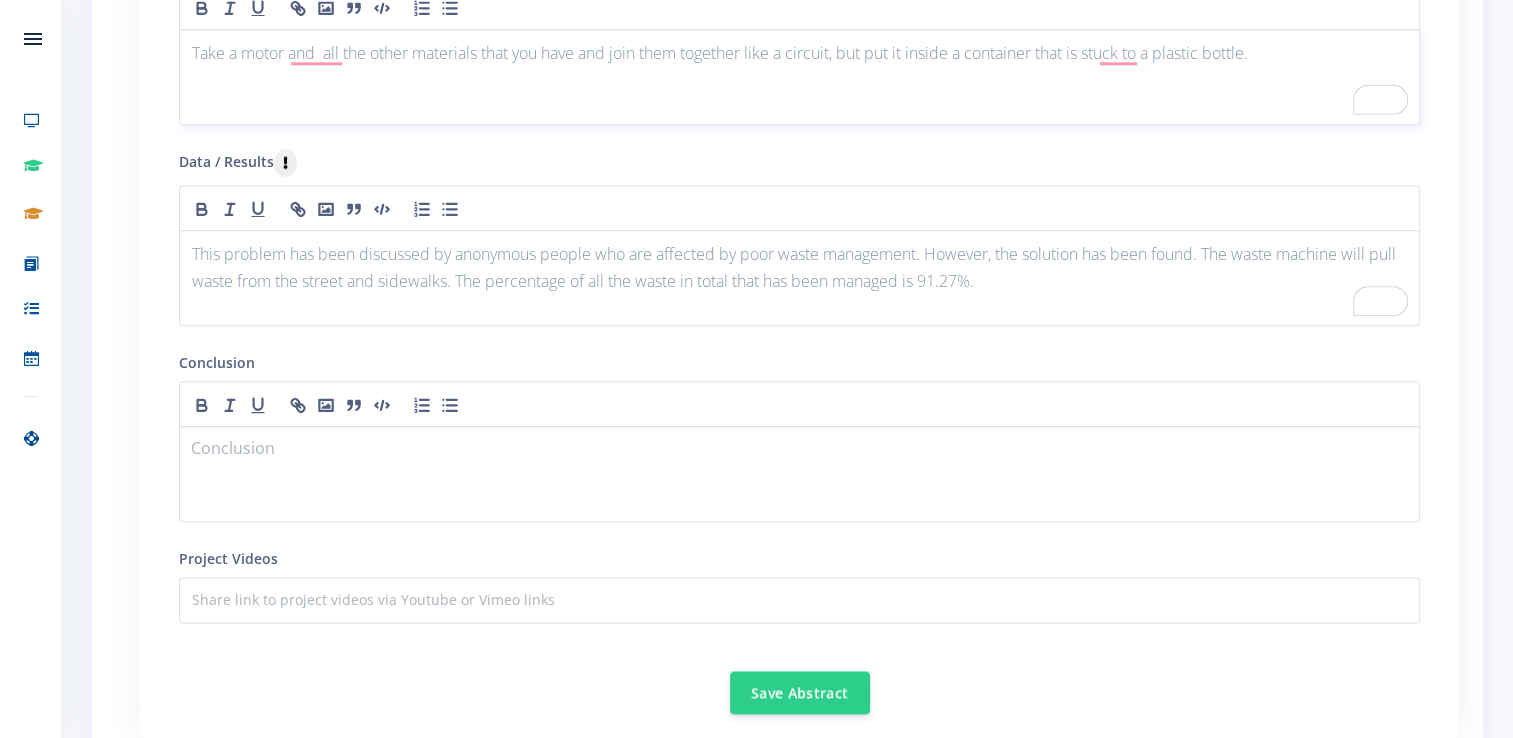 click on "Take a motor and  all the other materials that you have and join them together like a circuit, but put it inside a container that is stuck to a plastic bottle." at bounding box center [799, 53] 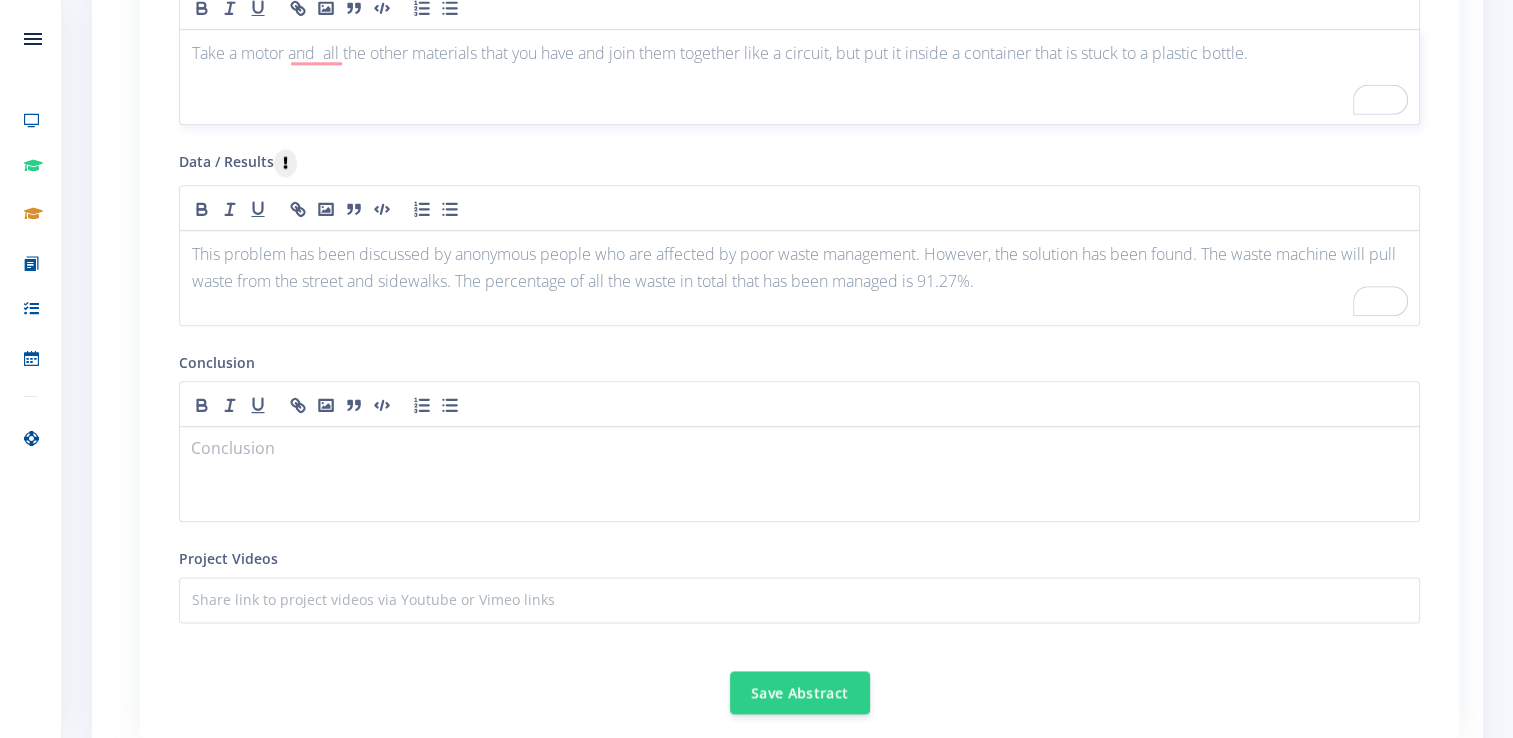 click on "Take a motor and  all the other materials that you have and join them together like a circuit, but put it inside a container that is stuck to a plastic bottle." at bounding box center [799, 53] 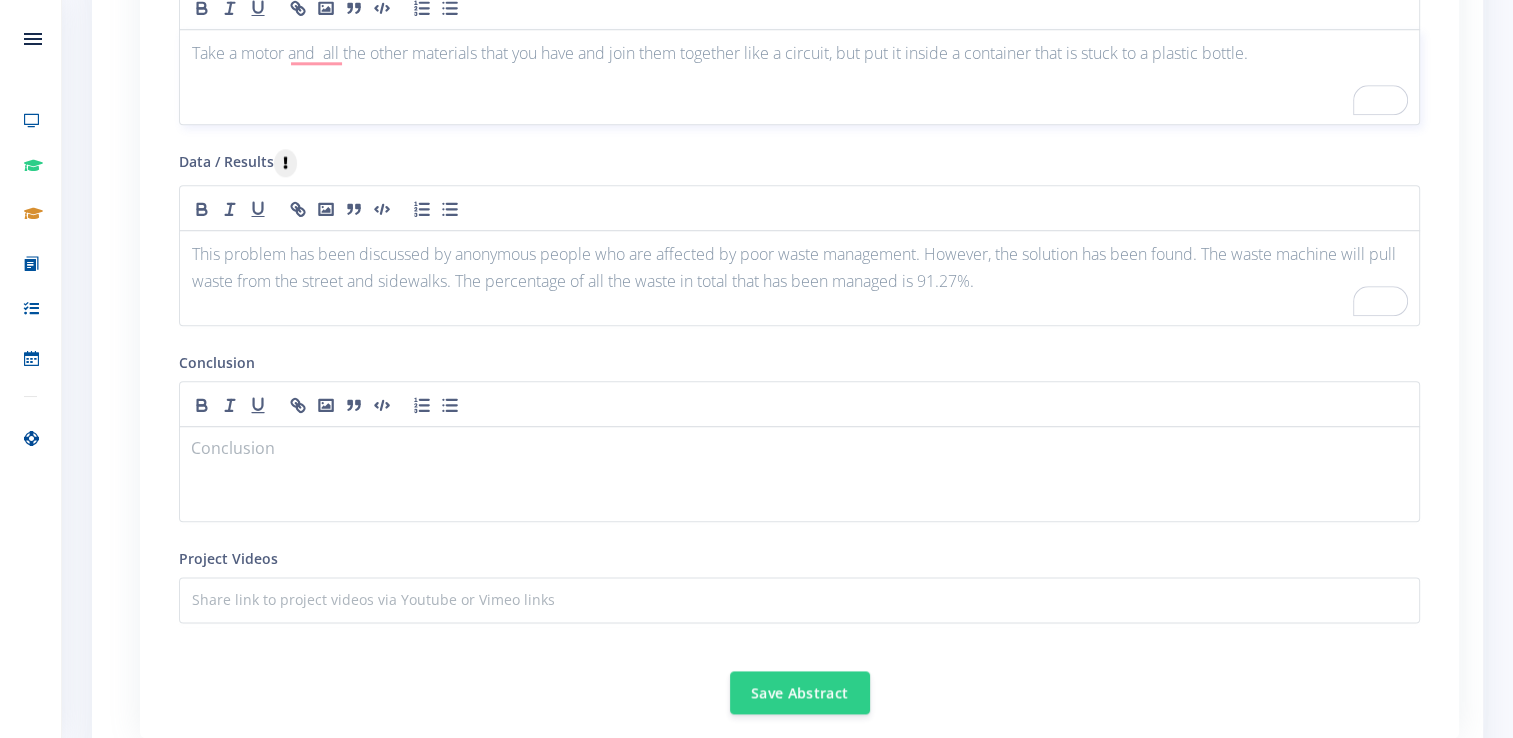click on "Take a motor and  all the other materials that you have and join them together like a circuit, but put it inside a container that is stuck to a plastic bottle." at bounding box center (799, 53) 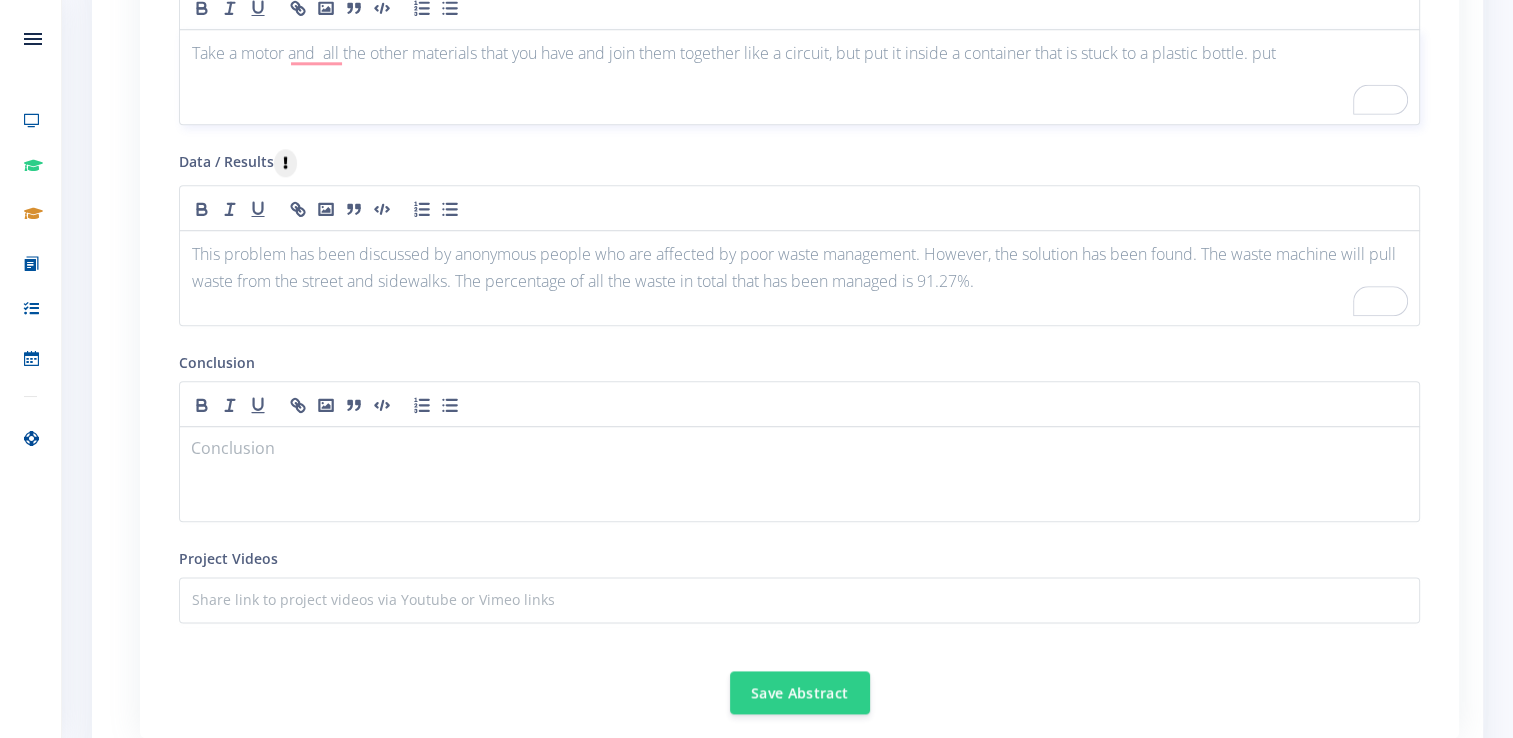 click on "Take a motor and  all the other materials that you have and join them together like a circuit, but put it inside a container that is stuck to a plastic bottle. put" at bounding box center [799, 53] 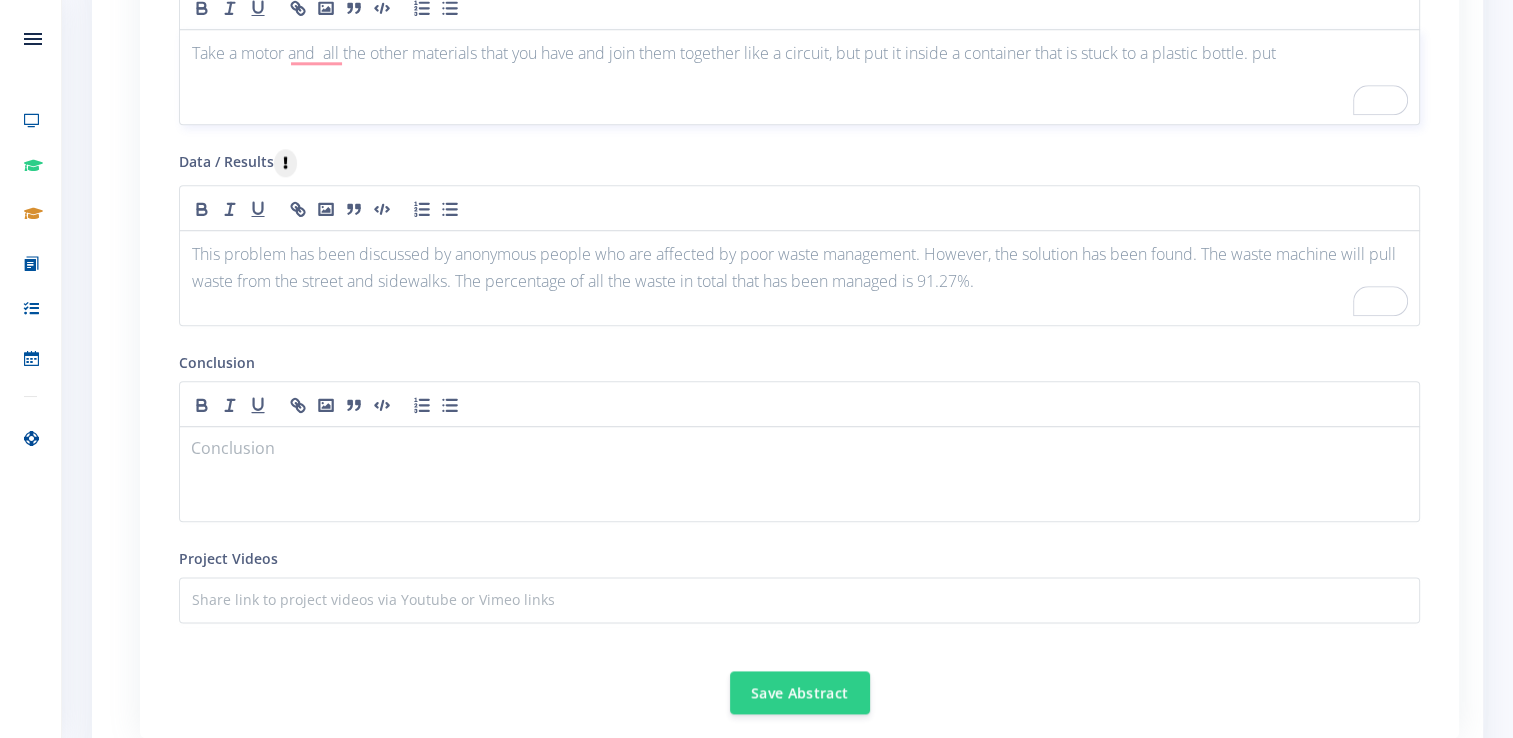 click on "Take a motor and  all the other materials that you have and join them together like a circuit, but put it inside a container that is stuck to a plastic bottle. put" at bounding box center [799, 53] 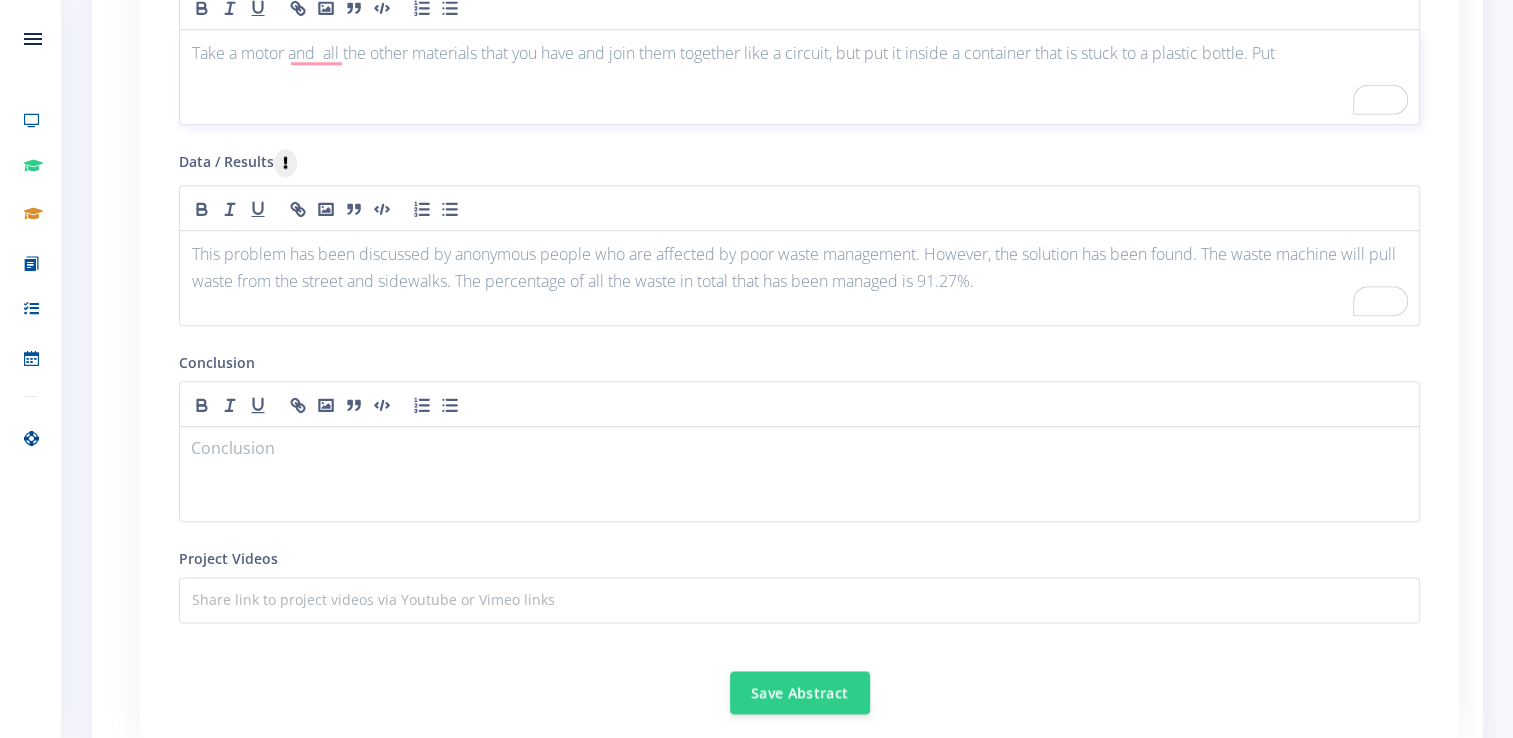 click on "Take a motor and  all the other materials that you have and join them together like a circuit, but put it inside a container that is stuck to a plastic bottle. Put" at bounding box center (799, 53) 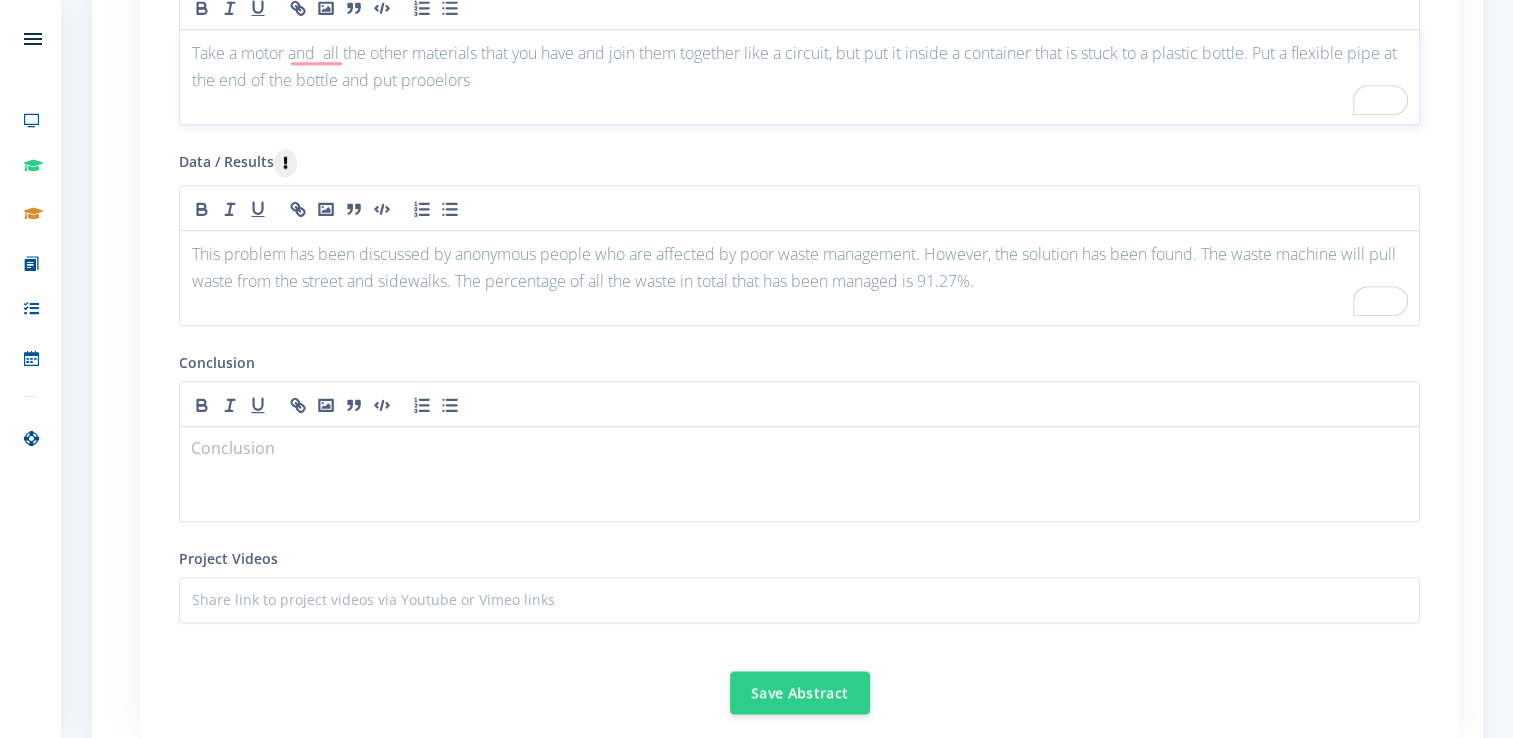 click on "Take a motor and  all the other materials that you have and join them together like a circuit, but put it inside a container that is stuck to a plastic bottle. Put a flexible pipe at the end of the bottle and put prooelors" at bounding box center [799, 67] 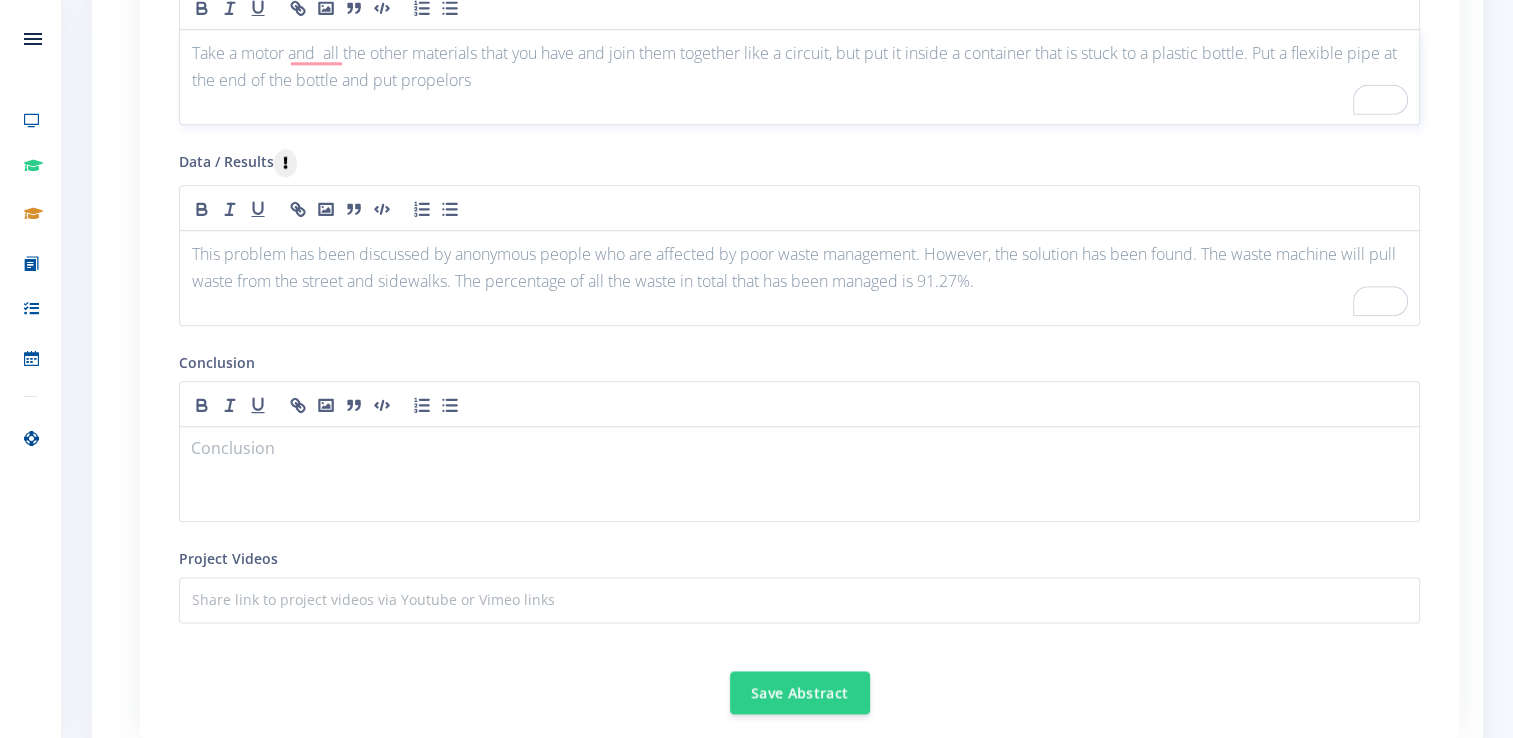 click on "Take a motor and  all the other materials that you have and join them together like a circuit, but put it inside a container that is stuck to a plastic bottle. Put a flexible pipe at the end of the bottle and put propelors" at bounding box center (799, 67) 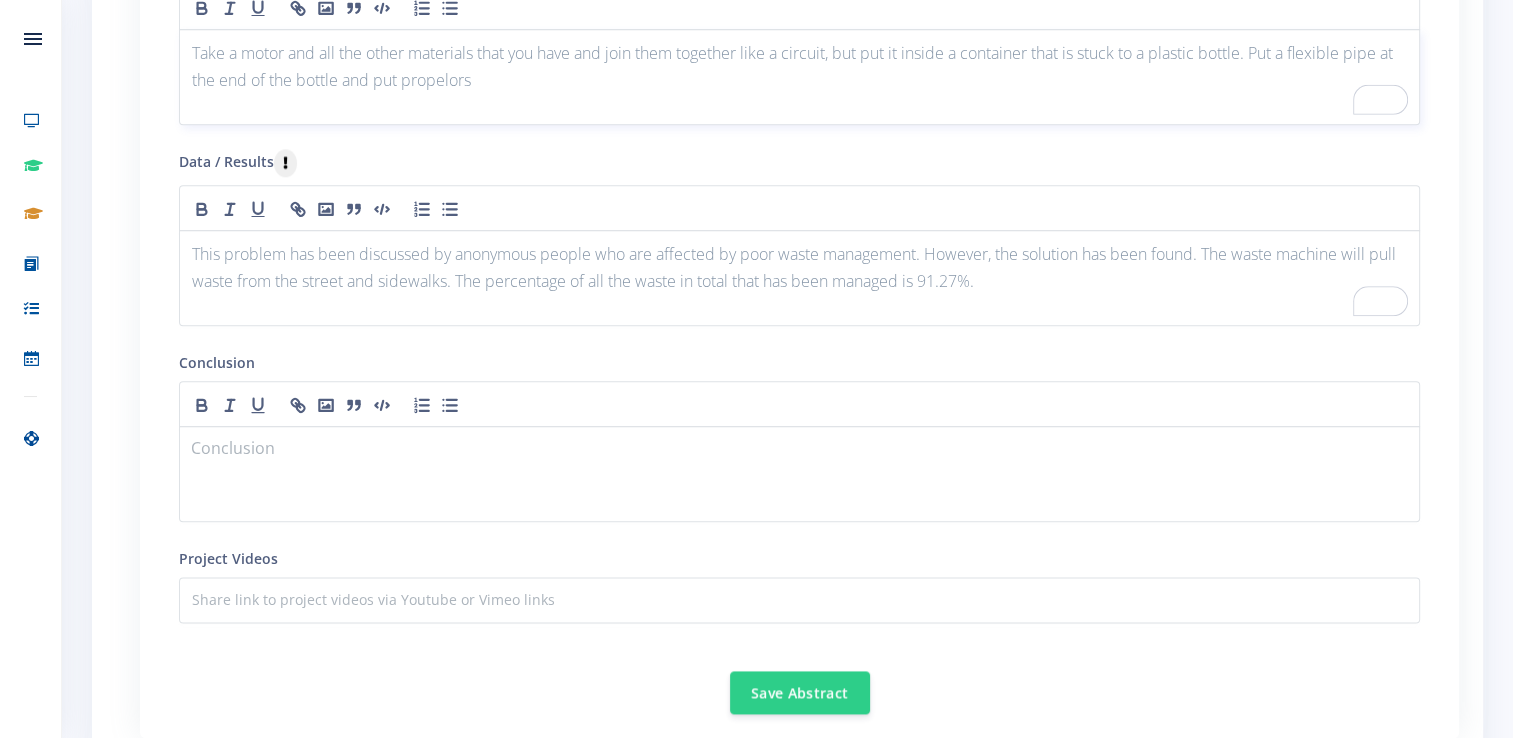 click on "Take a motor and all the other materials that you have and join them together like a circuit, but put it inside a container that is stuck to a plastic bottle. Put a flexible pipe at the end of the bottle and put propelors" at bounding box center [799, 67] 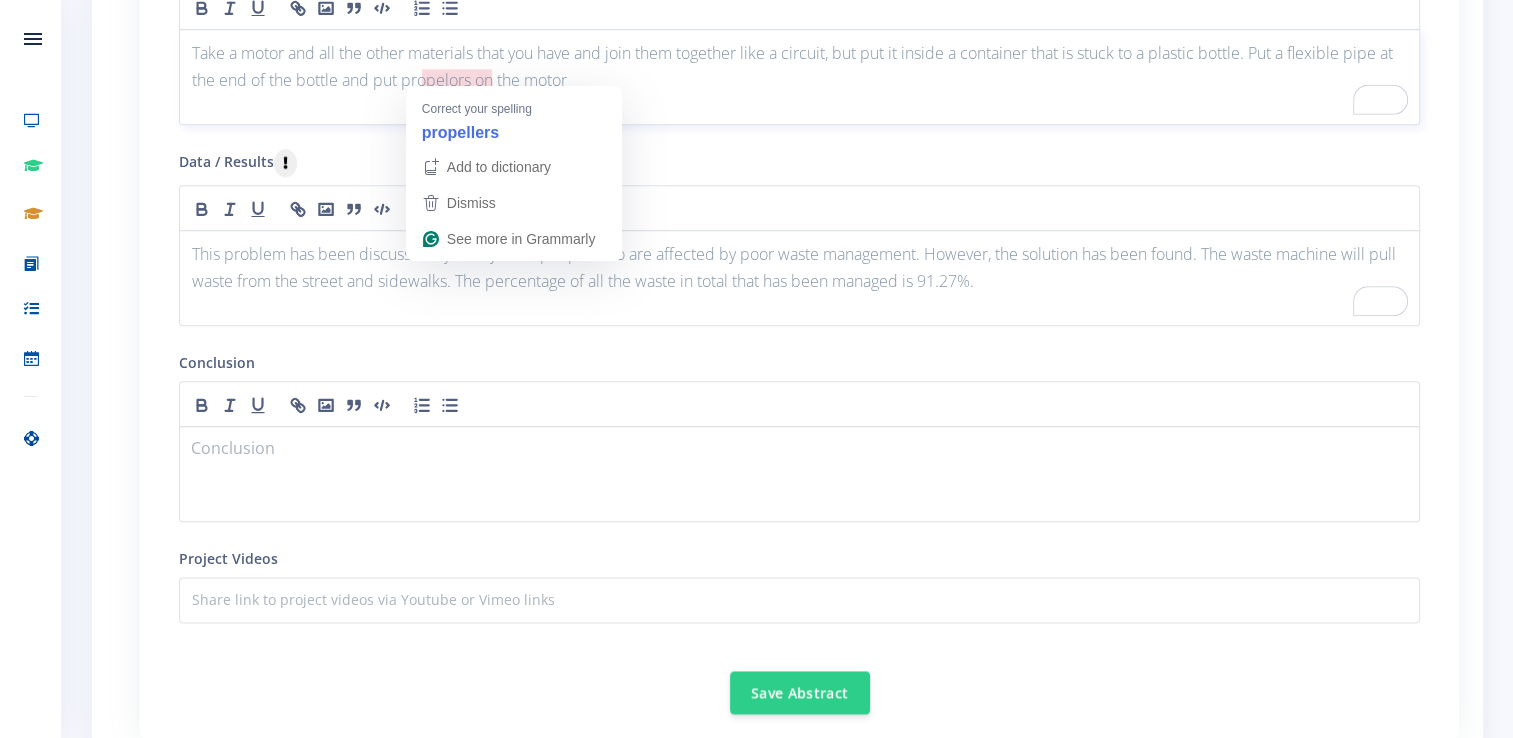 click on "Take a motor and all the other materials that you have and join them together like a circuit, but put it inside a container that is stuck to a plastic bottle. Put a flexible pipe at the end of the bottle and put propelors on the motor" at bounding box center (799, 67) 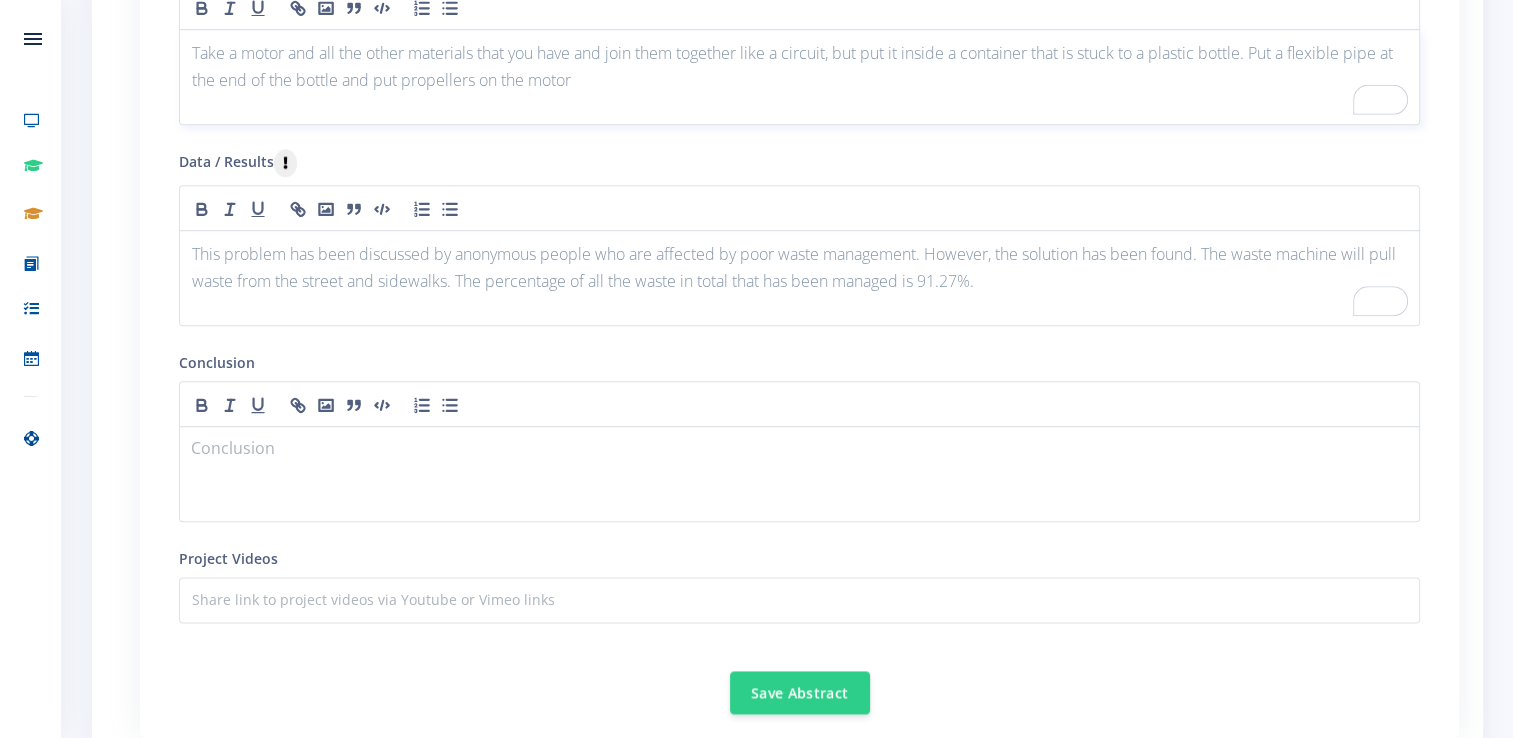 click on "Take a motor and all the other materials that you have and join them together like a circuit, but put it inside a container that is stuck to a plastic bottle. Put a flexible pipe at the end of the bottle and put propellers on the motor" at bounding box center (799, 67) 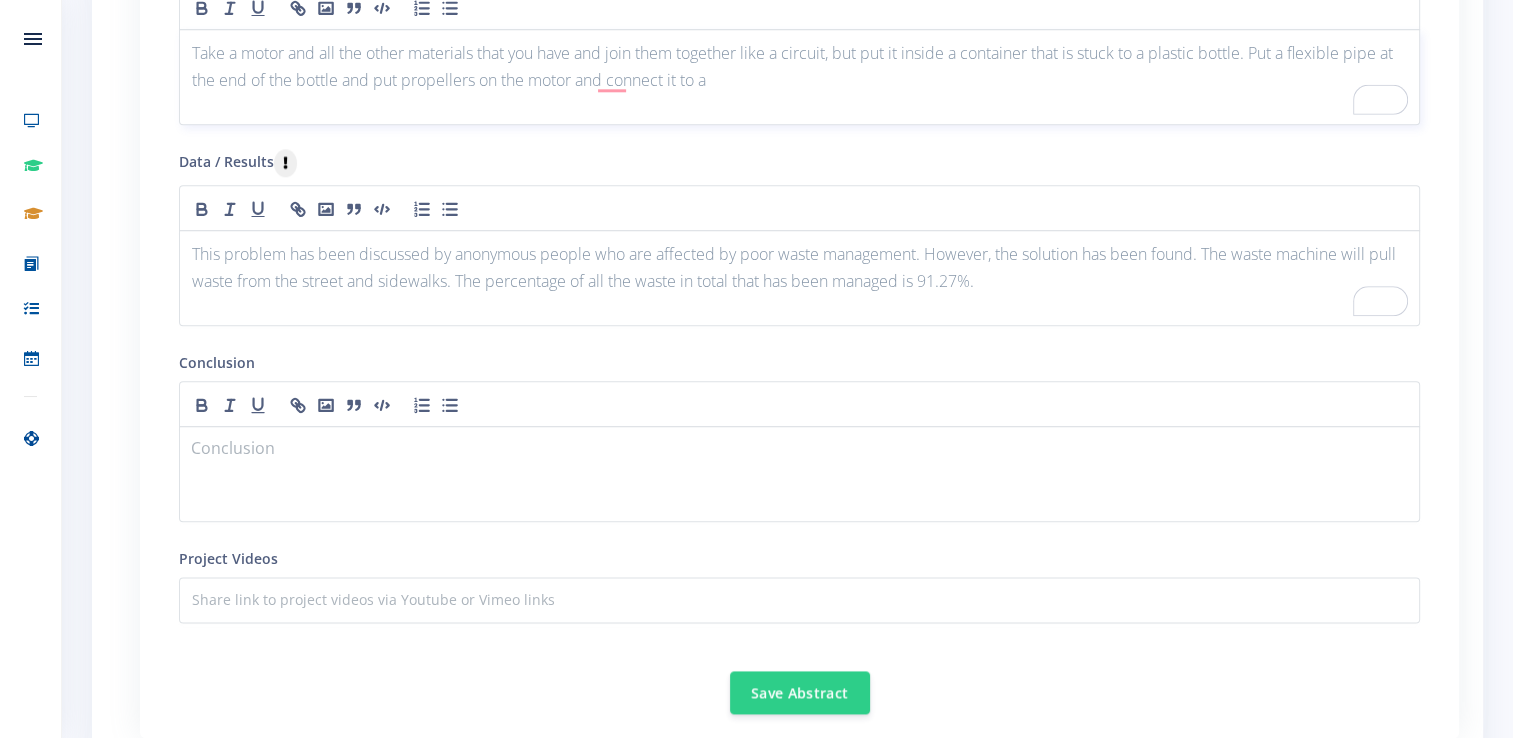 click on "Take a motor and all the other materials that you have and join them together like a circuit, but put it inside a container that is stuck to a plastic bottle. Put a flexible pipe at the end of the bottle and put propellers on the motor and connect it to a" at bounding box center [799, 67] 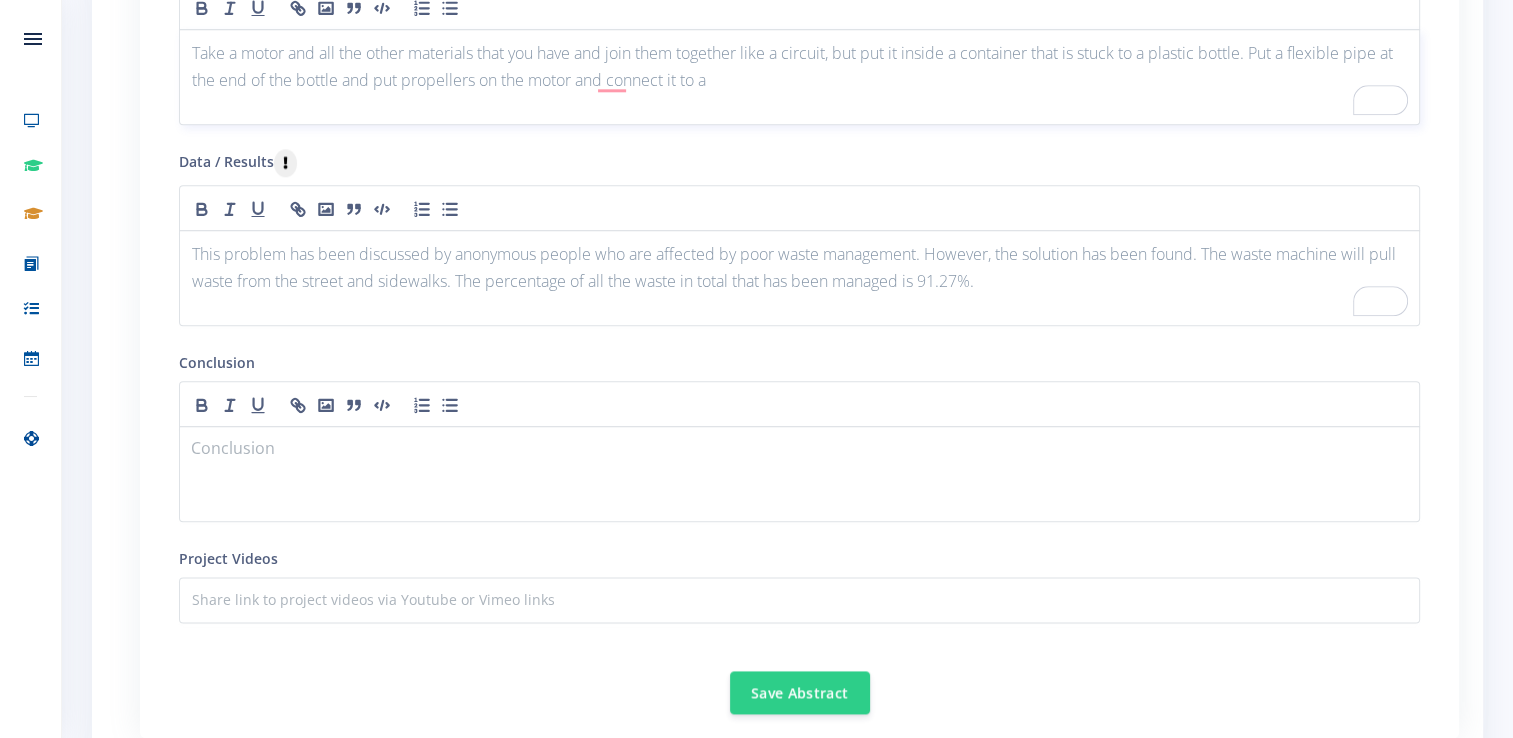 click on "Take a motor and all the other materials that you have and join them together like a circuit, but put it inside a container that is stuck to a plastic bottle. Put a flexible pipe at the end of the bottle and put propellers on the motor and connect it to a" at bounding box center [799, 77] 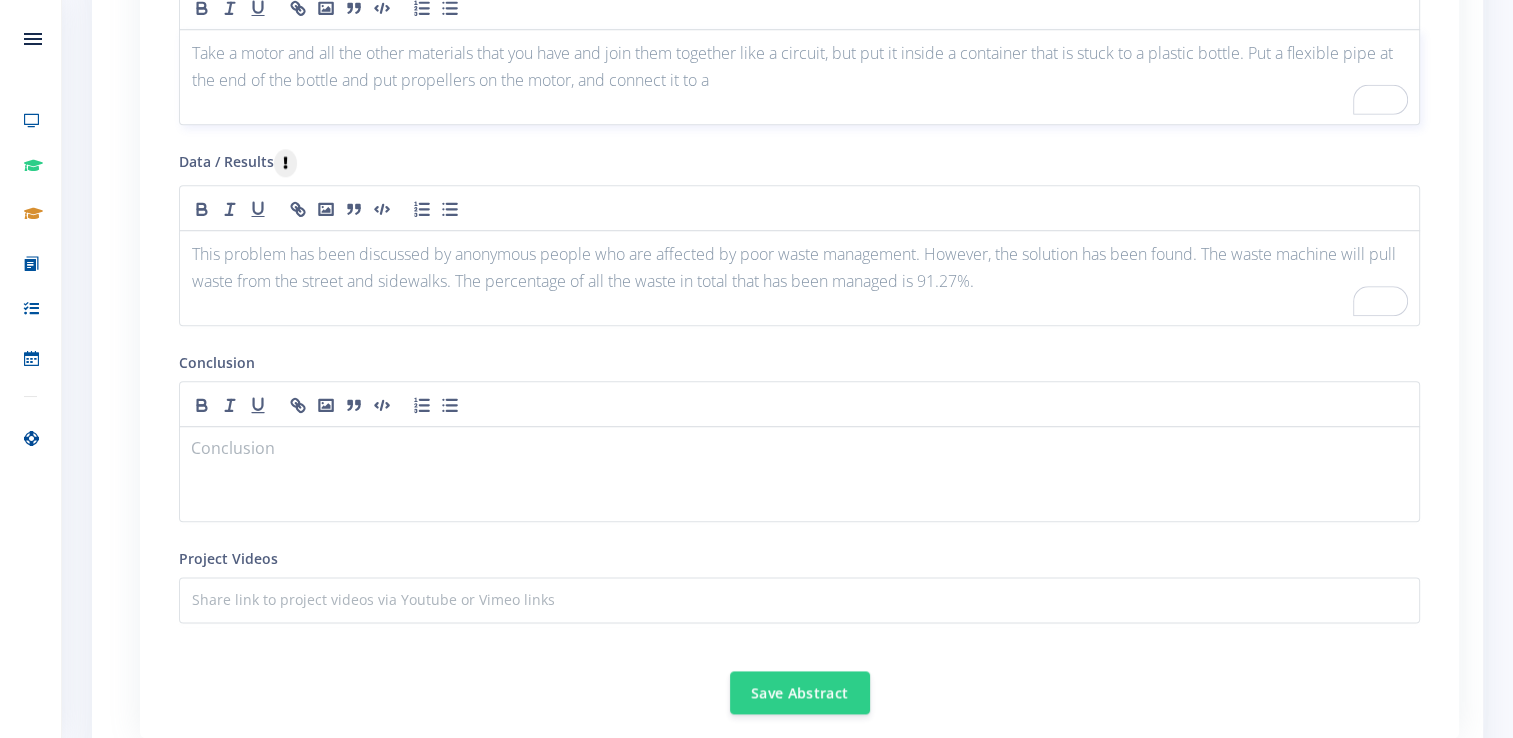 click on "Take a motor and all the other materials that you have and join them together like a circuit, but put it inside a container that is stuck to a plastic bottle. Put a flexible pipe at the end of the bottle and put propellers on the motor, and connect it to a" at bounding box center (799, 67) 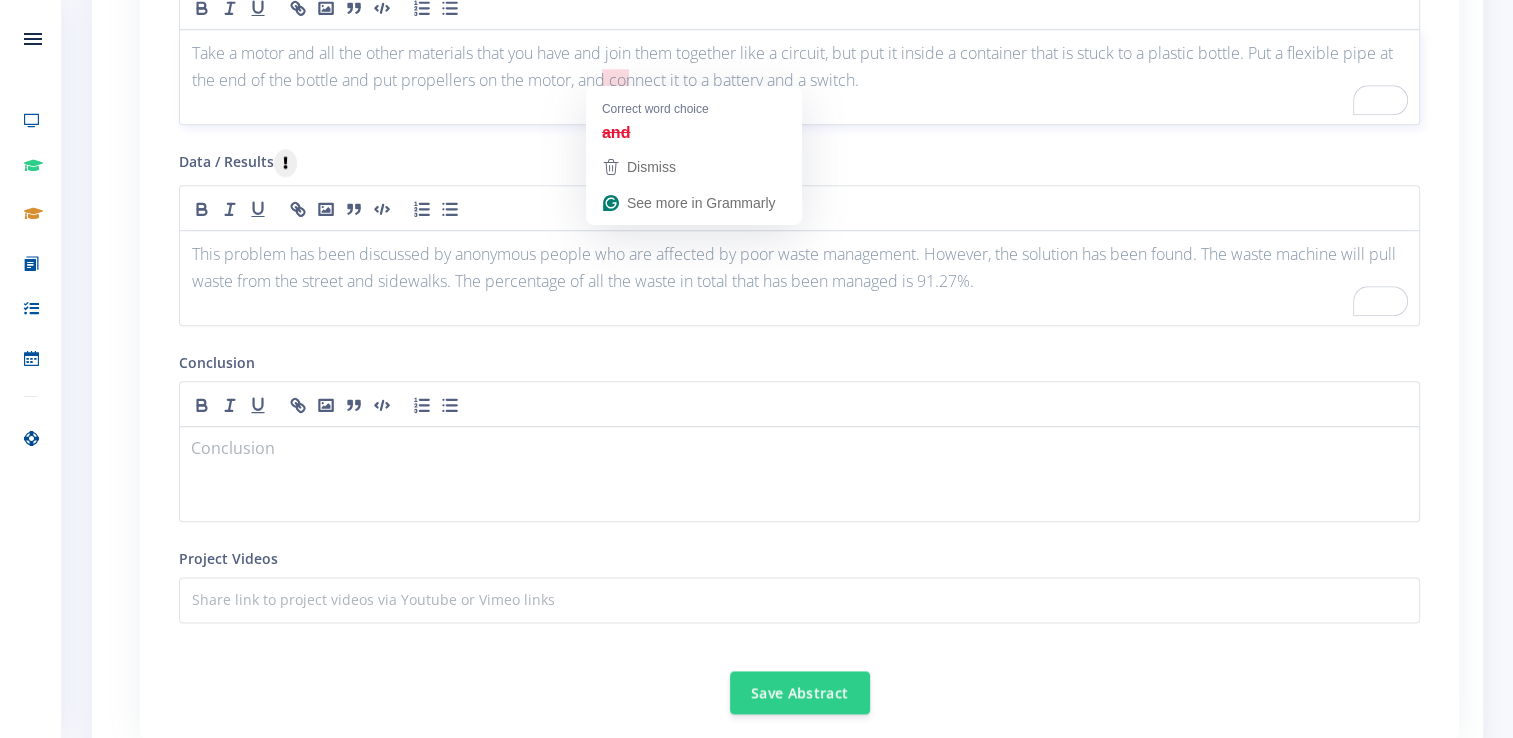 click on "Take a motor and all the other materials that you have and join them together like a circuit, but put it inside a container that is stuck to a plastic bottle. Put a flexible pipe at the end of the bottle and put propellers on the motor, and connect it to a battery and a switch." at bounding box center [799, 67] 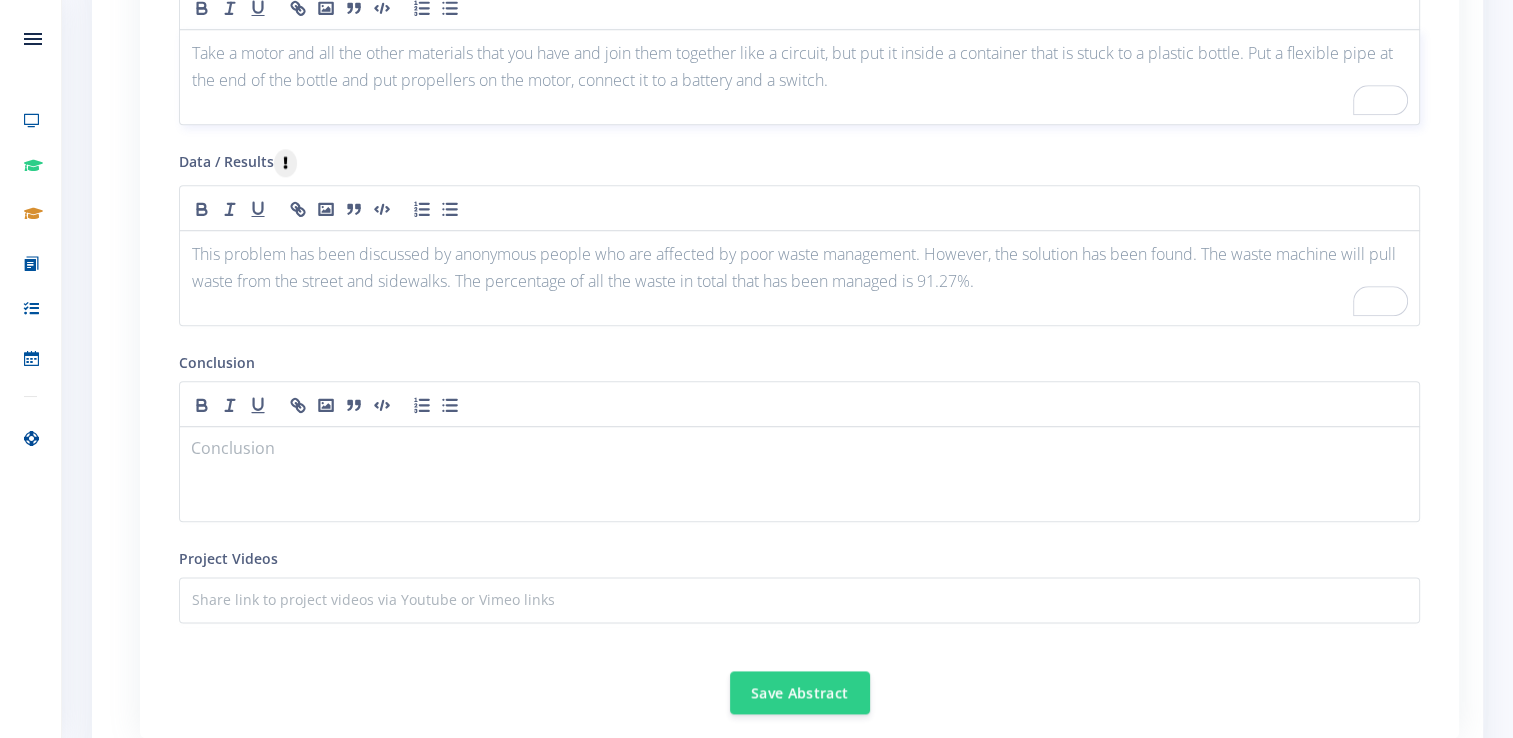 click on "Take a motor and all the other materials that you have and join them together like a circuit, but put it inside a container that is stuck to a plastic bottle. Put a flexible pipe at the end of the bottle and put propellers on the motor, connect it to a battery and a switch." at bounding box center [799, 67] 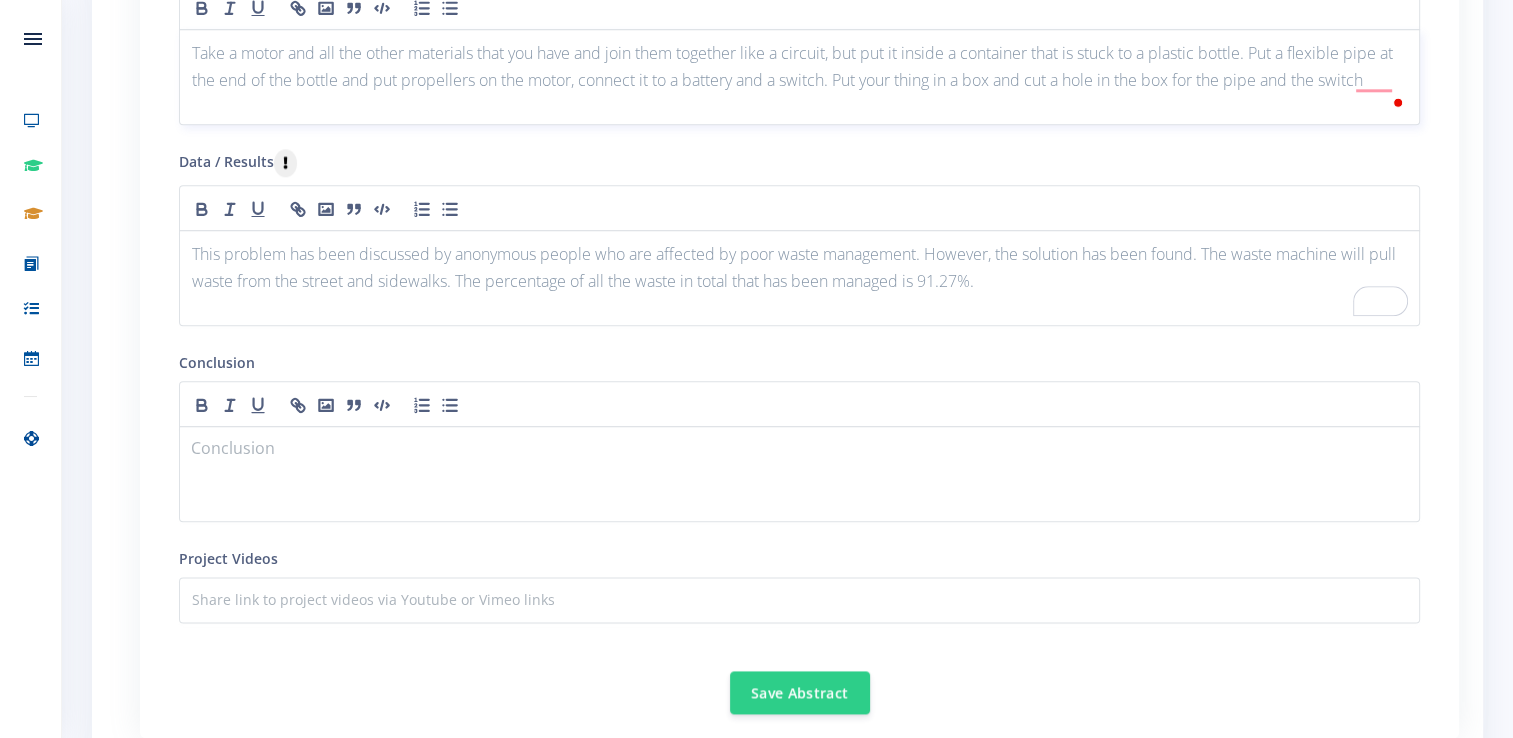 click on "Take a motor and all the other materials that you have and join them together like a circuit, but put it inside a container that is stuck to a plastic bottle. Put a flexible pipe at the end of the bottle and put propellers on the motor, connect it to a battery and a switch. Put your thing in a box and cut a hole in the box for the pipe and the switch" at bounding box center [799, 77] 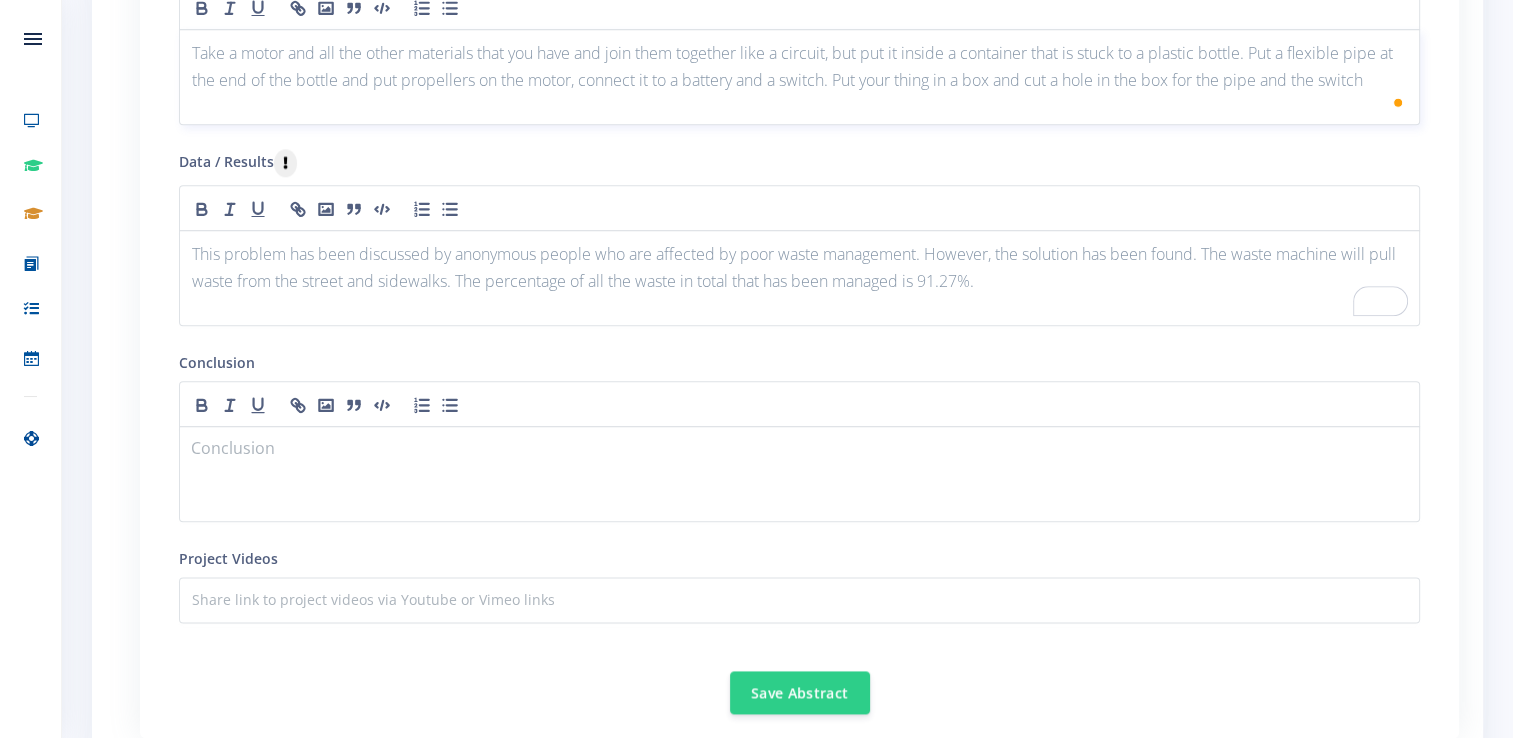click on "Take a motor and all the other materials that you have and join them together like a circuit, but put it inside a container that is stuck to a plastic bottle. Put a flexible pipe at the end of the bottle and put propellers on the motor, connect it to a battery and a switch. Put your thing in a box and cut a hole in the box for the pipe and the switch" at bounding box center (799, 67) 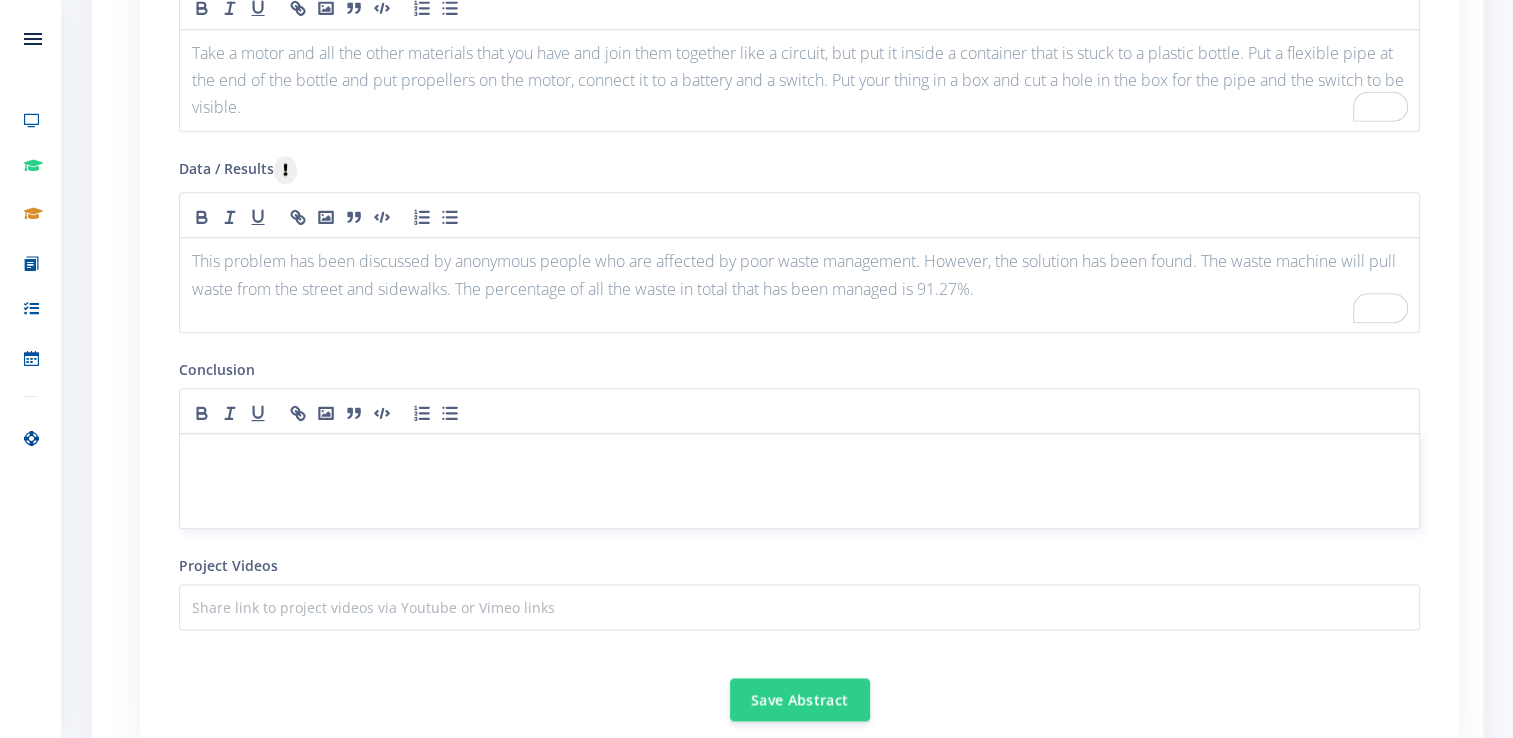 click at bounding box center [799, 457] 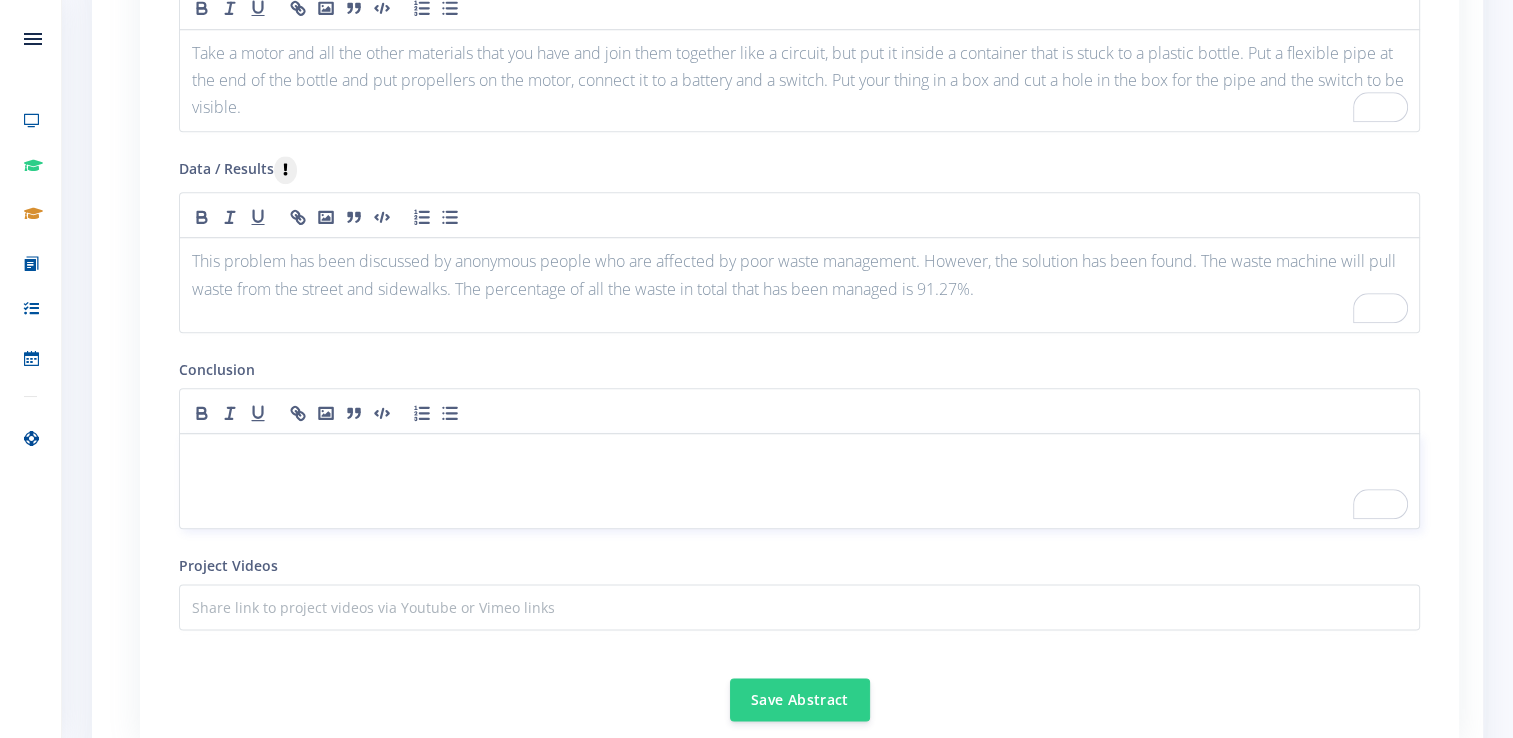 type 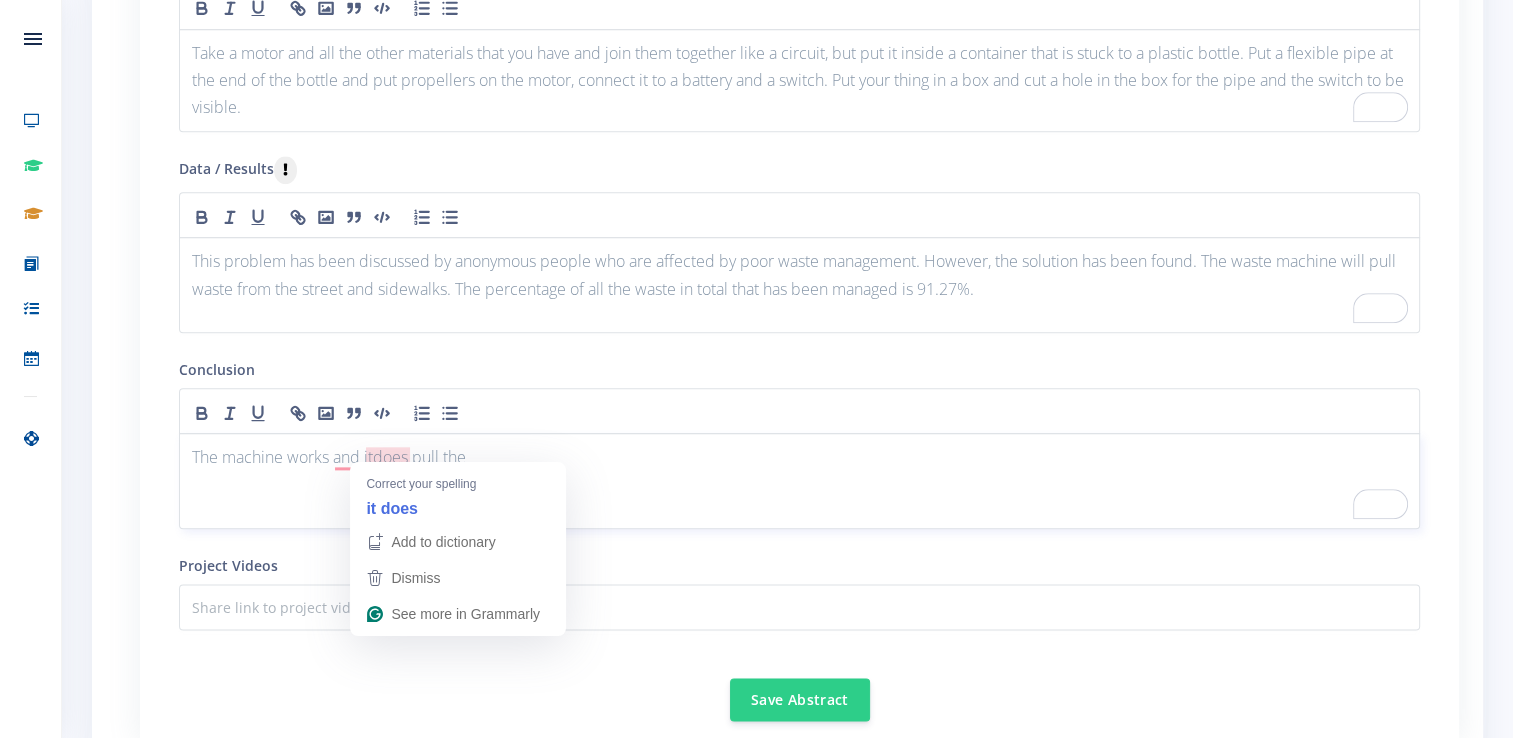 click on "The machine works and itdoes pull the" at bounding box center [799, 457] 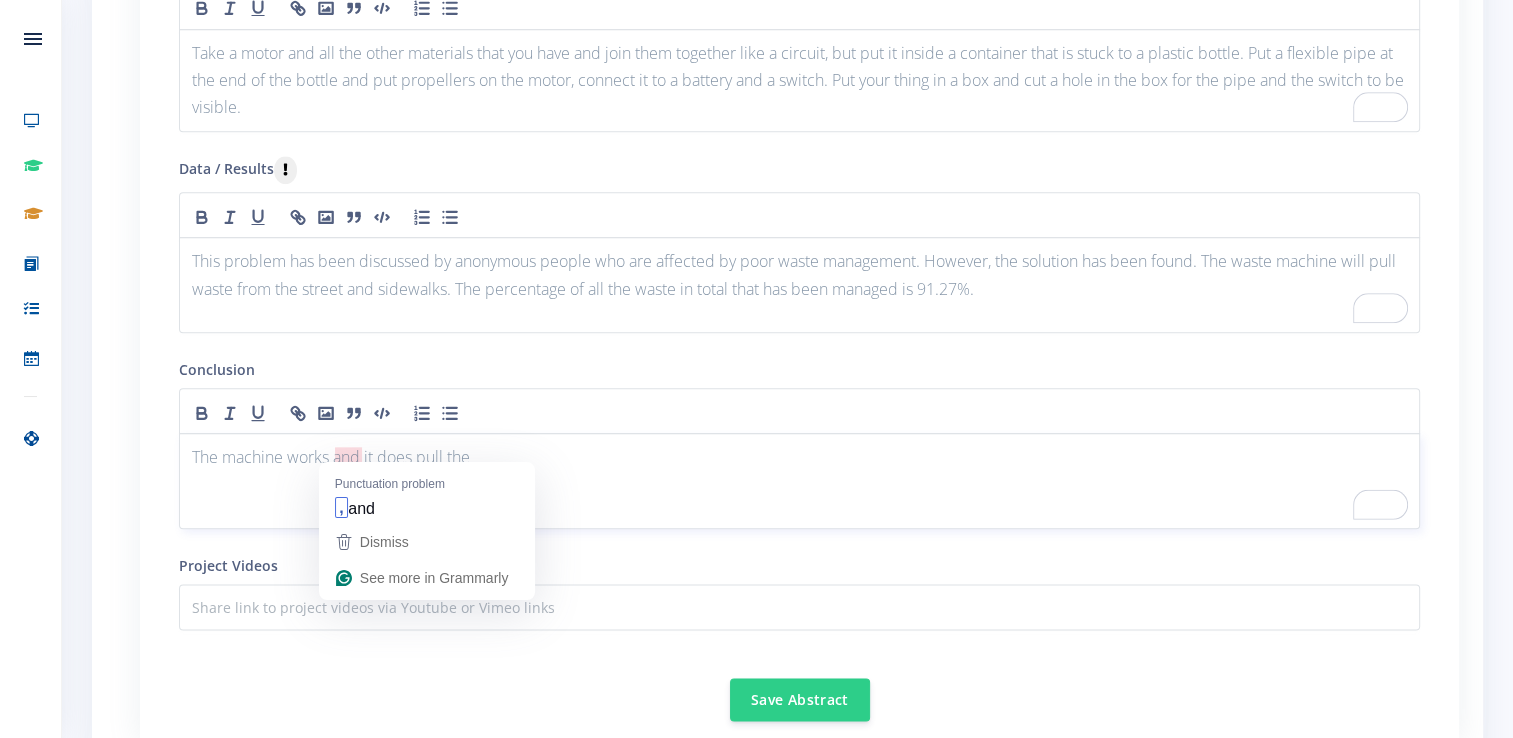 click on "The machine works and it does pull the" at bounding box center [799, 457] 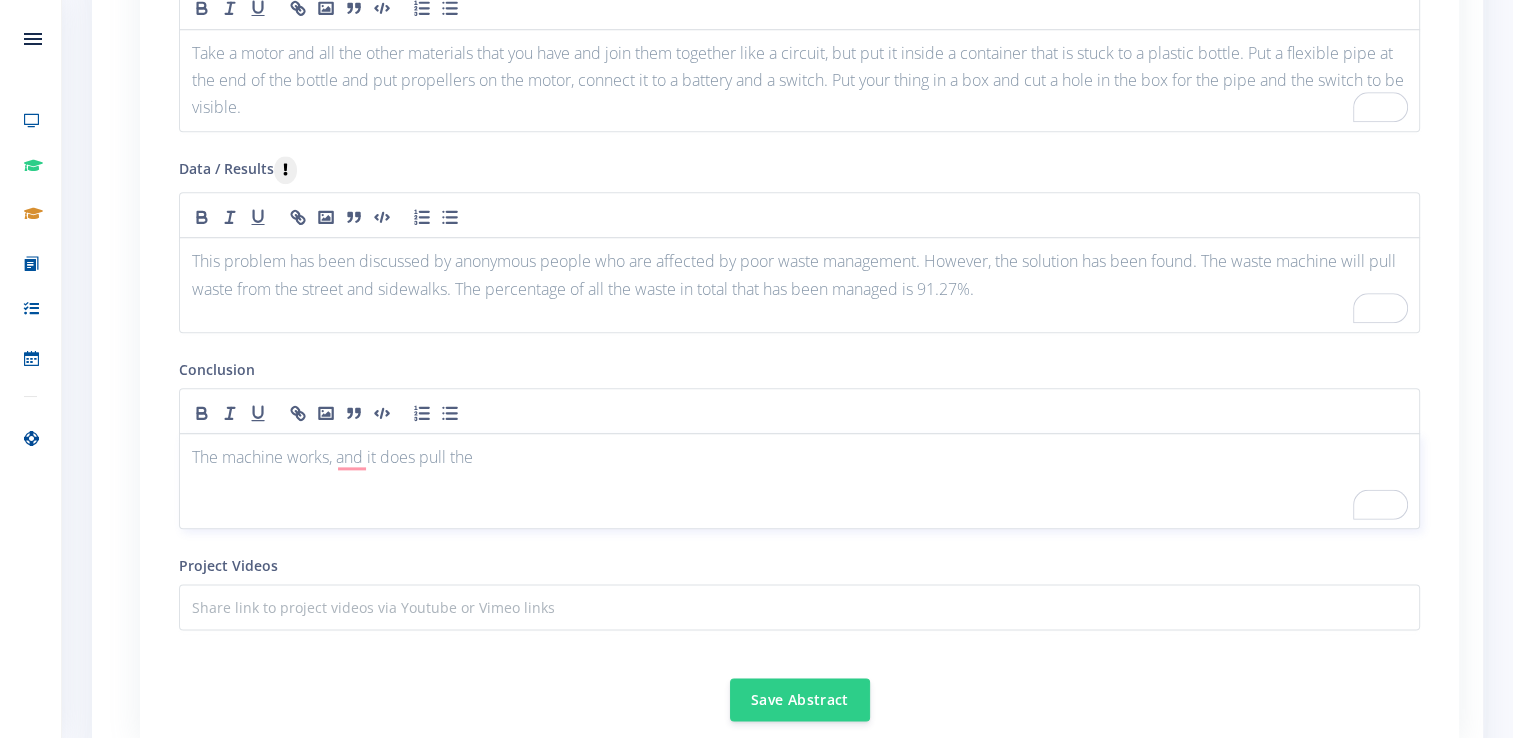 click on "The machine works, and it does pull the" at bounding box center (799, 457) 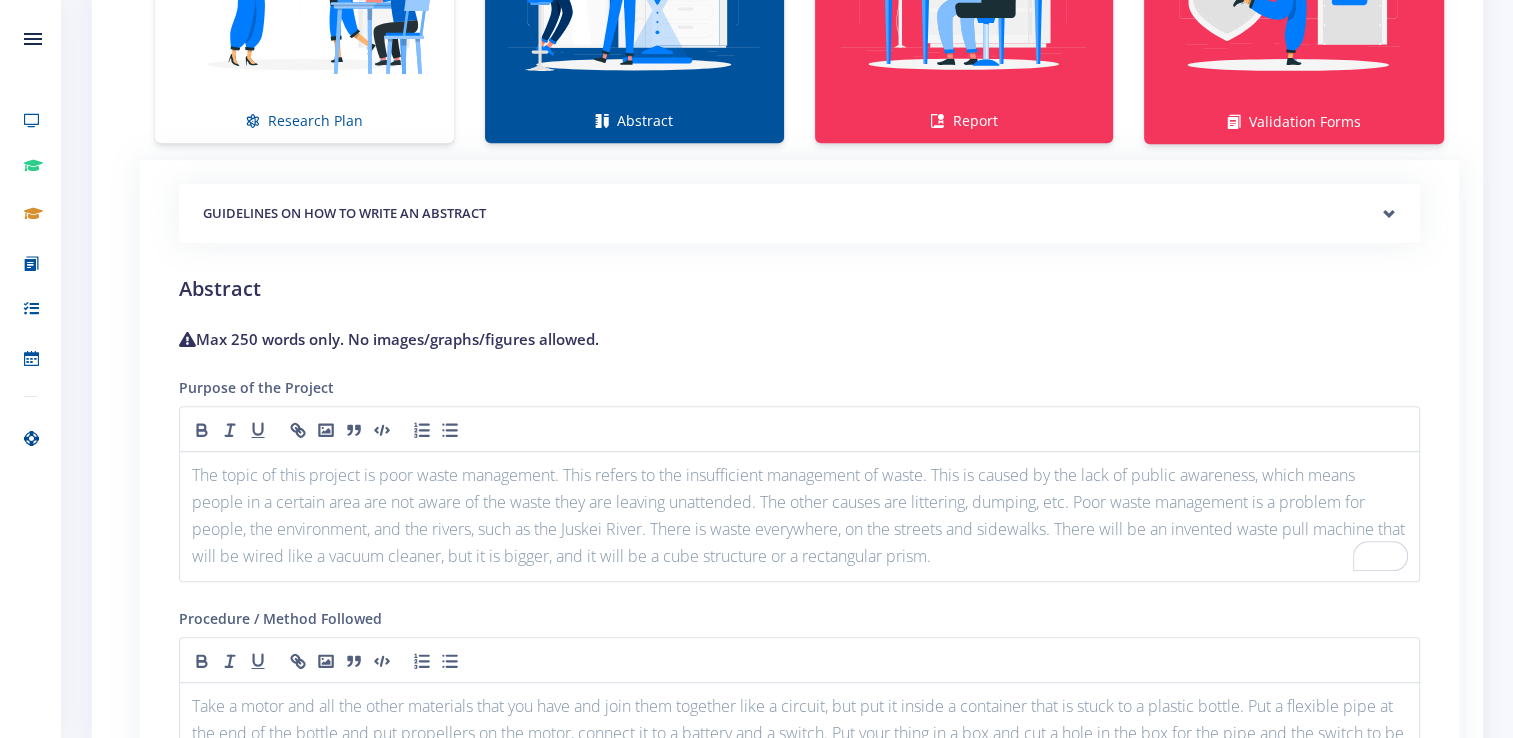 scroll, scrollTop: 1558, scrollLeft: 0, axis: vertical 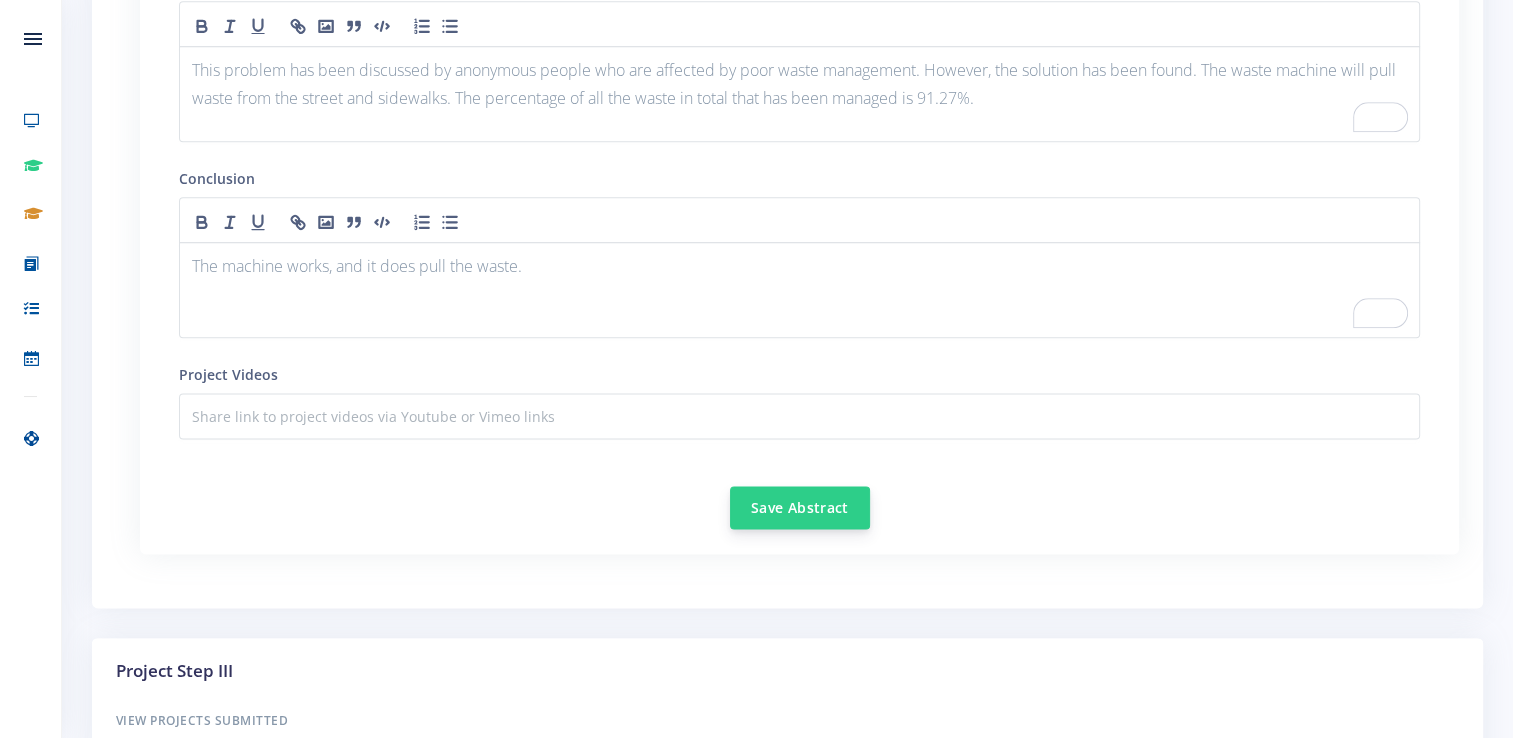 click on "Save Abstract" at bounding box center (800, 507) 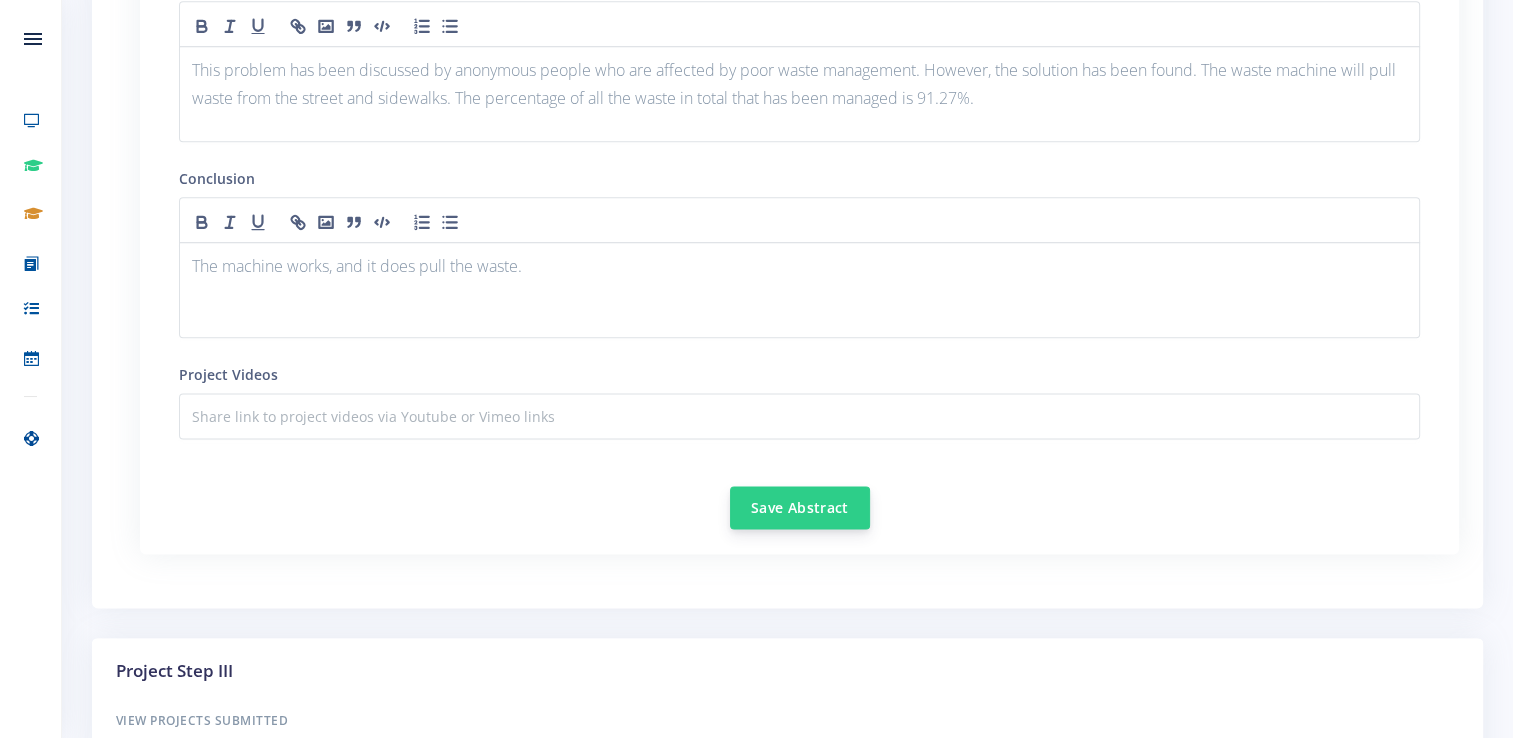 click on "Save Abstract" at bounding box center (800, 507) 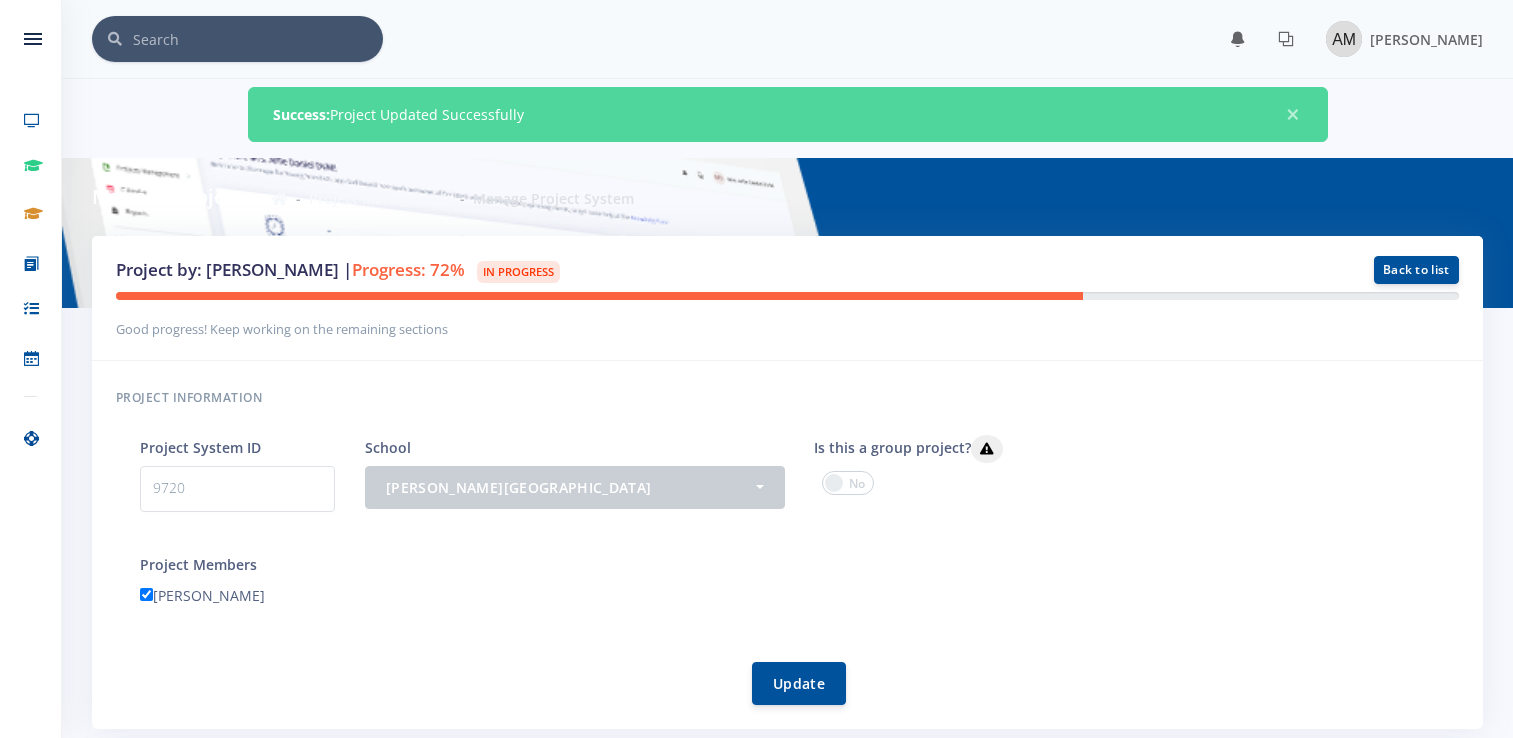 scroll, scrollTop: 0, scrollLeft: 0, axis: both 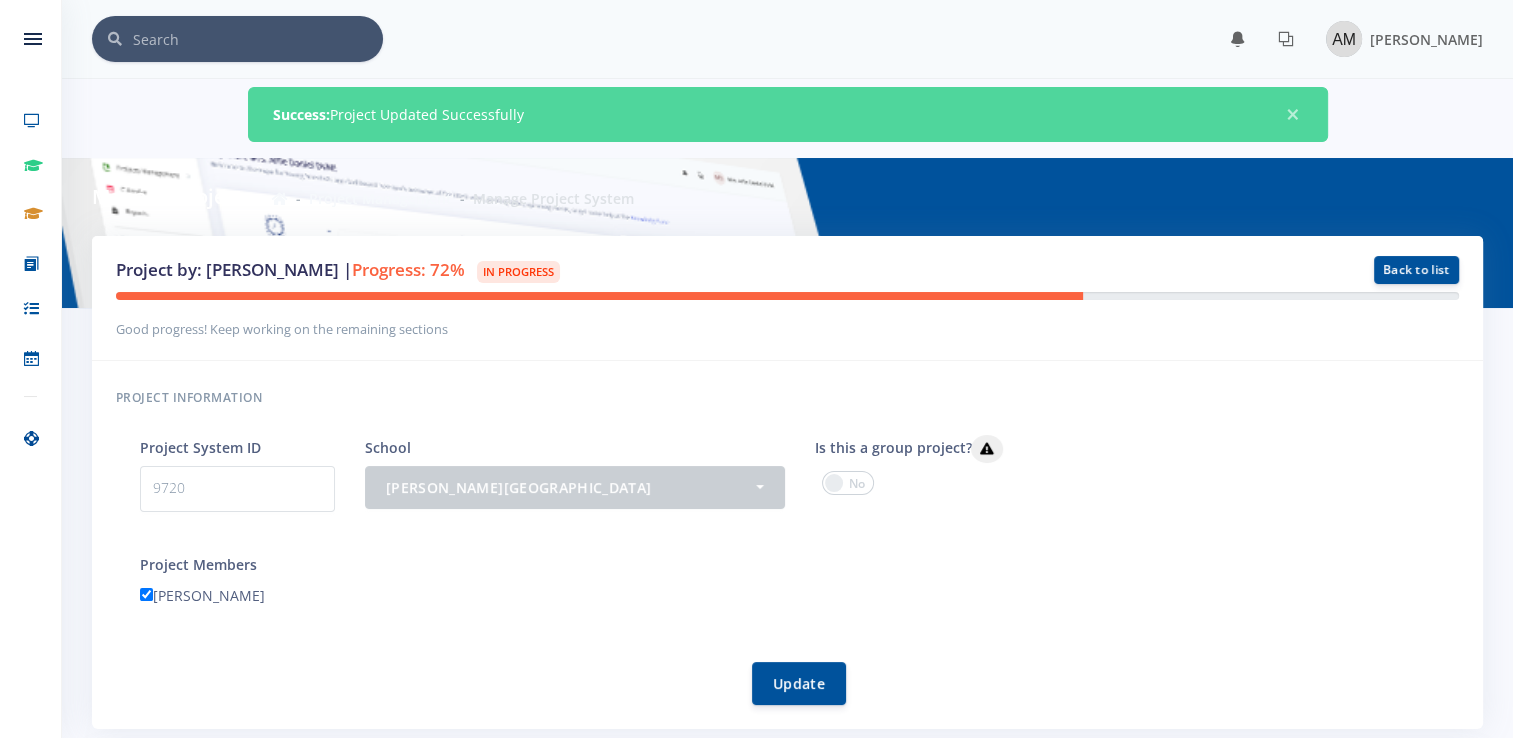 click at bounding box center [848, 483] 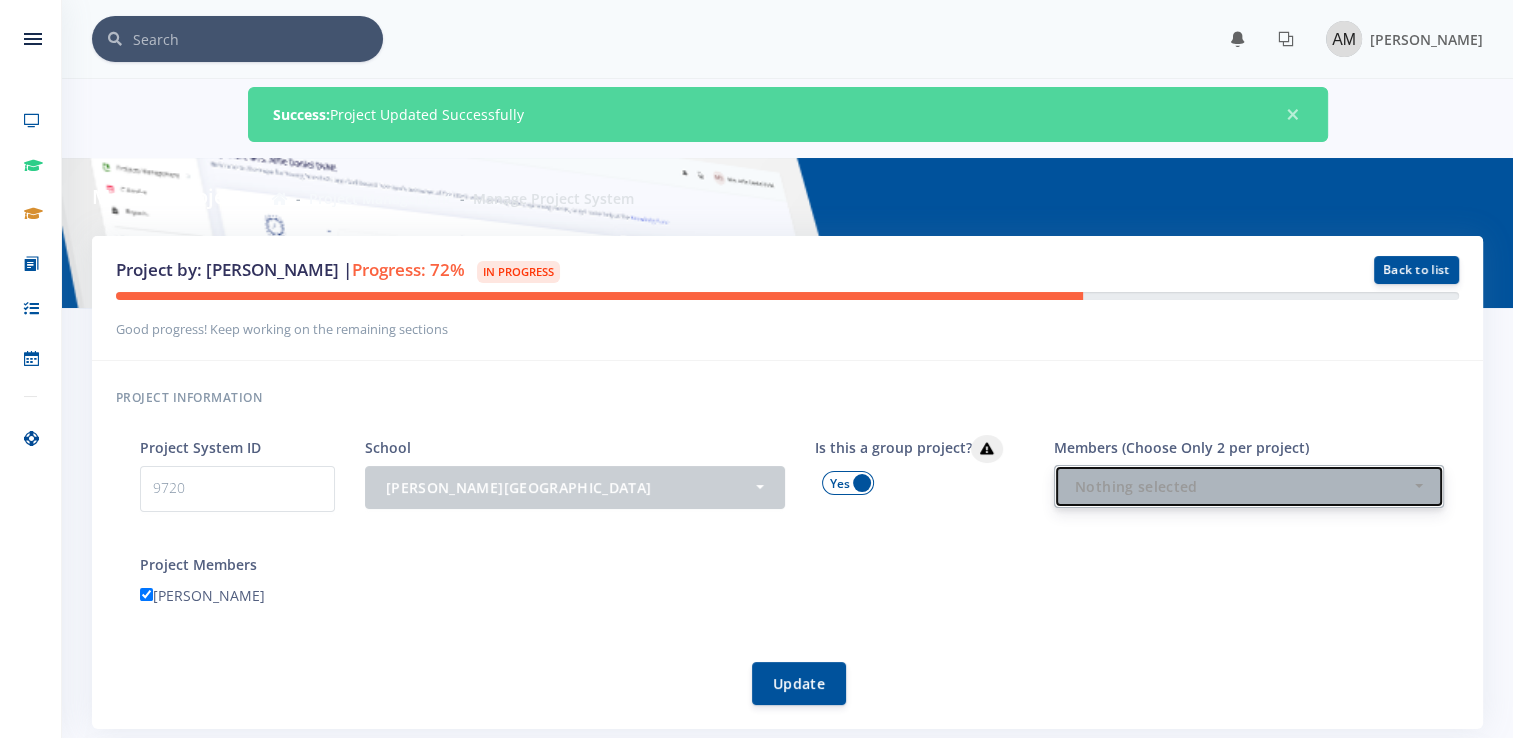 click on "Nothing selected" at bounding box center [1243, 486] 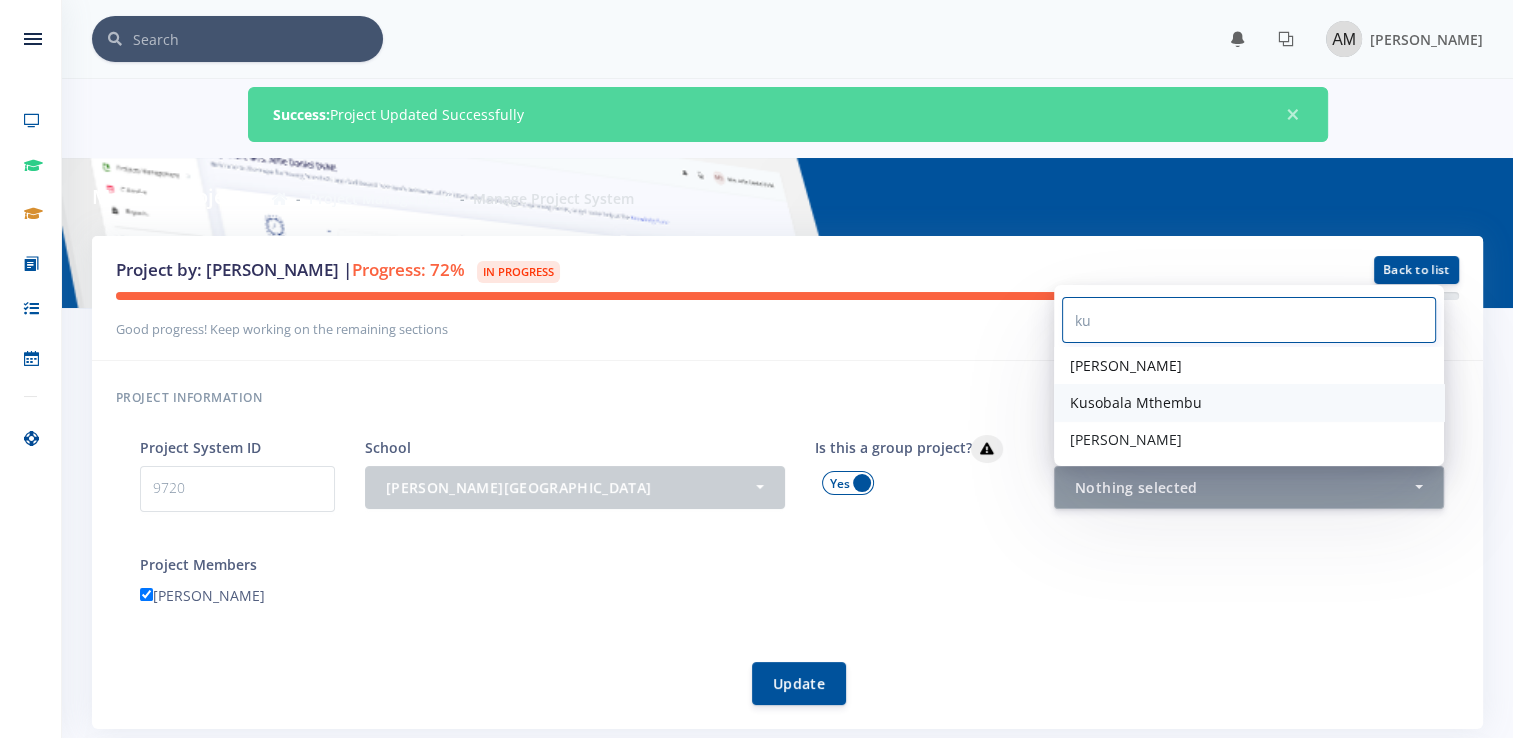 type on "ku" 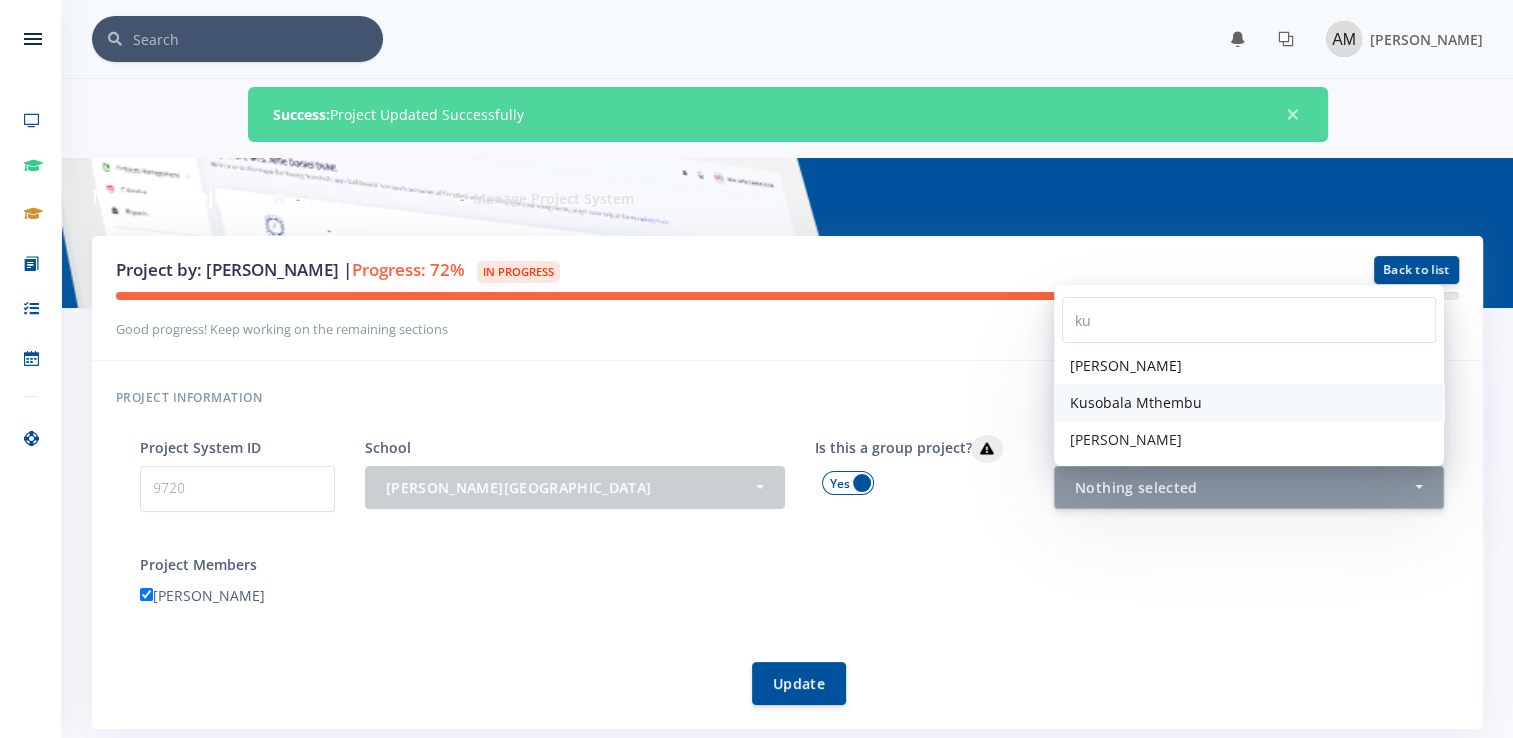 click on "Kusobala Mthembu" at bounding box center [1249, 402] 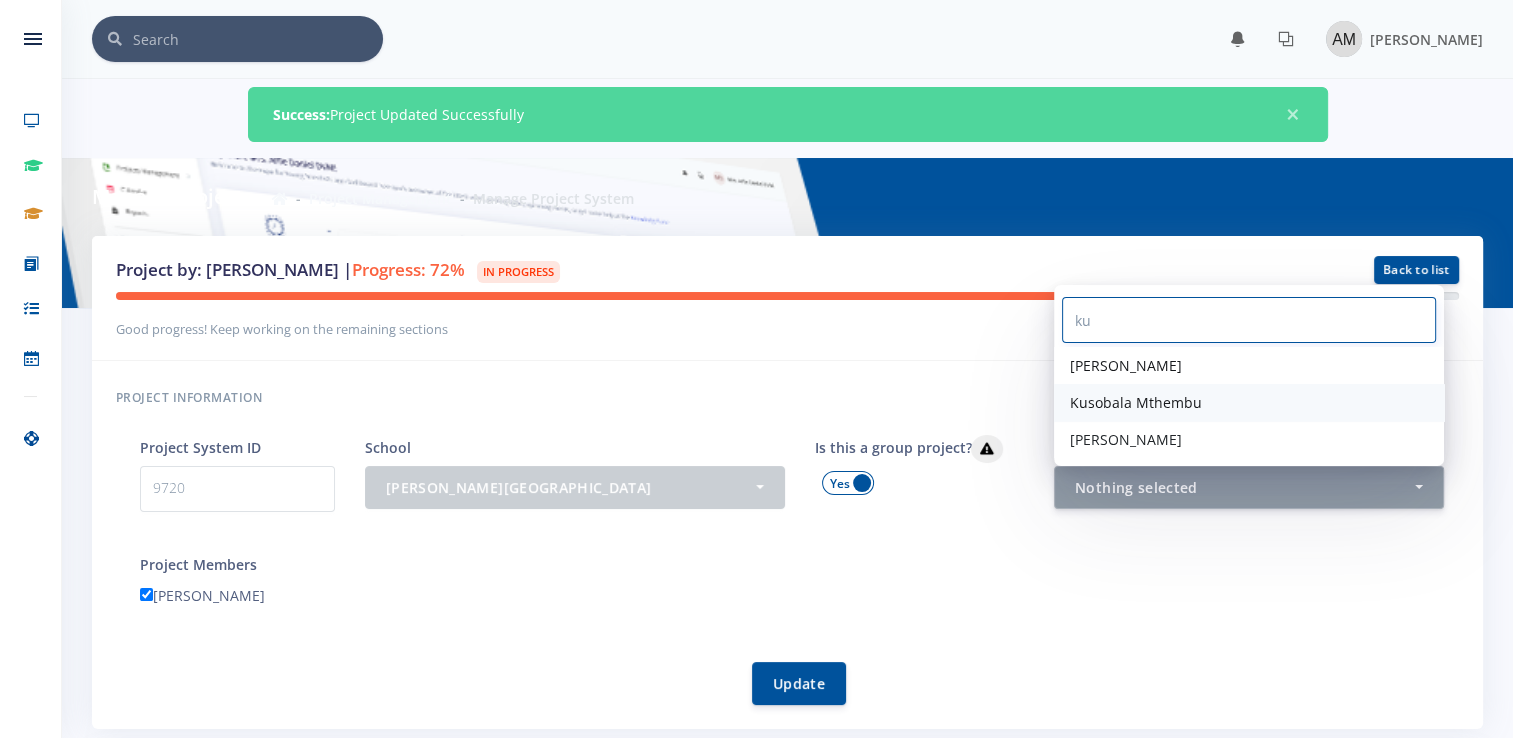 select on "25455" 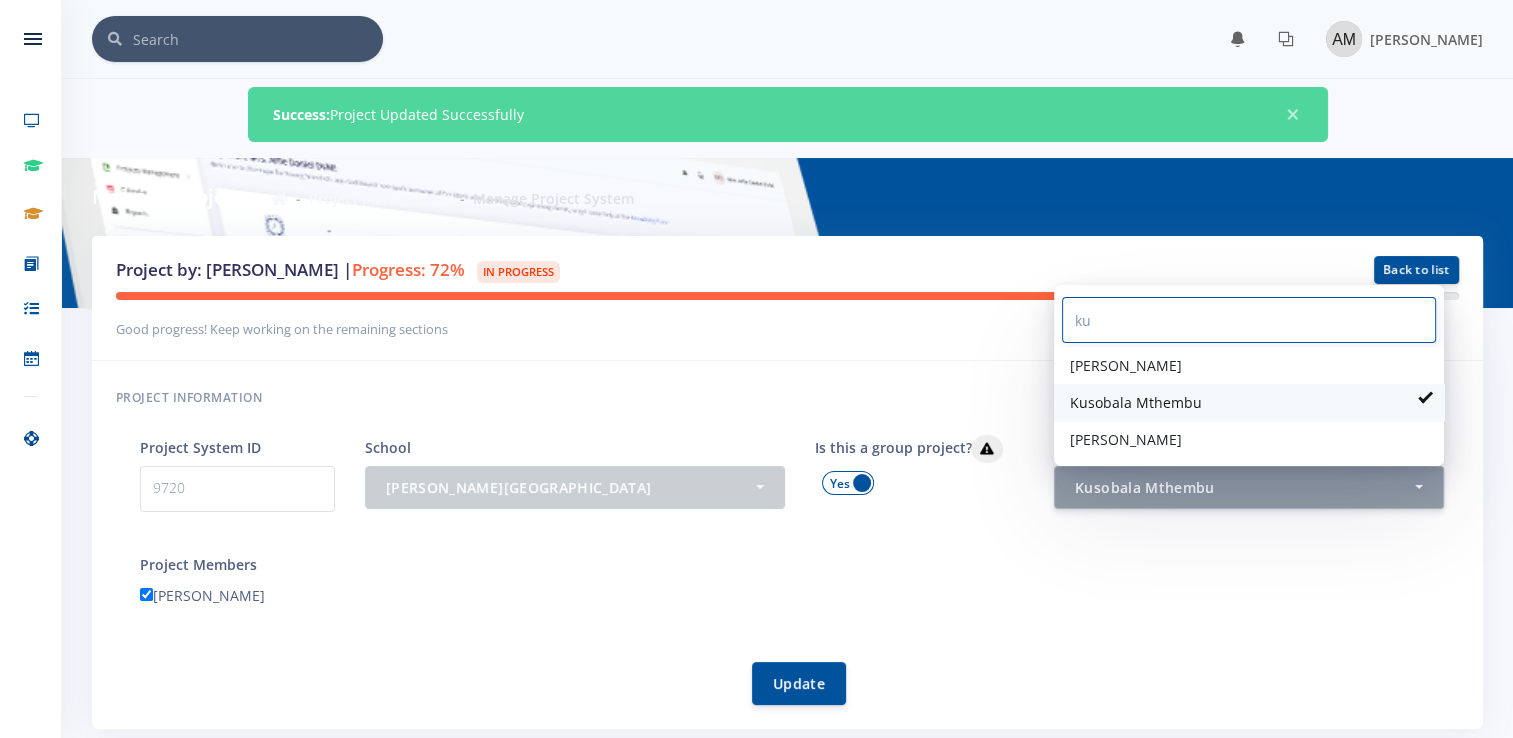 scroll, scrollTop: 523, scrollLeft: 0, axis: vertical 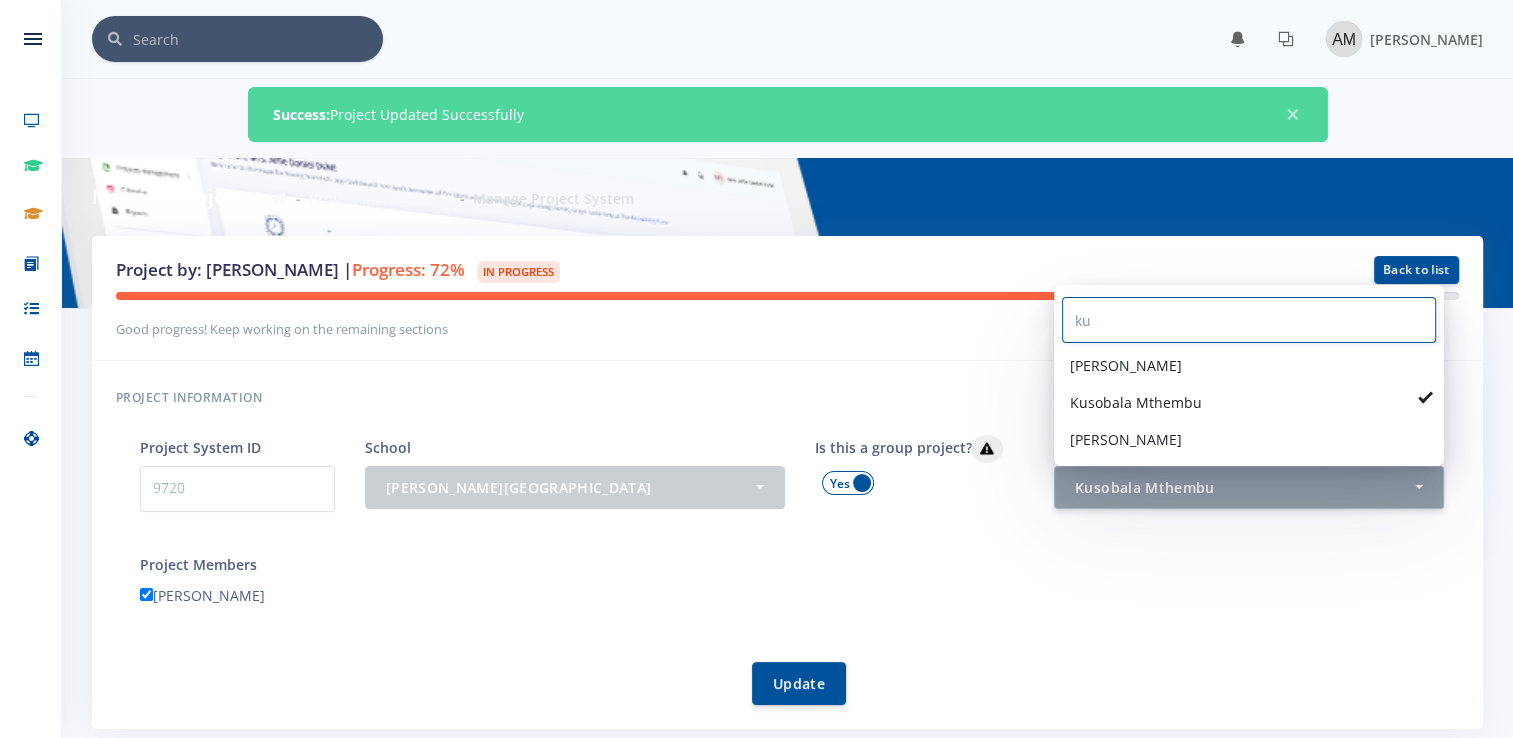 click on "ku" at bounding box center (1249, 320) 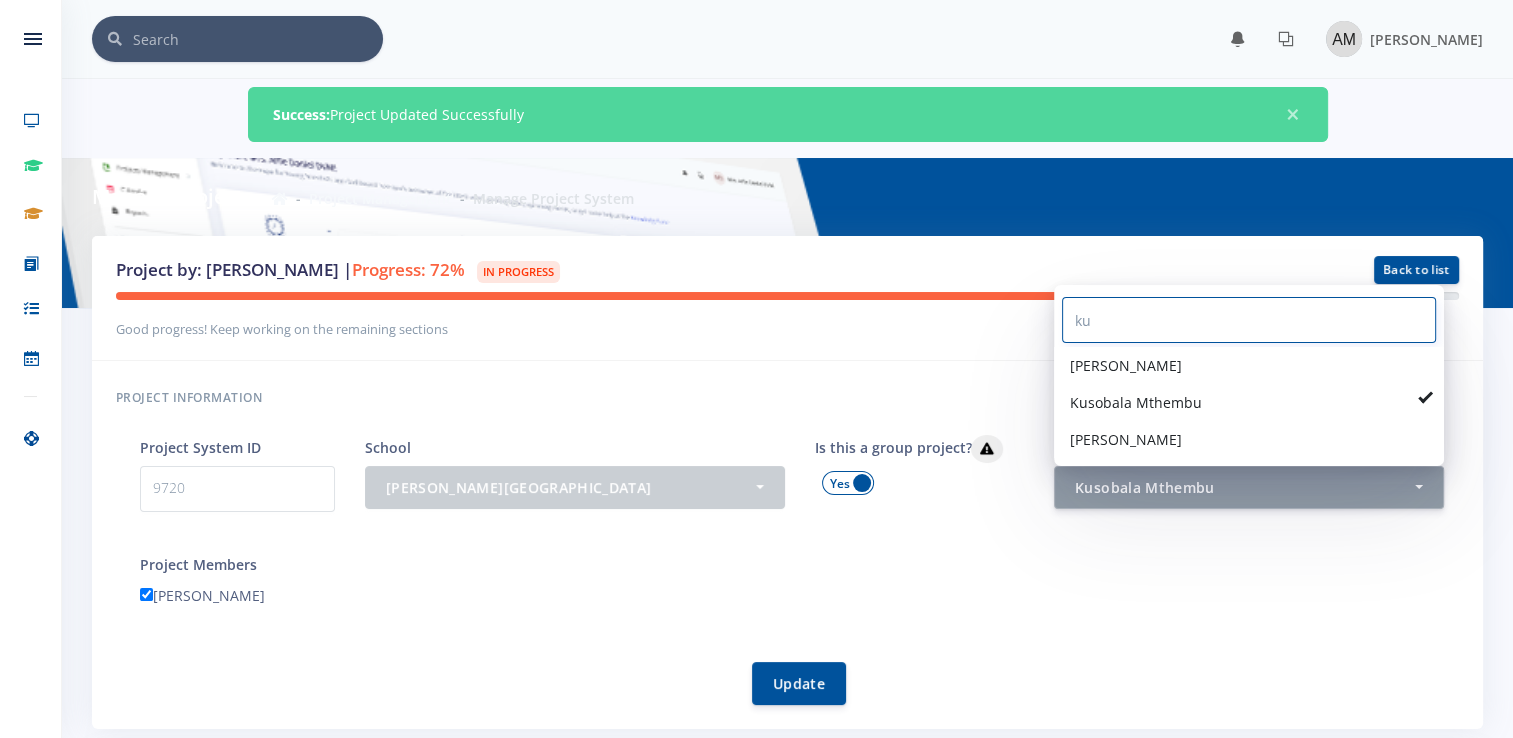 type on "k" 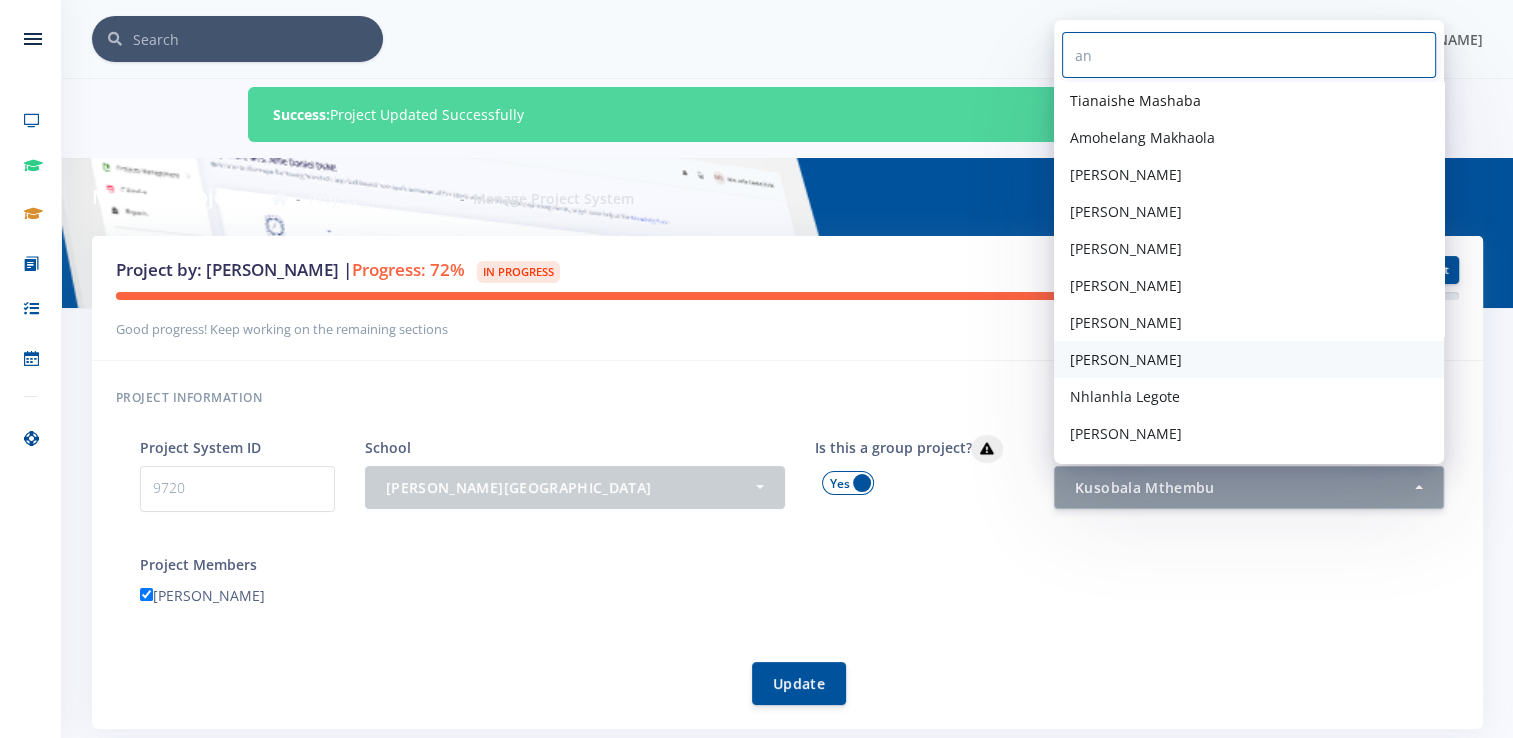 type on "an" 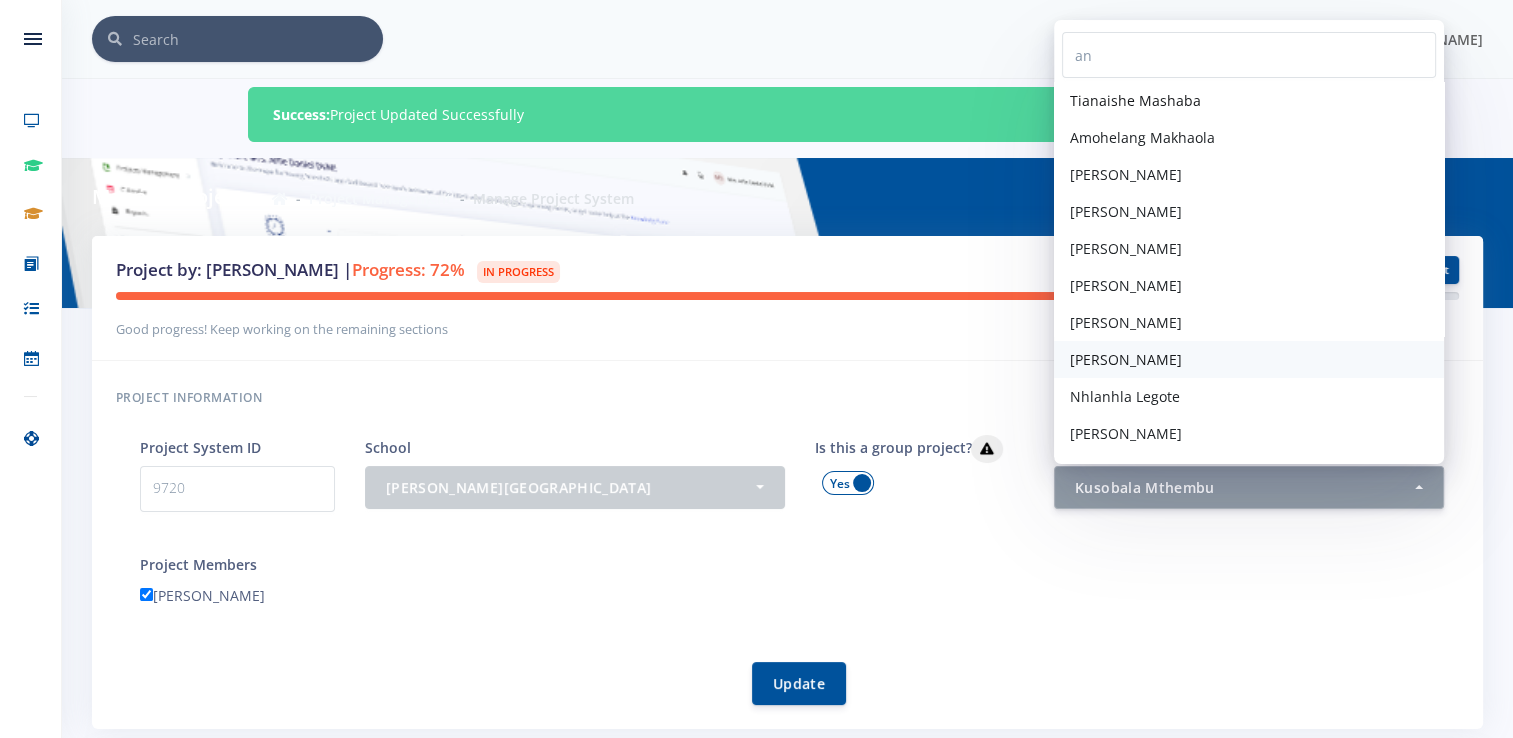 click on "[PERSON_NAME]" at bounding box center [1249, 359] 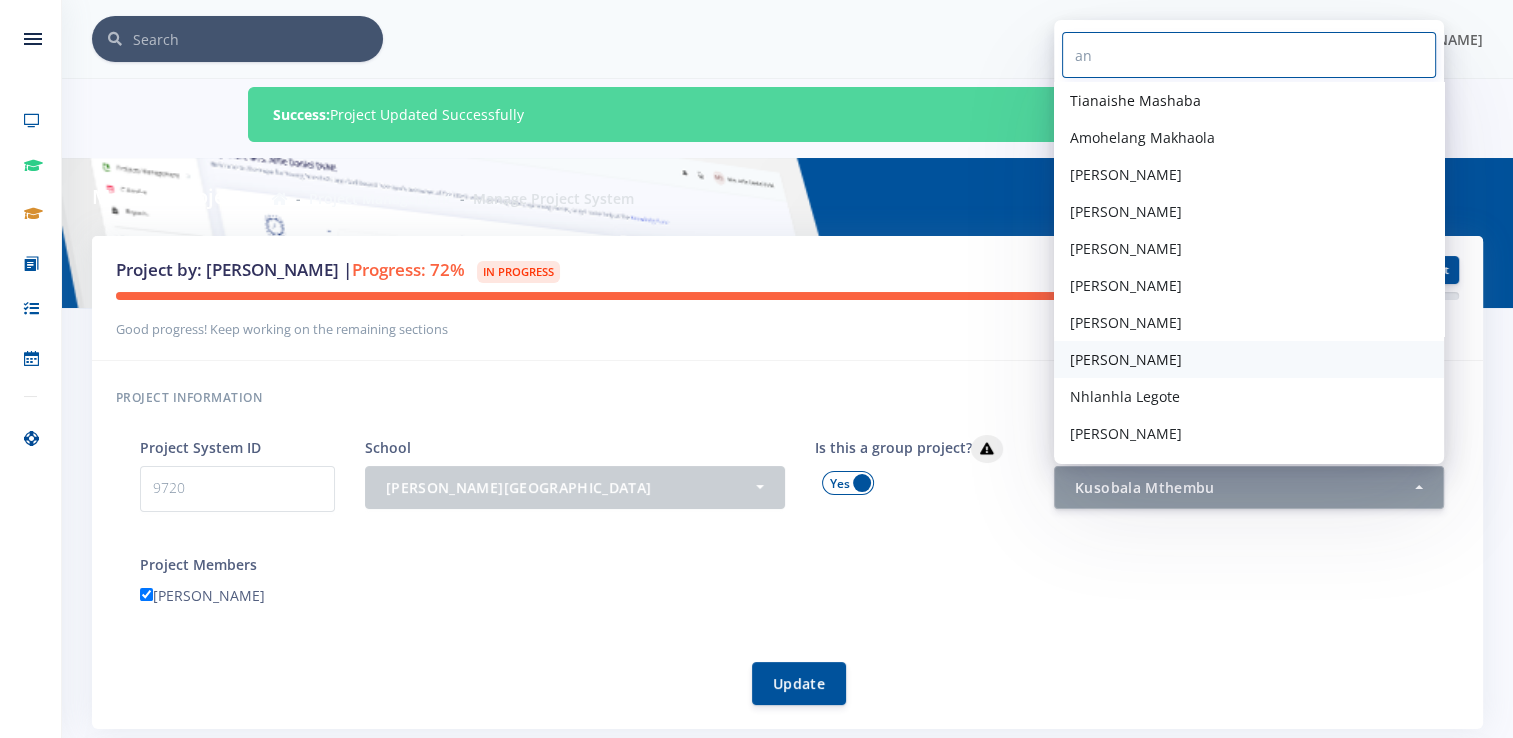 select on "25426" 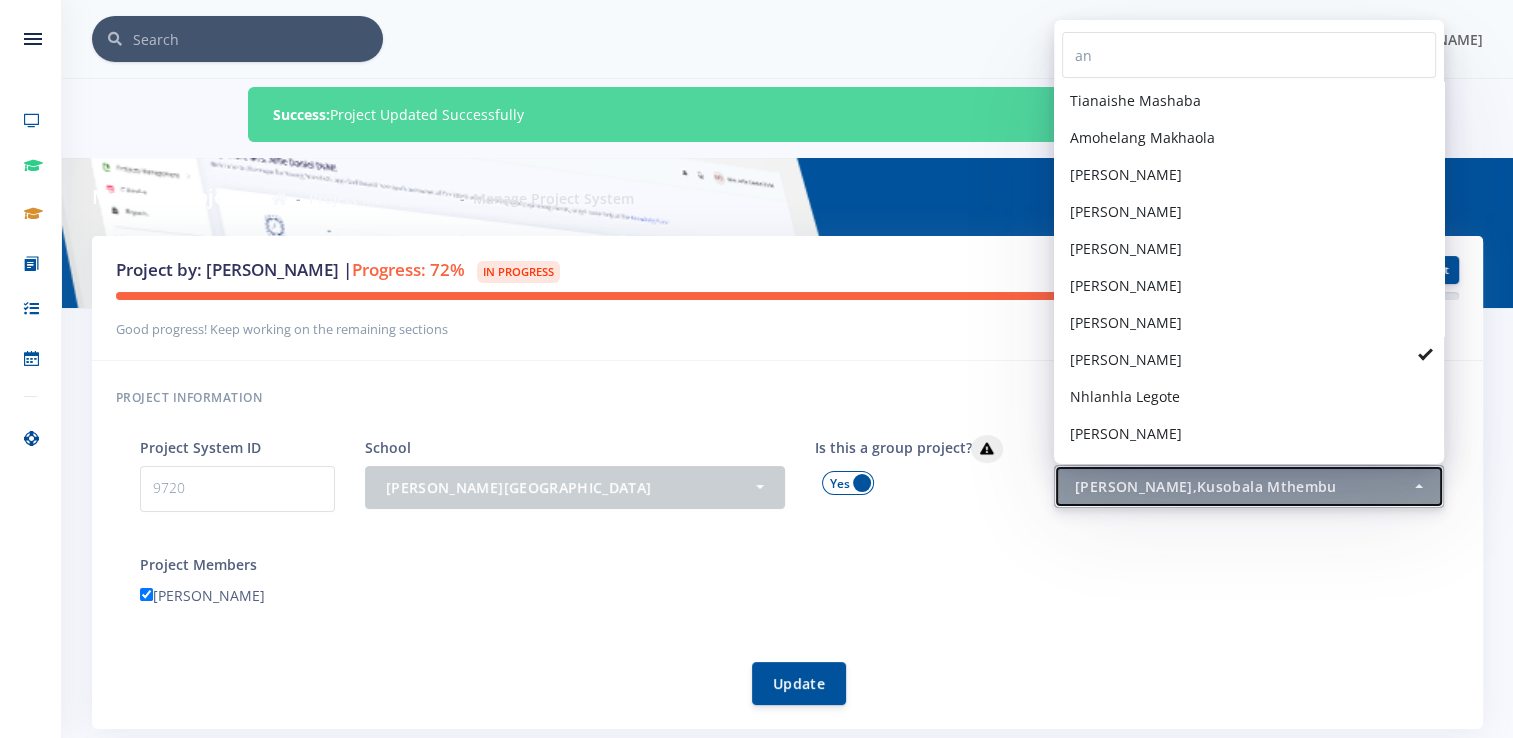 click on "Angel Mtolo ,  Kusobala Mthembu" at bounding box center [1249, 486] 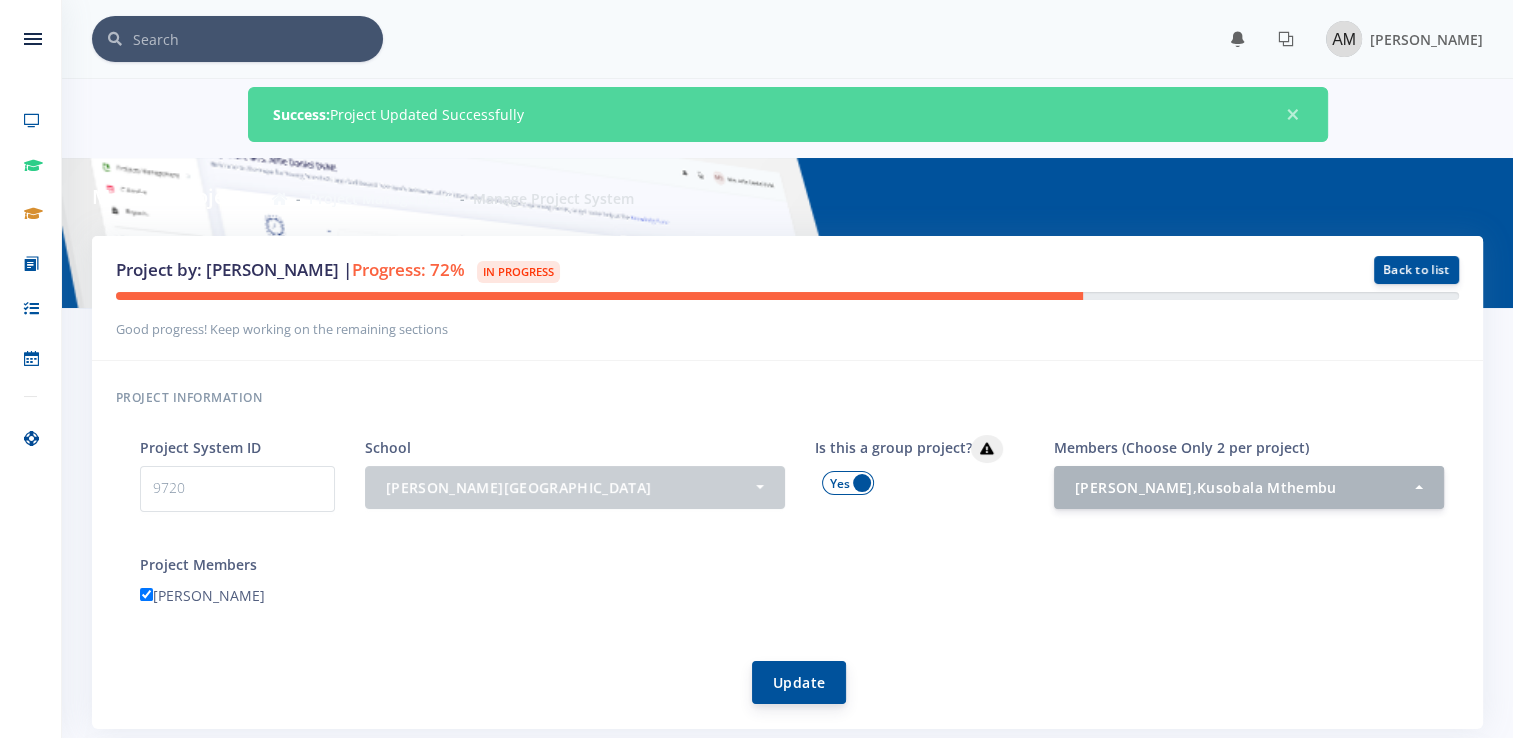 click on "Update" at bounding box center [799, 682] 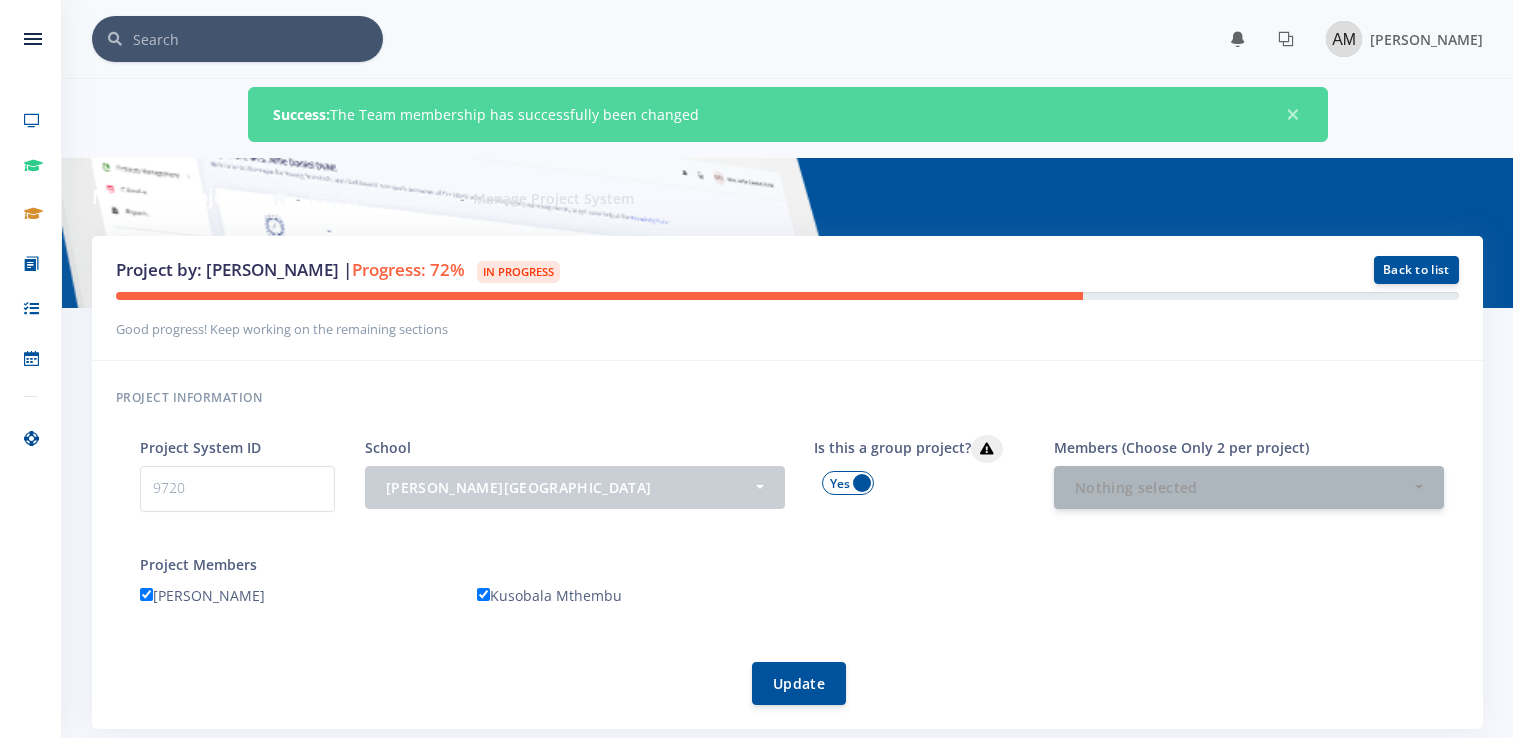scroll, scrollTop: 0, scrollLeft: 0, axis: both 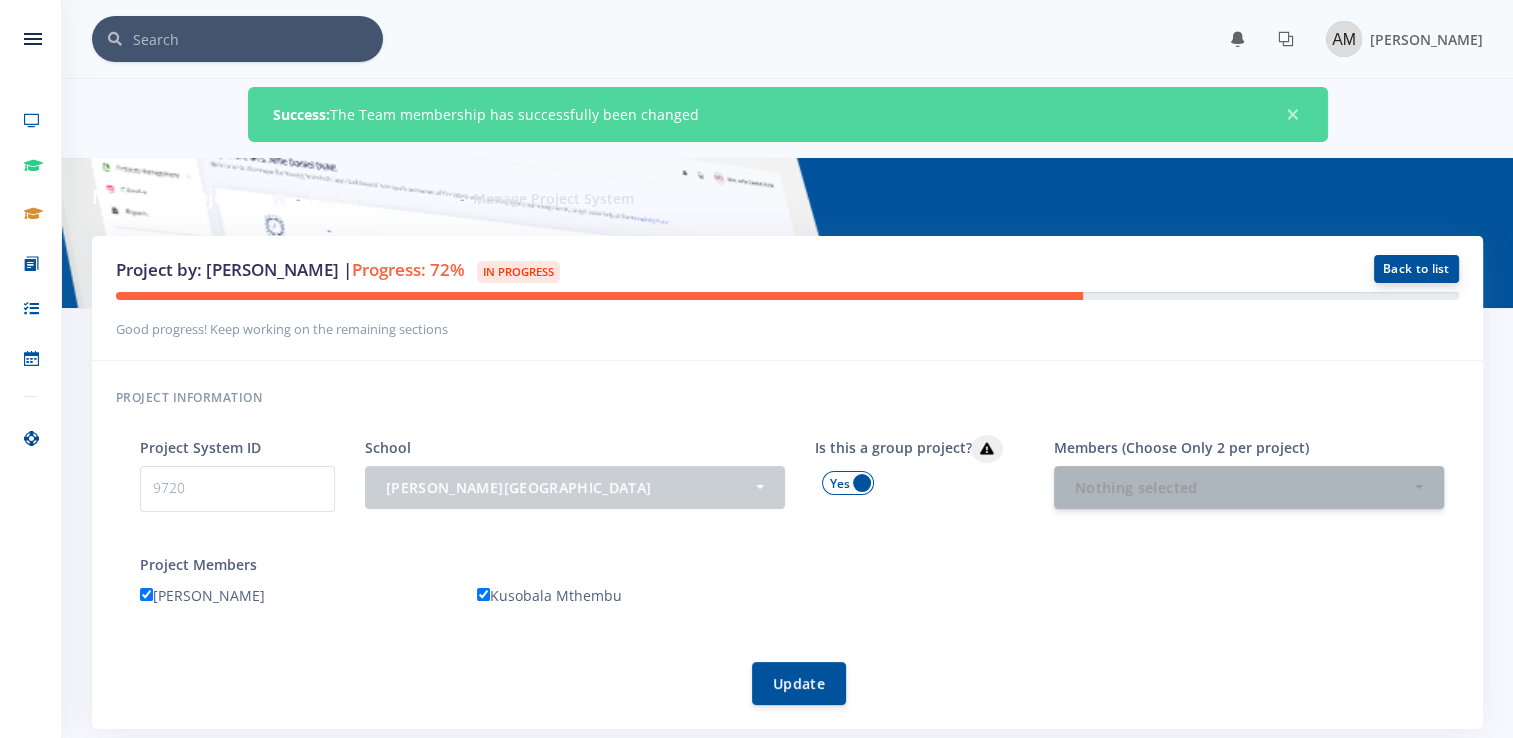 click on "Back to list" at bounding box center [1416, 269] 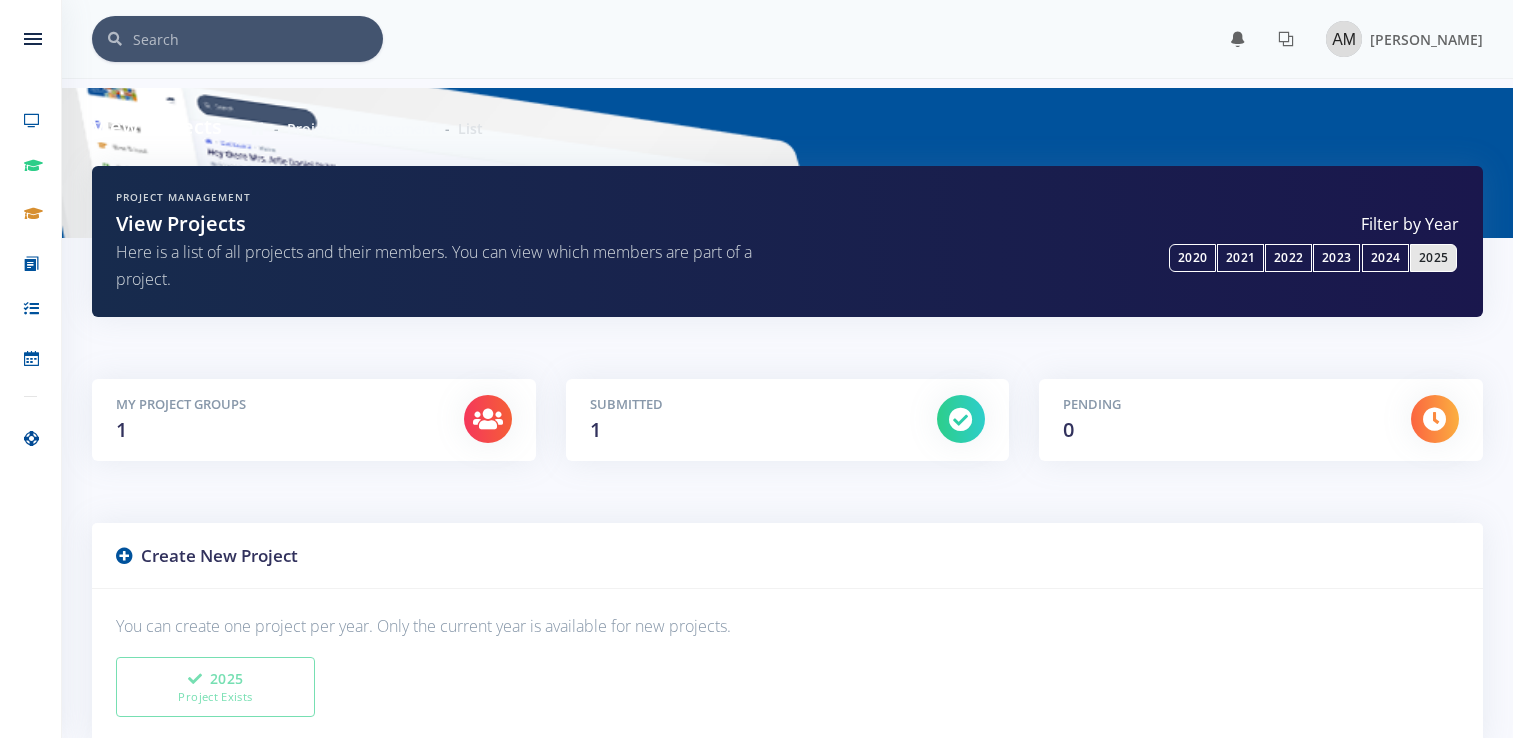 scroll, scrollTop: 0, scrollLeft: 0, axis: both 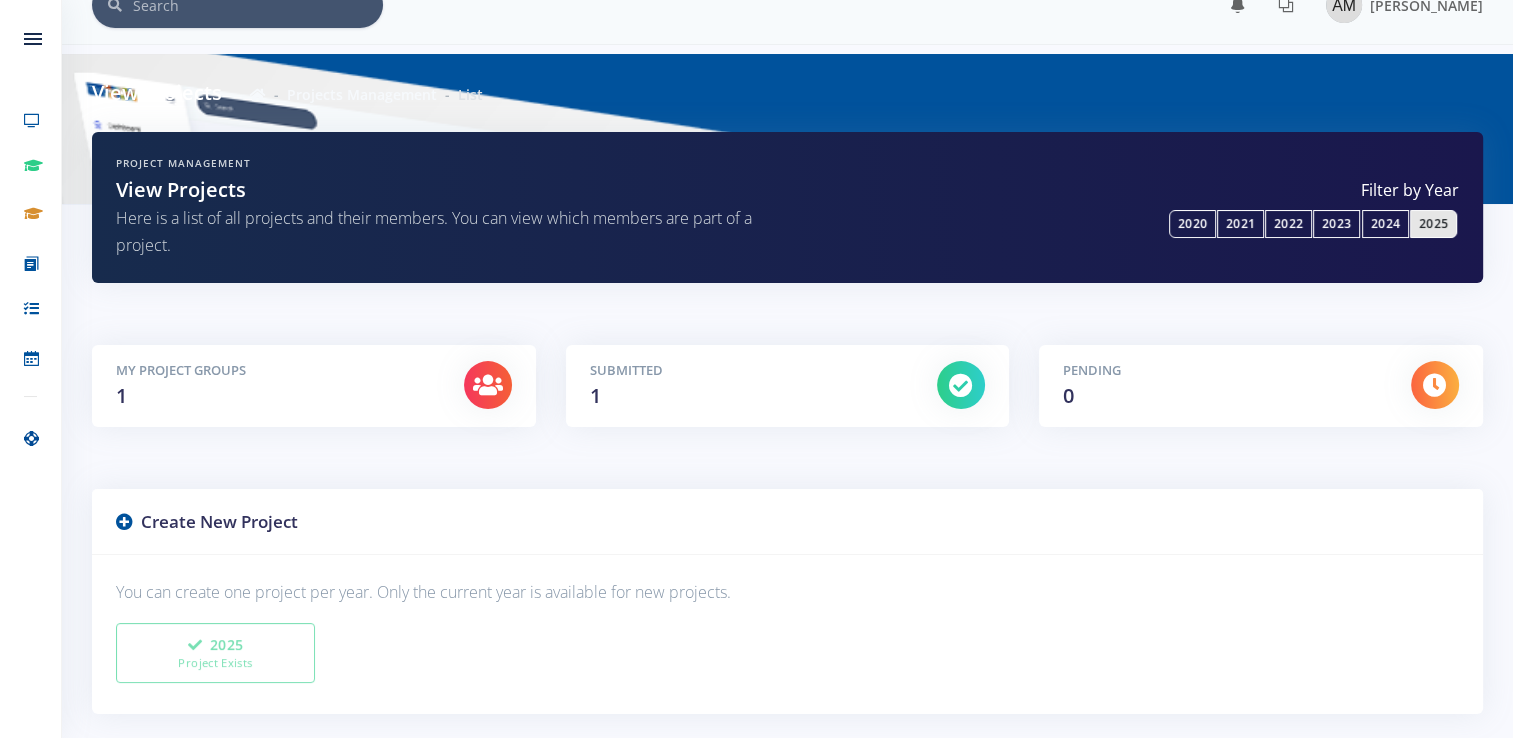 click on "Submitted
1" at bounding box center (749, 386) 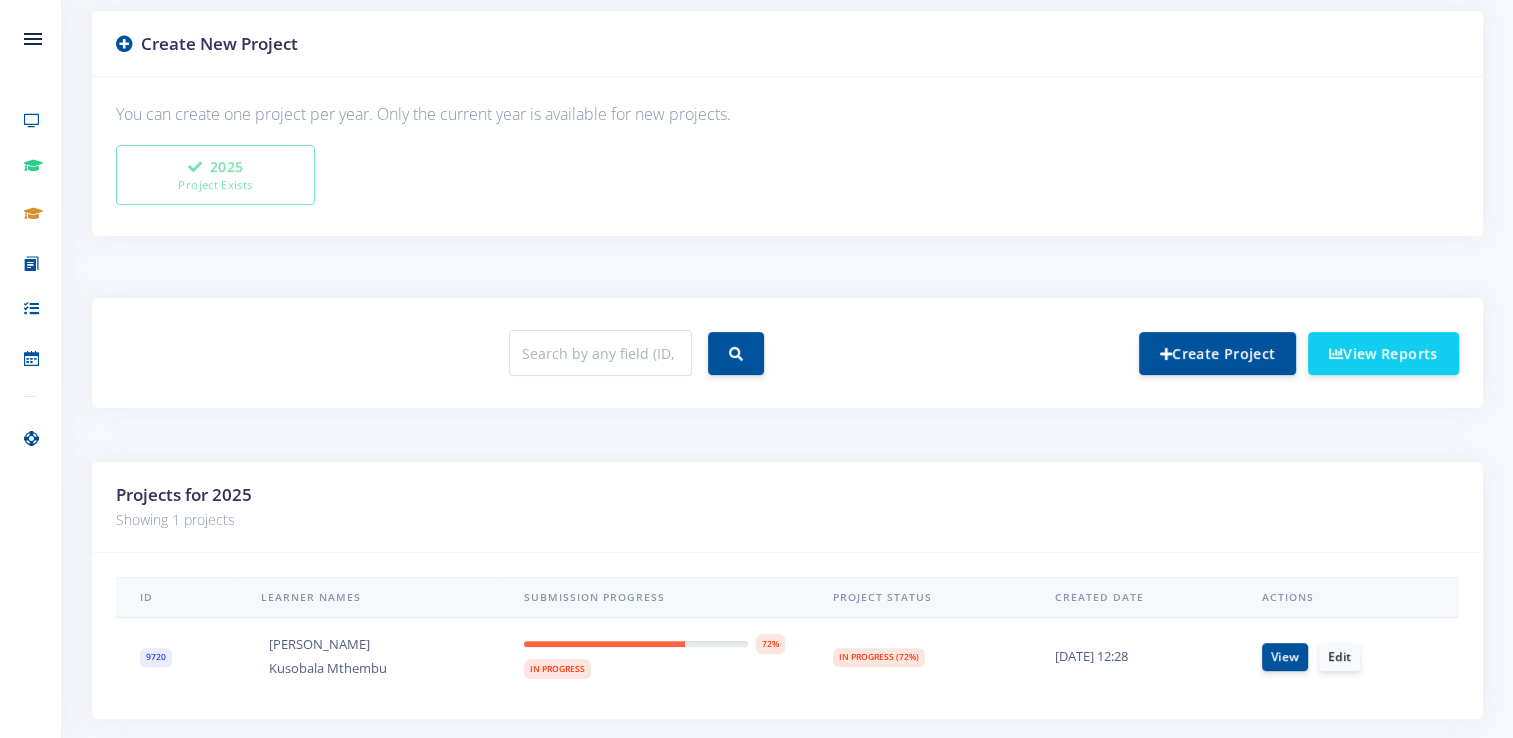 scroll, scrollTop: 514, scrollLeft: 0, axis: vertical 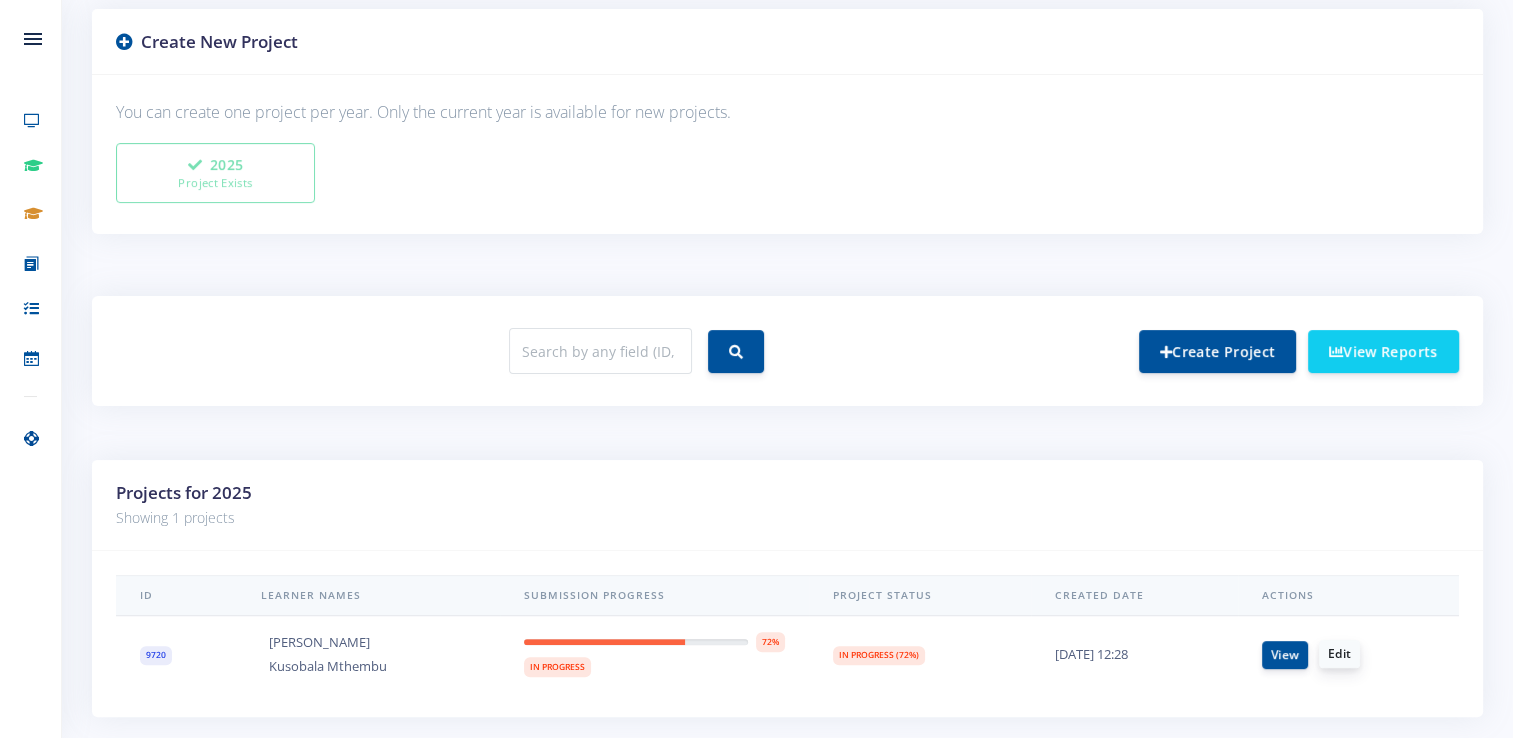 click on "Edit" at bounding box center [1339, 654] 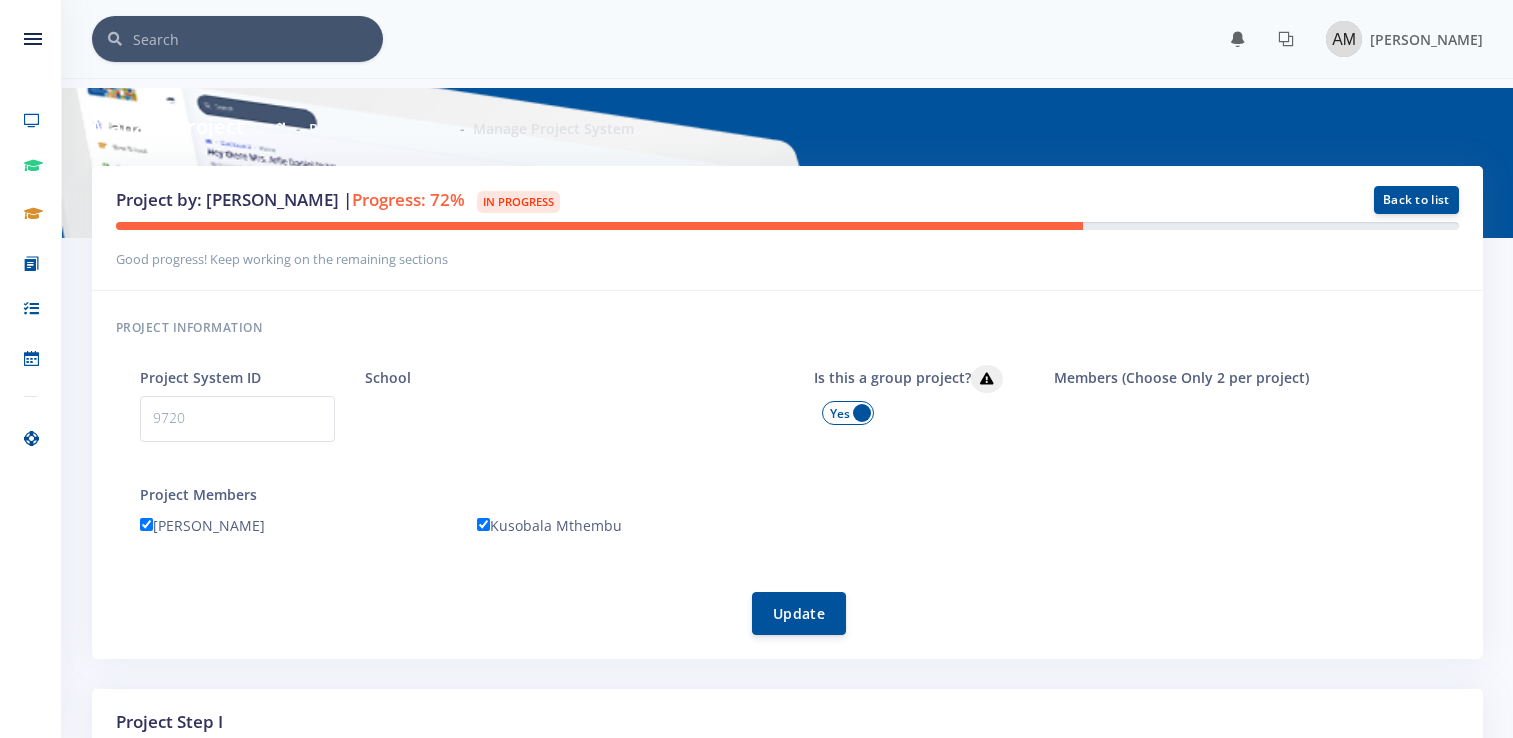 scroll, scrollTop: 0, scrollLeft: 0, axis: both 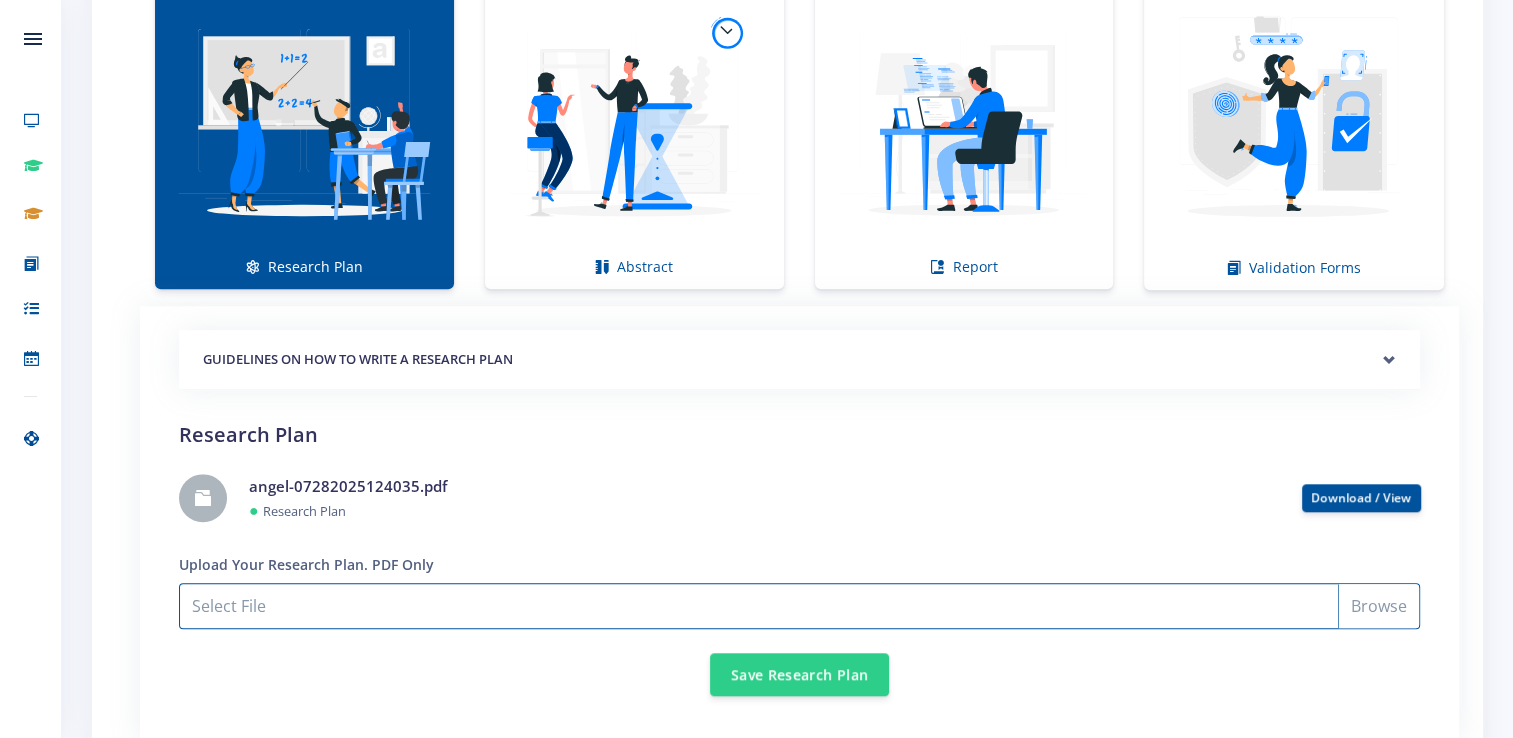 click on "Select File" at bounding box center [799, 606] 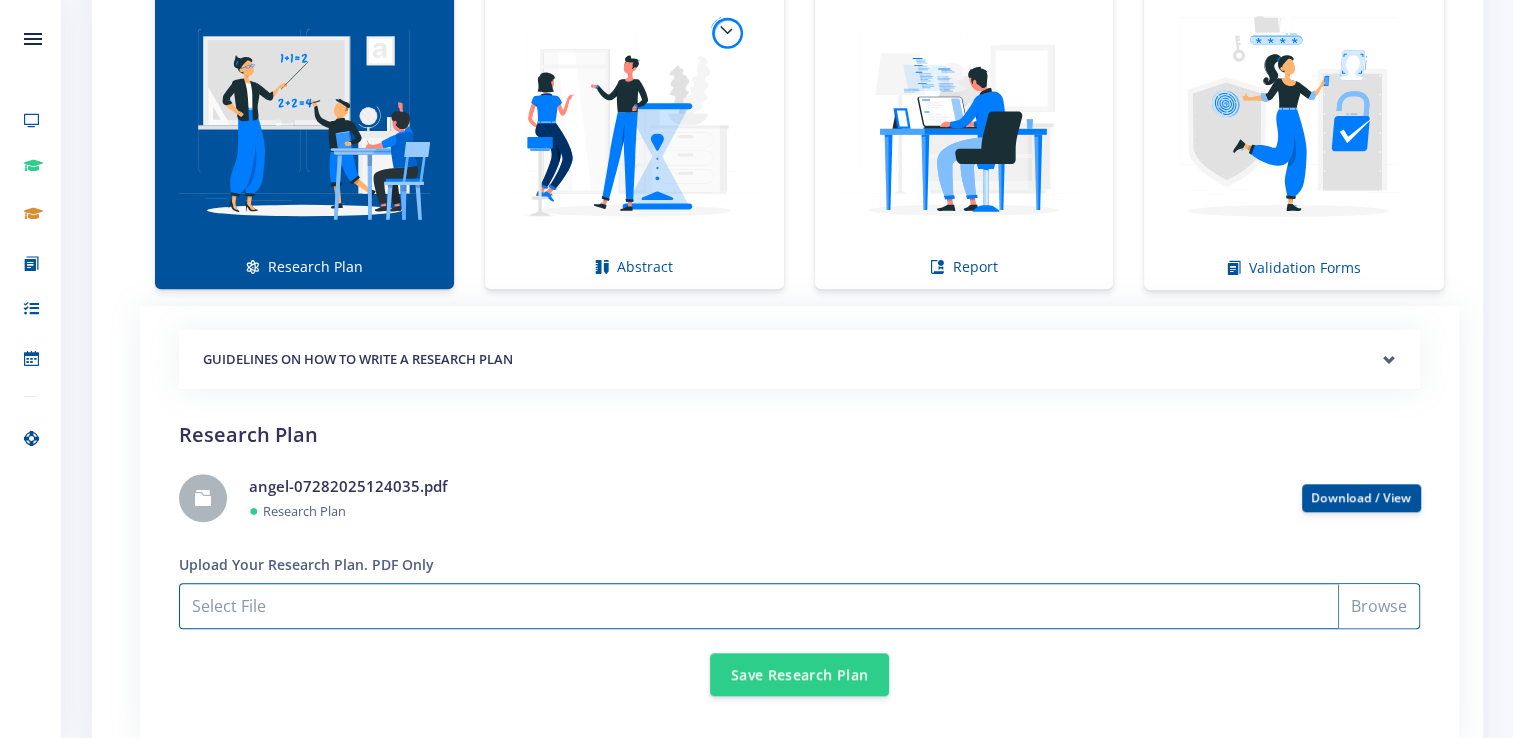 click on "Select File" at bounding box center (799, 606) 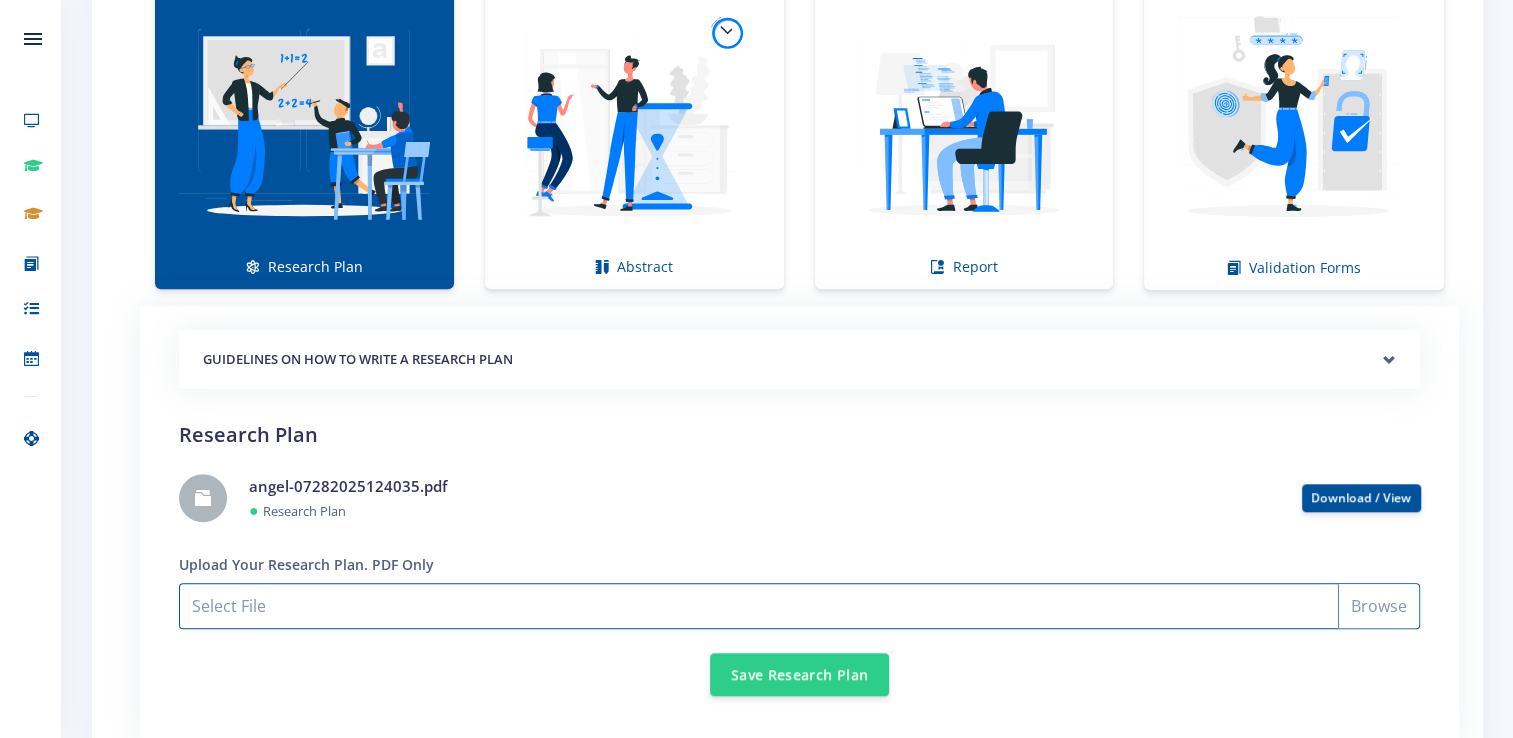 type on "C:\fakepath\waste management-07282025122227.pdf" 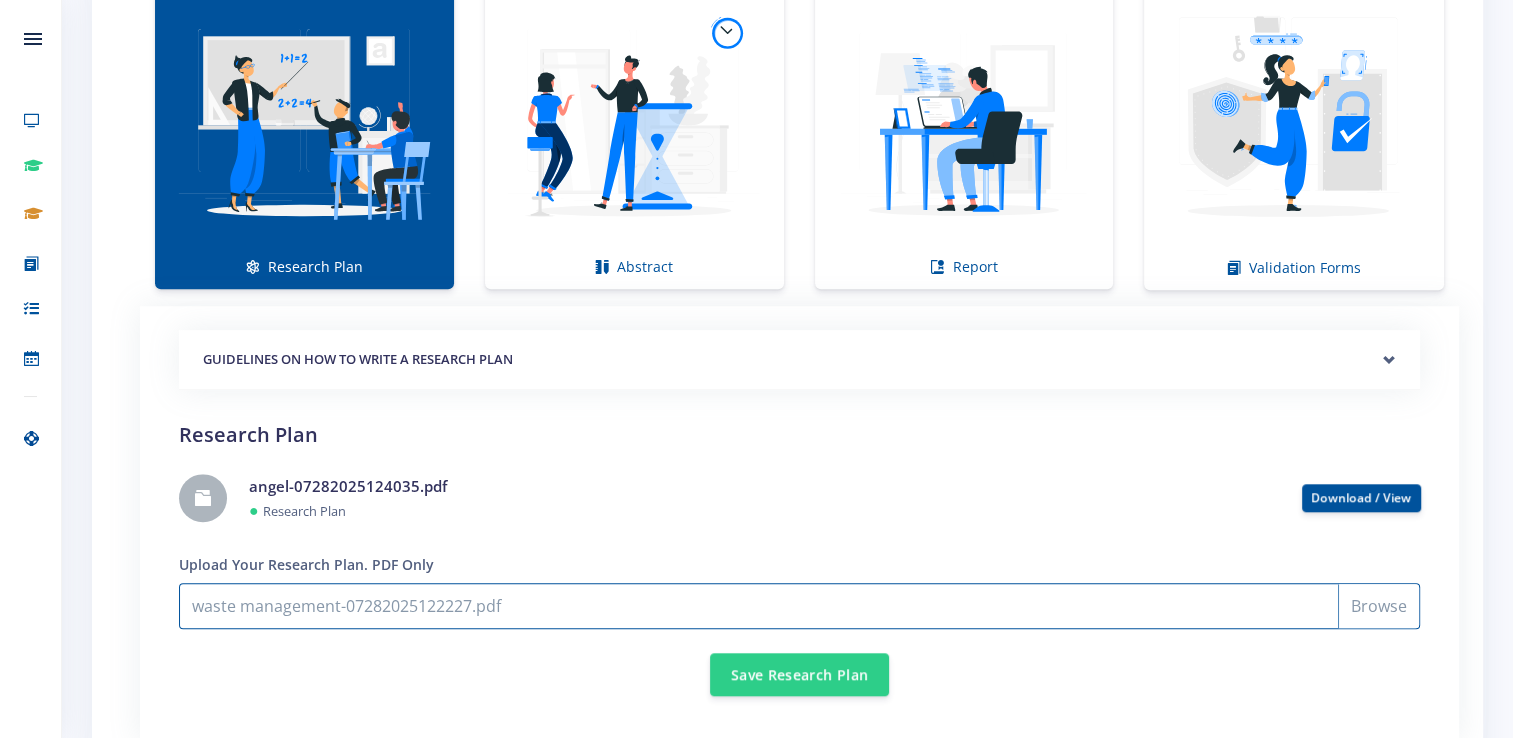 click on "waste management-07282025122227.pdf" at bounding box center (799, 606) 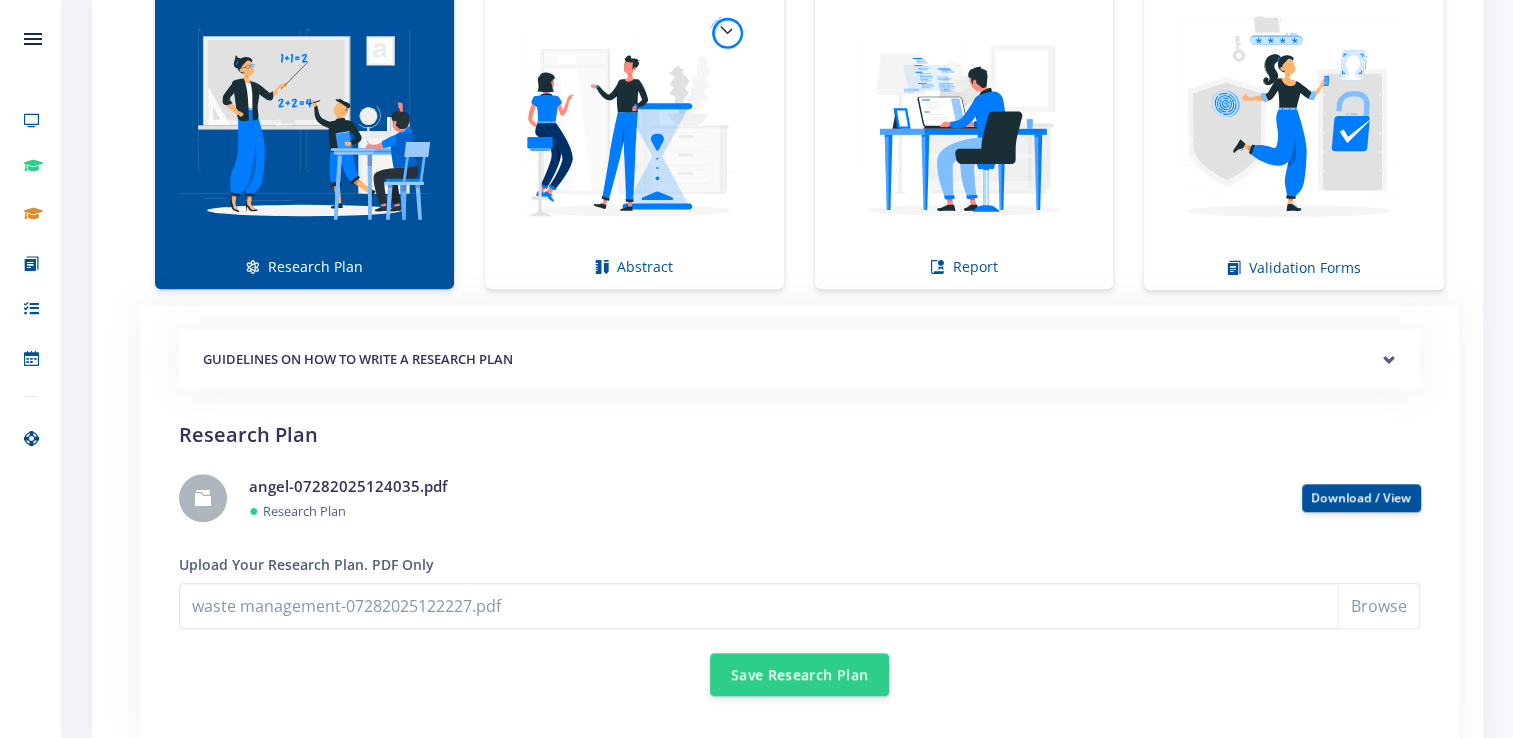 click at bounding box center (304, 122) 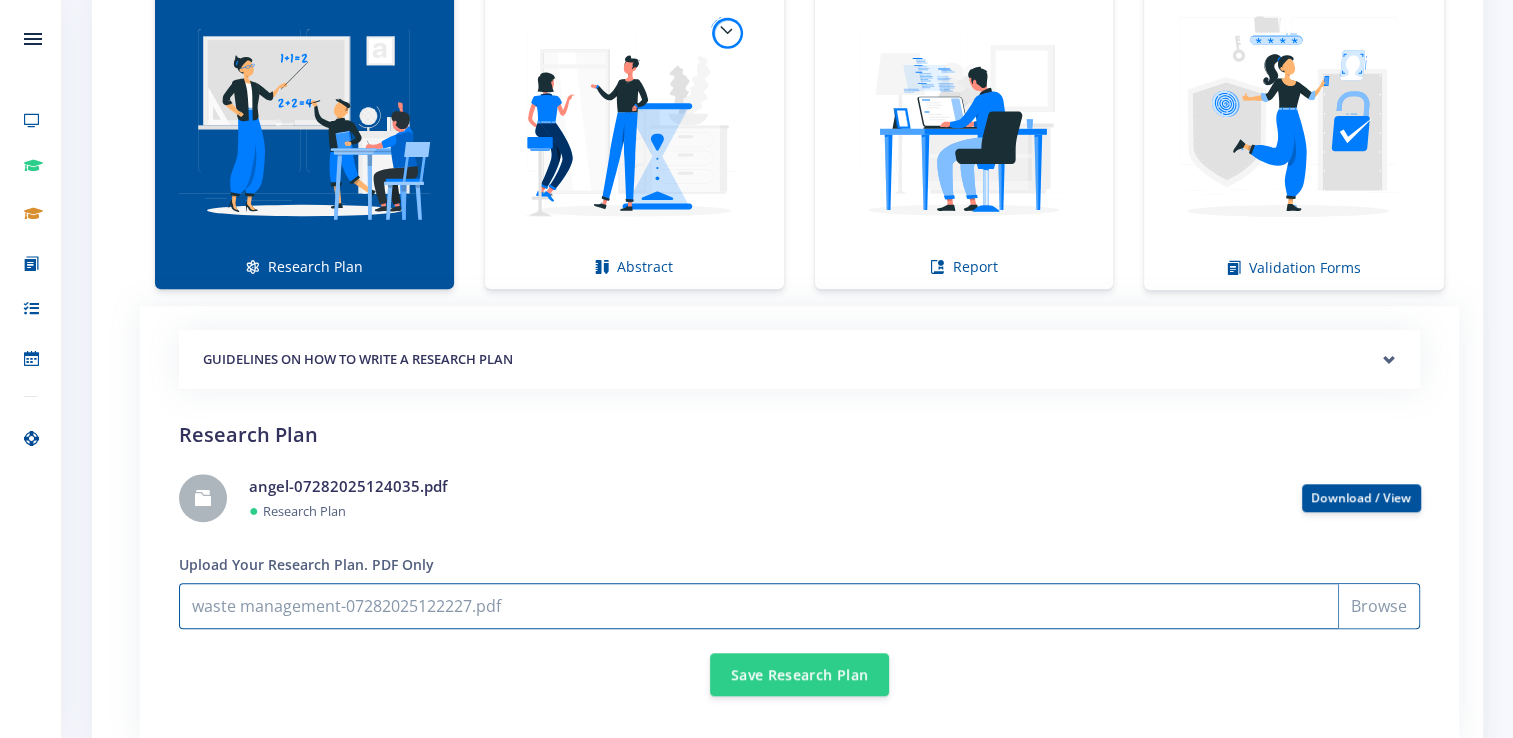 click on "waste management-07282025122227.pdf" at bounding box center (799, 606) 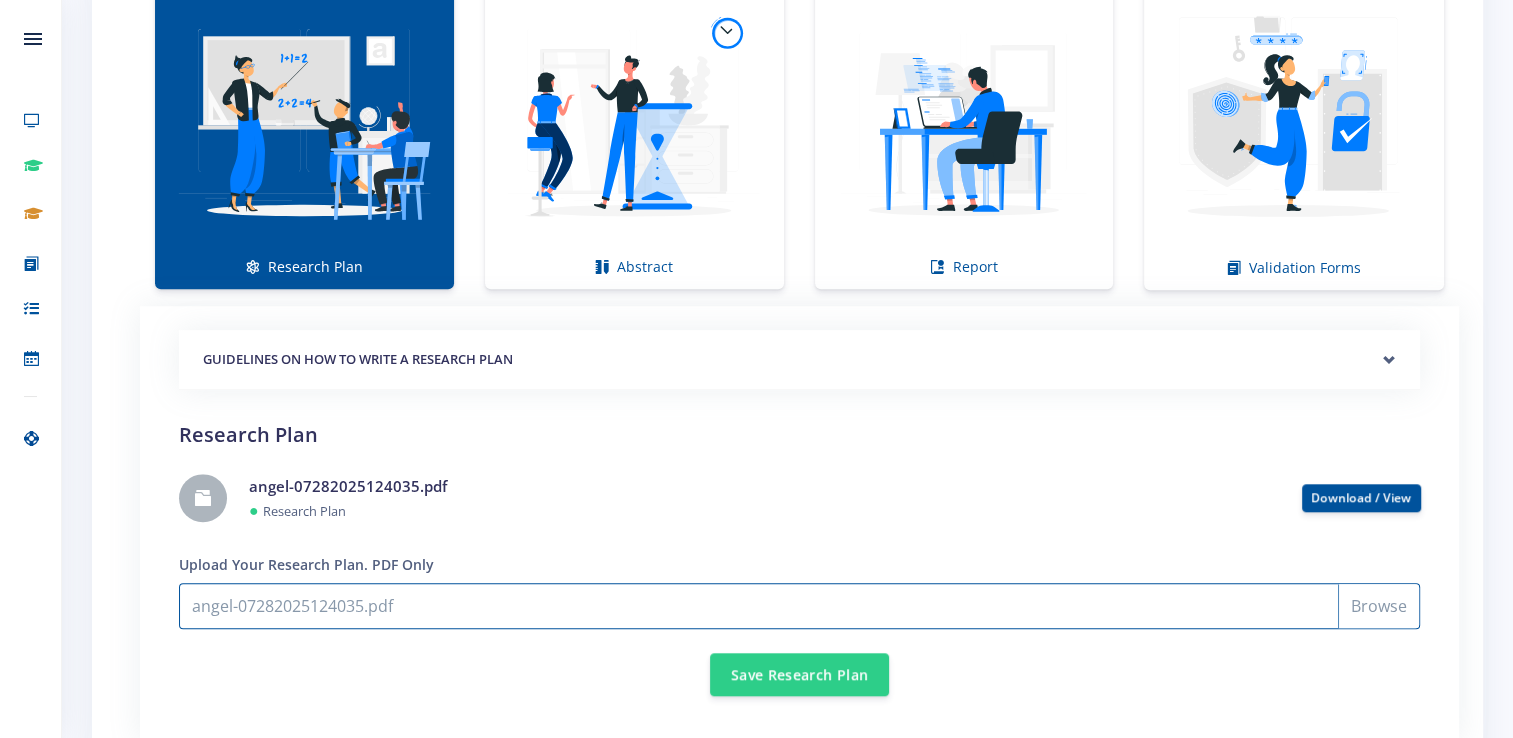 click on "angel-07282025124035.pdf" at bounding box center [799, 606] 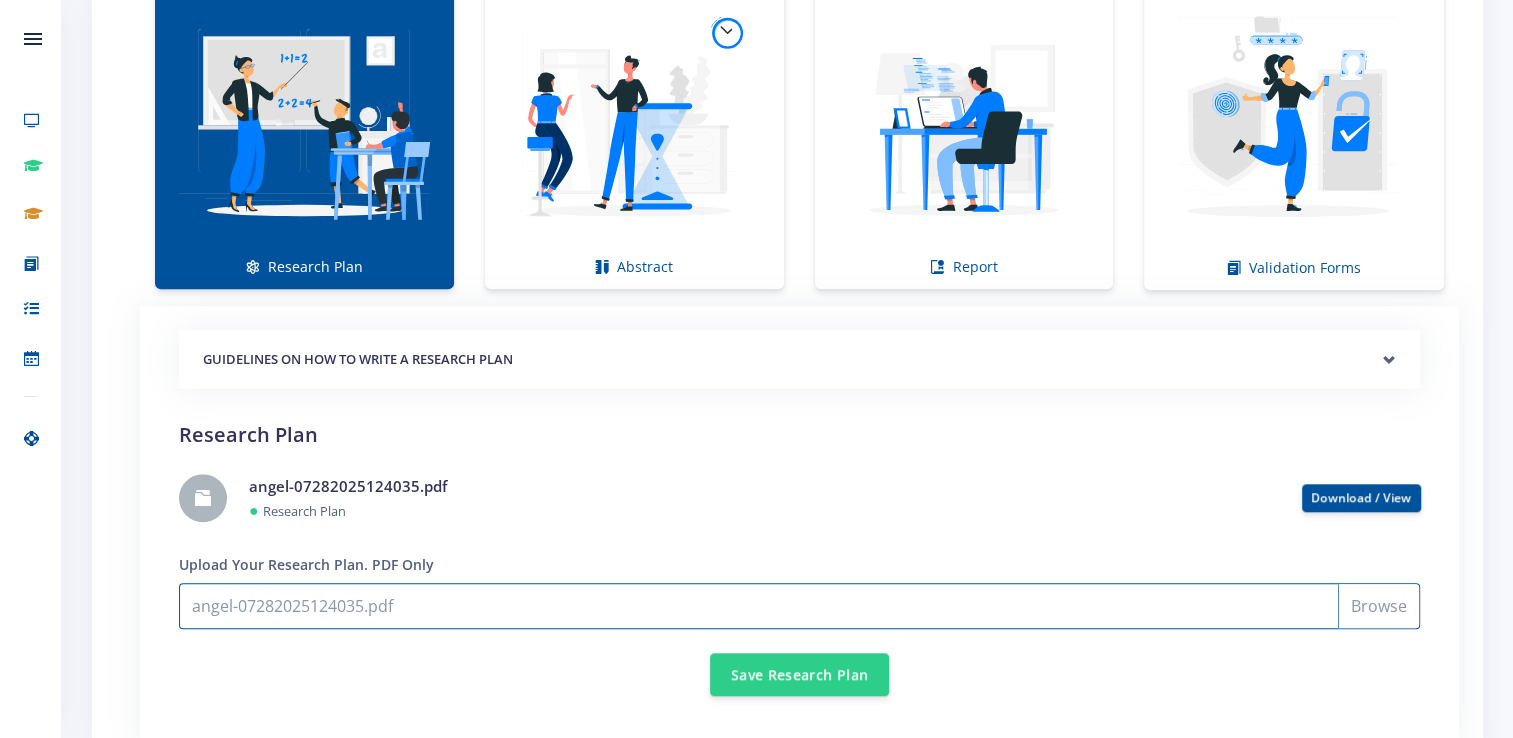 click on "angel-07282025124035.pdf" at bounding box center [799, 606] 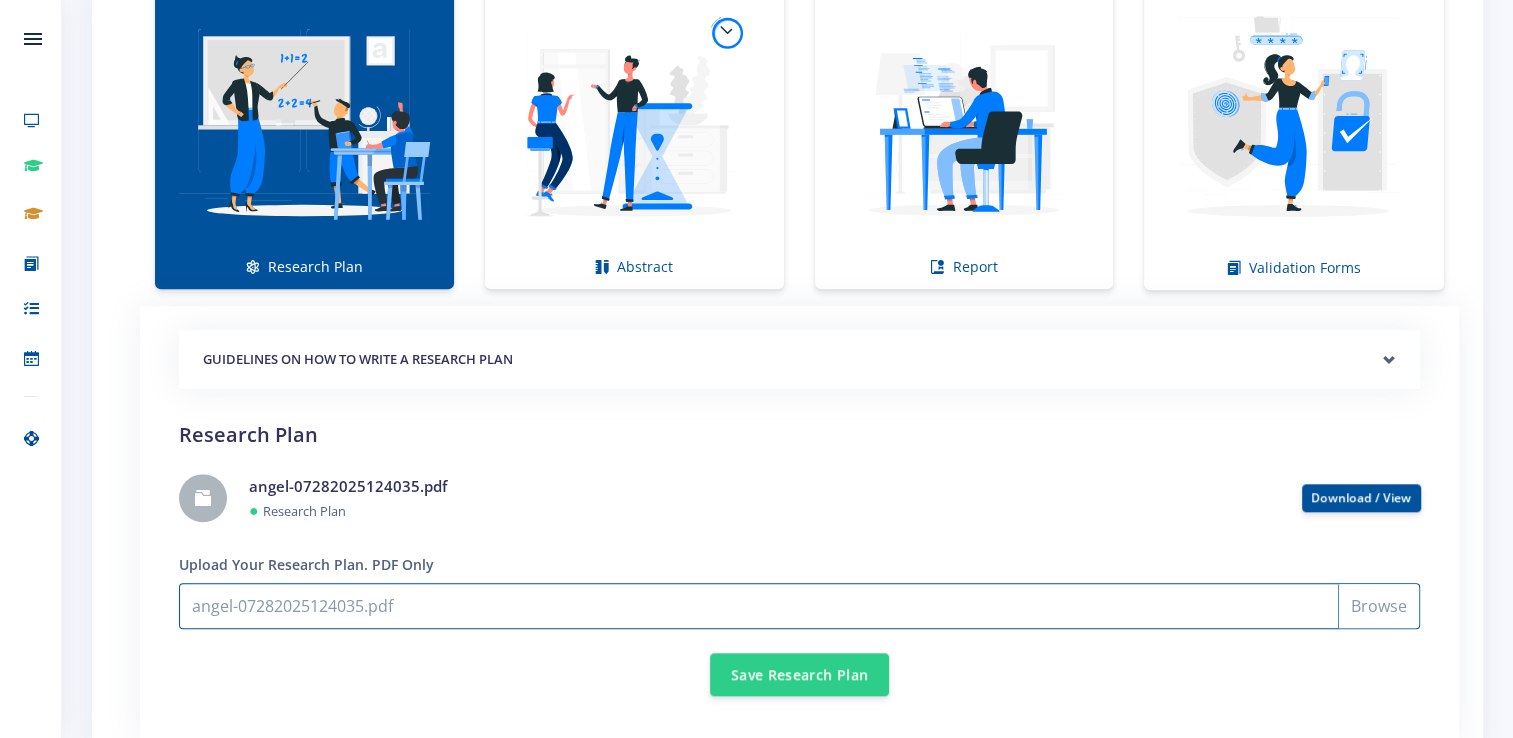 type on "C:\fakepath\waste management-07282025122227.pdf" 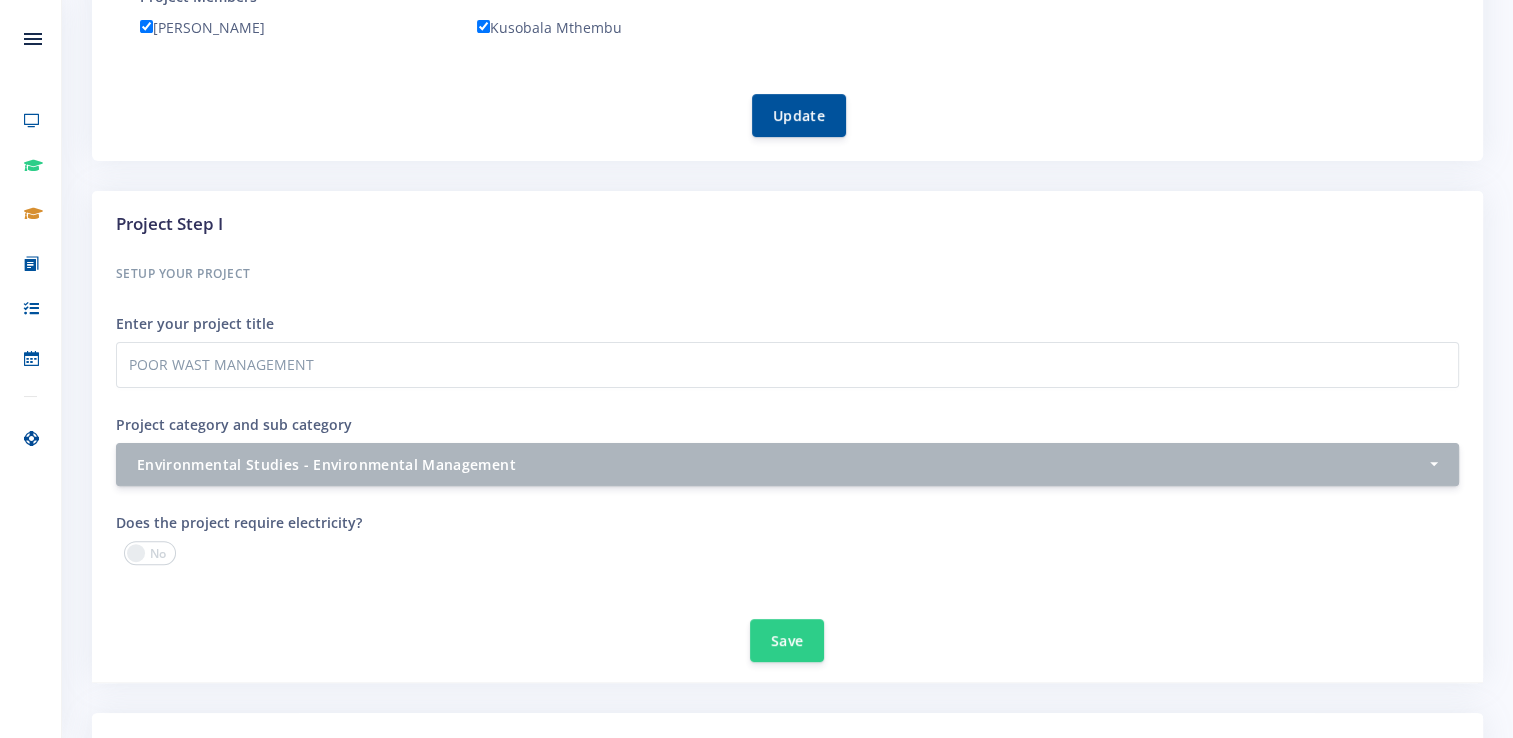scroll, scrollTop: 520, scrollLeft: 0, axis: vertical 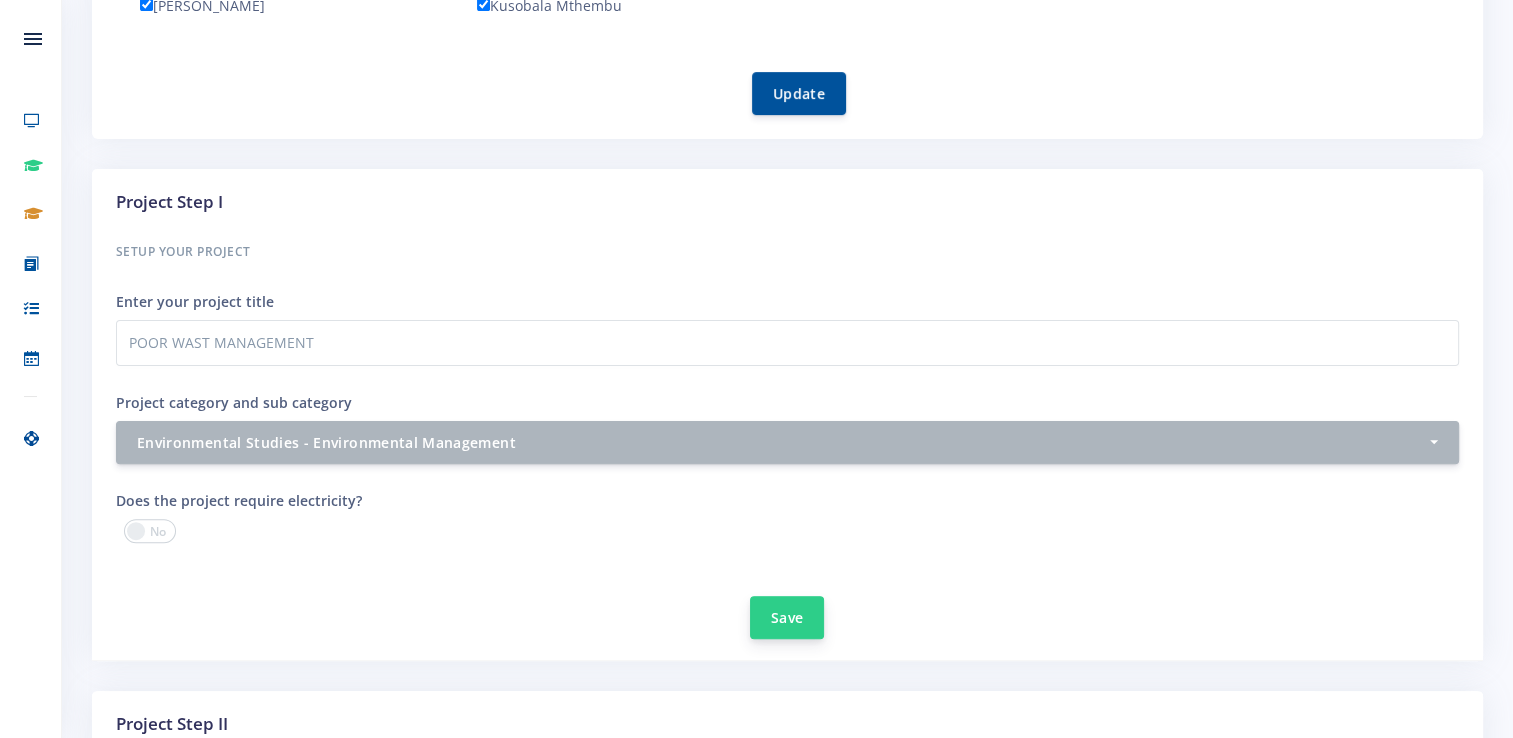 click on "Save" at bounding box center (787, 617) 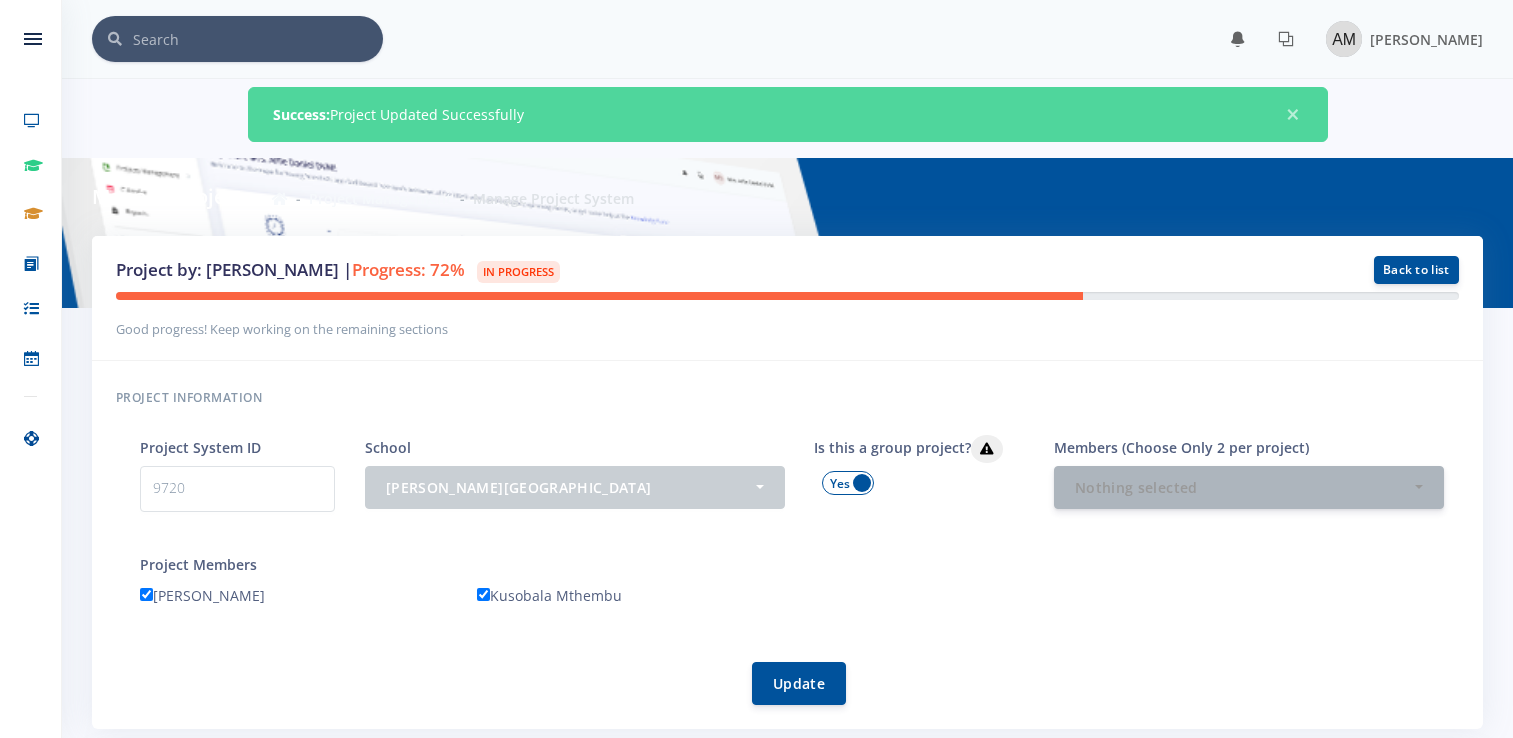 scroll, scrollTop: 0, scrollLeft: 0, axis: both 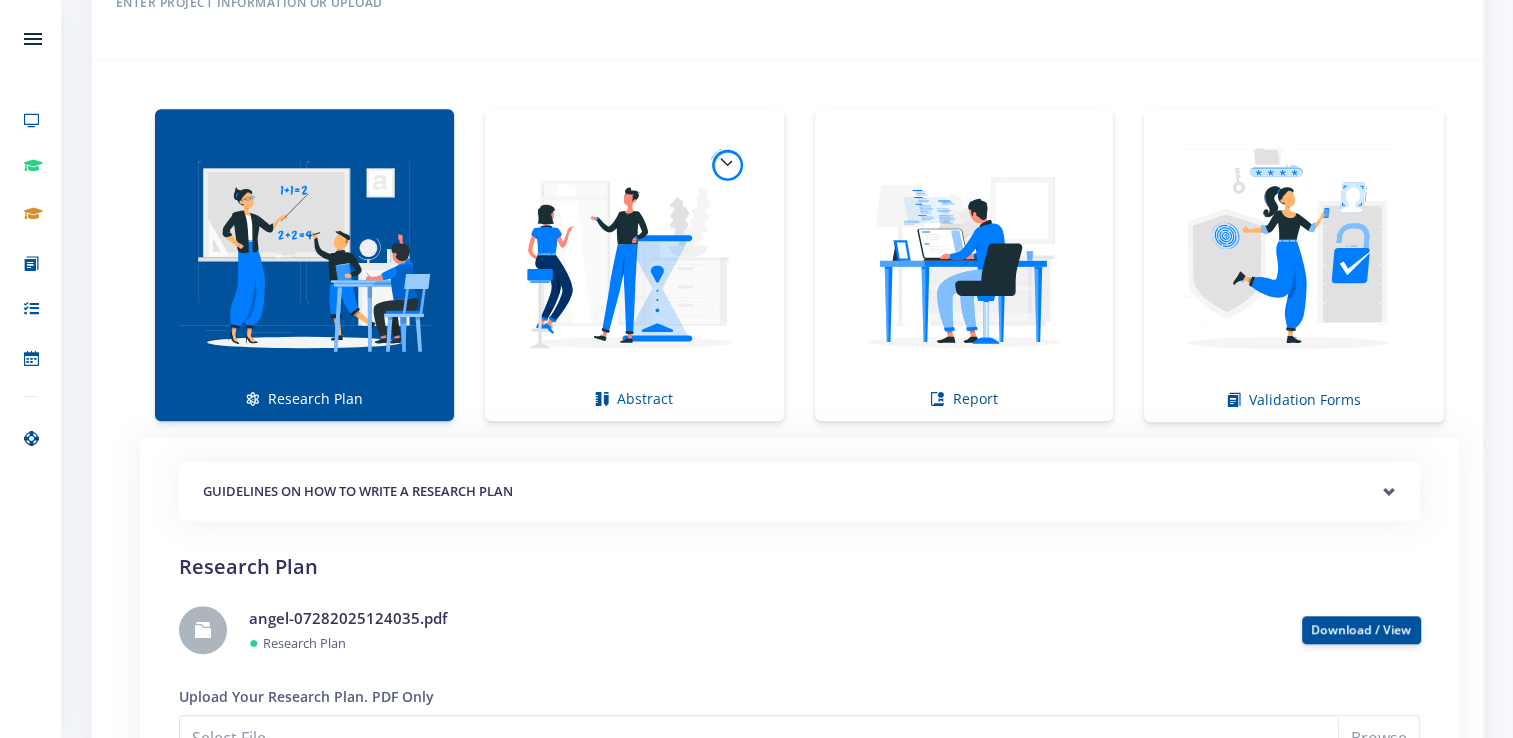 click on "Research Plan" at bounding box center (304, 643) 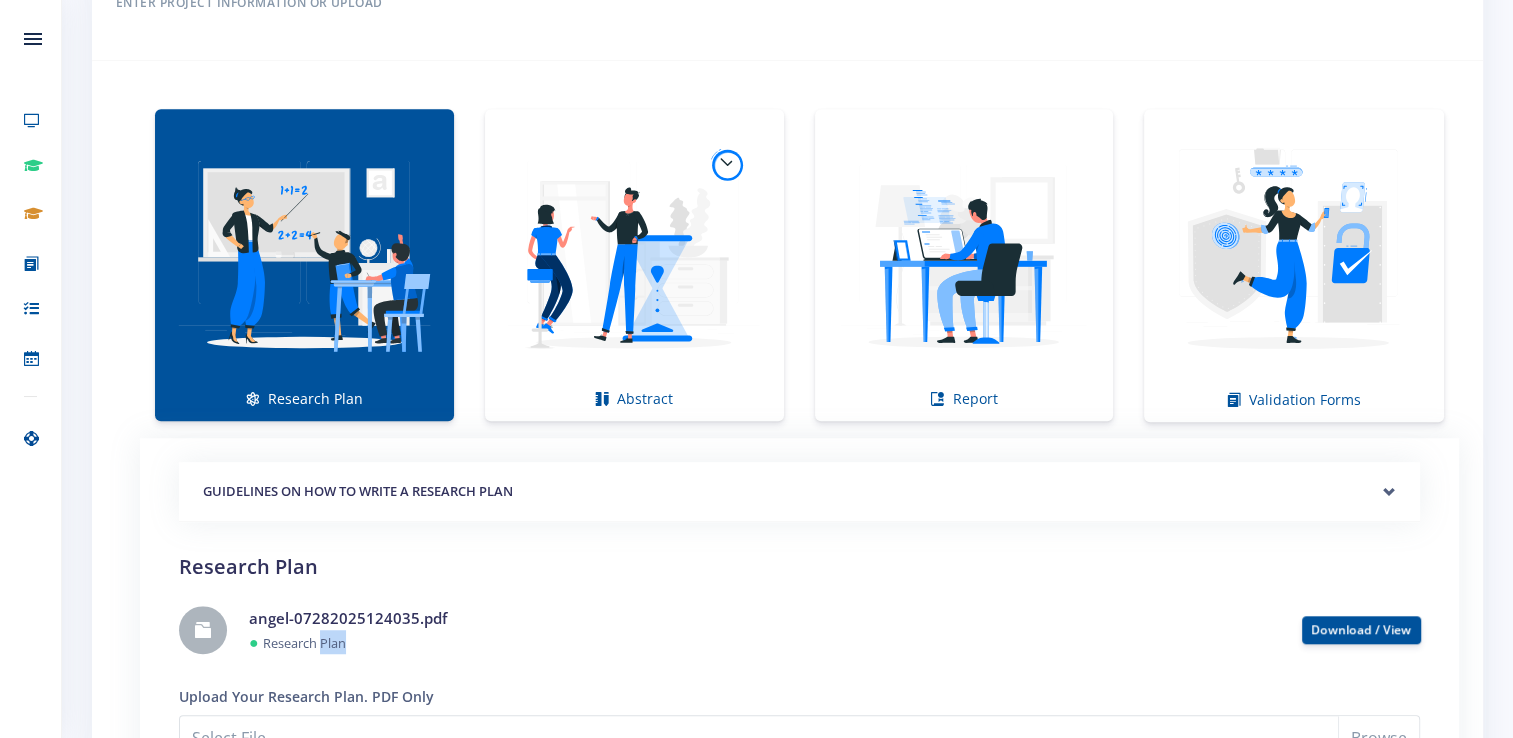 click on "Research Plan" at bounding box center (304, 643) 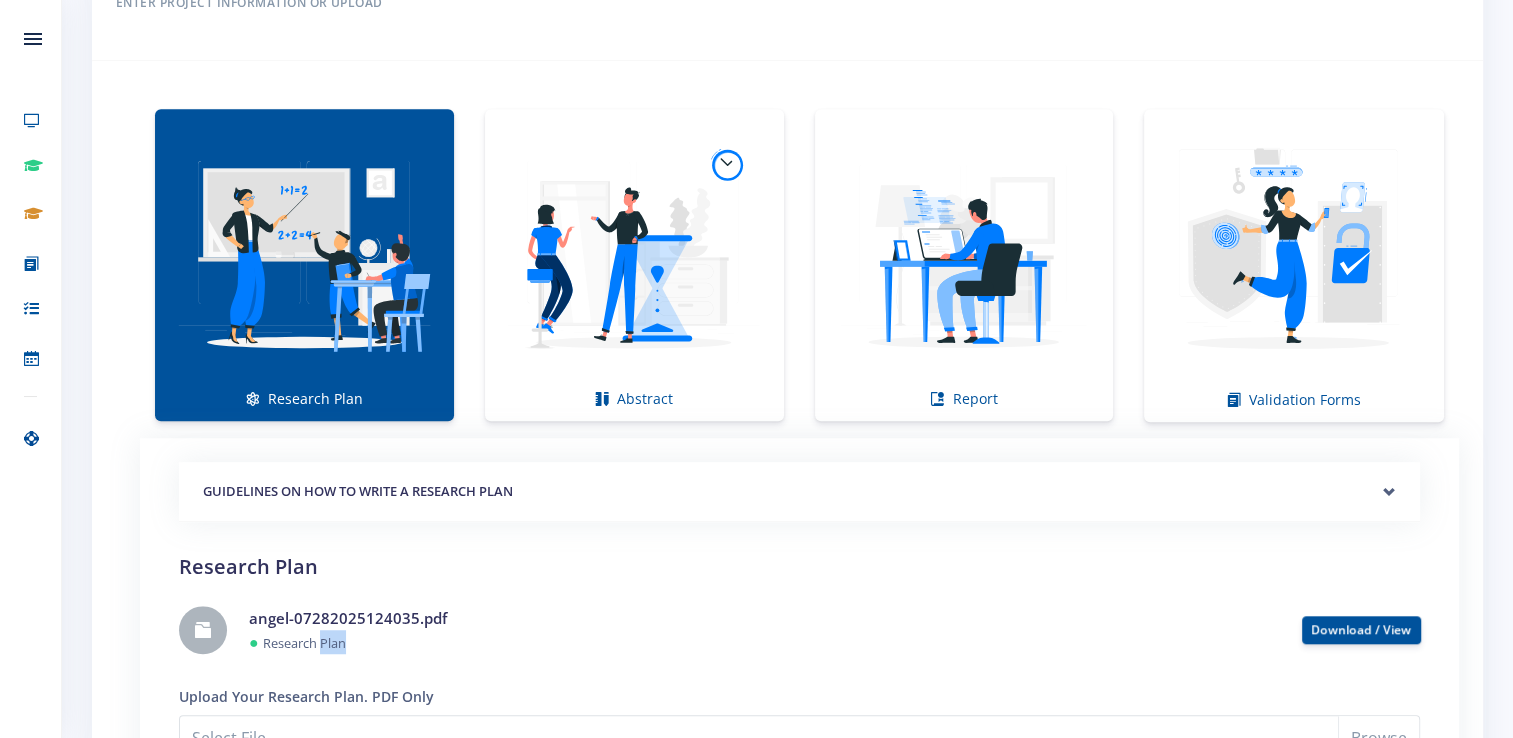 drag, startPoint x: 328, startPoint y: 643, endPoint x: 324, endPoint y: 661, distance: 18.439089 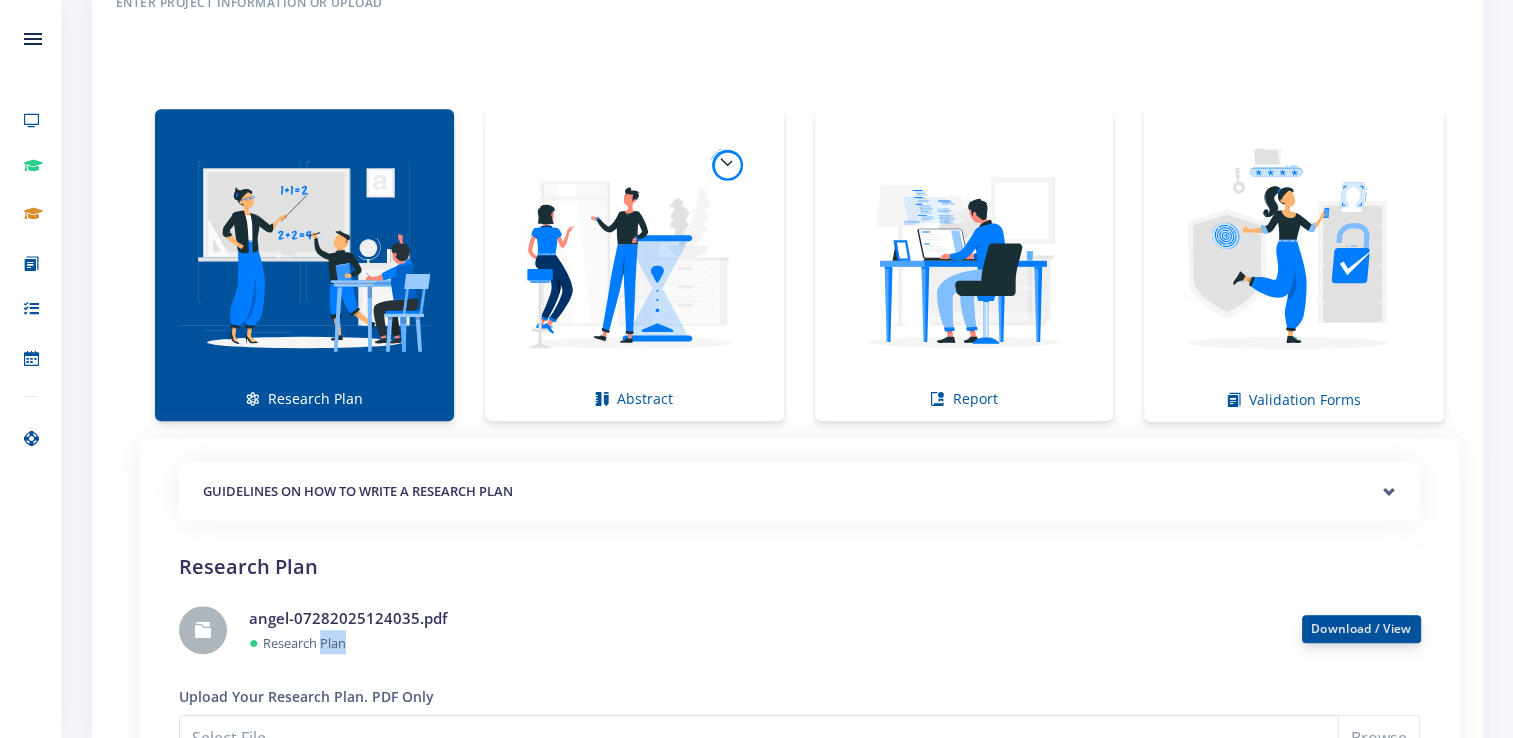 click on "Download
/ View" at bounding box center [1361, 628] 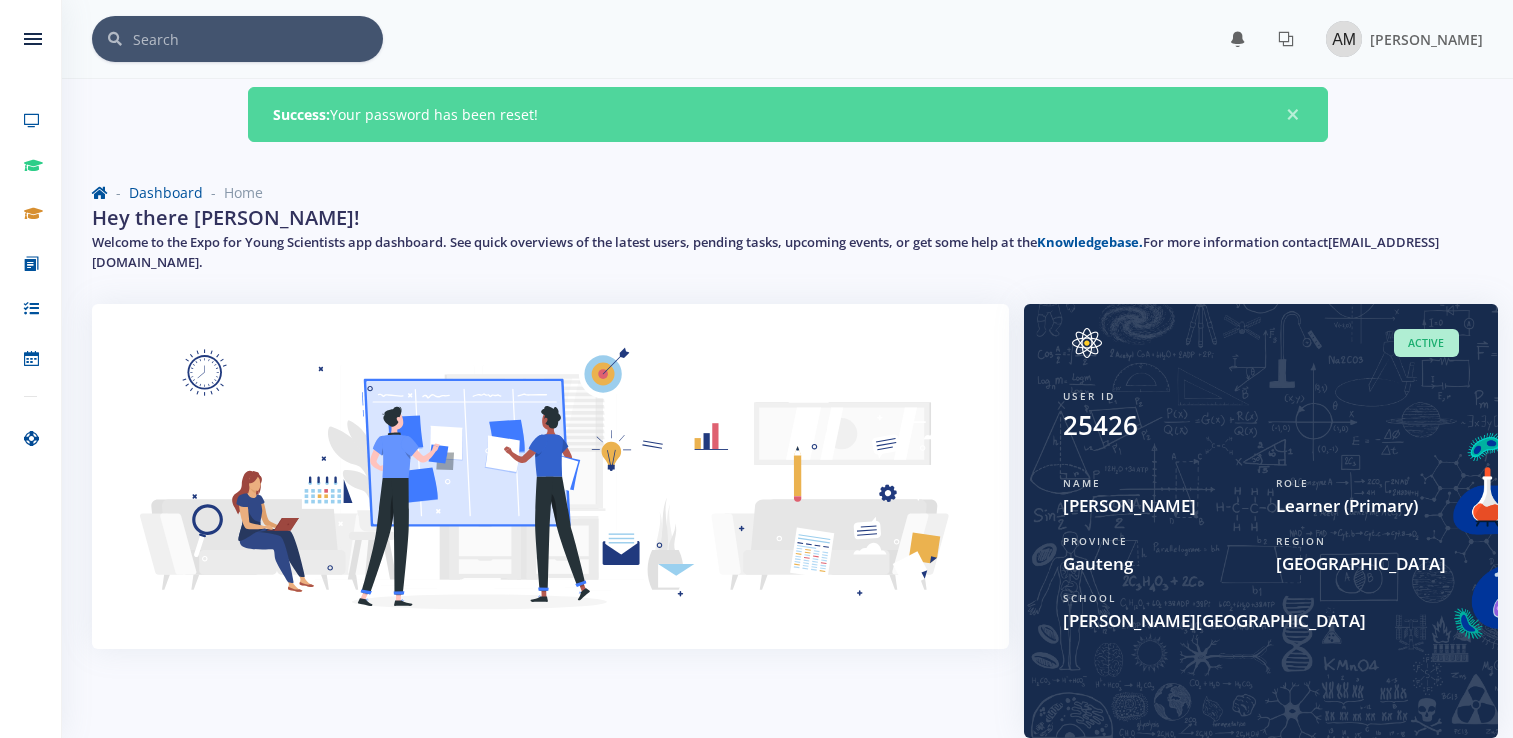 scroll, scrollTop: 0, scrollLeft: 0, axis: both 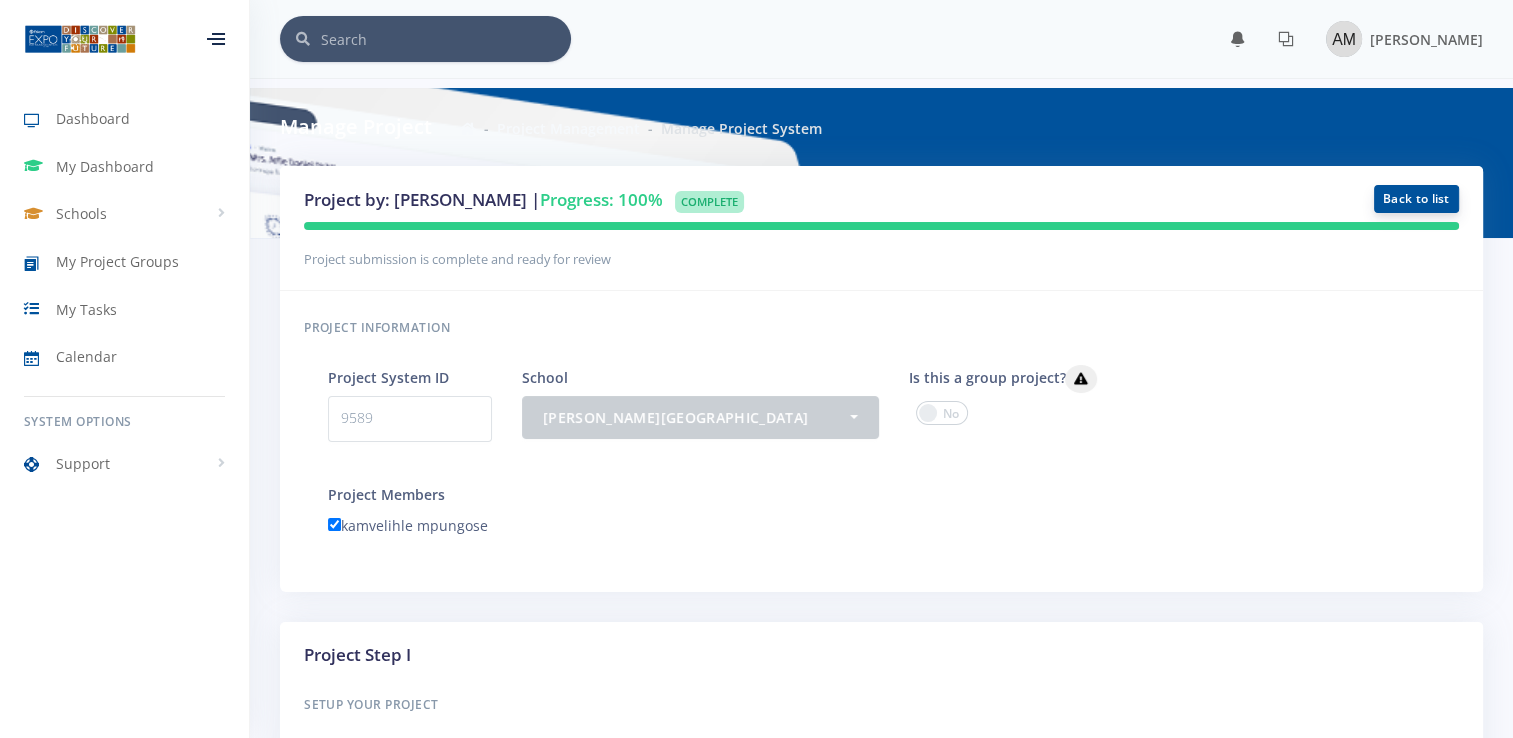 click on "Back to list" at bounding box center [1416, 199] 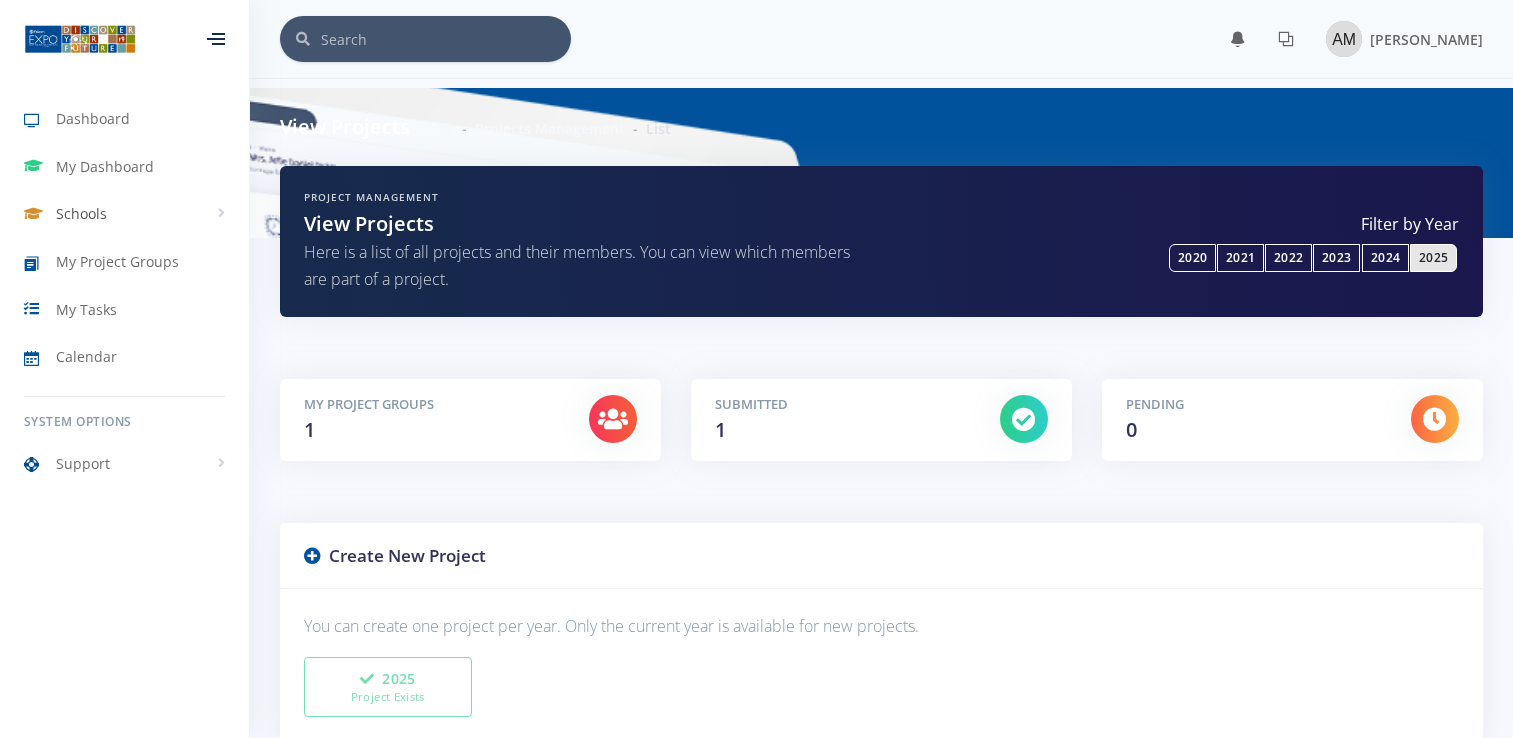 scroll, scrollTop: 0, scrollLeft: 0, axis: both 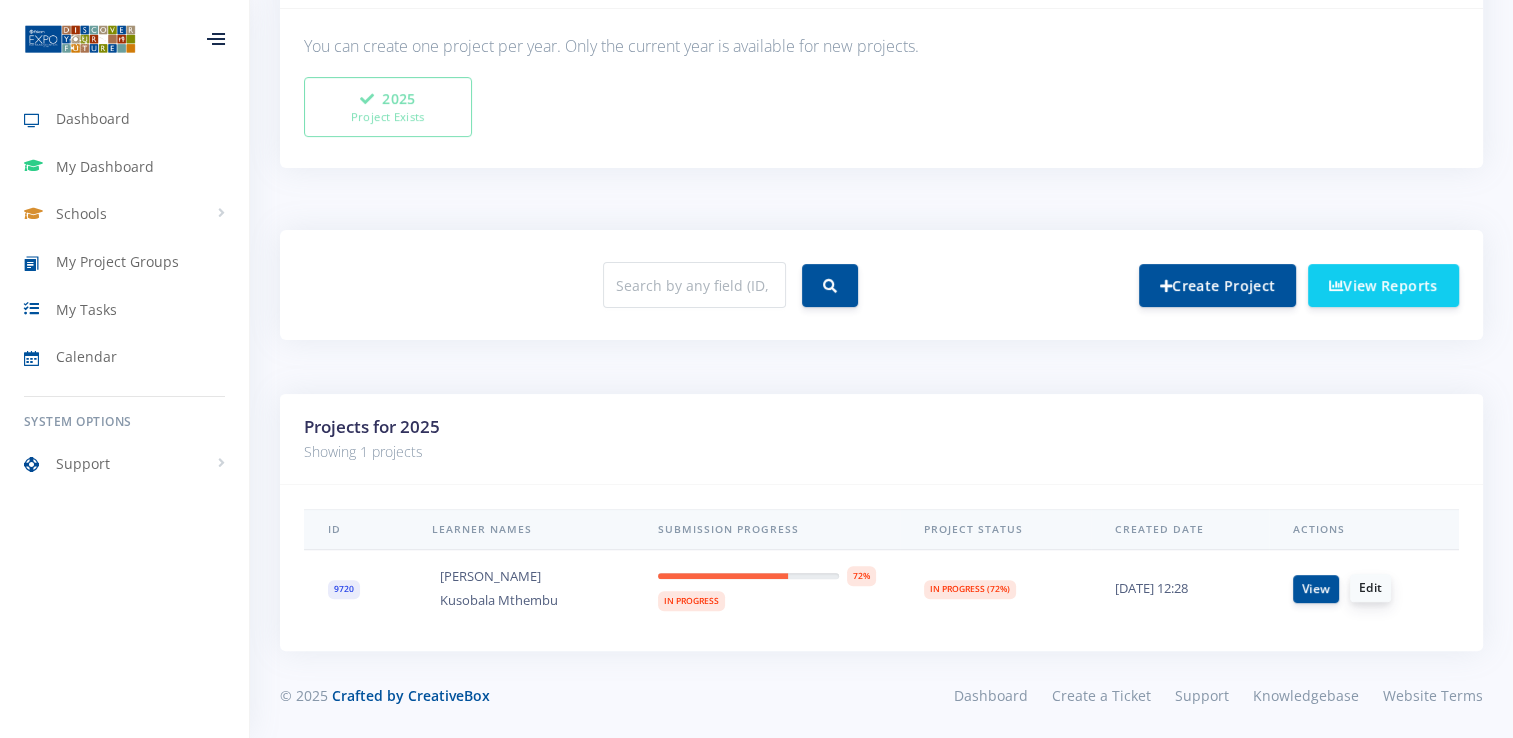 click on "Edit" at bounding box center (1370, 588) 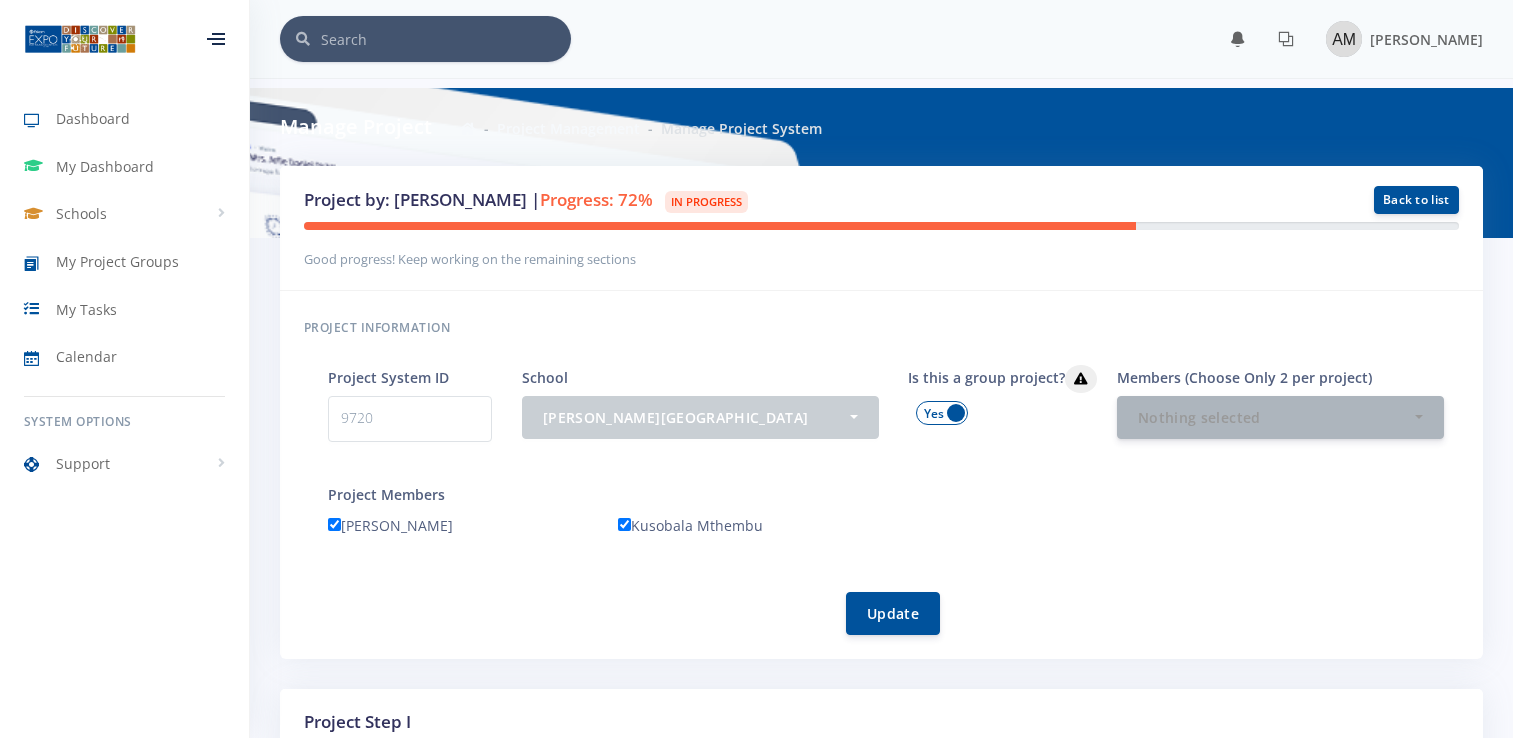 scroll, scrollTop: 0, scrollLeft: 0, axis: both 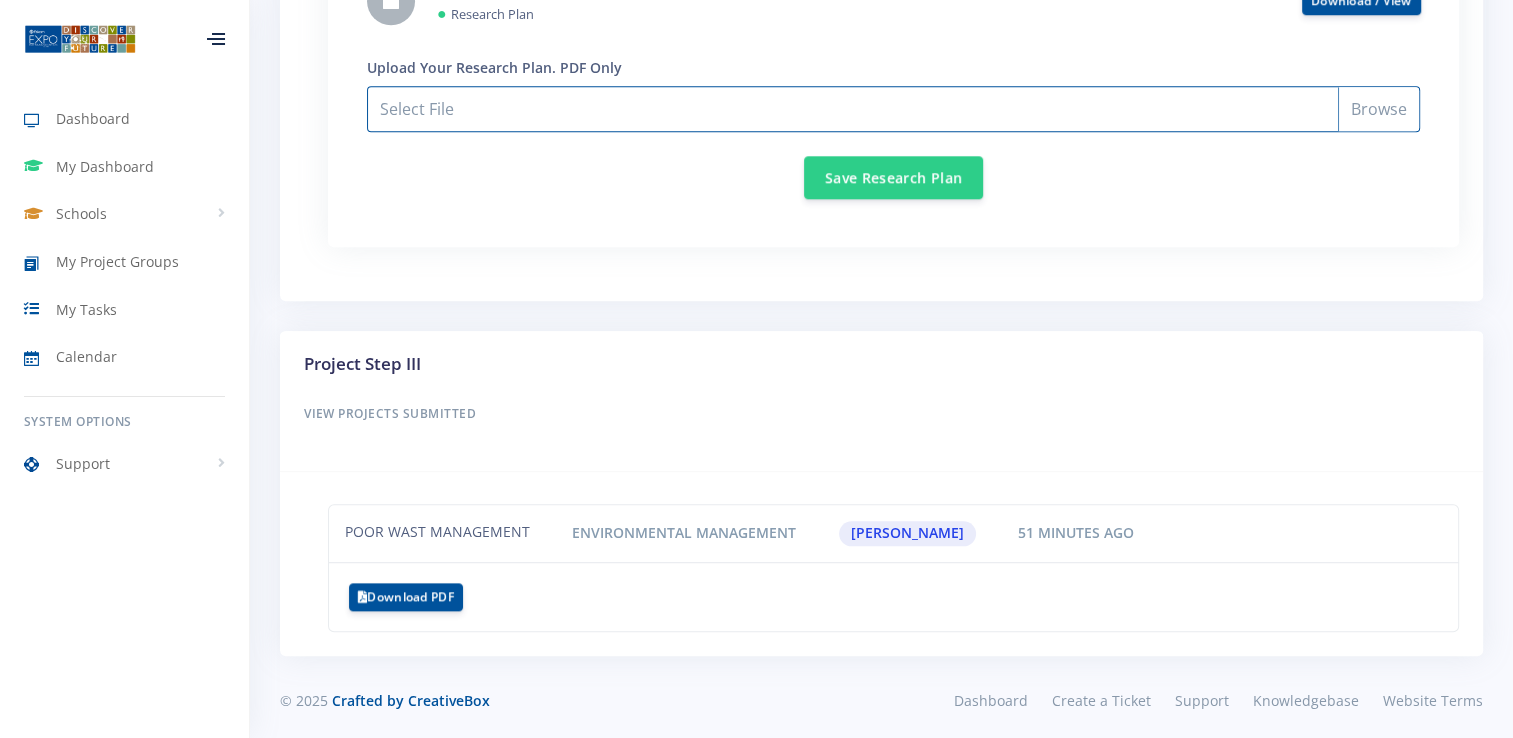click on "Select File" at bounding box center [893, 109] 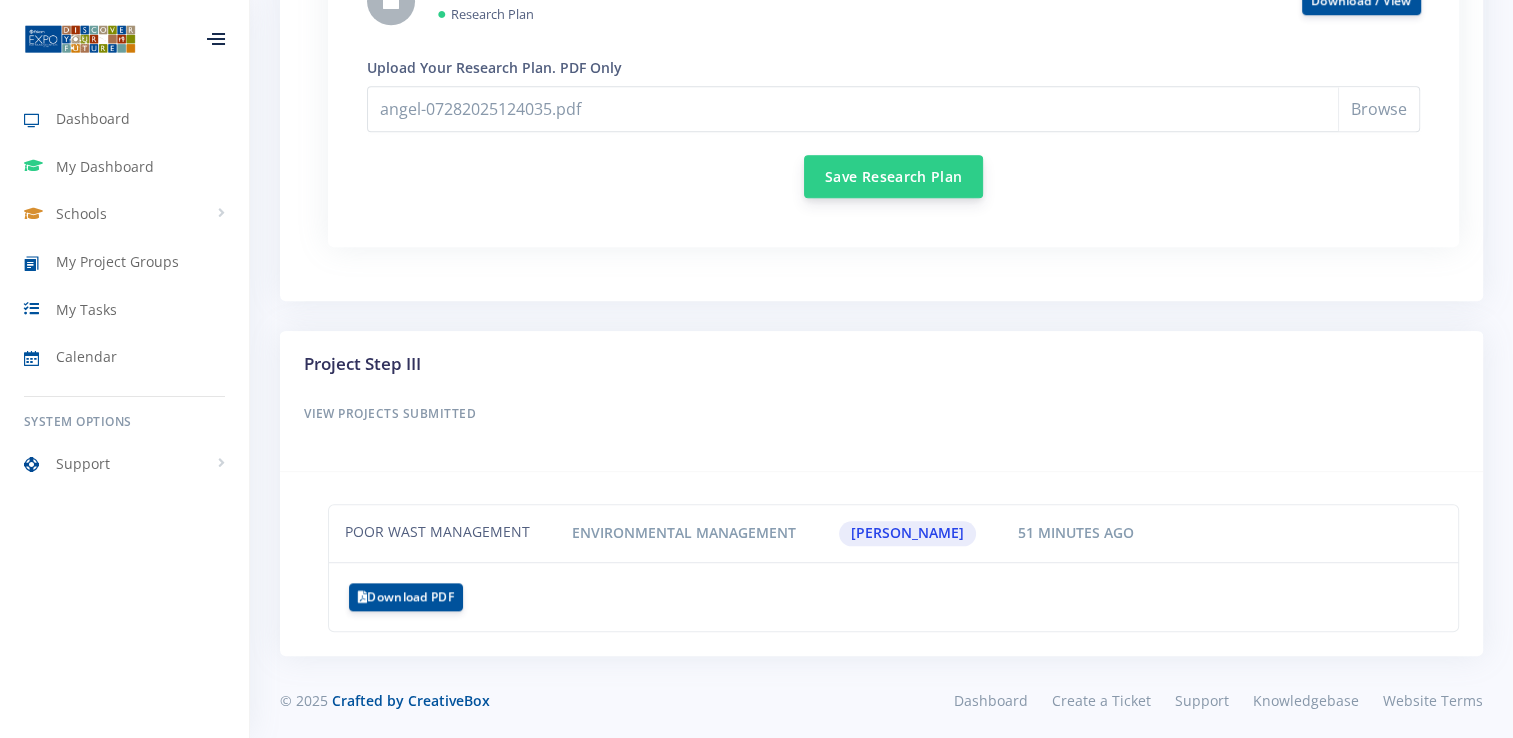 click on "Save Research Plan" at bounding box center (893, 176) 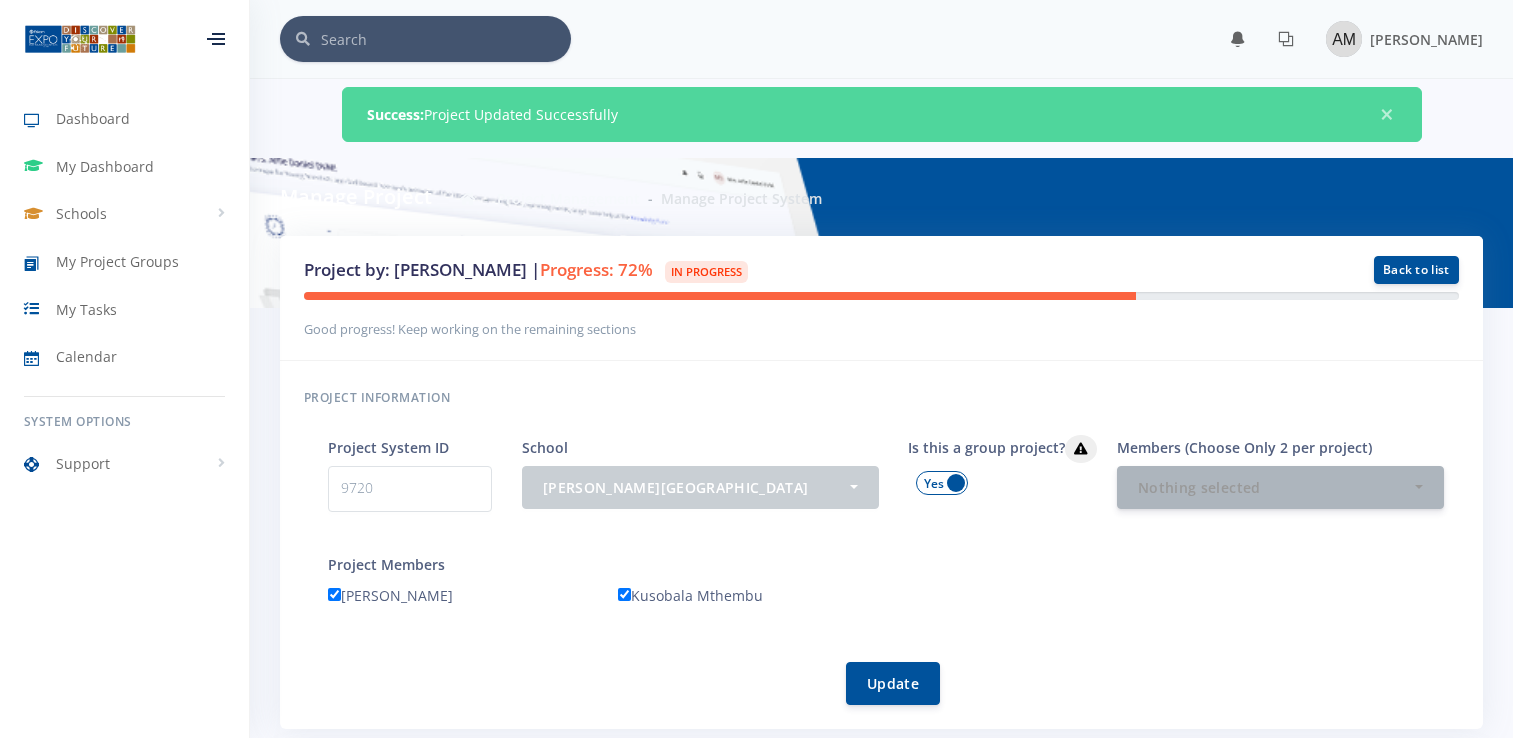 scroll, scrollTop: 0, scrollLeft: 0, axis: both 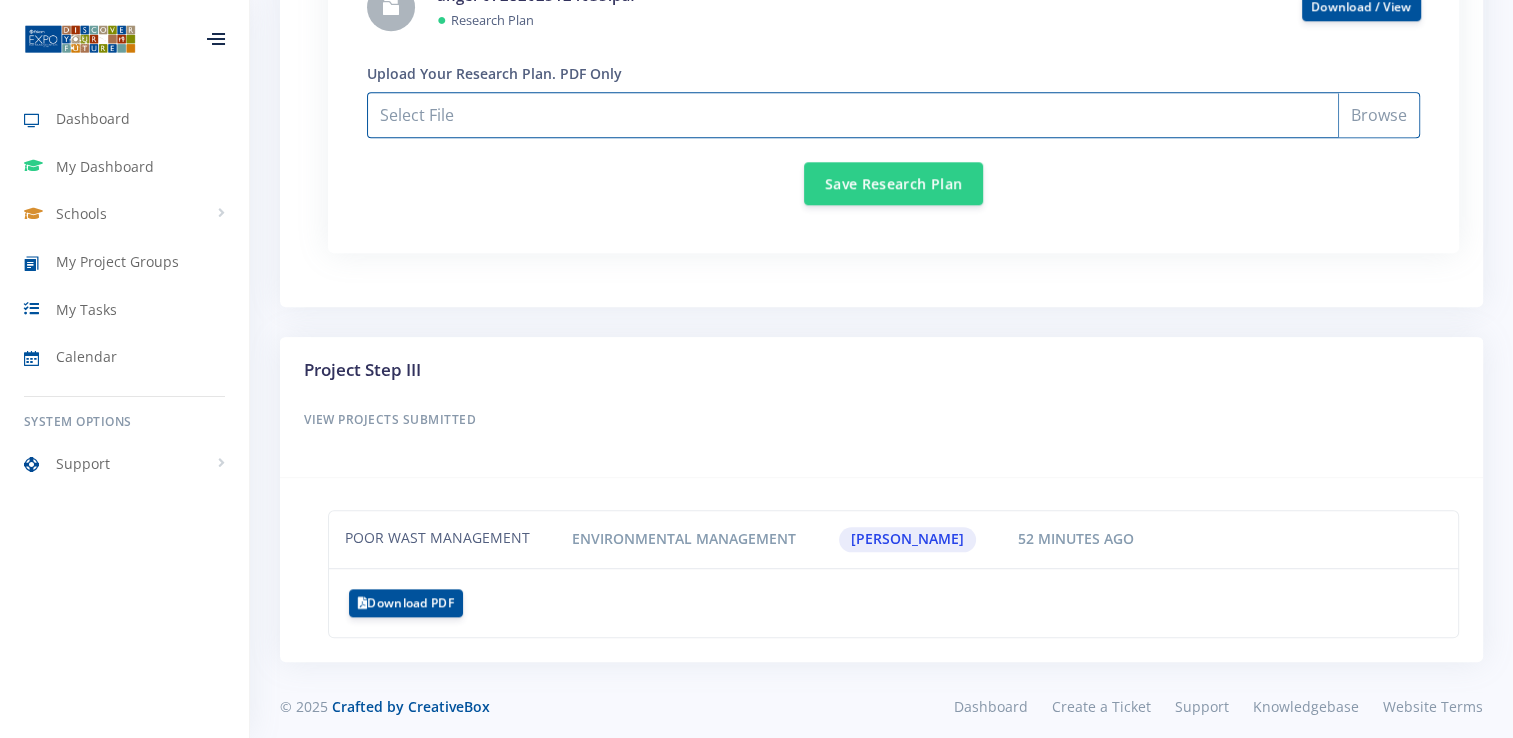 click on "Select File" at bounding box center [893, 115] 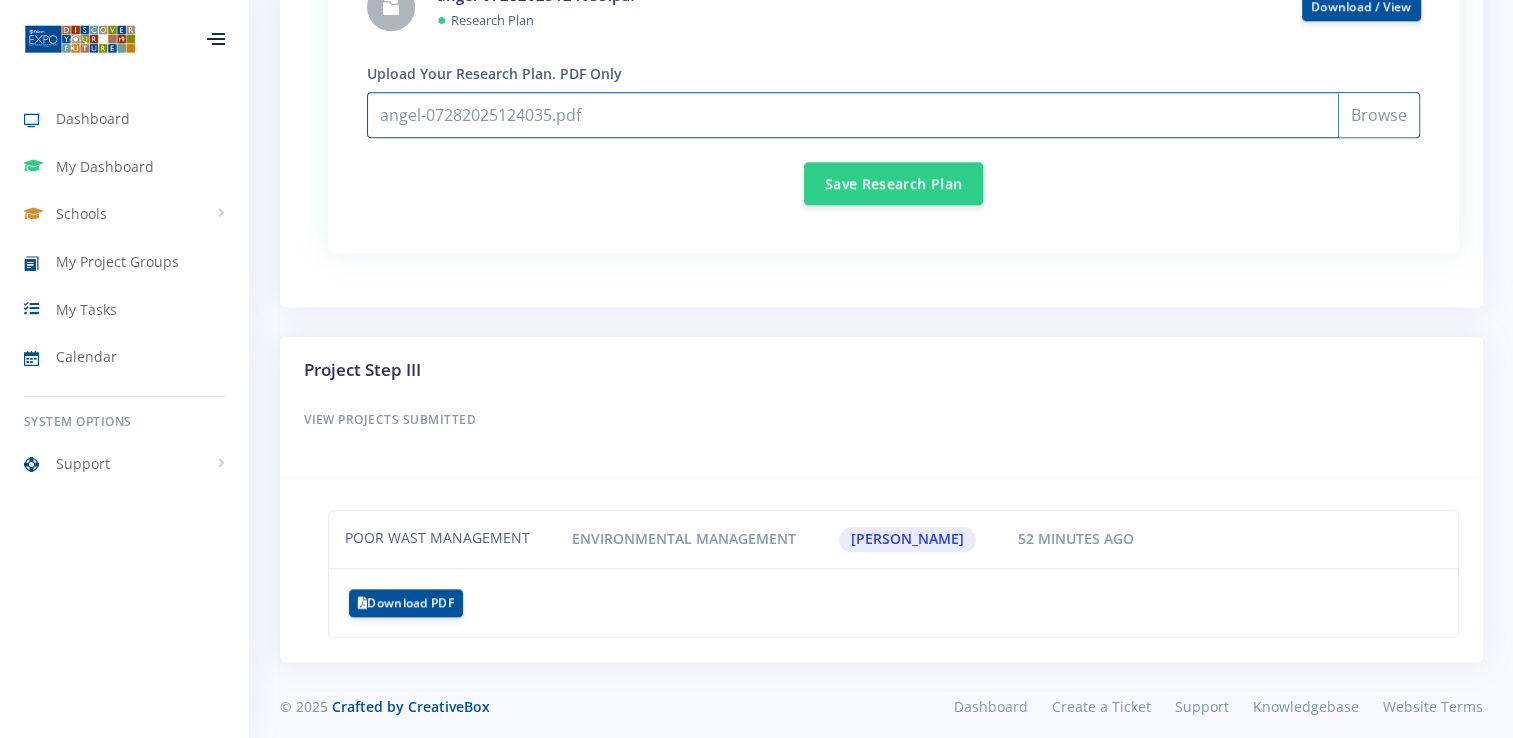 click on "angel-07282025124035.pdf" at bounding box center (893, 115) 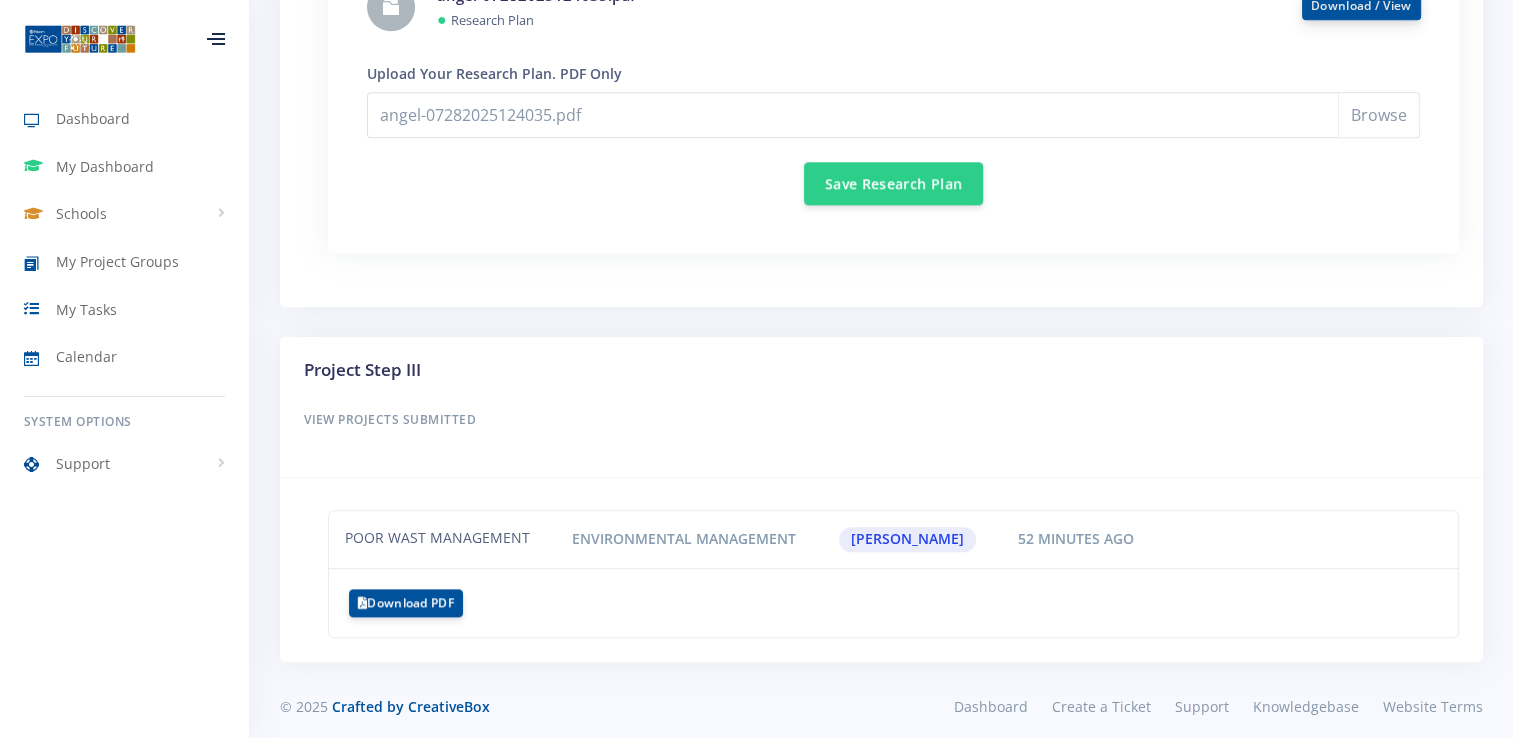 click on "Download
/ View" at bounding box center [1361, 5] 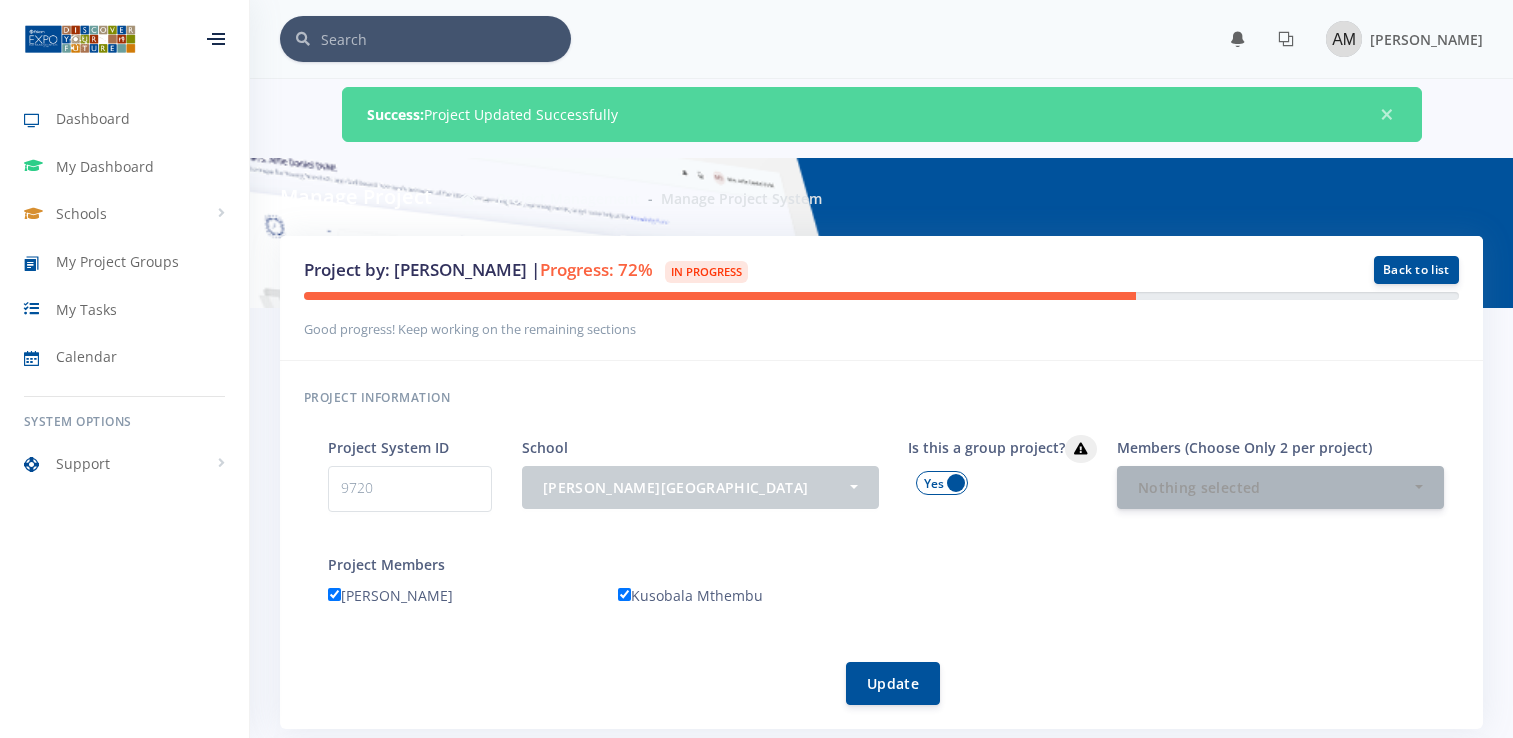 scroll, scrollTop: 1936, scrollLeft: 0, axis: vertical 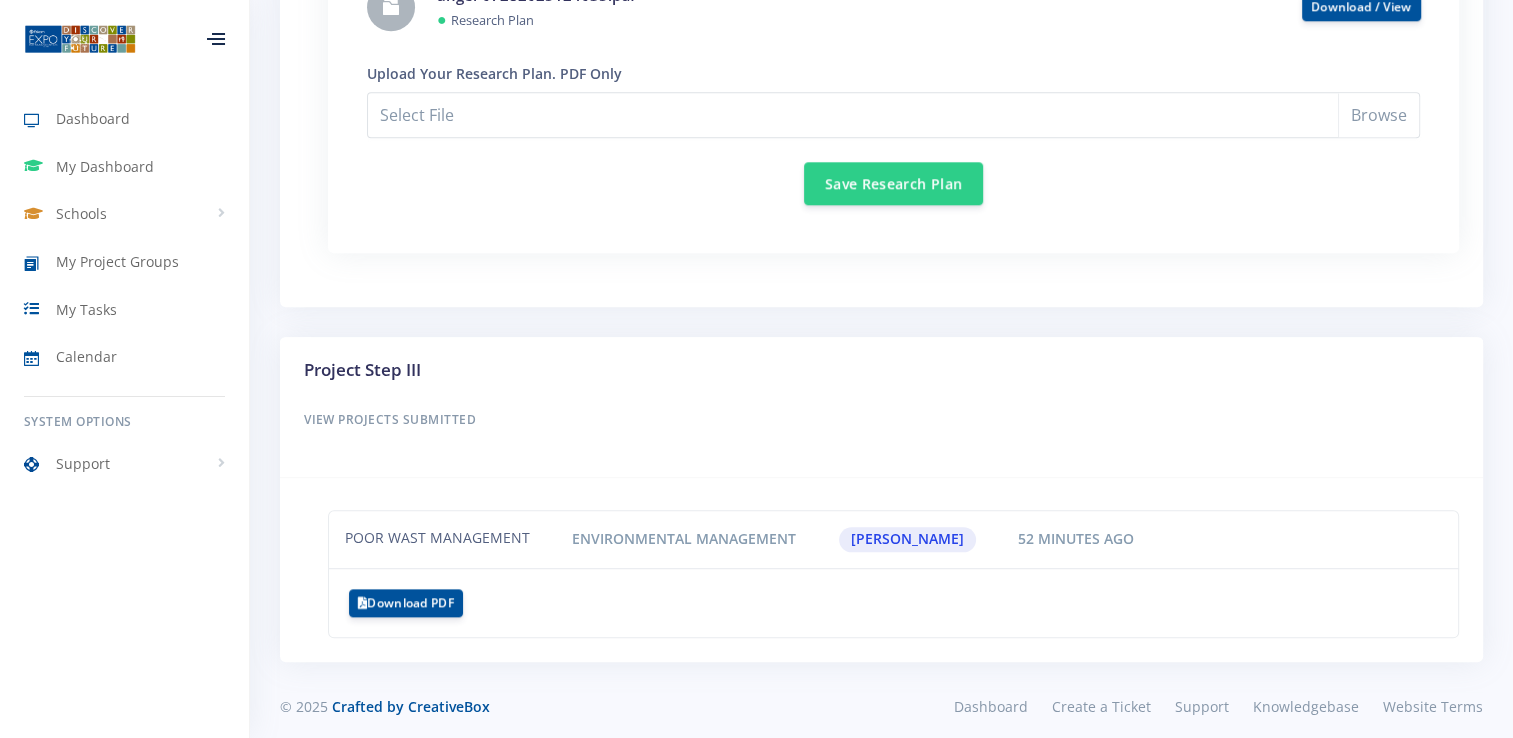click on "Project Step III
View Projects Submitted" at bounding box center (881, 407) 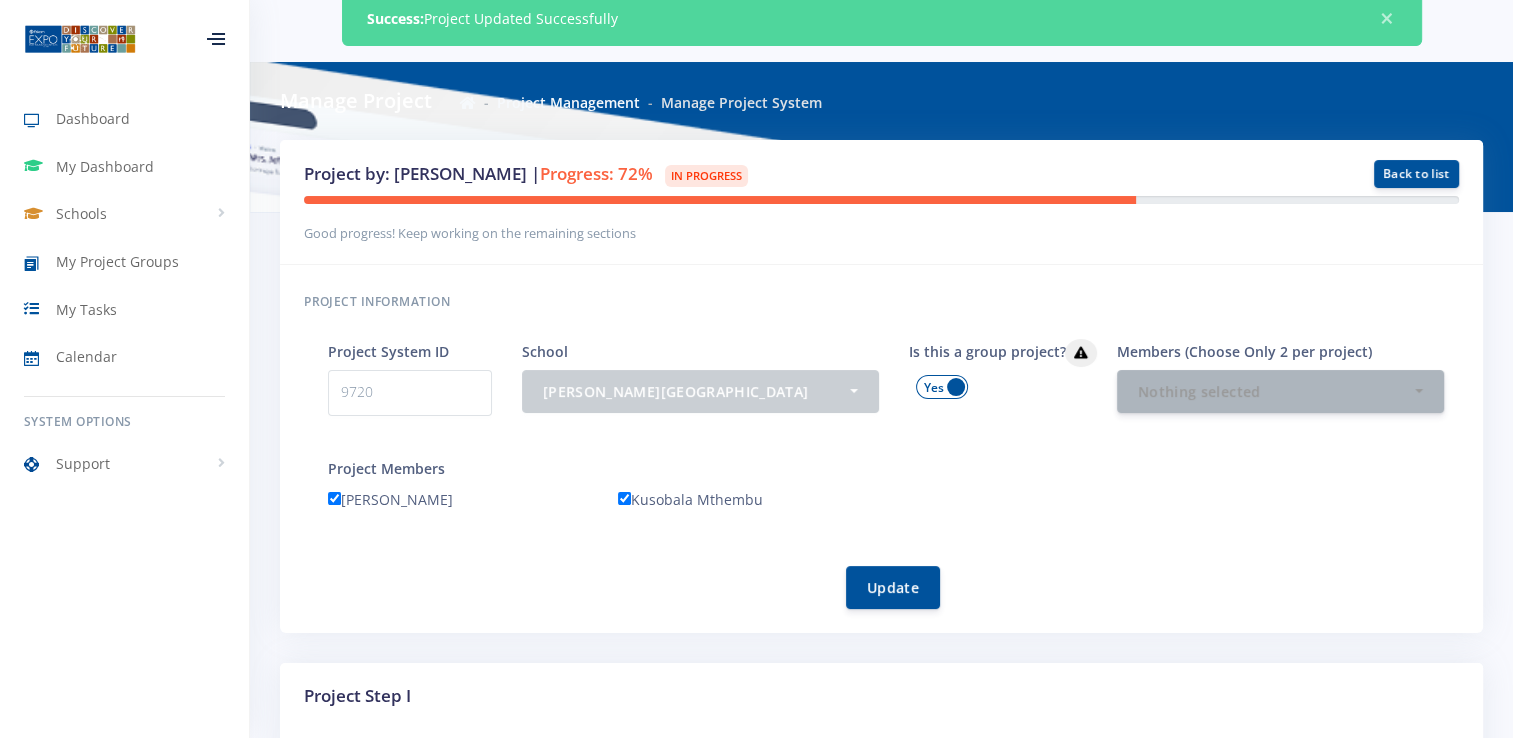 scroll, scrollTop: 0, scrollLeft: 0, axis: both 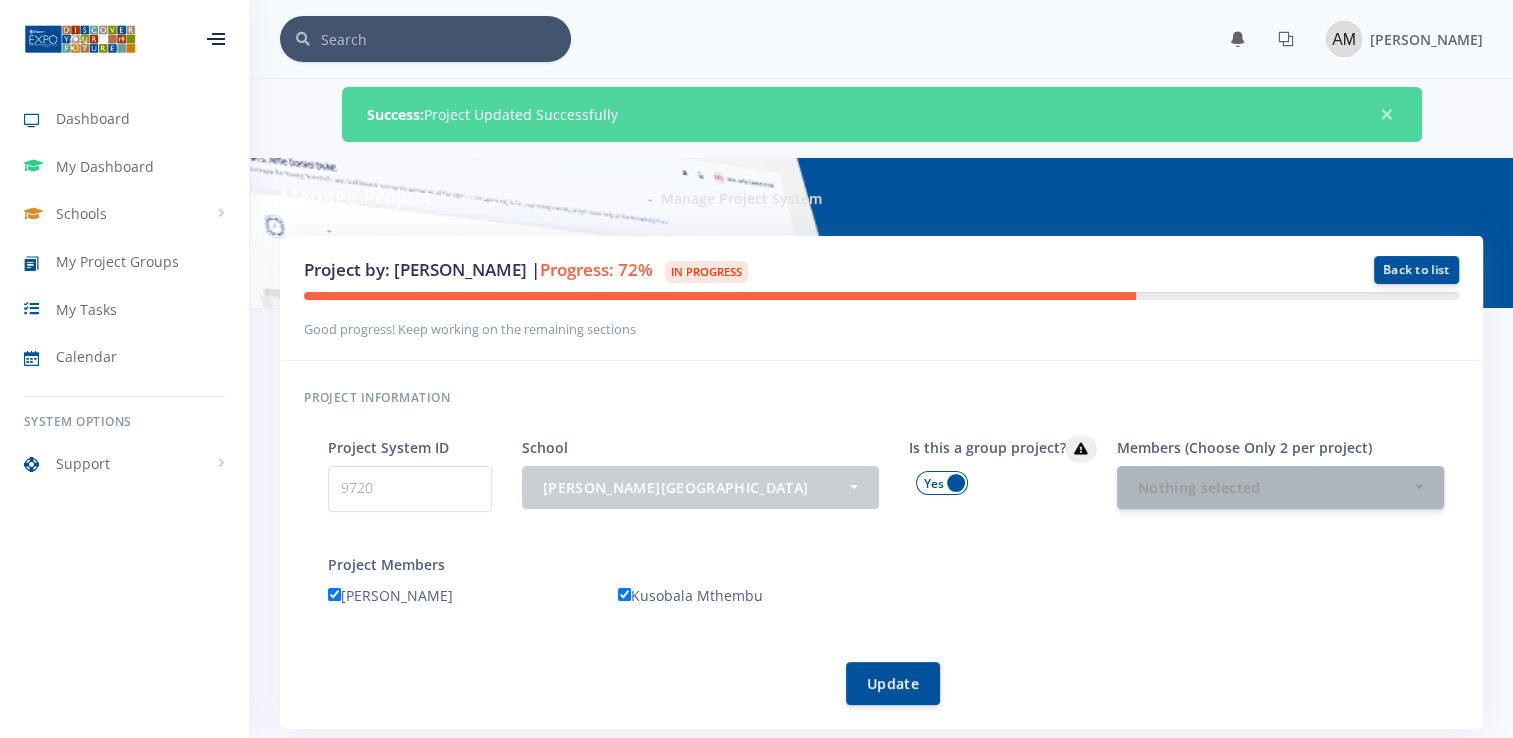 click on "In Progress" at bounding box center (706, 272) 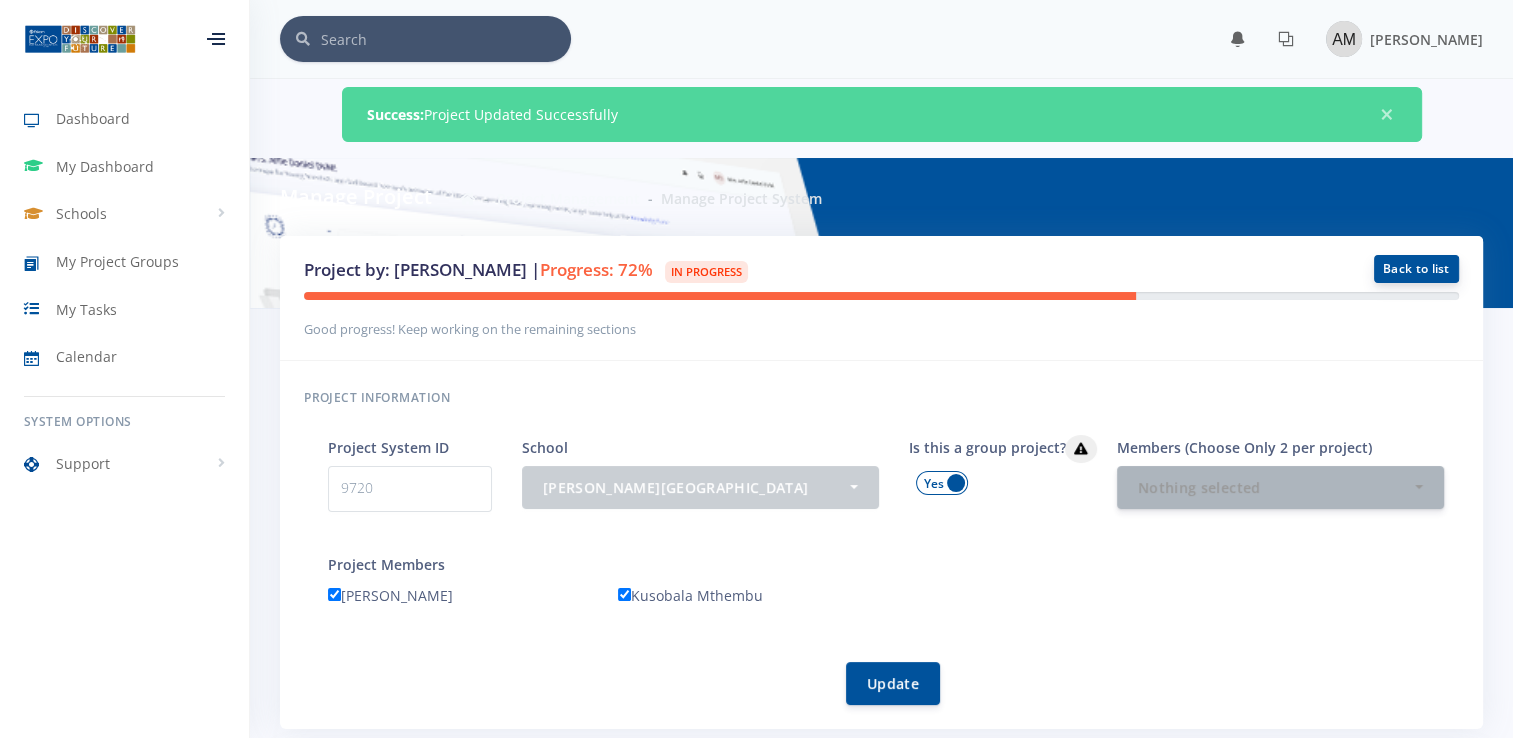 click on "Back to list" at bounding box center (1416, 269) 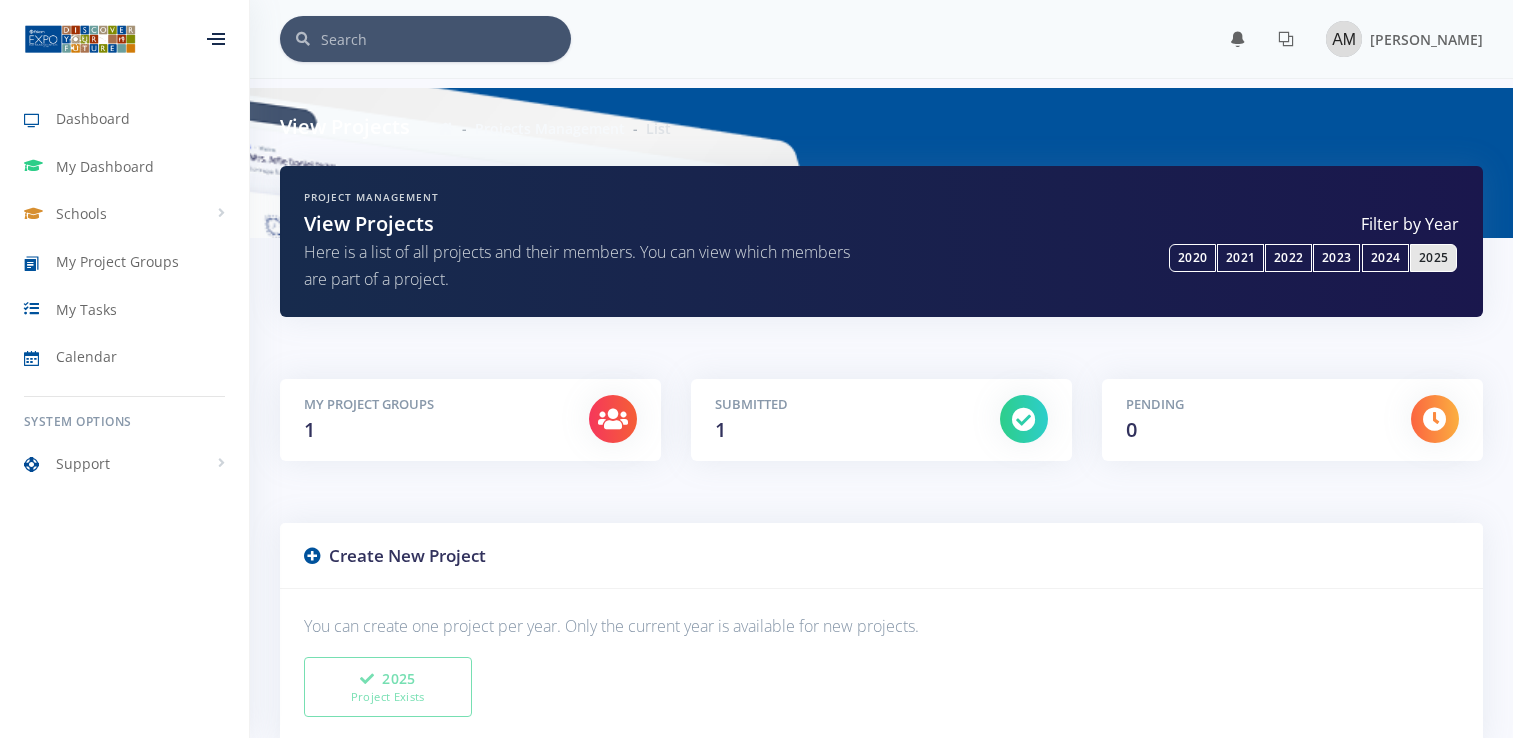 scroll, scrollTop: 0, scrollLeft: 0, axis: both 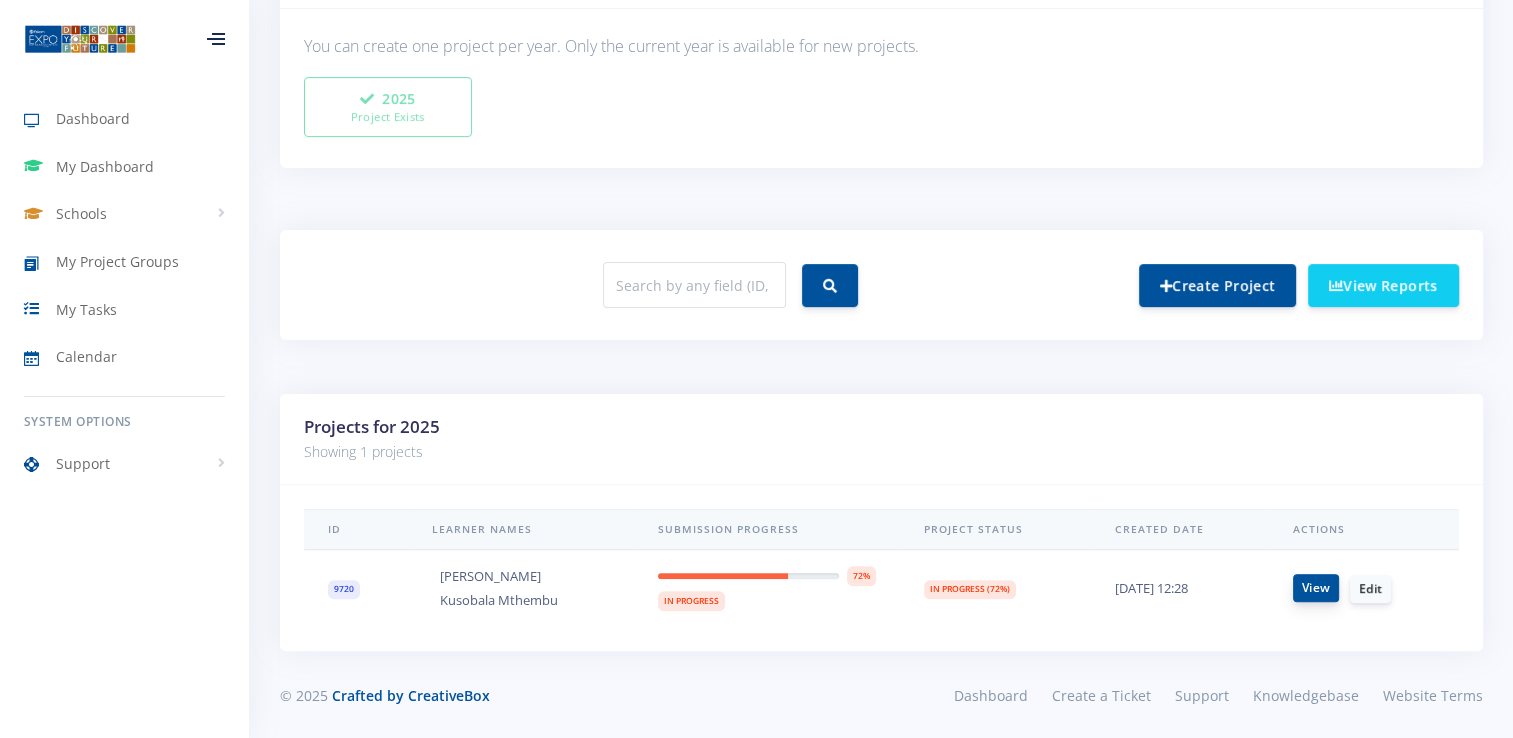 click on "View" at bounding box center (1316, 588) 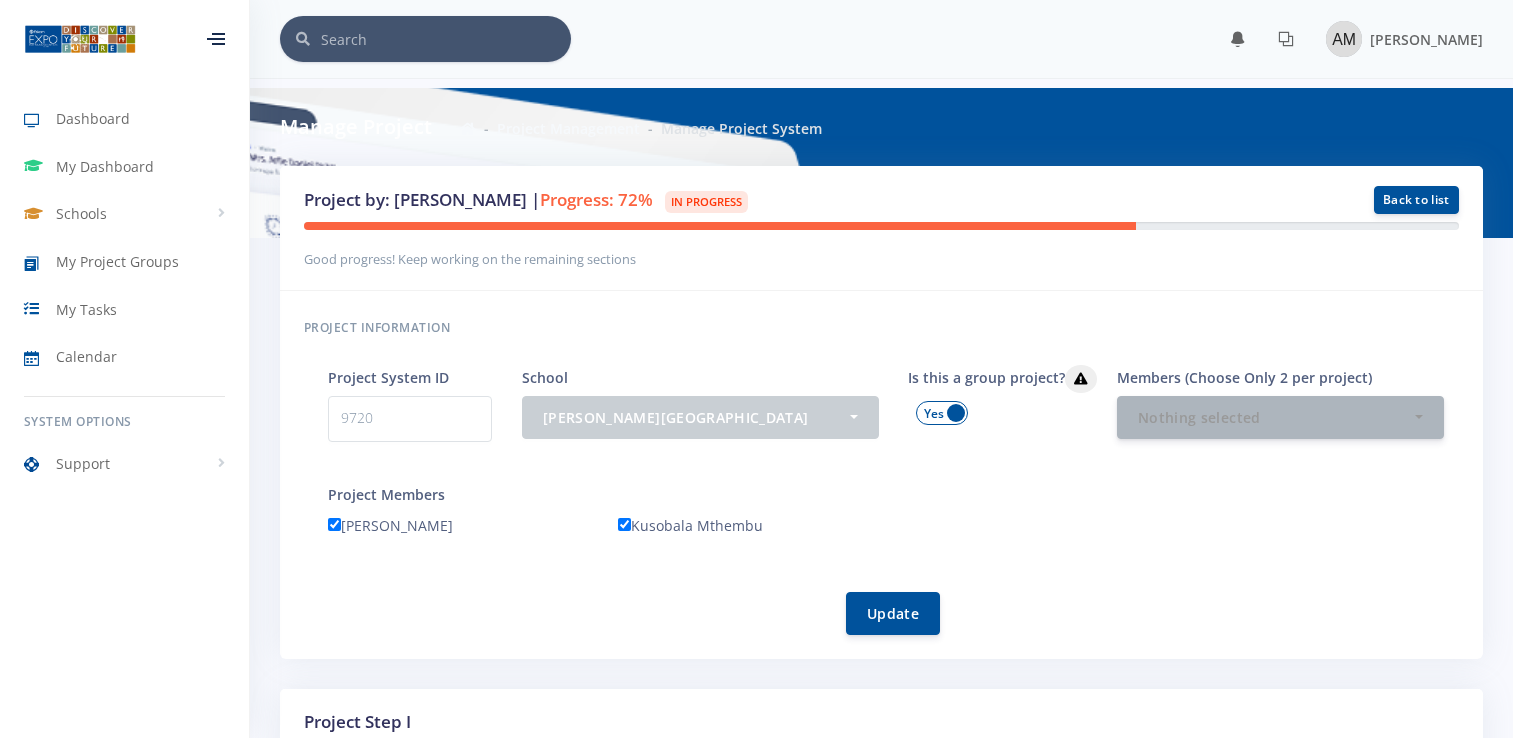 scroll, scrollTop: 0, scrollLeft: 0, axis: both 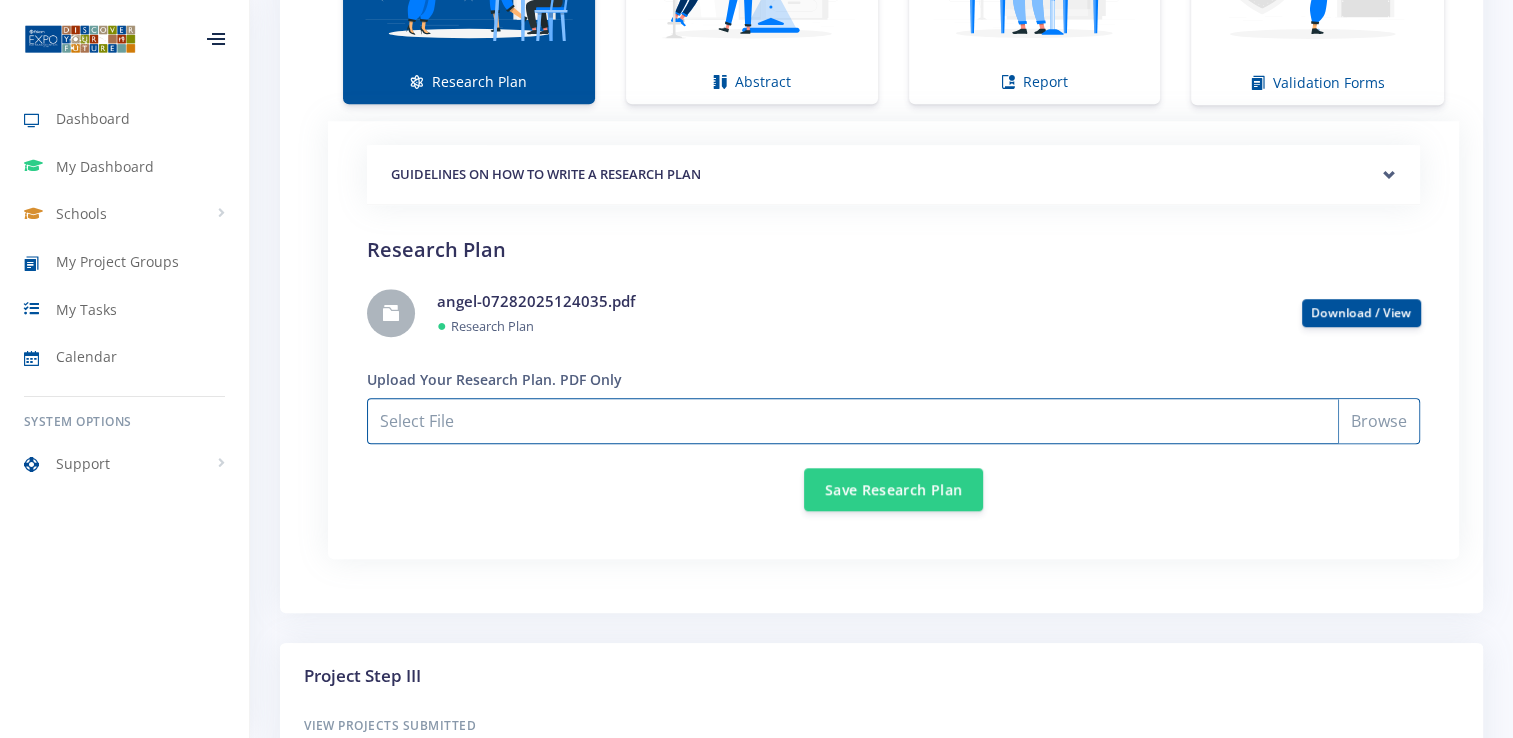 click on "Select File" at bounding box center (893, 421) 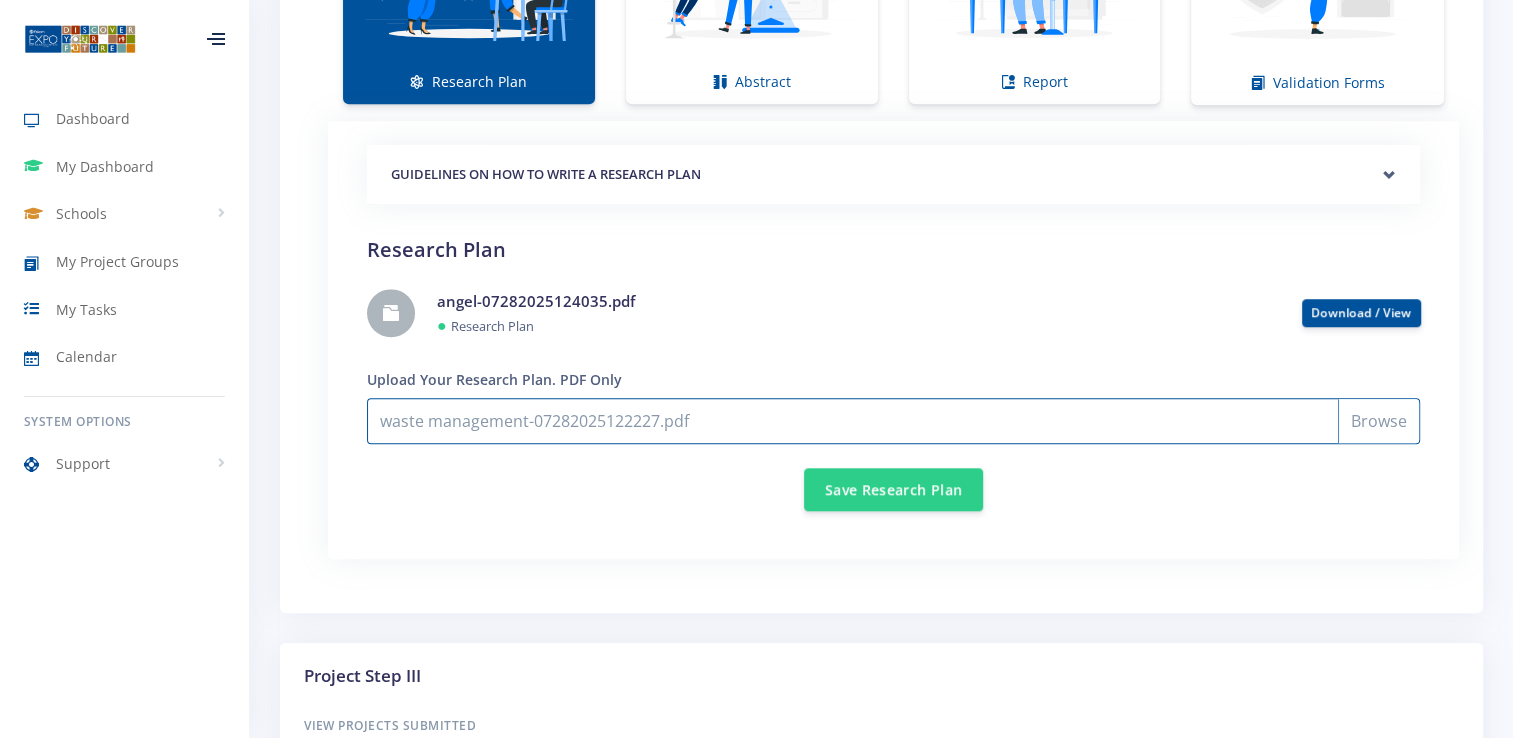 click on "waste management-07282025122227.pdf" at bounding box center (893, 421) 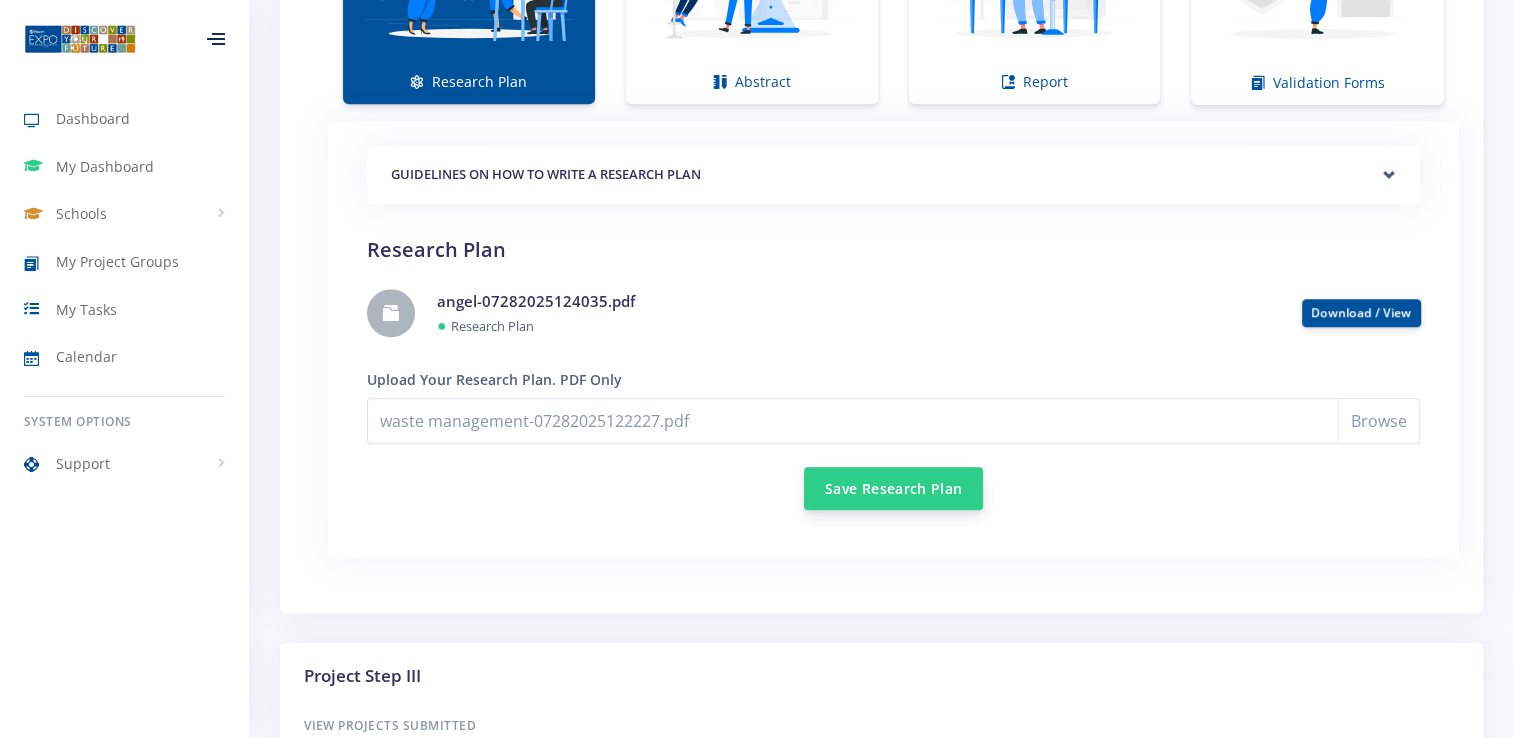click on "Save Research Plan" at bounding box center [893, 488] 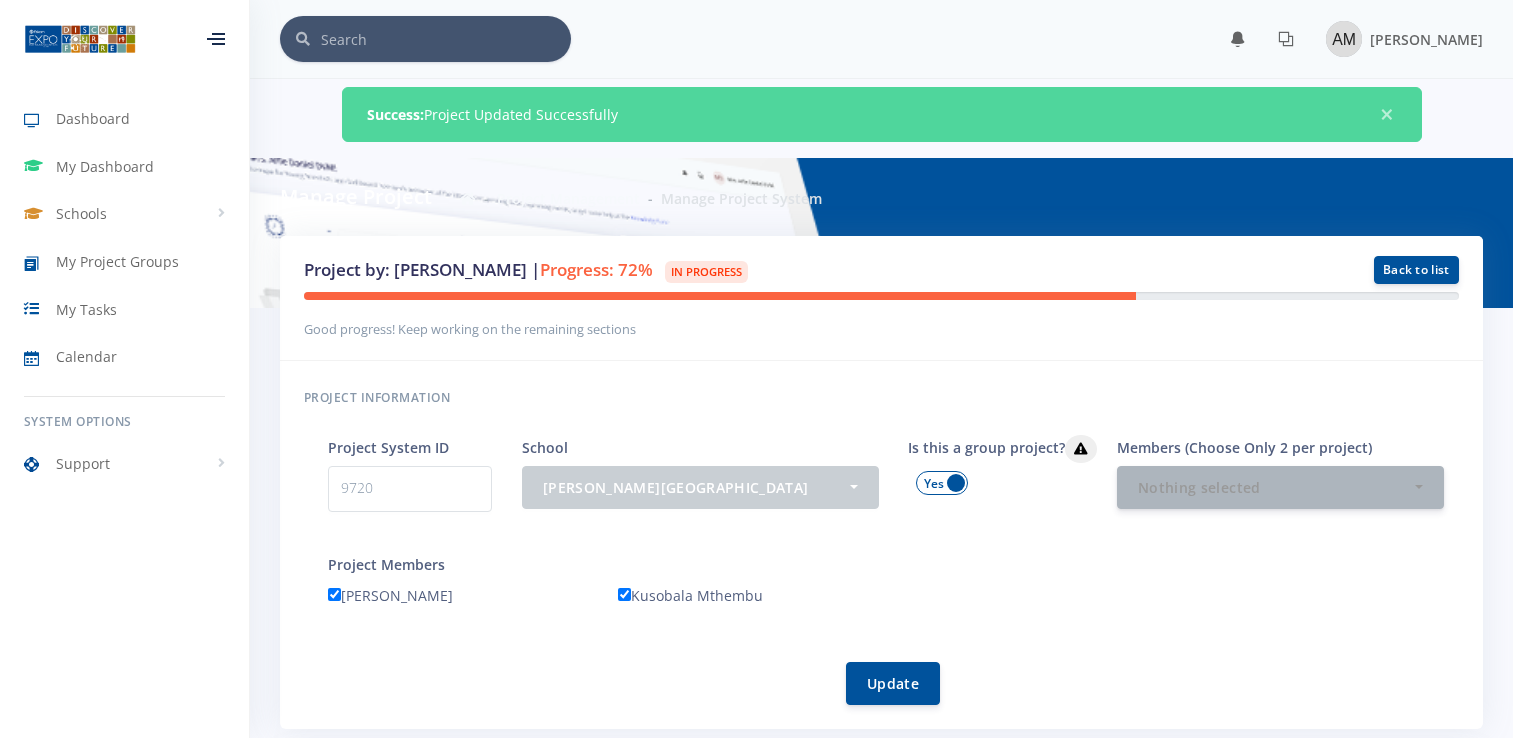scroll, scrollTop: 0, scrollLeft: 0, axis: both 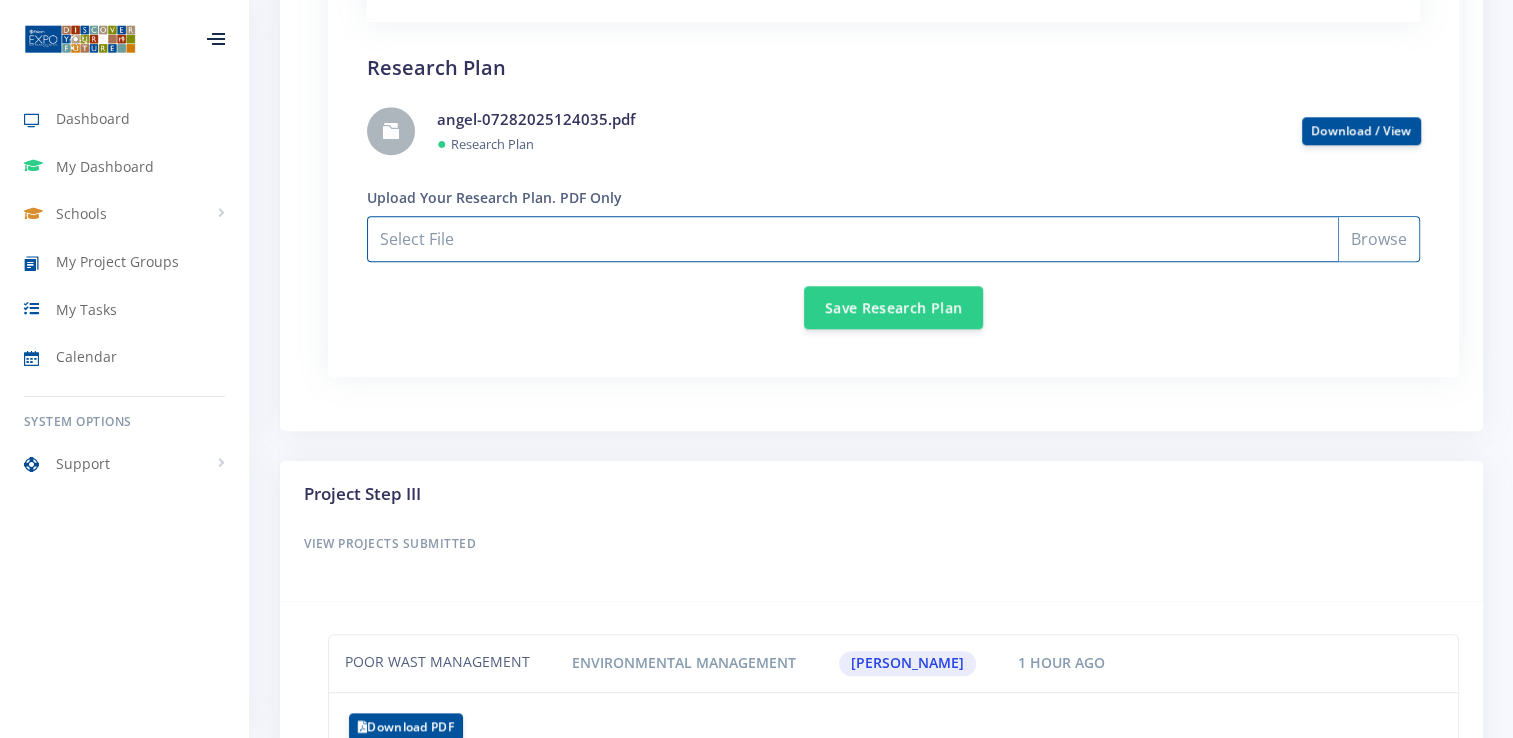 click on "Select File" at bounding box center [893, 239] 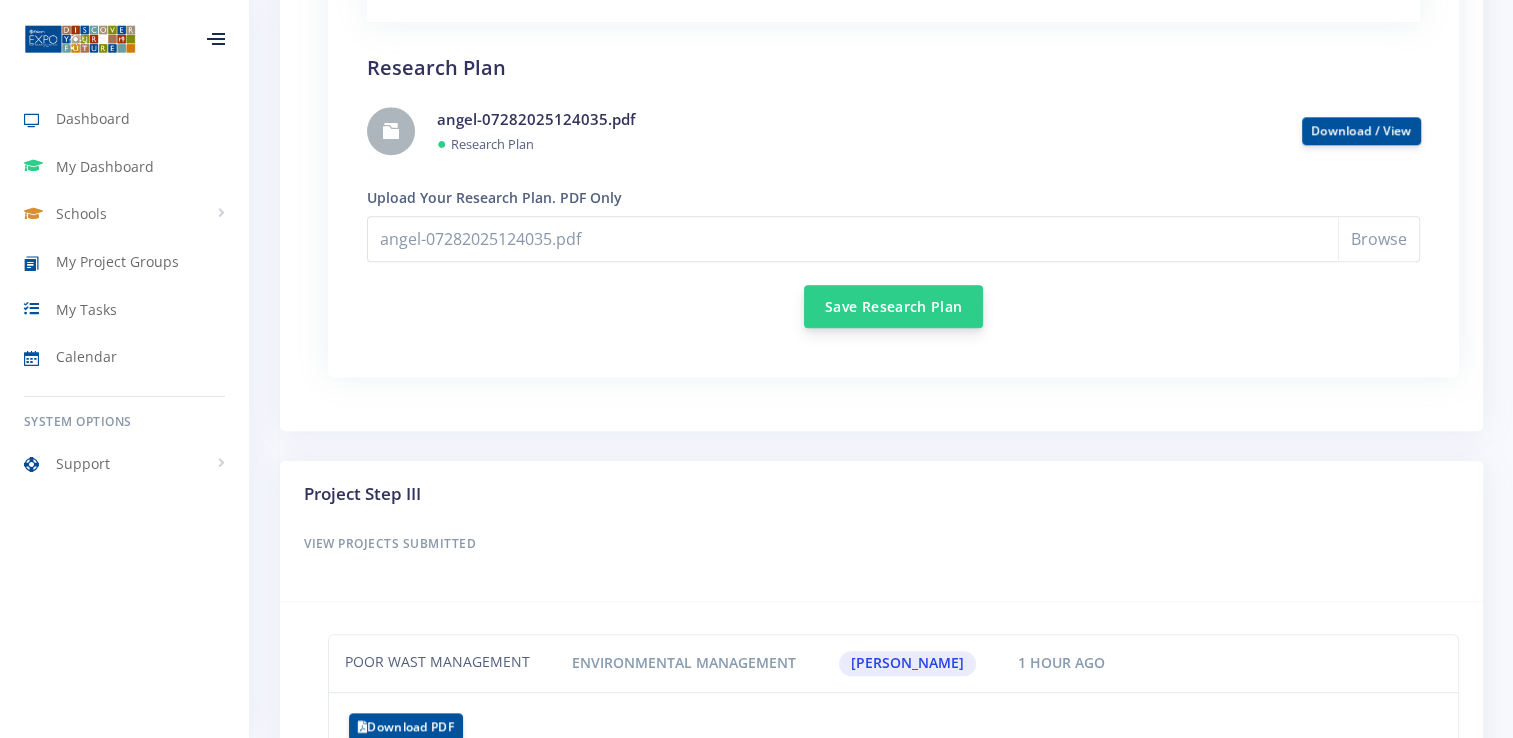 click on "Save Research Plan" at bounding box center (893, 306) 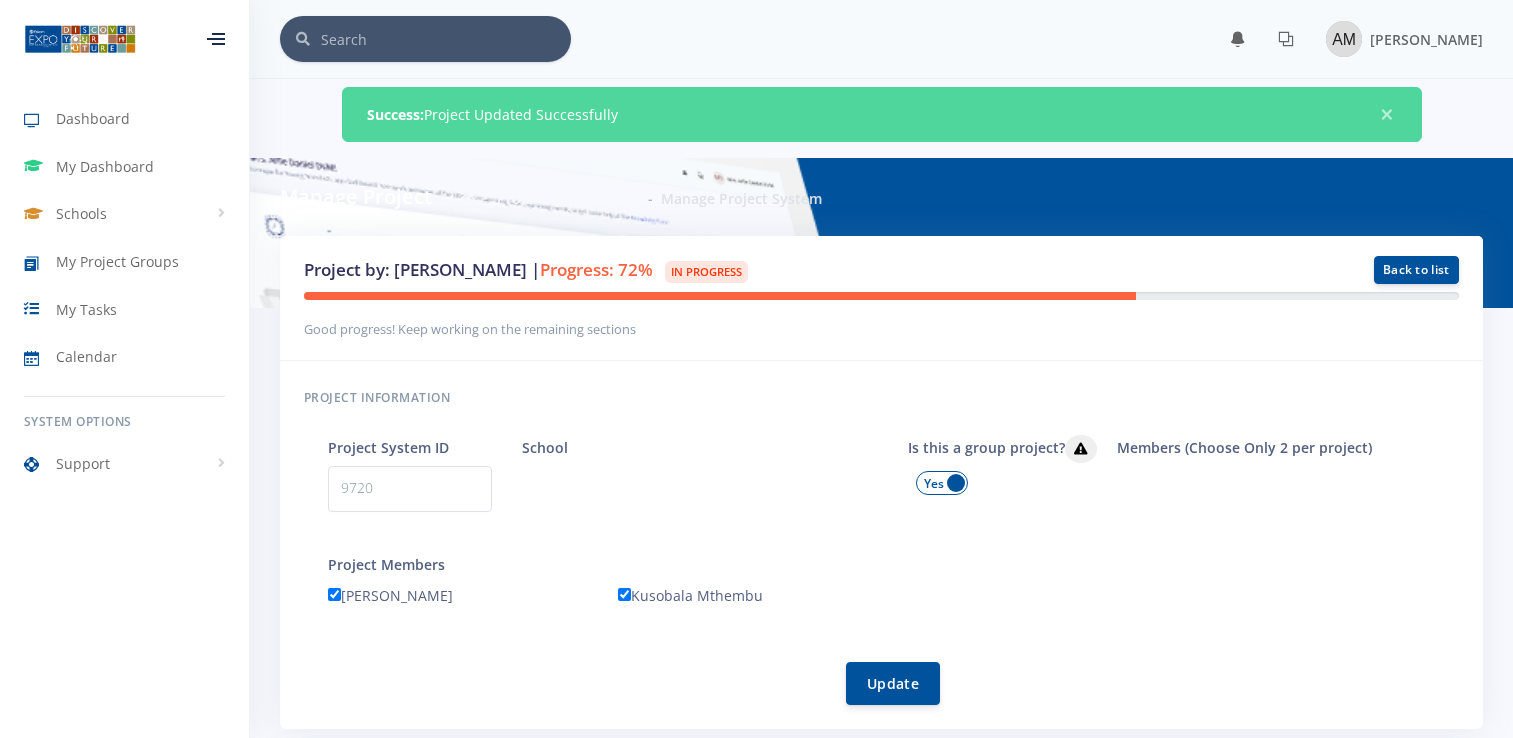 scroll, scrollTop: 0, scrollLeft: 0, axis: both 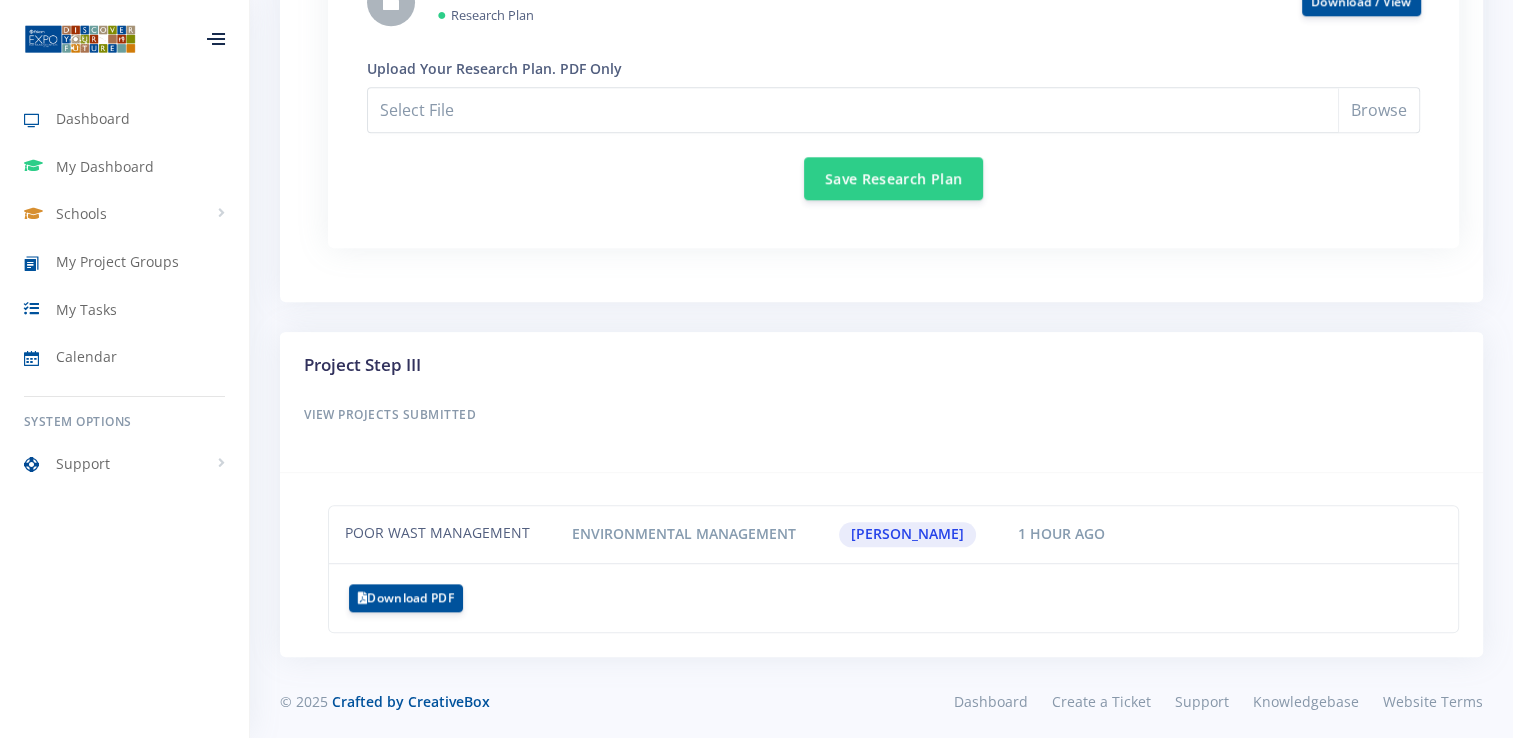 click on "Project by:
[PERSON_NAME] Mthembu
|
Progress: 72%
In Progress
Back to list
[GEOGRAPHIC_DATA] -" at bounding box center [881, -480] 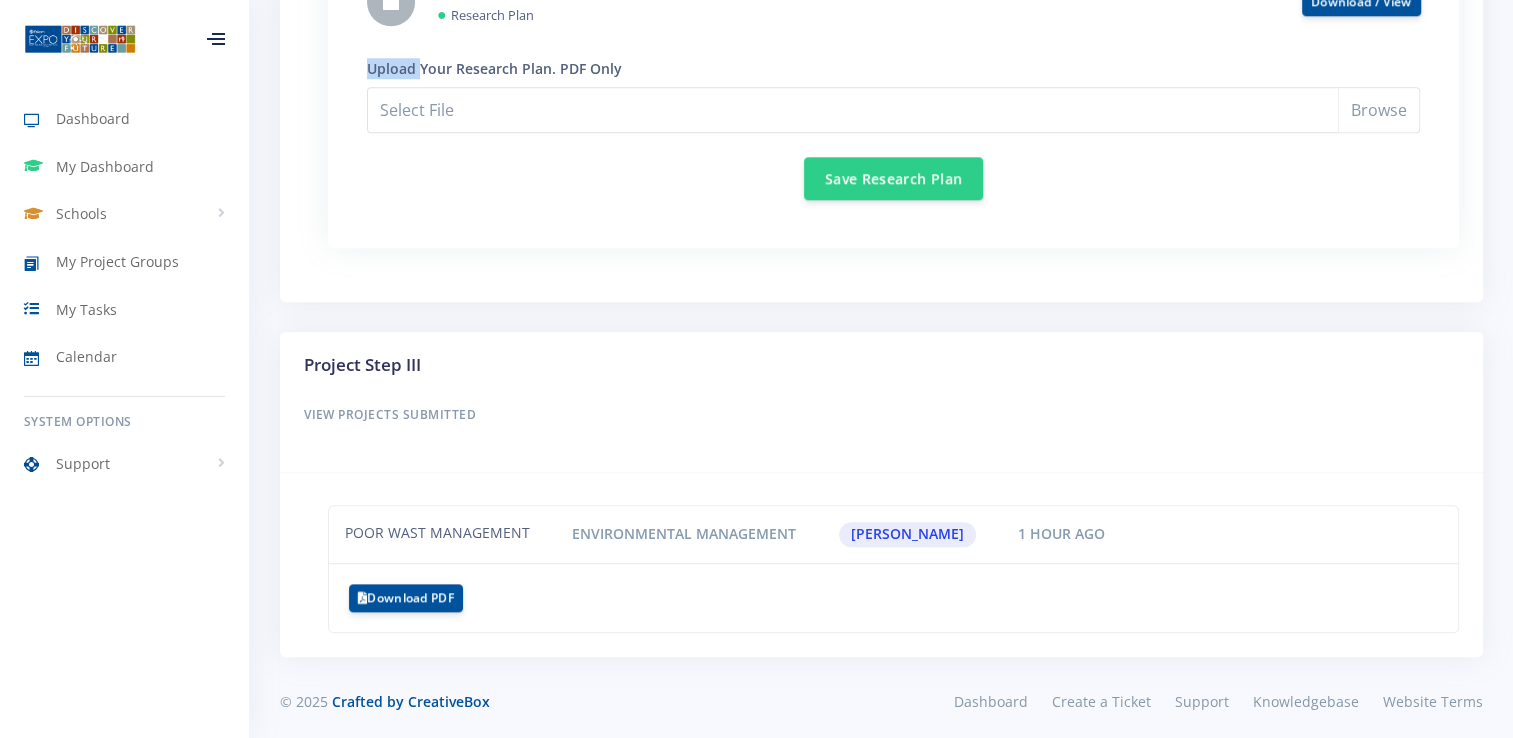 click on "Project by:
[PERSON_NAME] Mthembu
|
Progress: 72%
In Progress
Back to list
[GEOGRAPHIC_DATA] -" at bounding box center [881, -480] 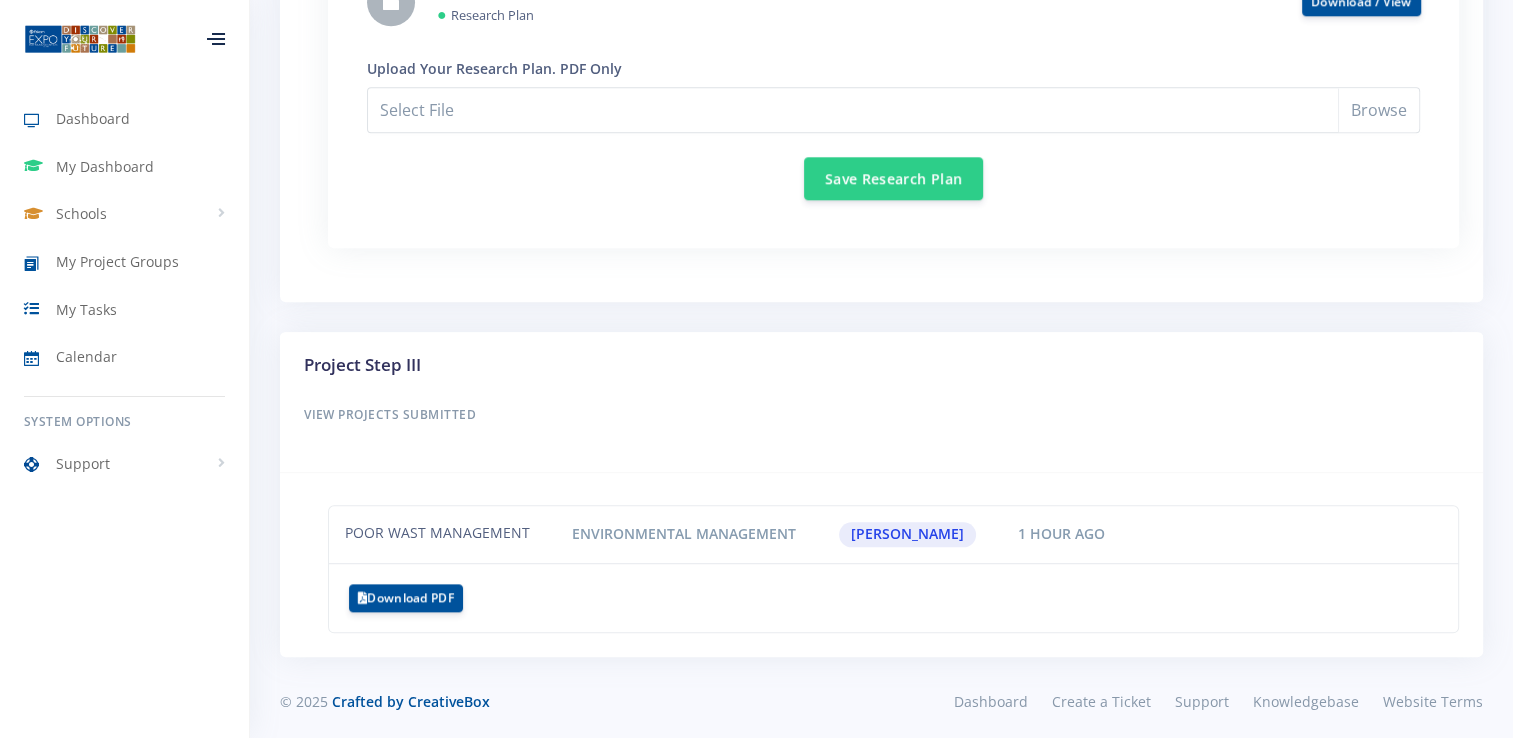 drag, startPoint x: 1506, startPoint y: 6, endPoint x: 1501, endPoint y: 234, distance: 228.05482 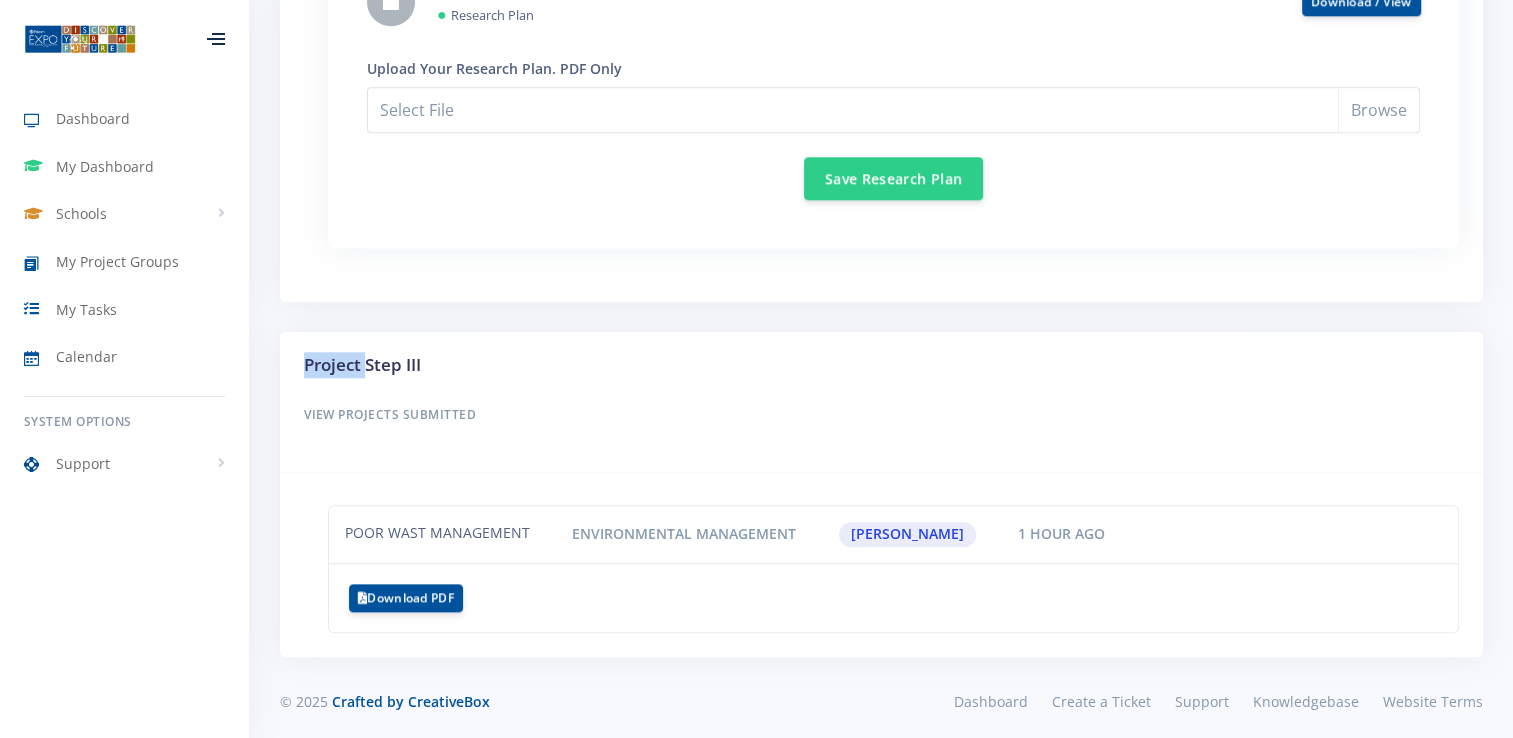 click on "Project by:
[PERSON_NAME] Mthembu
|
Progress: 72%
In Progress
Back to list
[GEOGRAPHIC_DATA] -" at bounding box center (881, -480) 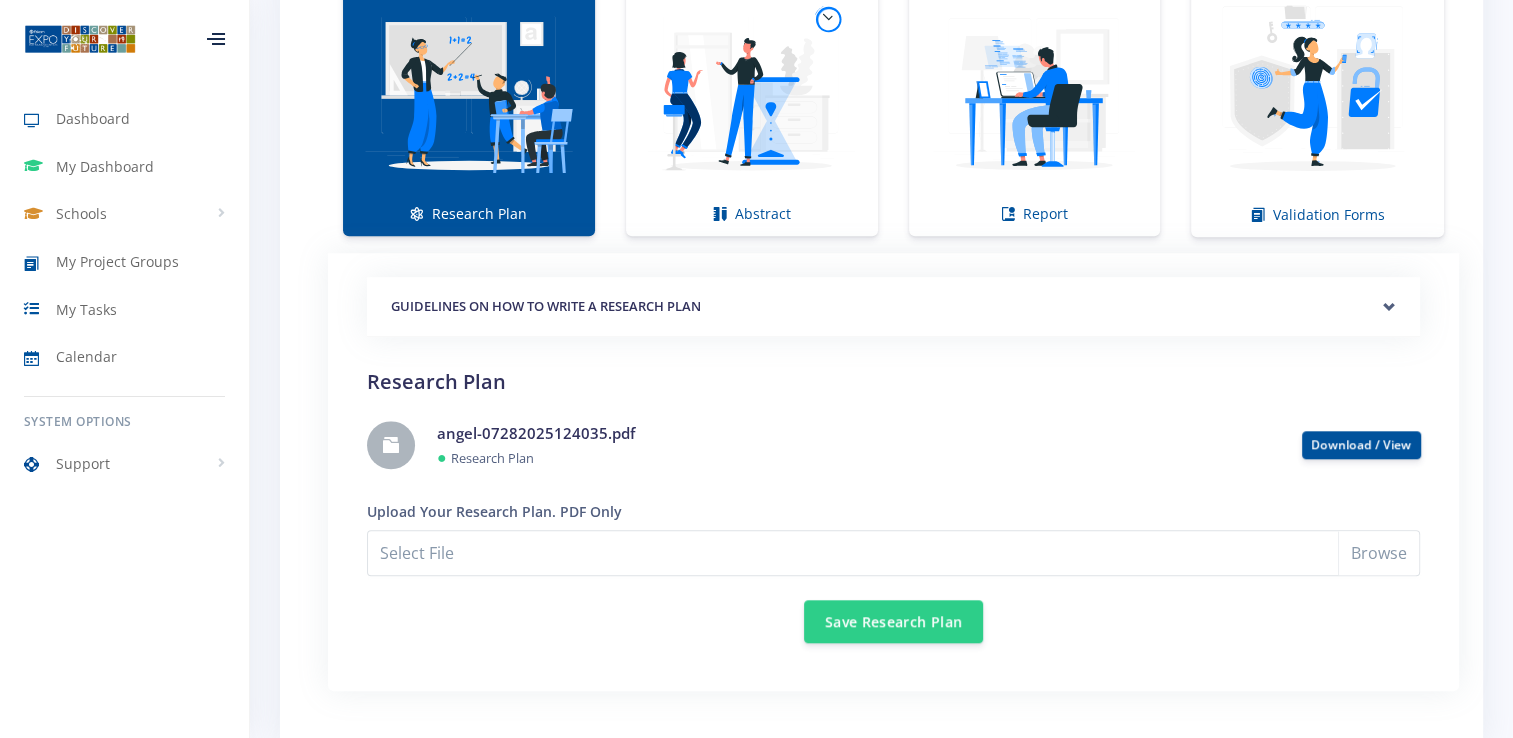 scroll, scrollTop: 1504, scrollLeft: 0, axis: vertical 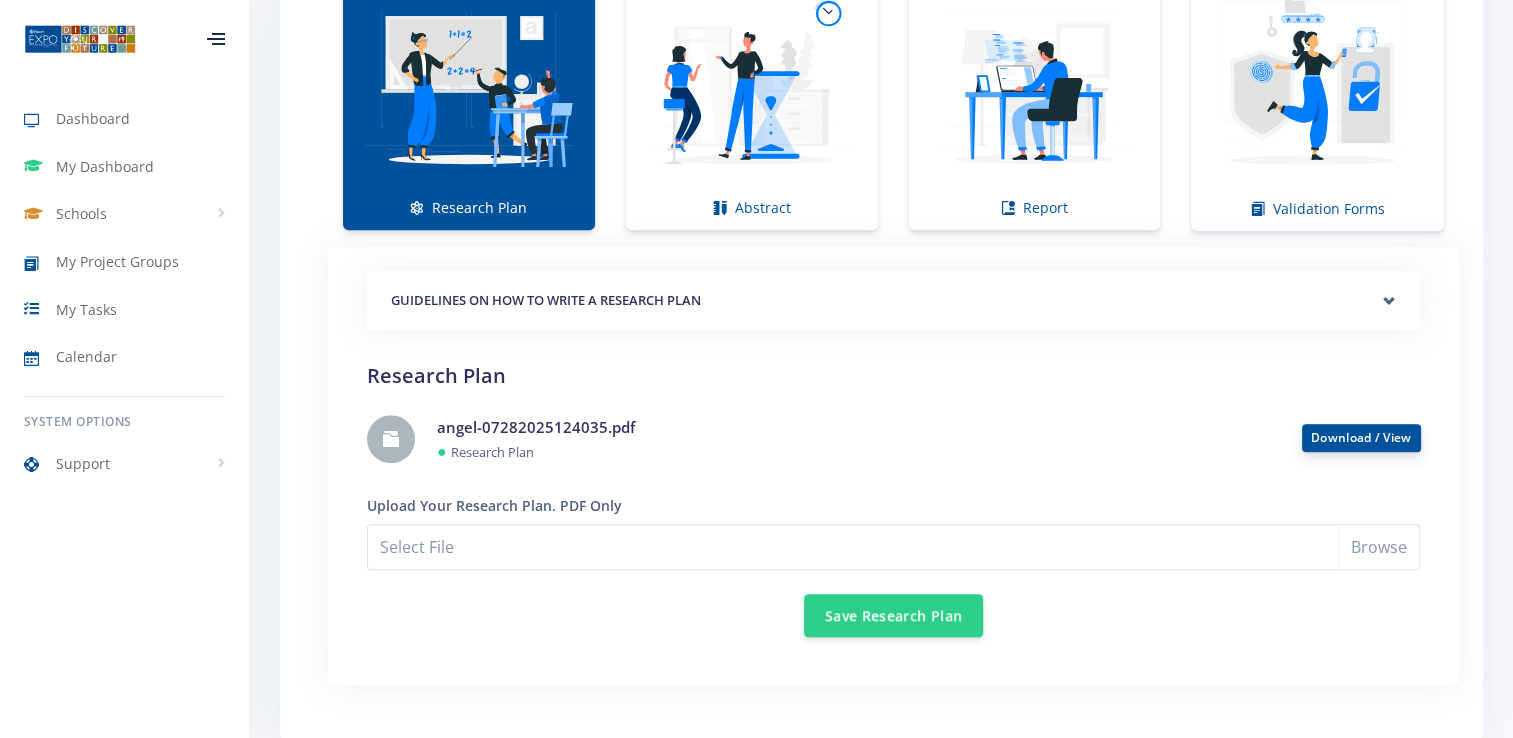 click on "Download
/ View" at bounding box center (1361, 438) 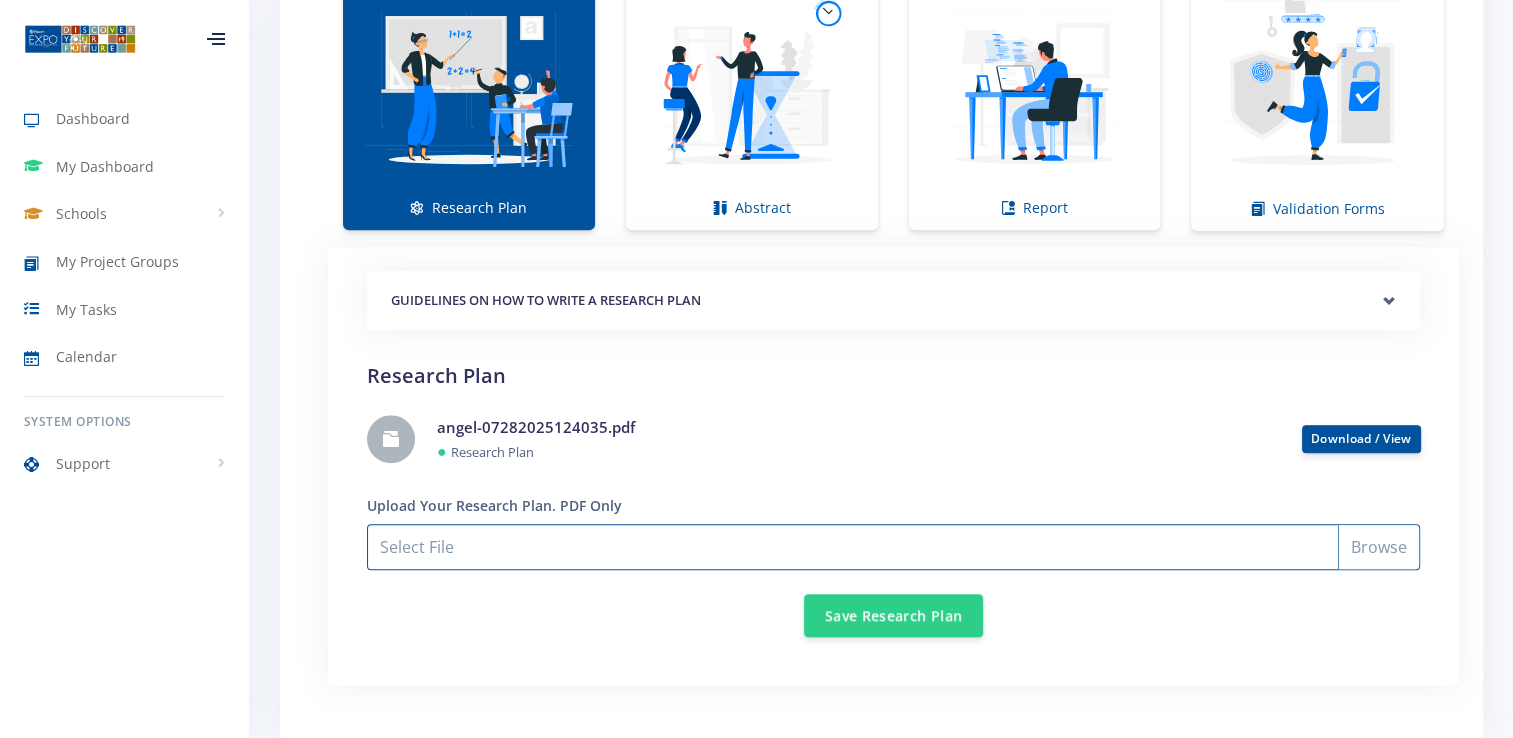 click on "Select File" at bounding box center (893, 547) 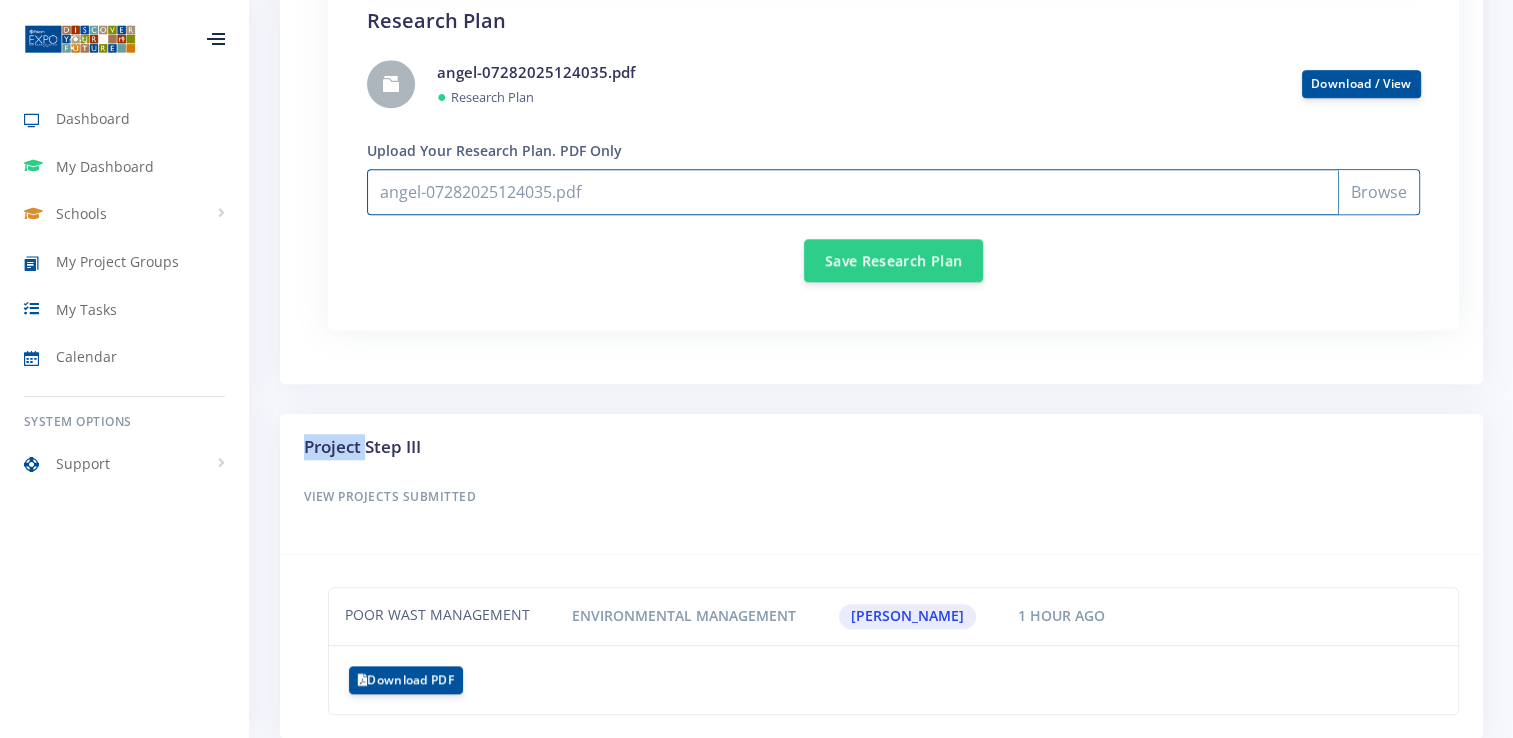 scroll, scrollTop: 1847, scrollLeft: 0, axis: vertical 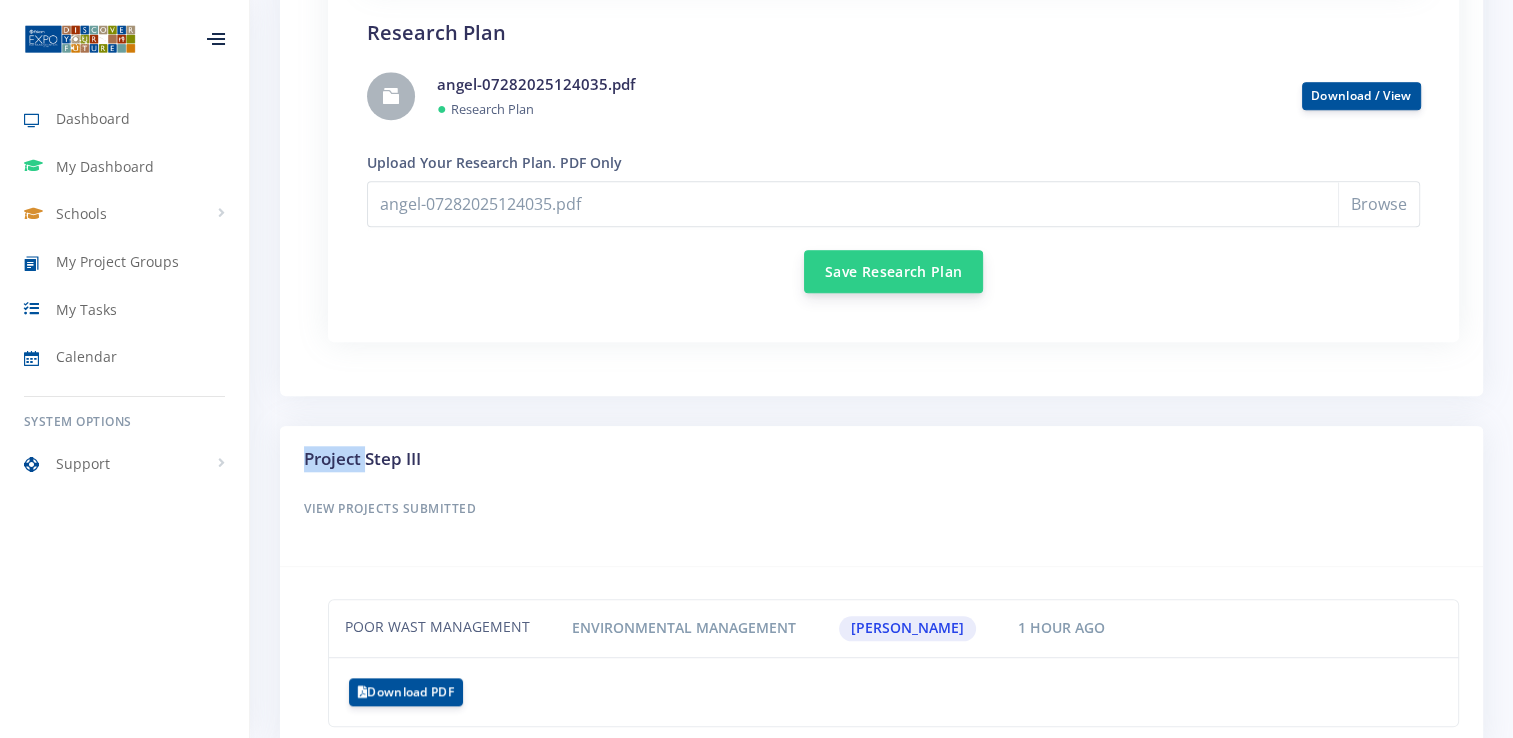 click on "Save Research Plan" at bounding box center (893, 271) 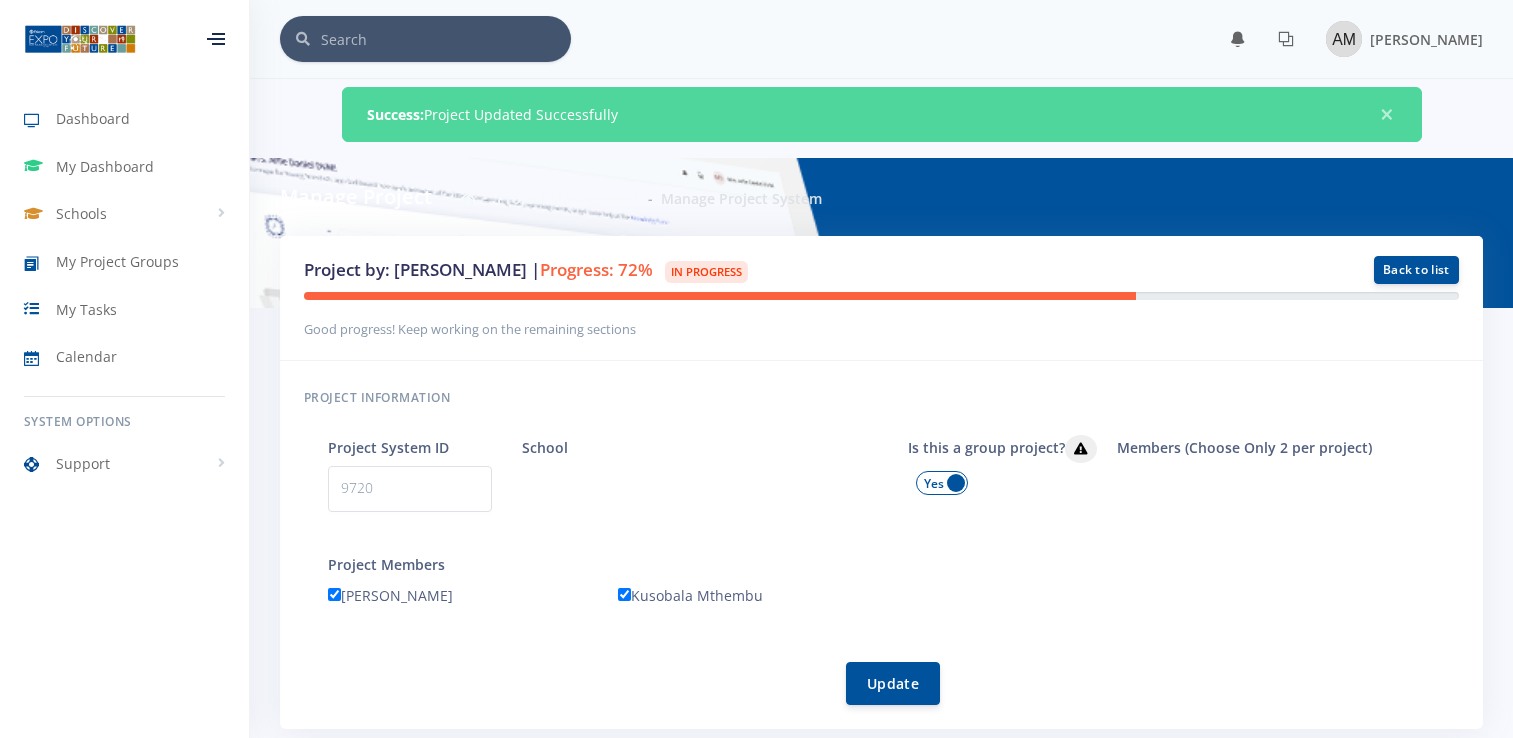 scroll, scrollTop: 0, scrollLeft: 0, axis: both 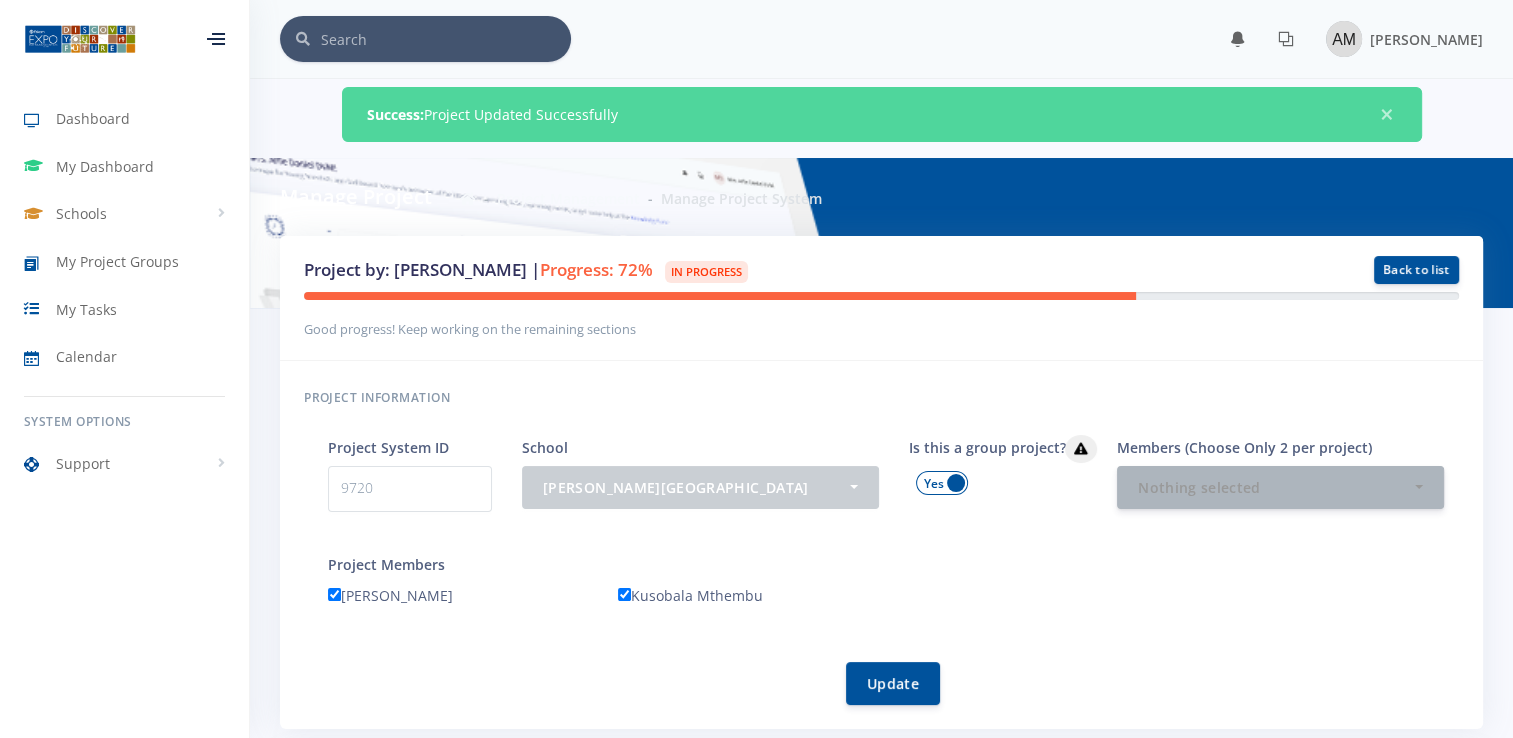 click on "Manage Project
Project Management
Manage Project System" at bounding box center [881, 197] 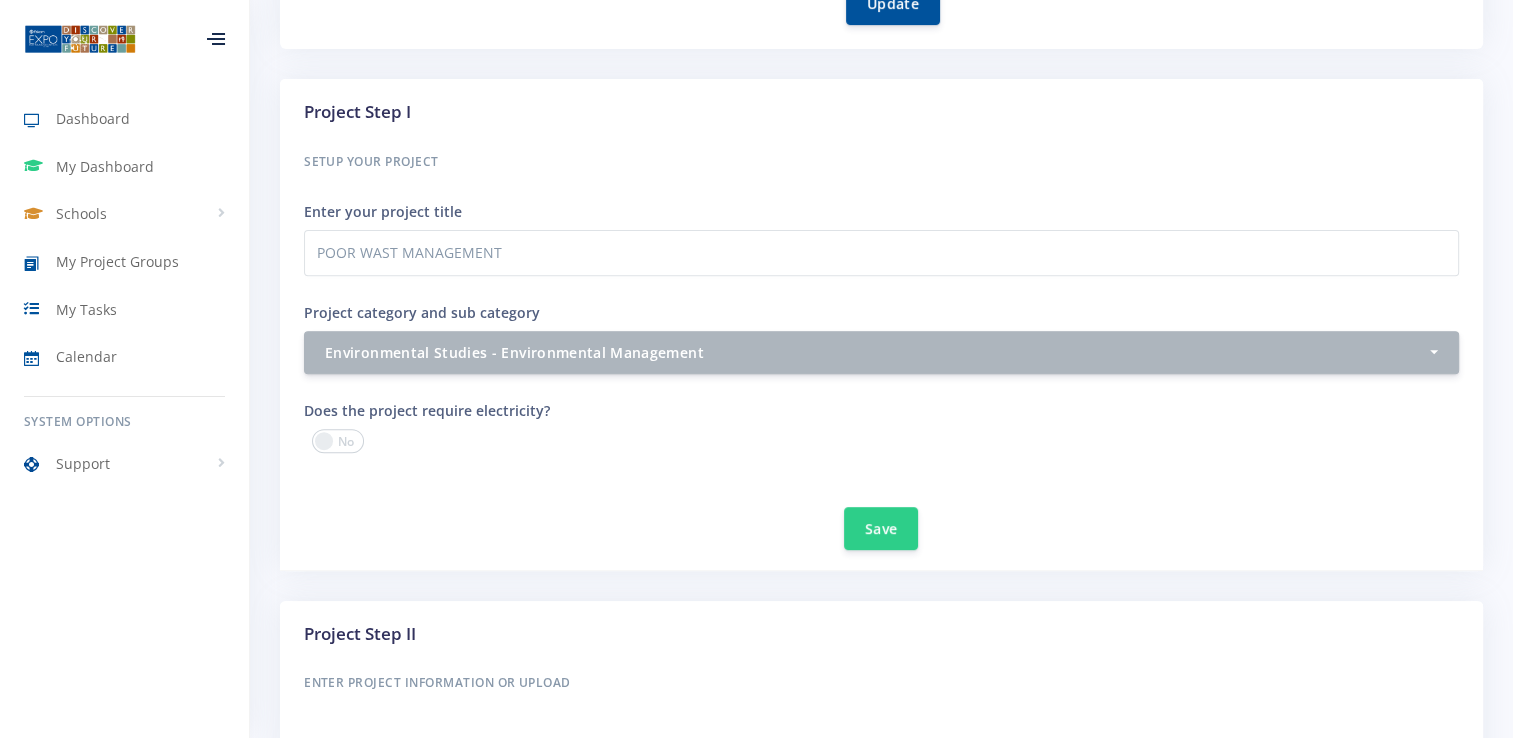 scroll, scrollTop: 747, scrollLeft: 0, axis: vertical 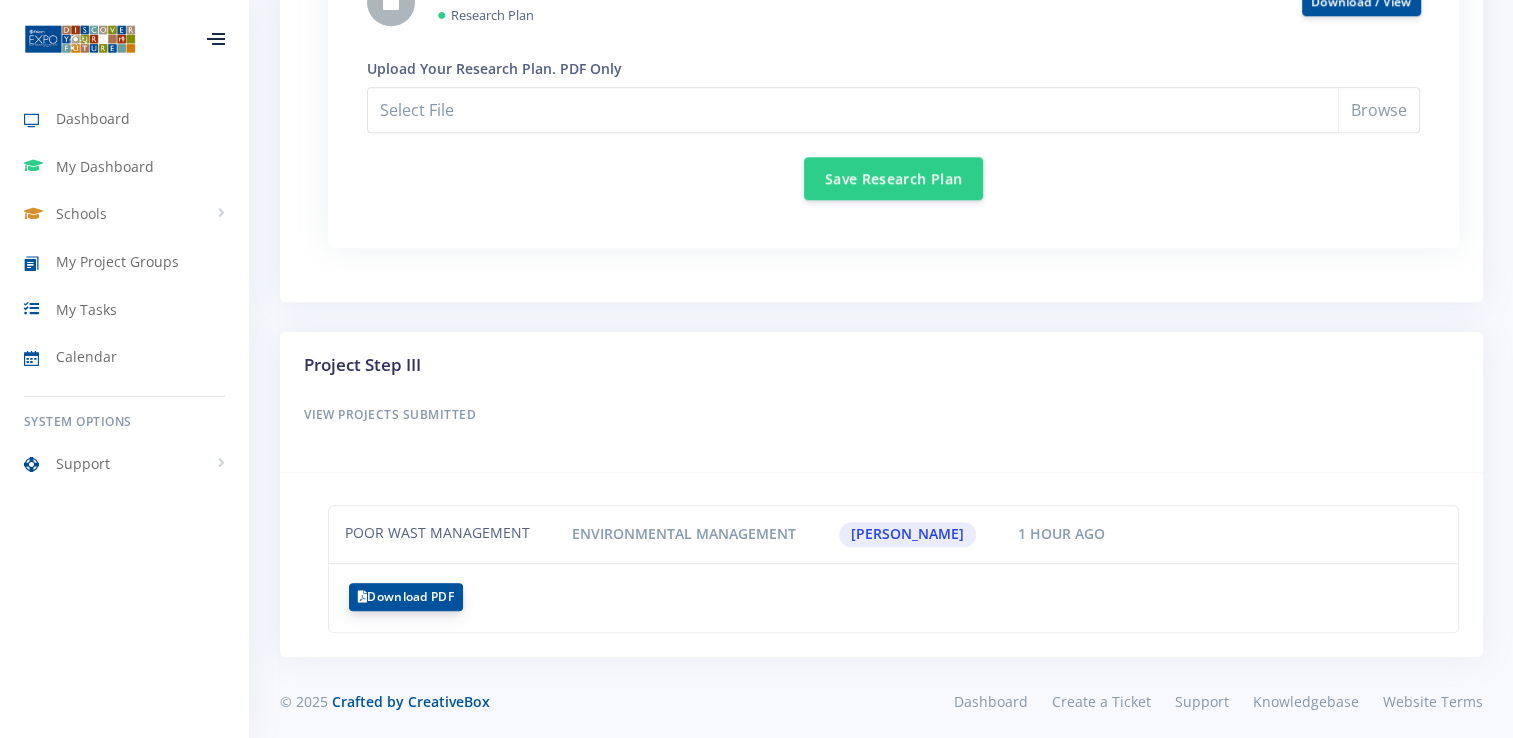 click on "Download PDF" at bounding box center (406, 597) 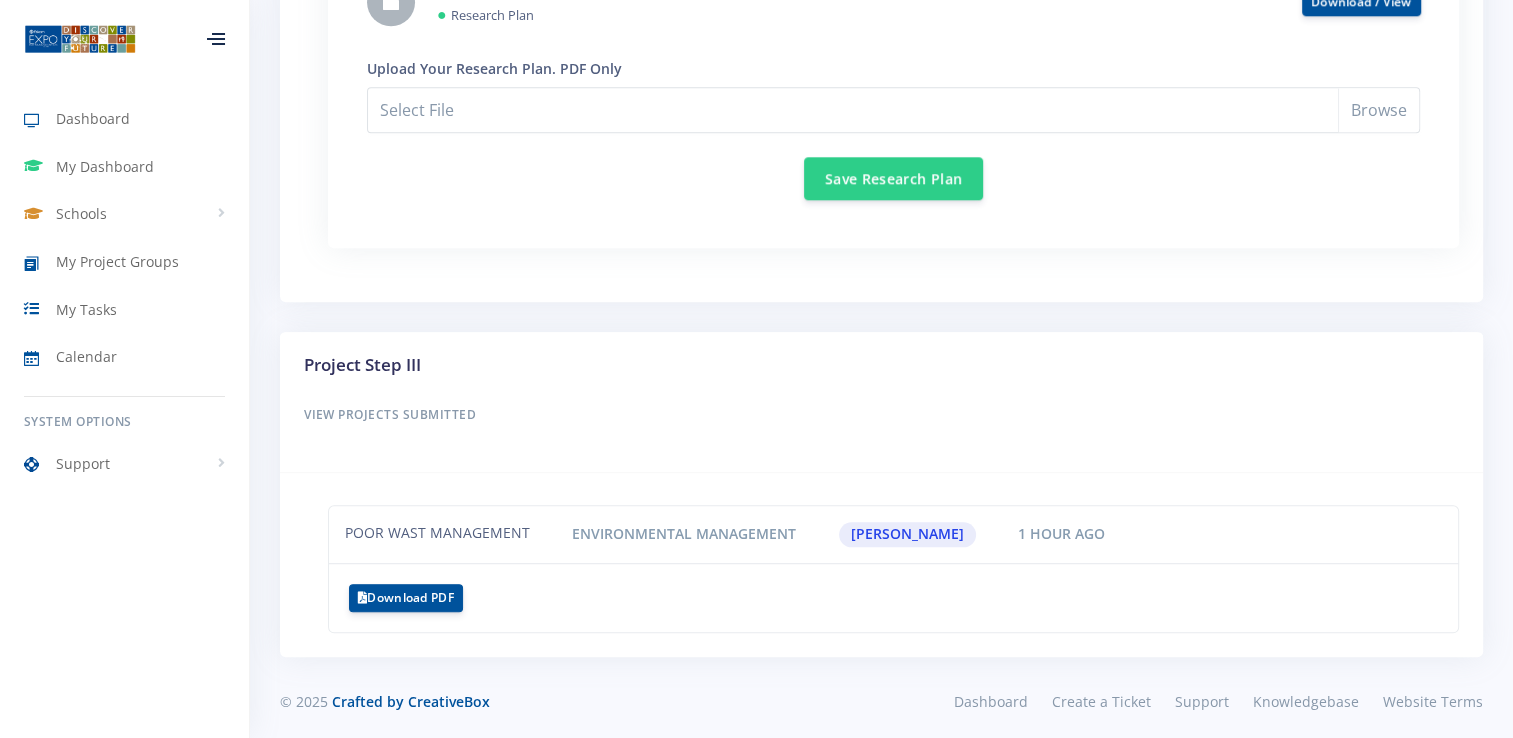 scroll, scrollTop: 1940, scrollLeft: 0, axis: vertical 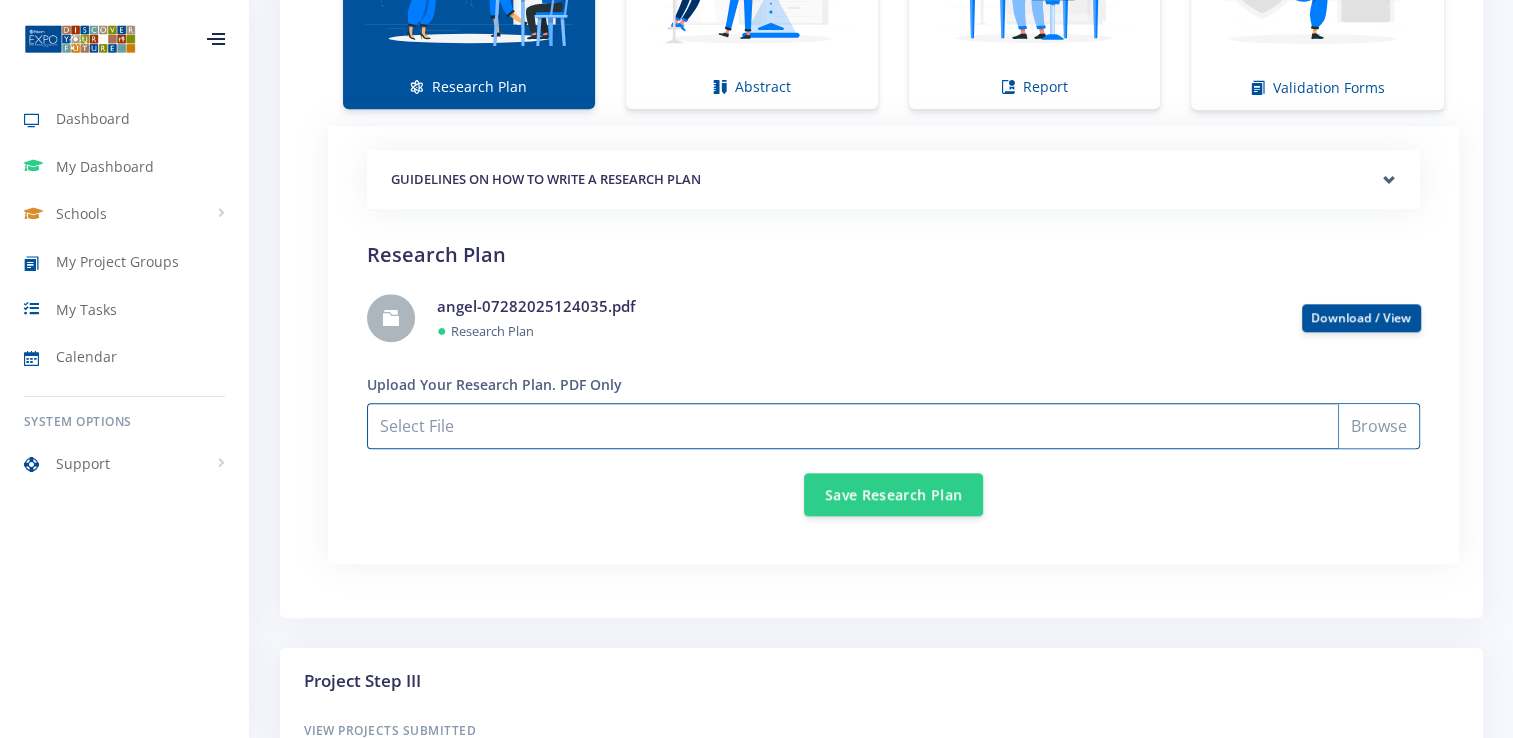 click on "Select File" at bounding box center (893, 426) 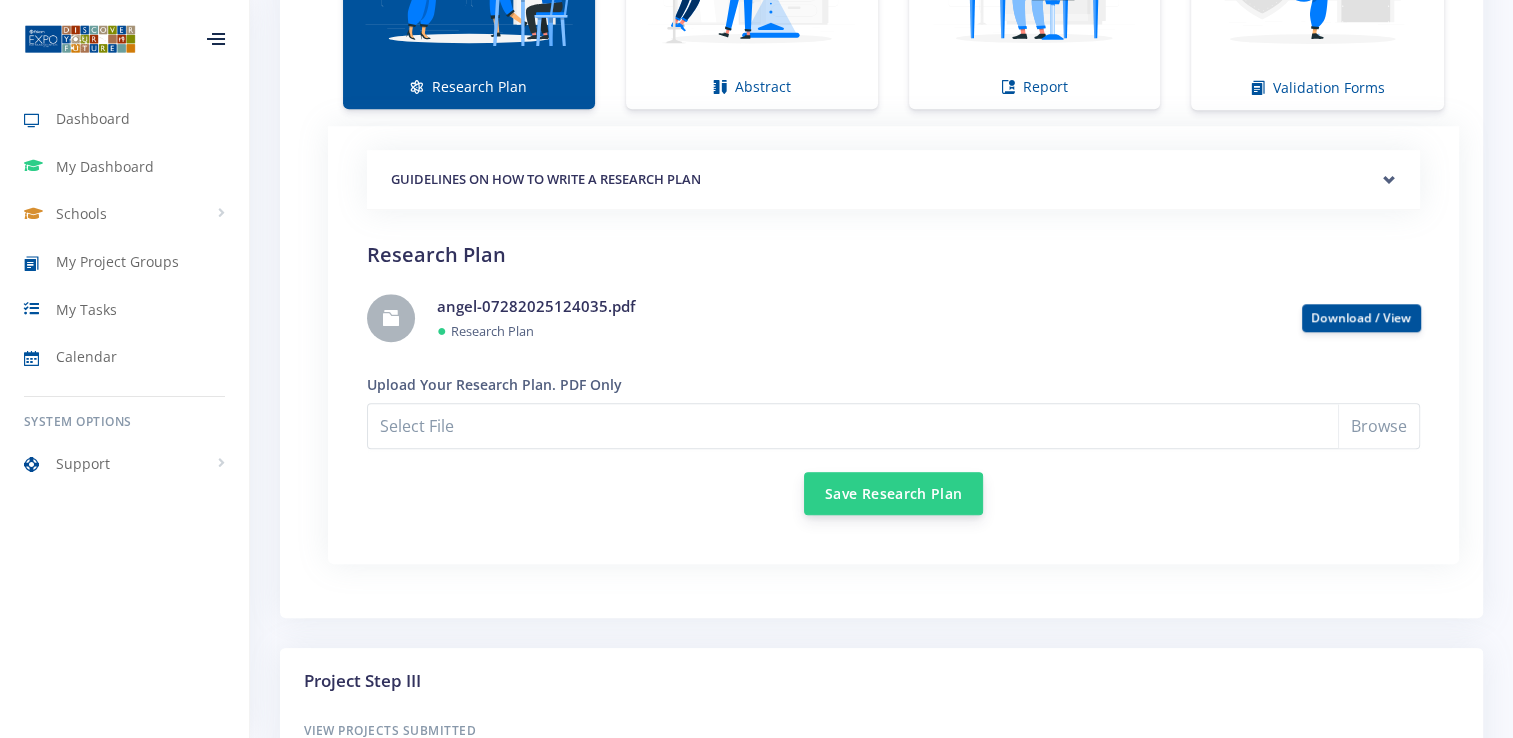 click on "Save Research Plan" at bounding box center (893, 493) 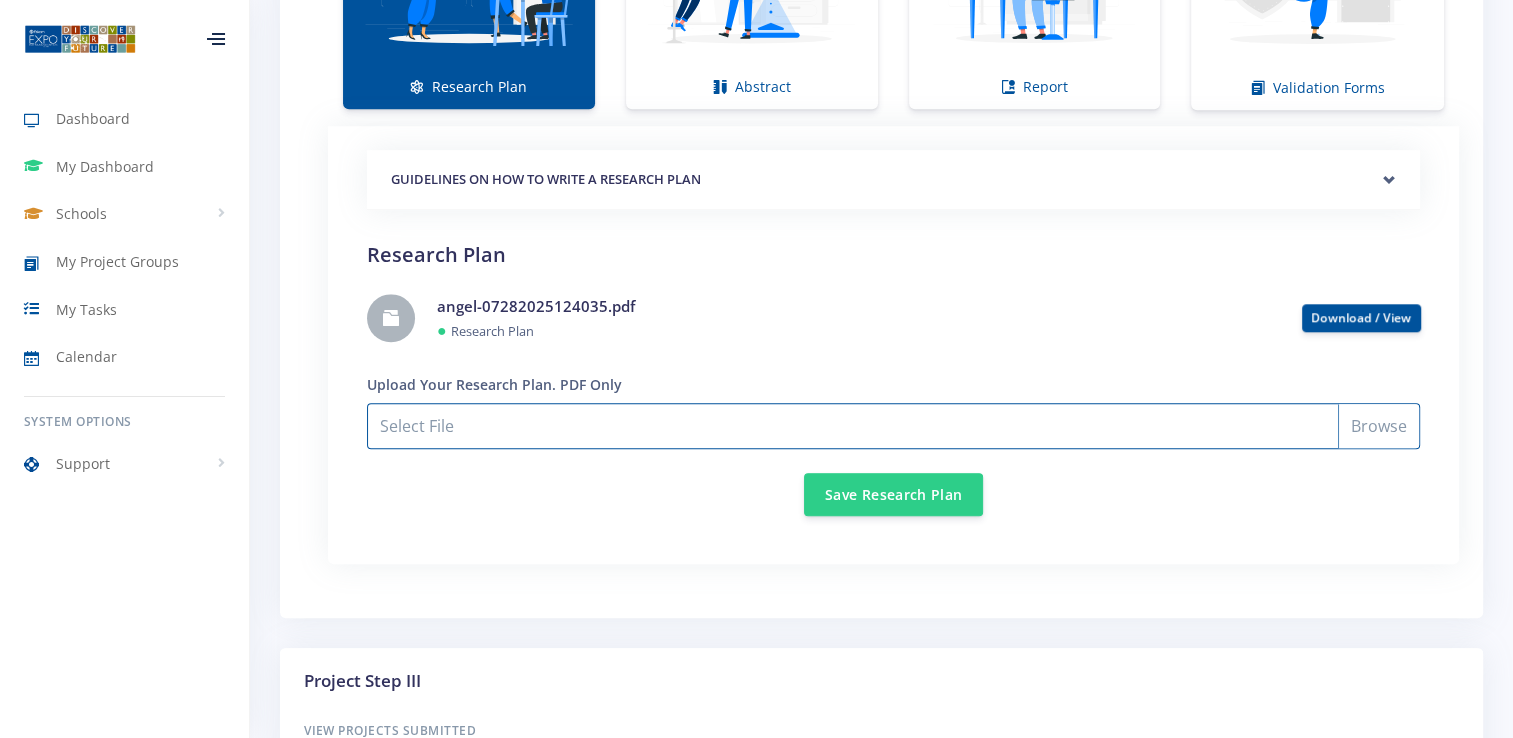 click on "Select File" at bounding box center (893, 426) 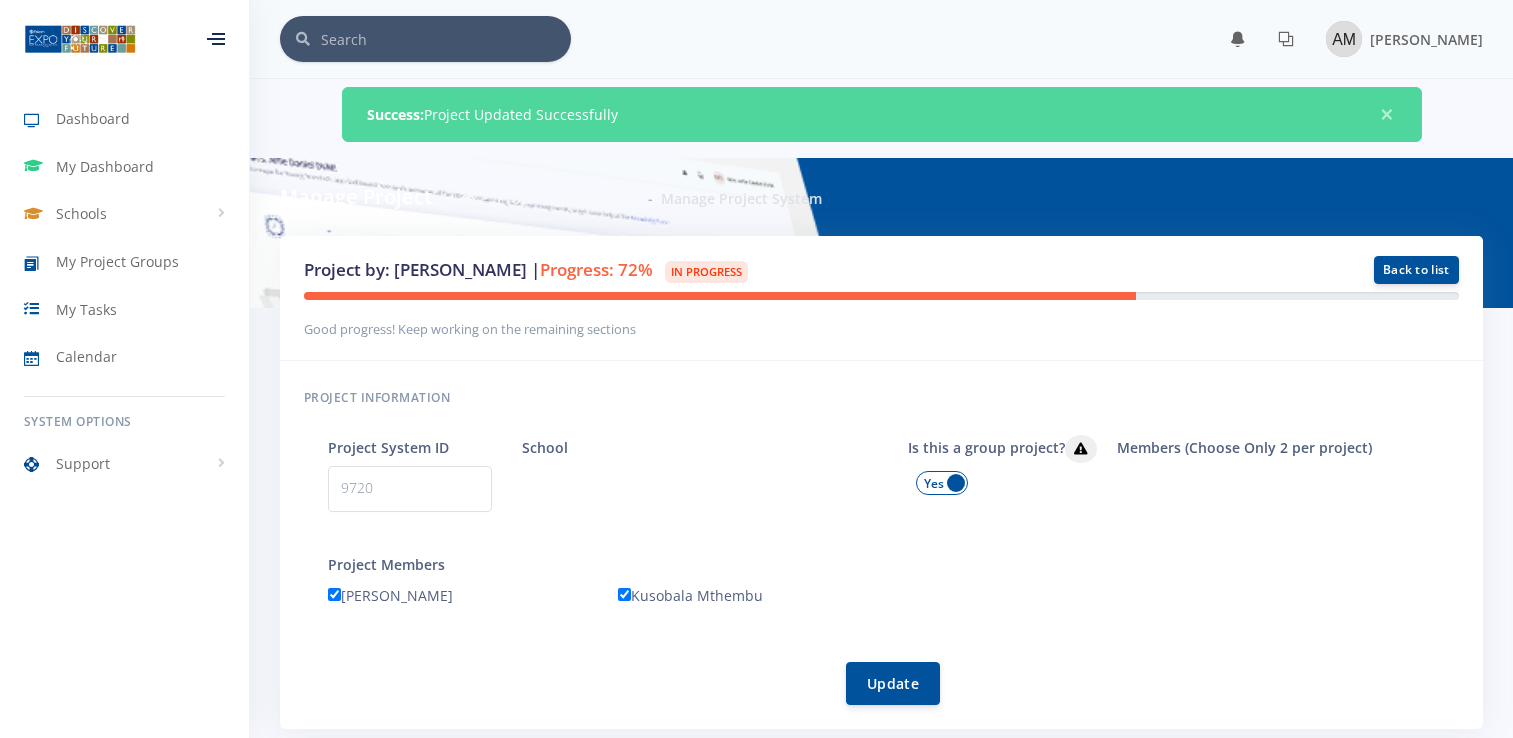scroll, scrollTop: 0, scrollLeft: 0, axis: both 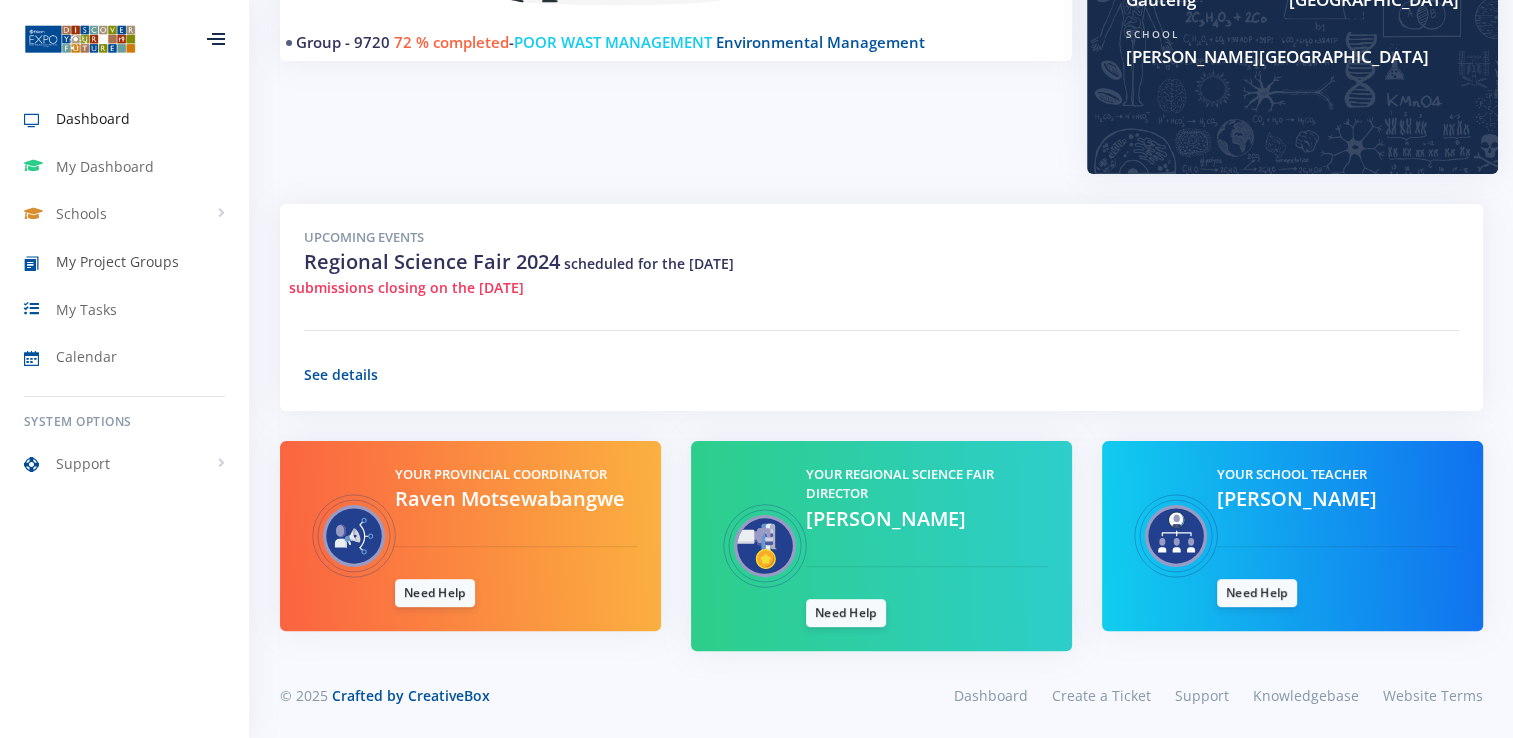 click on "My Project Groups" at bounding box center [124, 262] 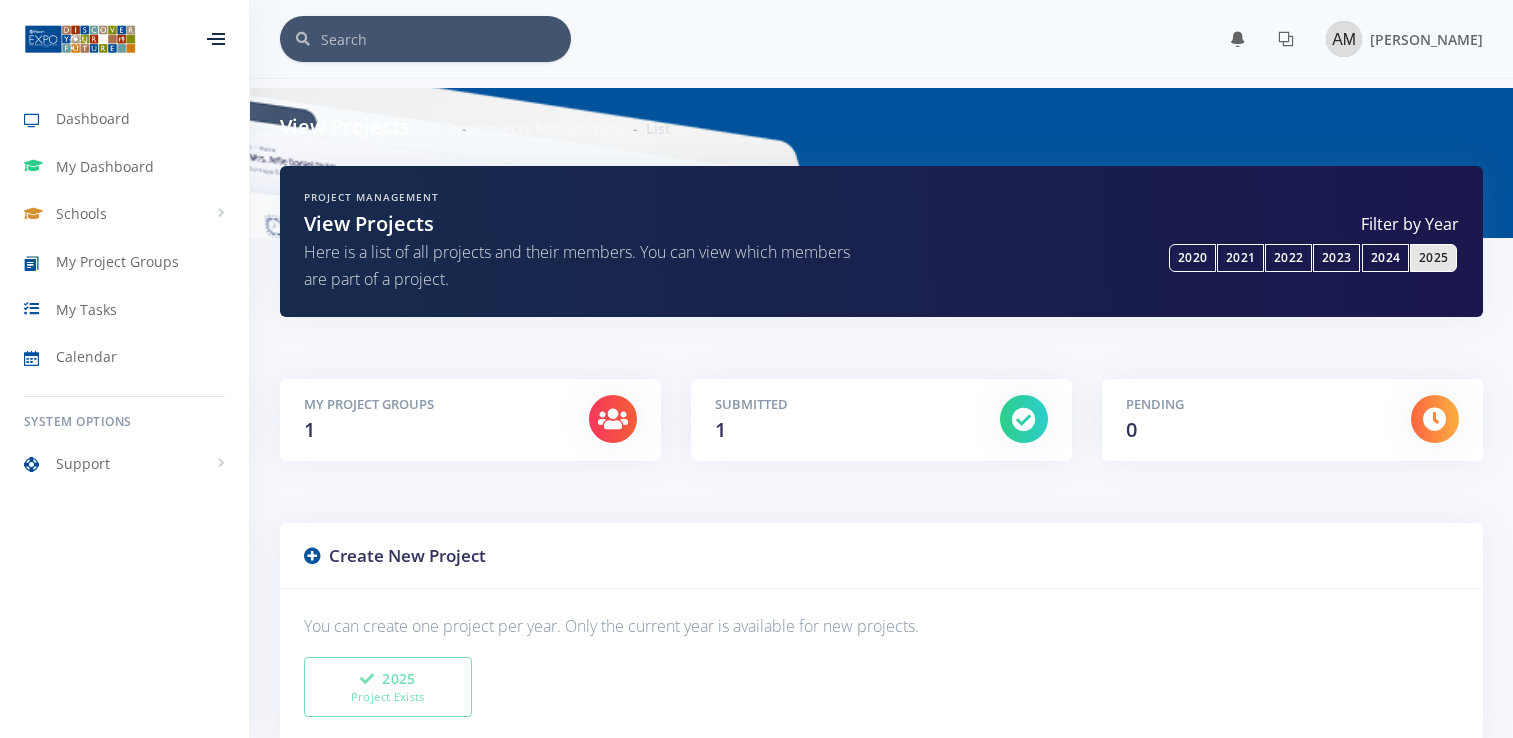 scroll, scrollTop: 0, scrollLeft: 0, axis: both 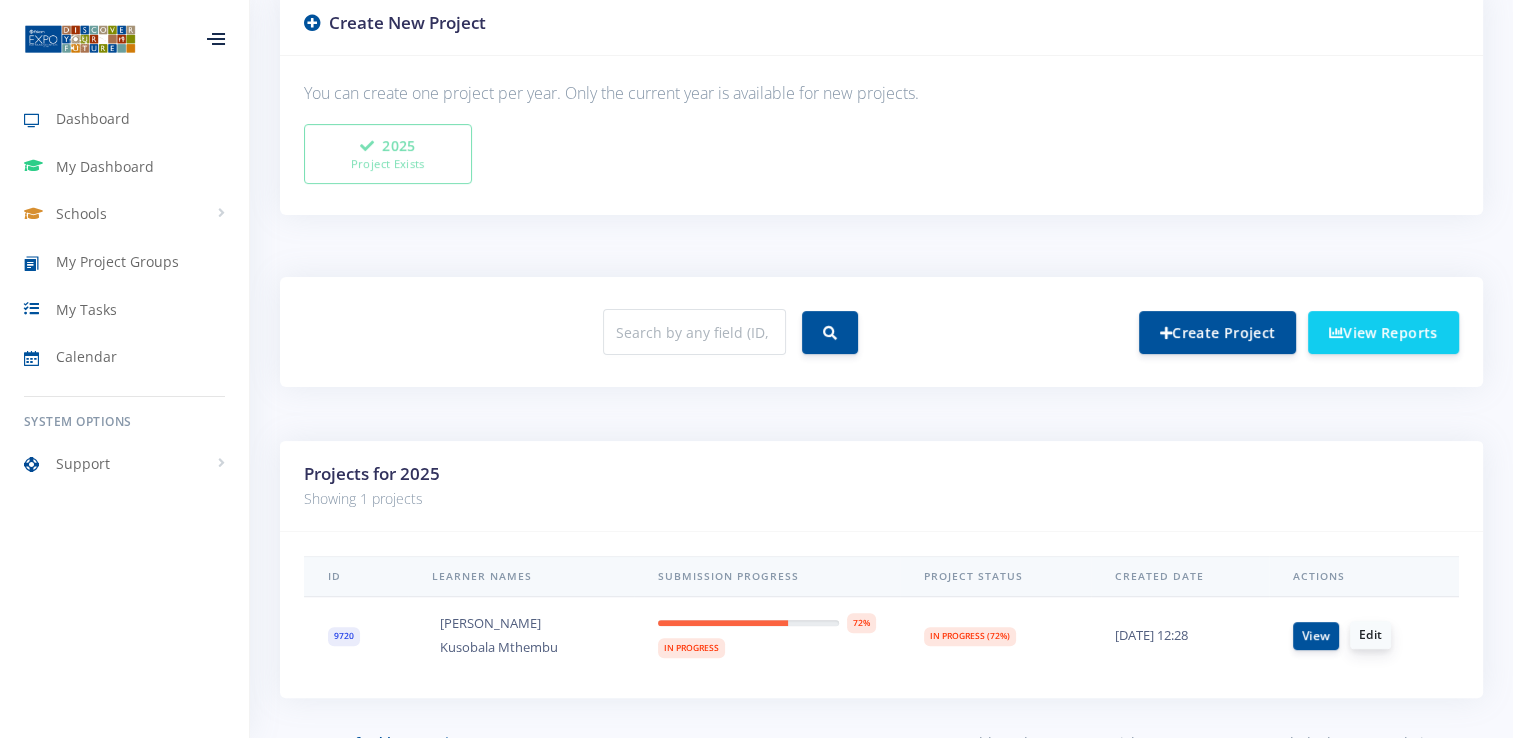 click on "Edit" at bounding box center (1370, 635) 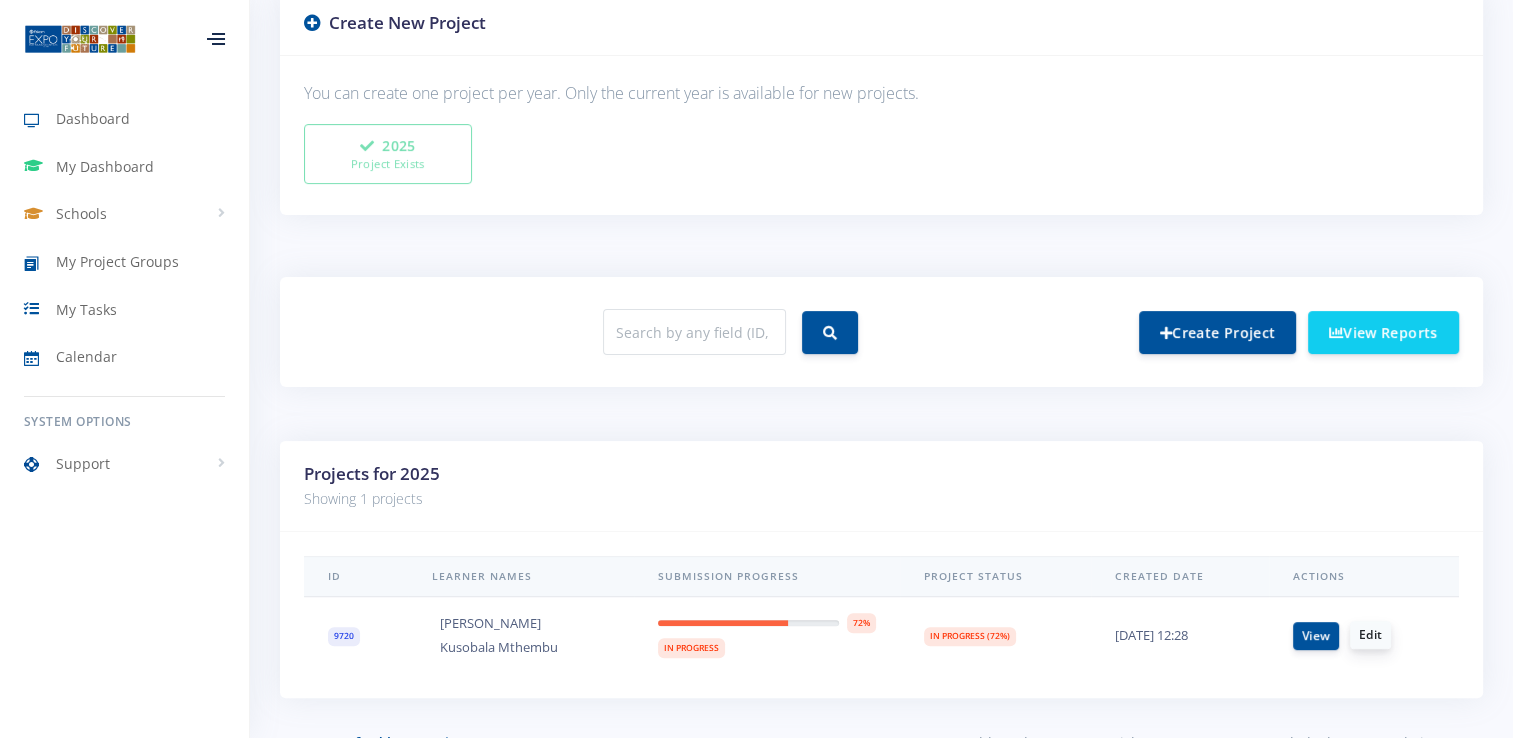 click on "Edit" at bounding box center (1370, 635) 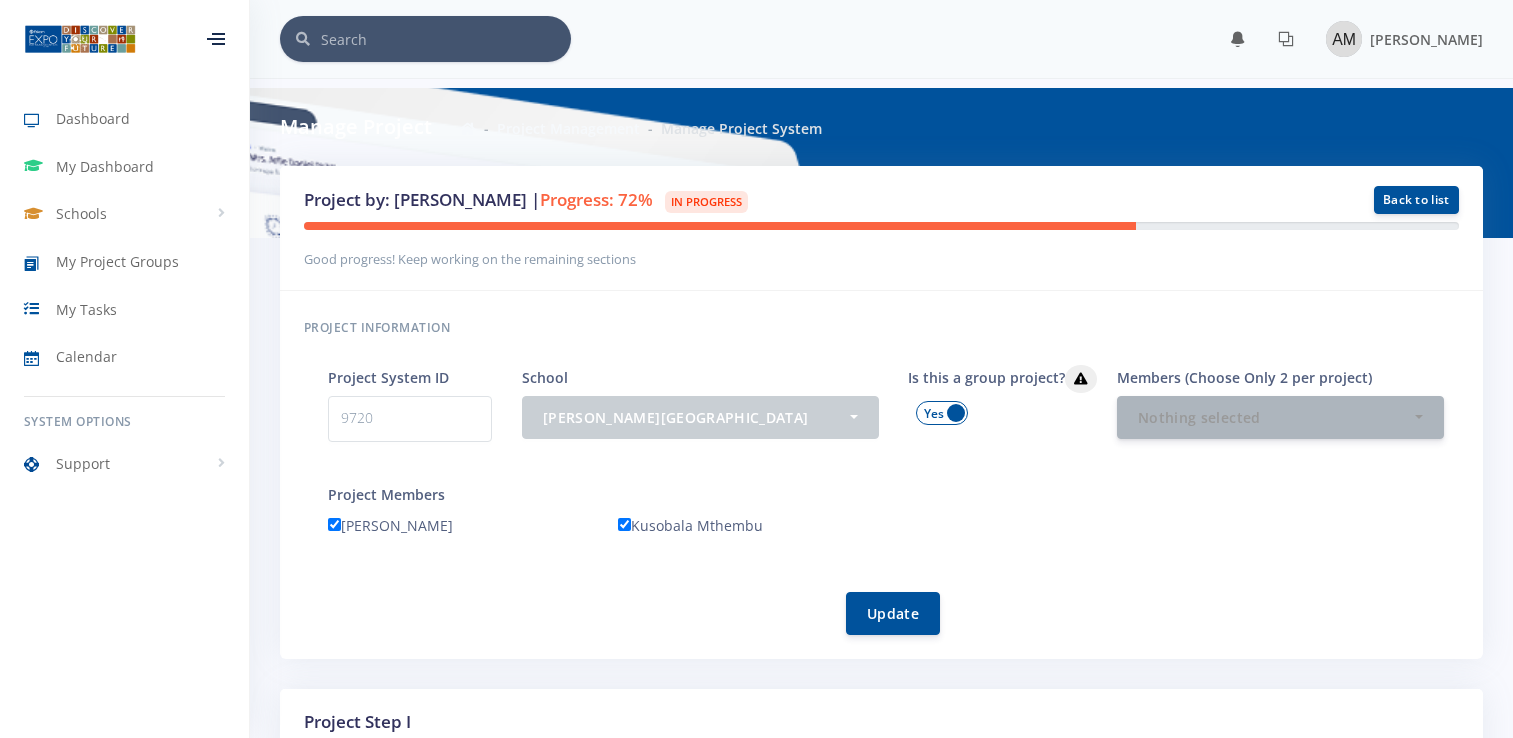 scroll, scrollTop: 0, scrollLeft: 0, axis: both 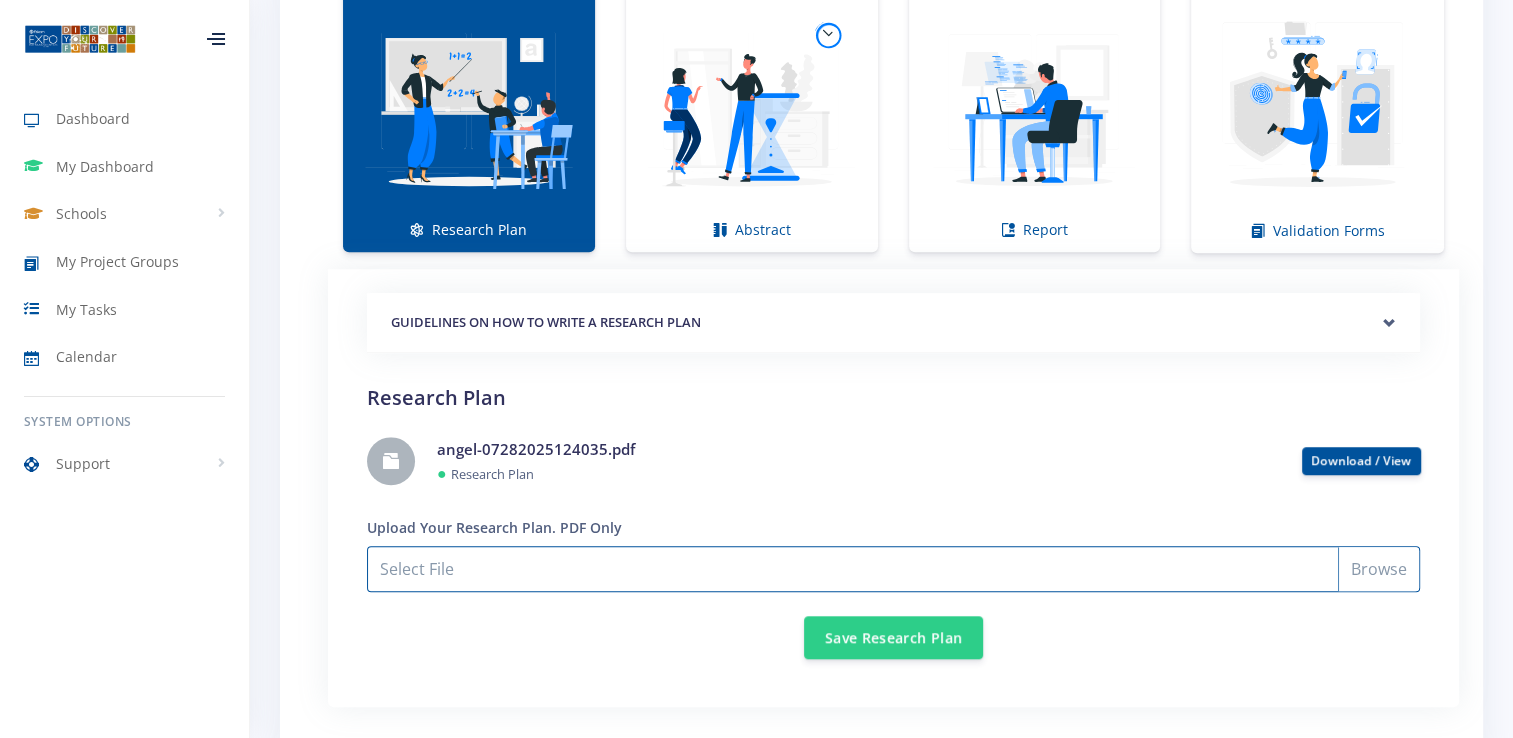 click on "Select File" at bounding box center (893, 569) 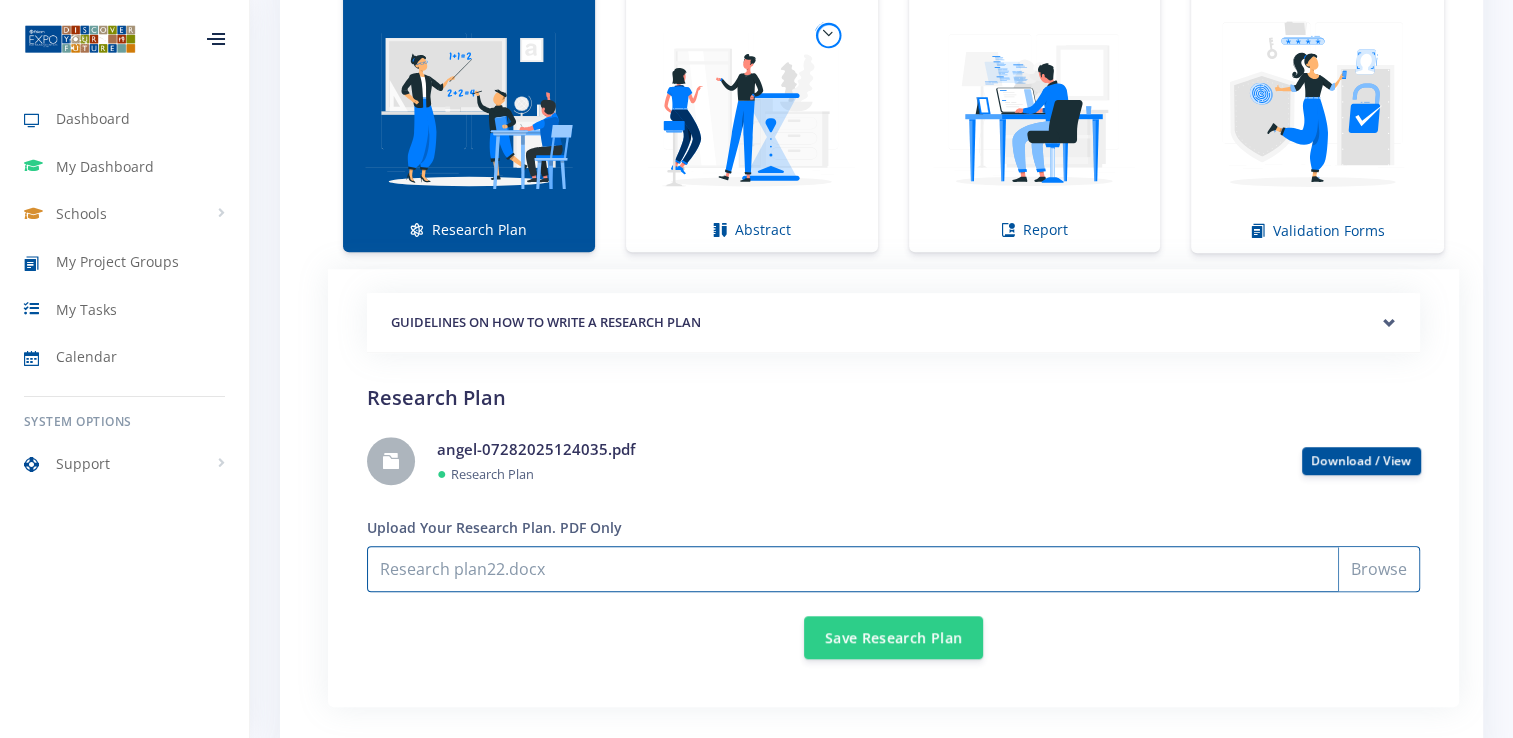 drag, startPoint x: 610, startPoint y: 379, endPoint x: 483, endPoint y: 559, distance: 220.29298 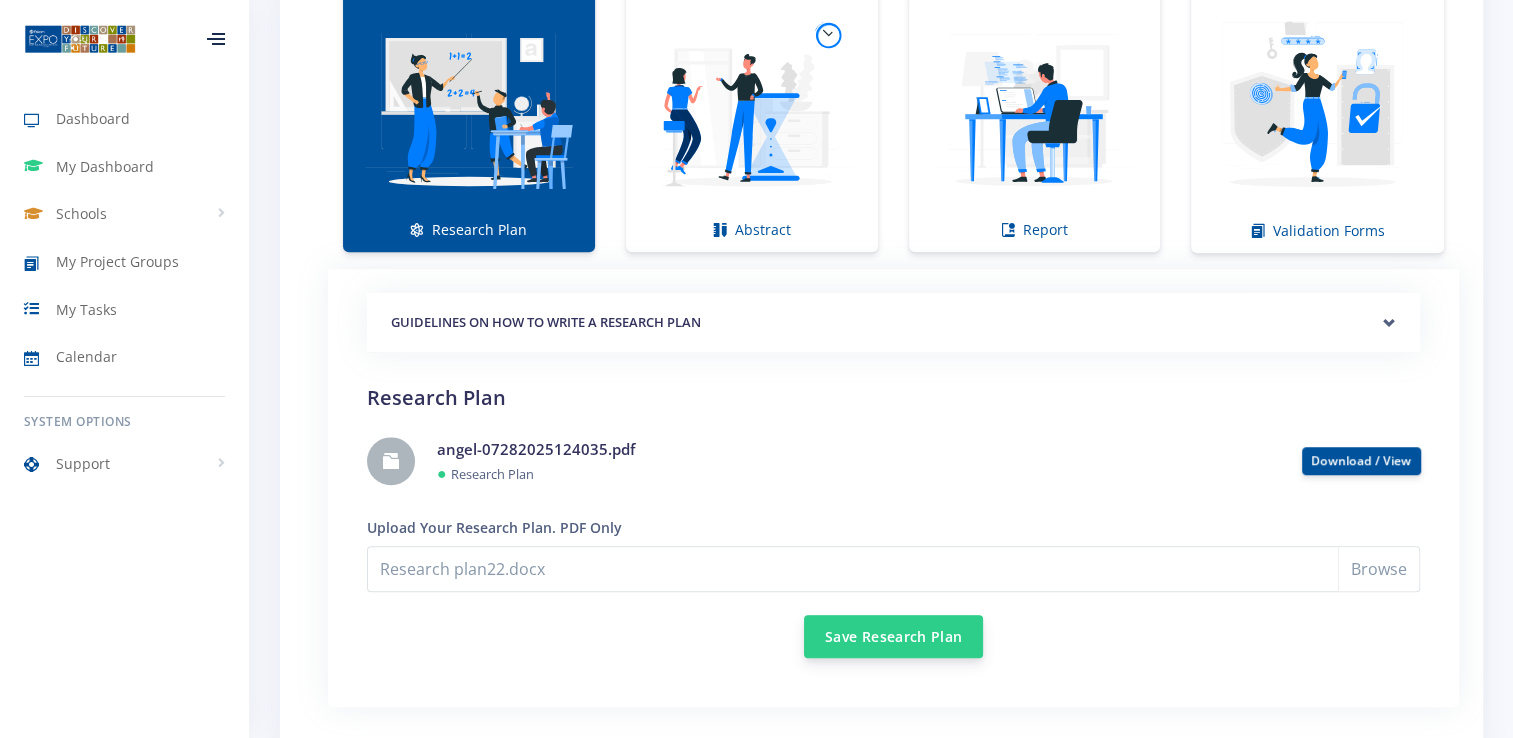 click on "Save Research Plan" at bounding box center (893, 636) 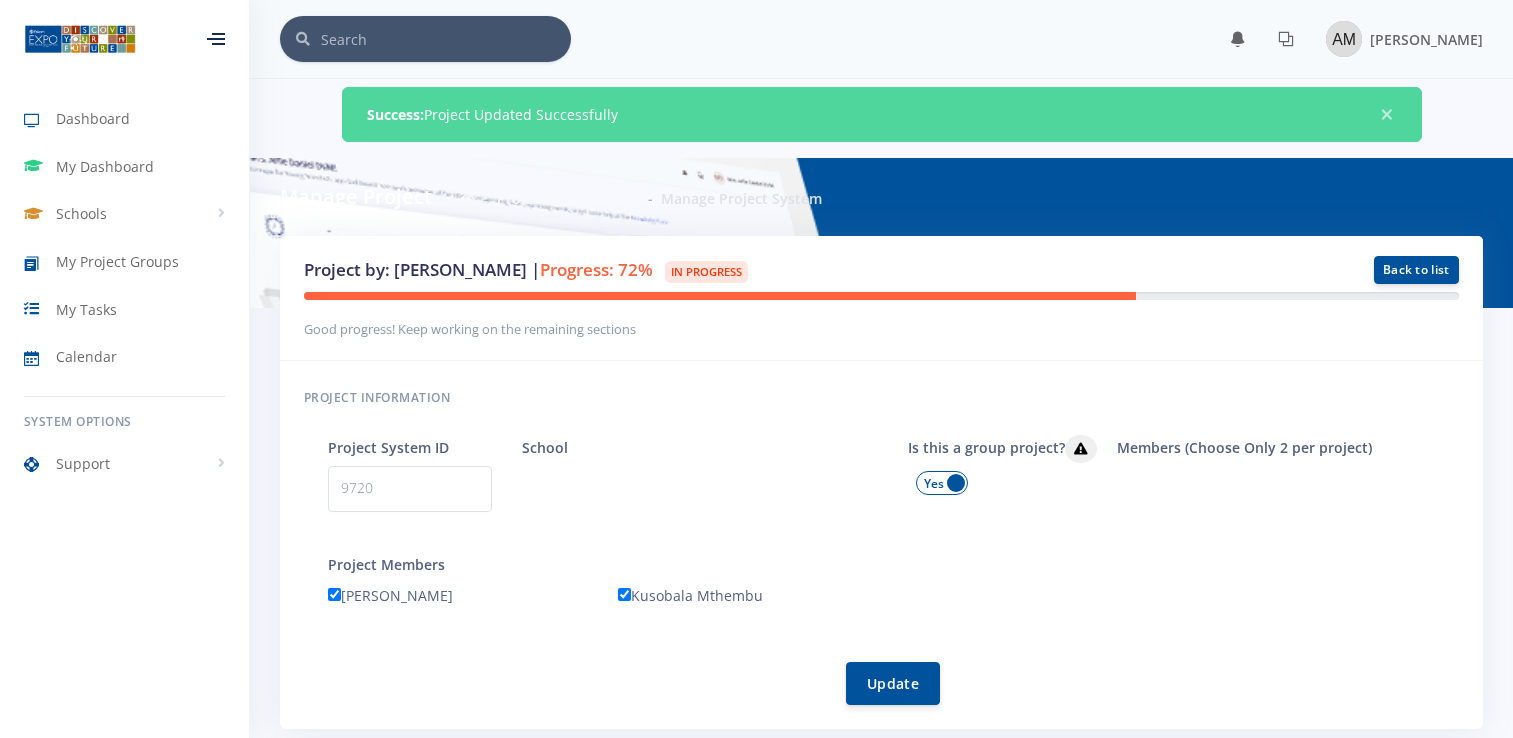 scroll, scrollTop: 0, scrollLeft: 0, axis: both 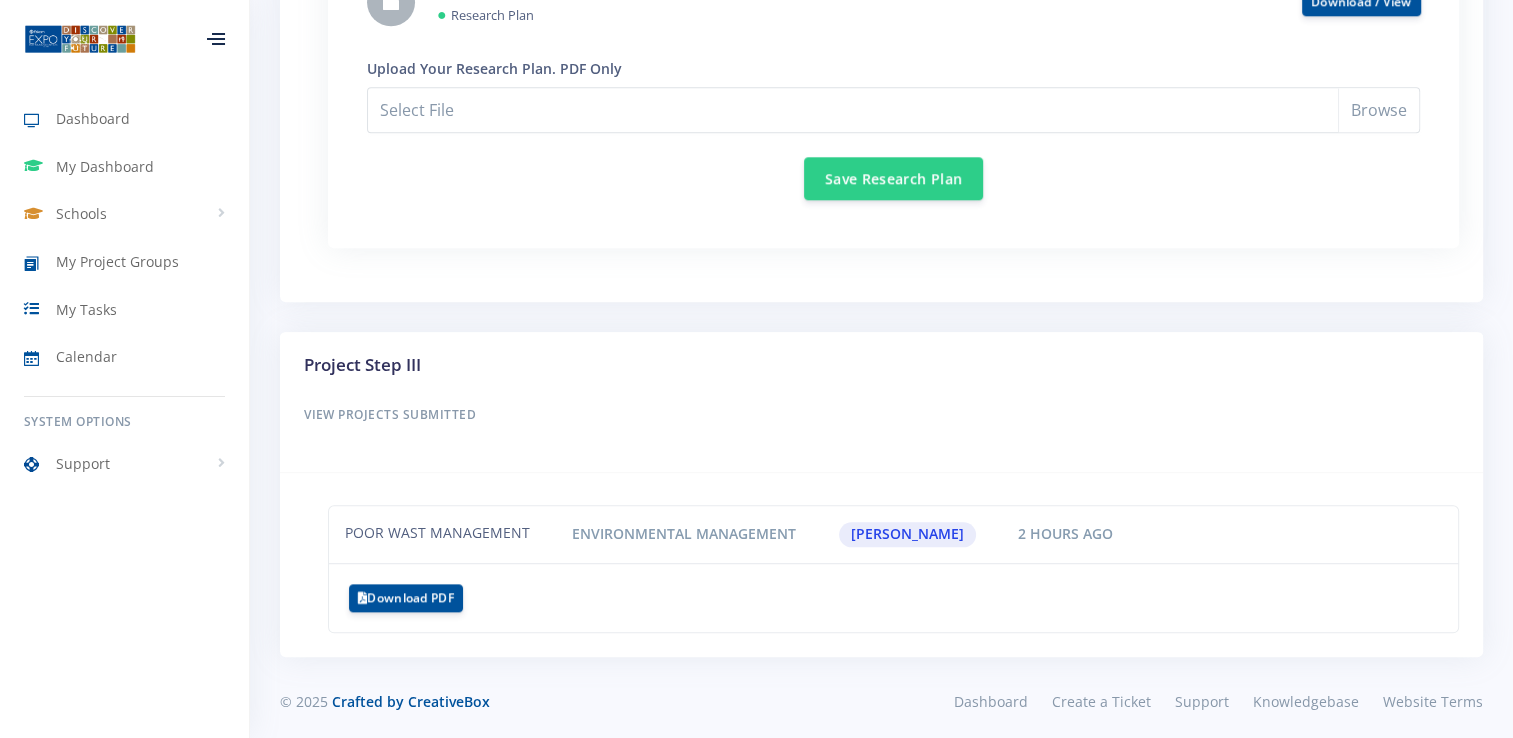 click on "POOR WAST MANAGEMENT
Environmental Management
[PERSON_NAME]
2 hours ago" at bounding box center (881, 569) 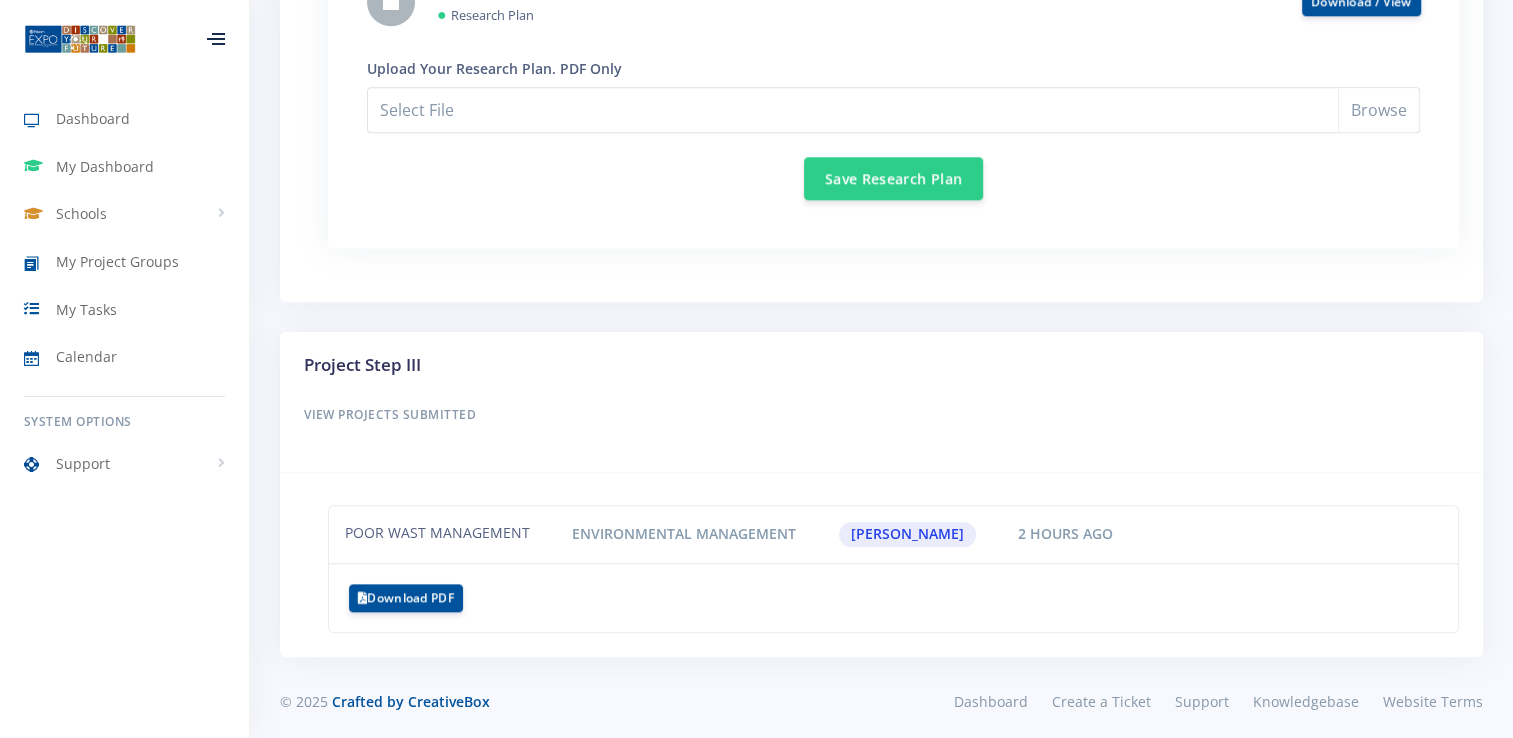 click on "POOR WAST MANAGEMENT" at bounding box center [437, 534] 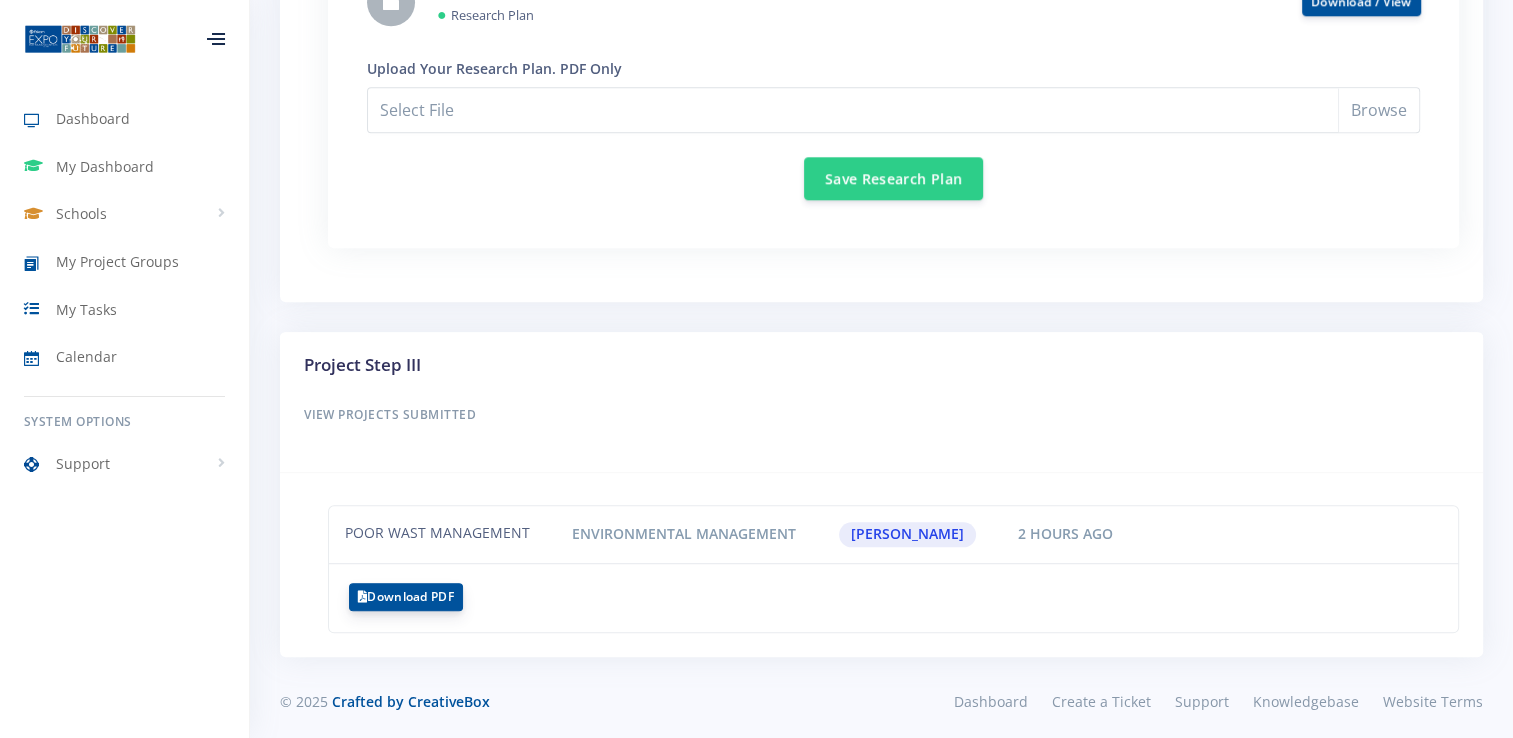 click on "Download PDF" at bounding box center [406, 597] 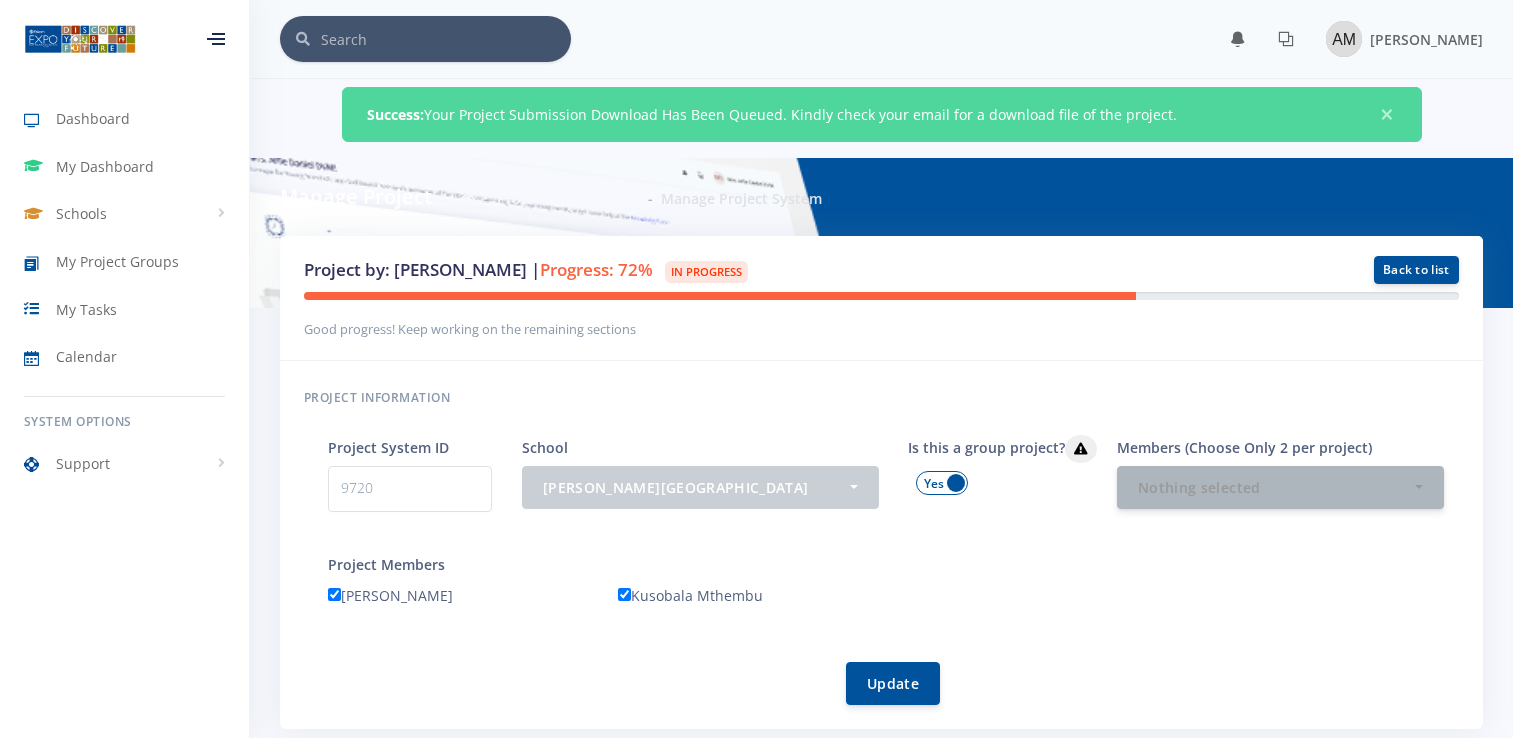 scroll, scrollTop: 0, scrollLeft: 0, axis: both 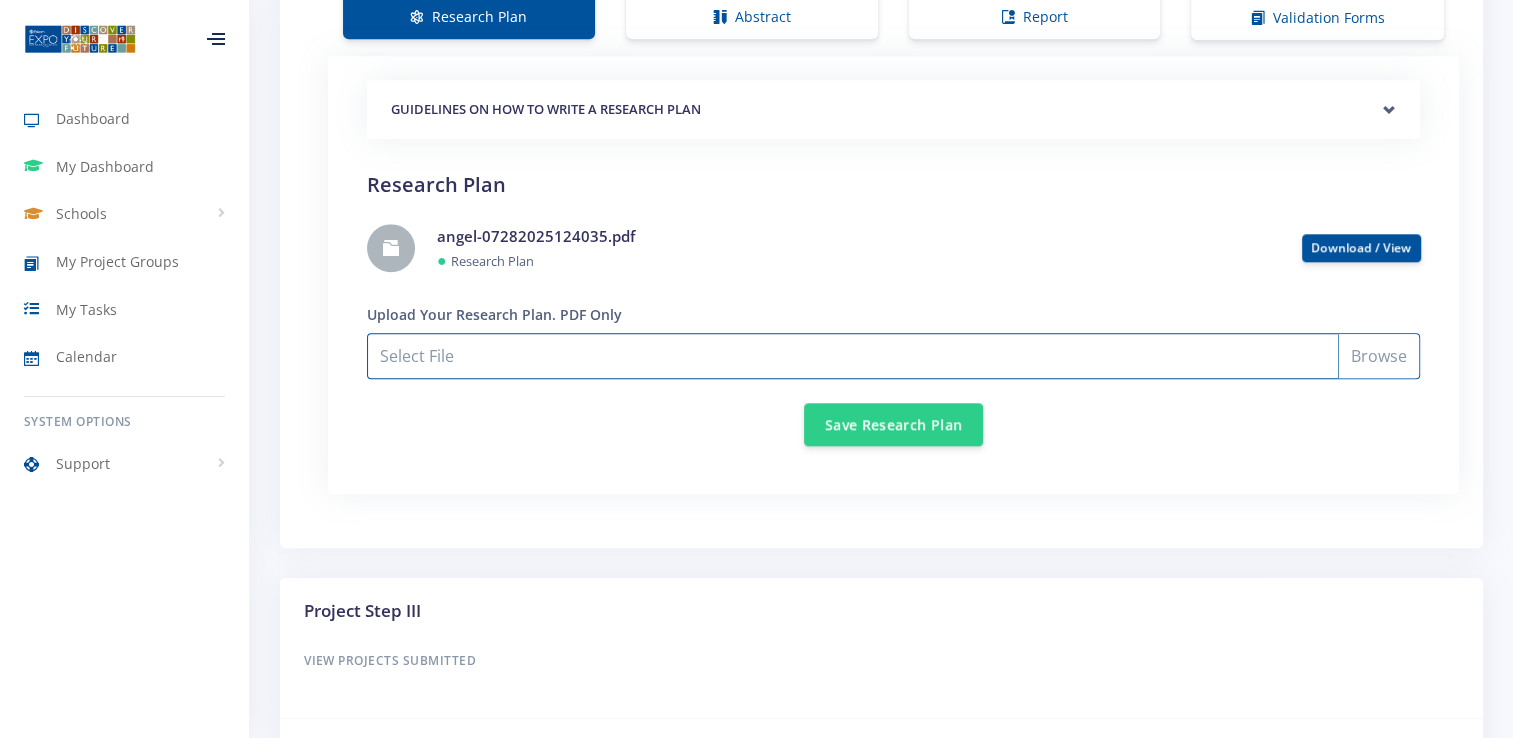 click on "Select File" at bounding box center [893, 356] 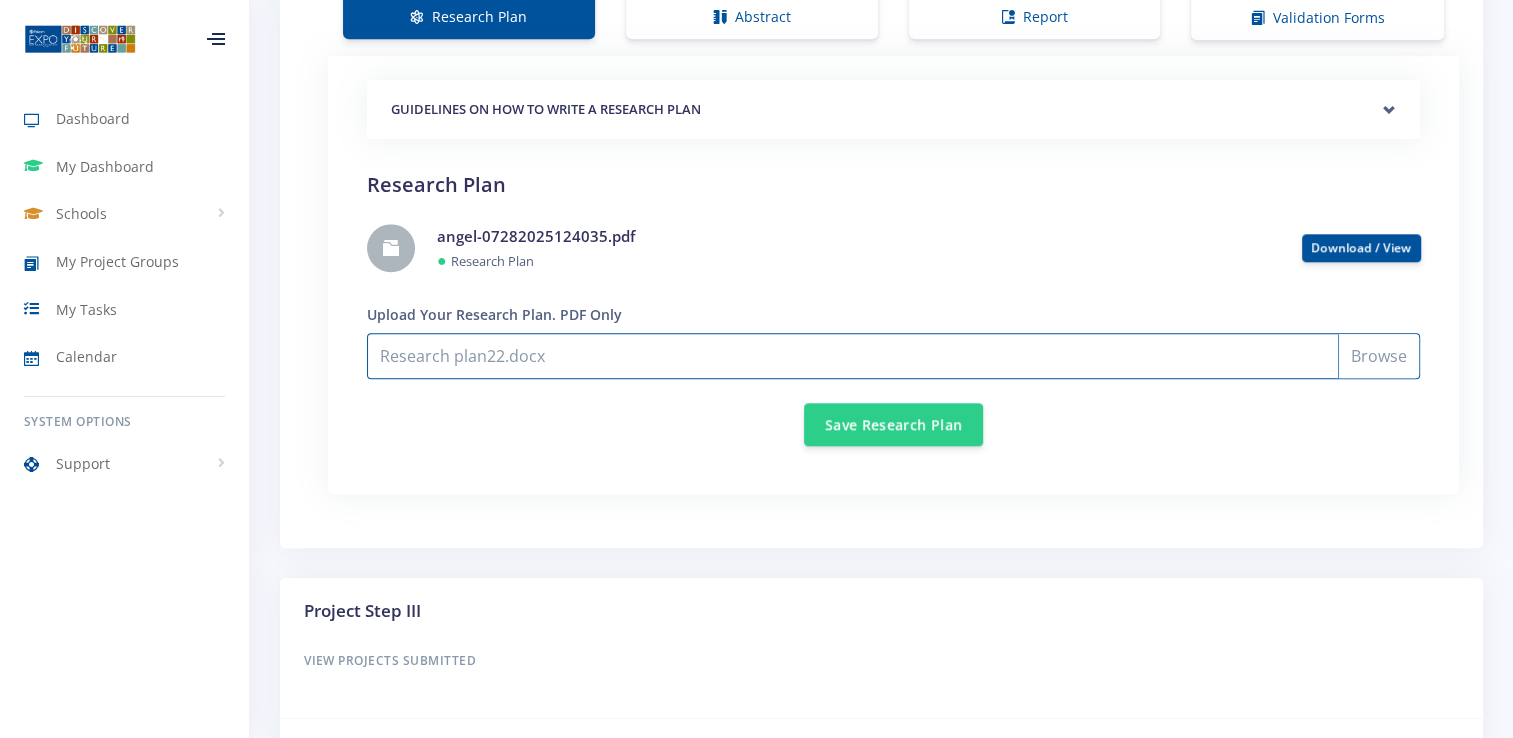 click on "Research plan22.docx" at bounding box center [893, 356] 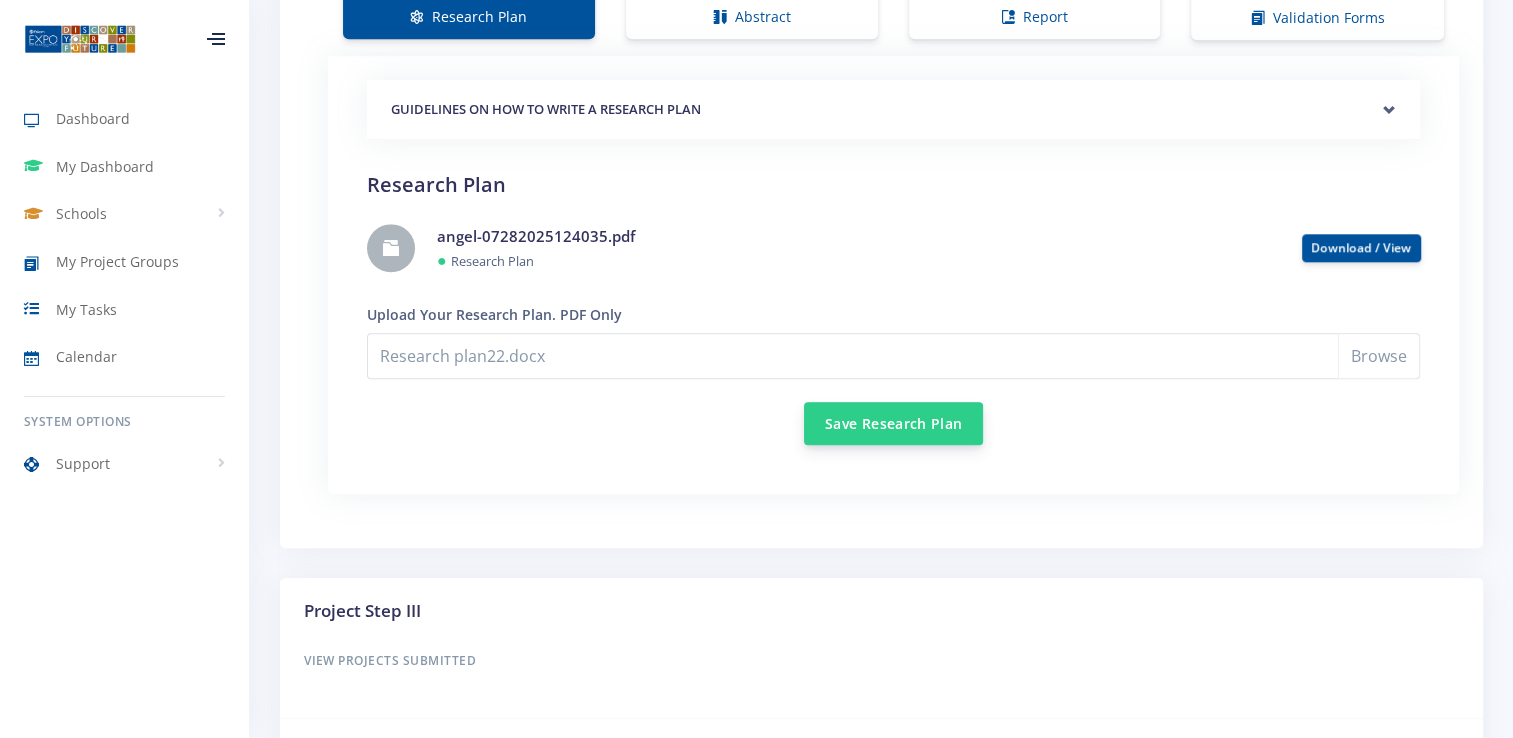 click on "Save Research Plan" at bounding box center (893, 423) 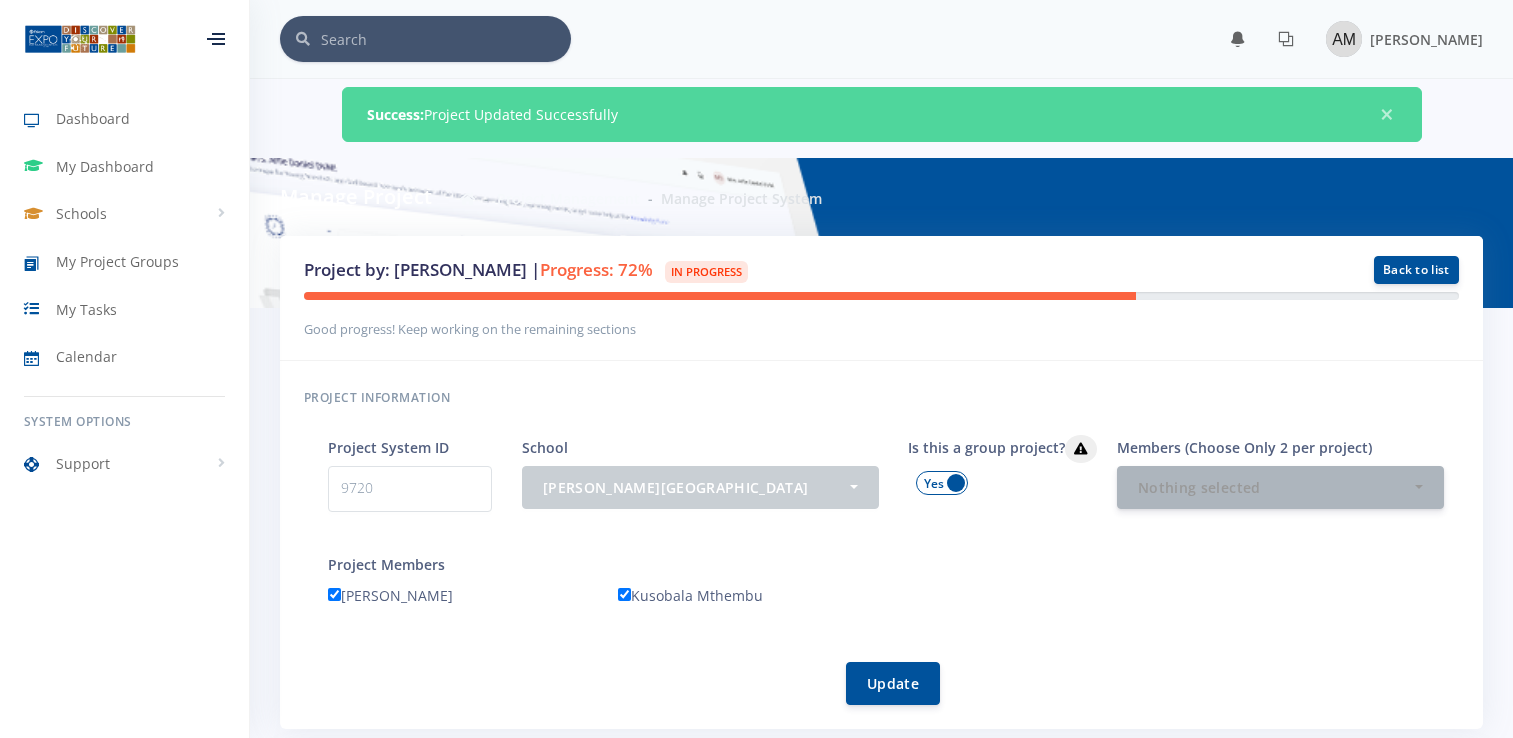 scroll, scrollTop: 0, scrollLeft: 0, axis: both 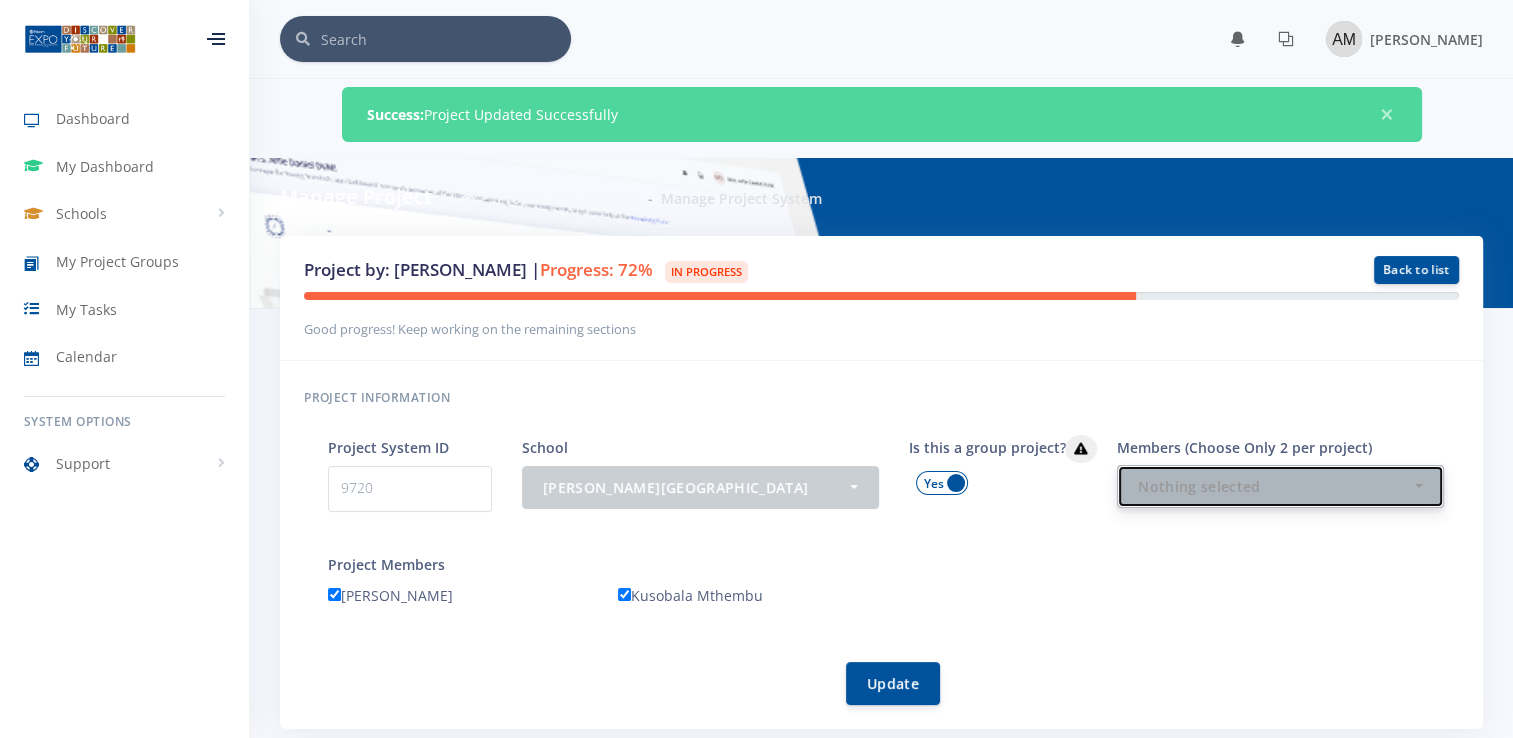 click on "Nothing selected" at bounding box center [1274, 486] 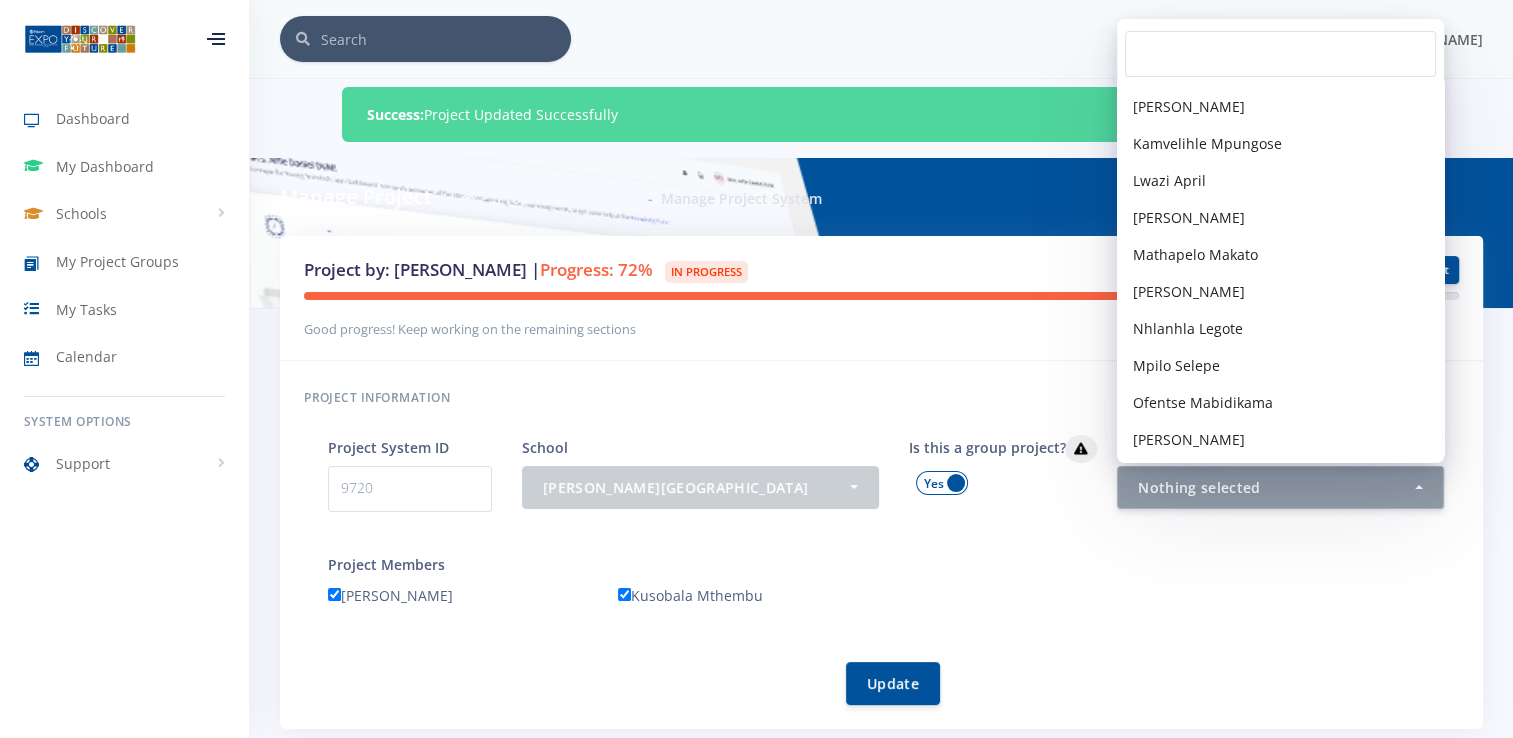 scroll, scrollTop: 440, scrollLeft: 0, axis: vertical 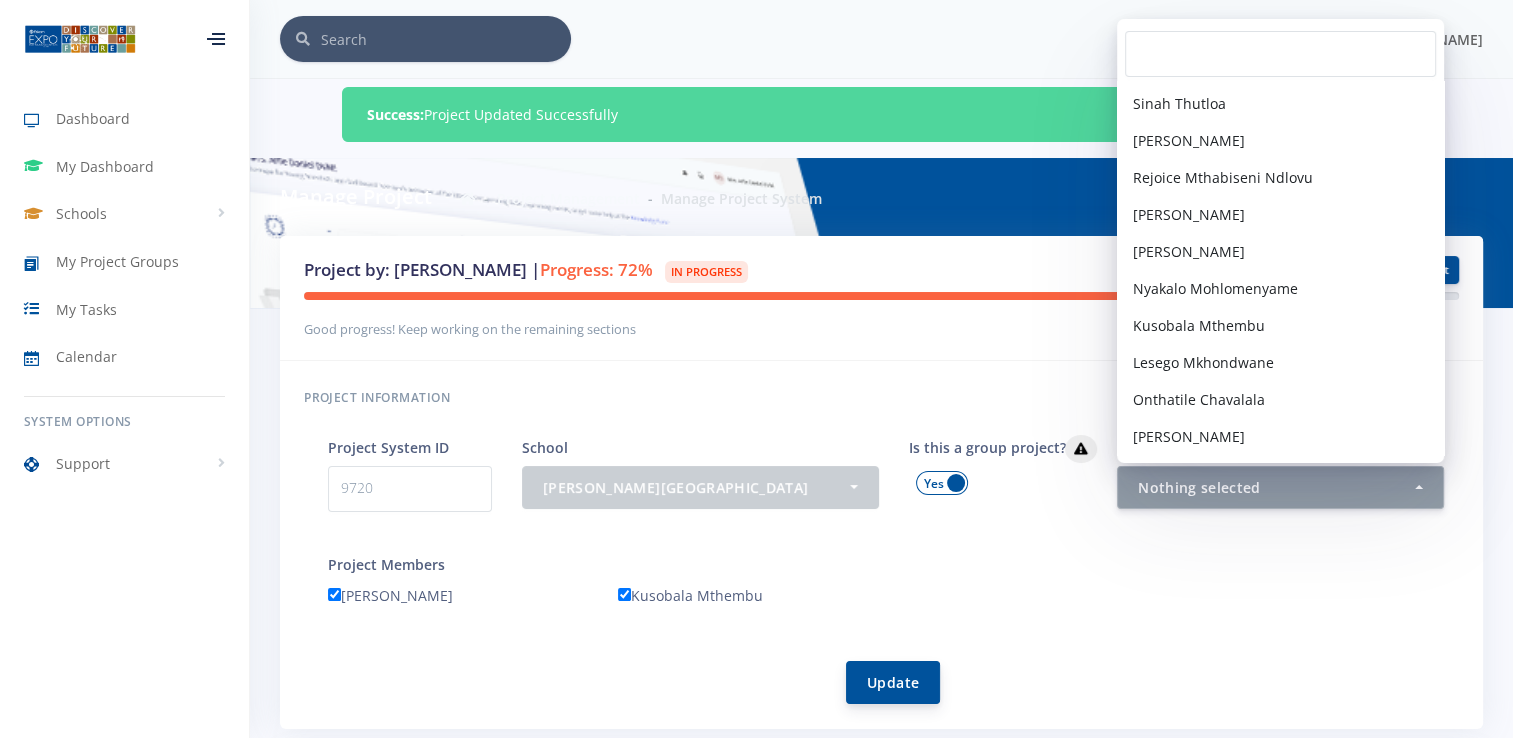 click on "Update" at bounding box center [893, 682] 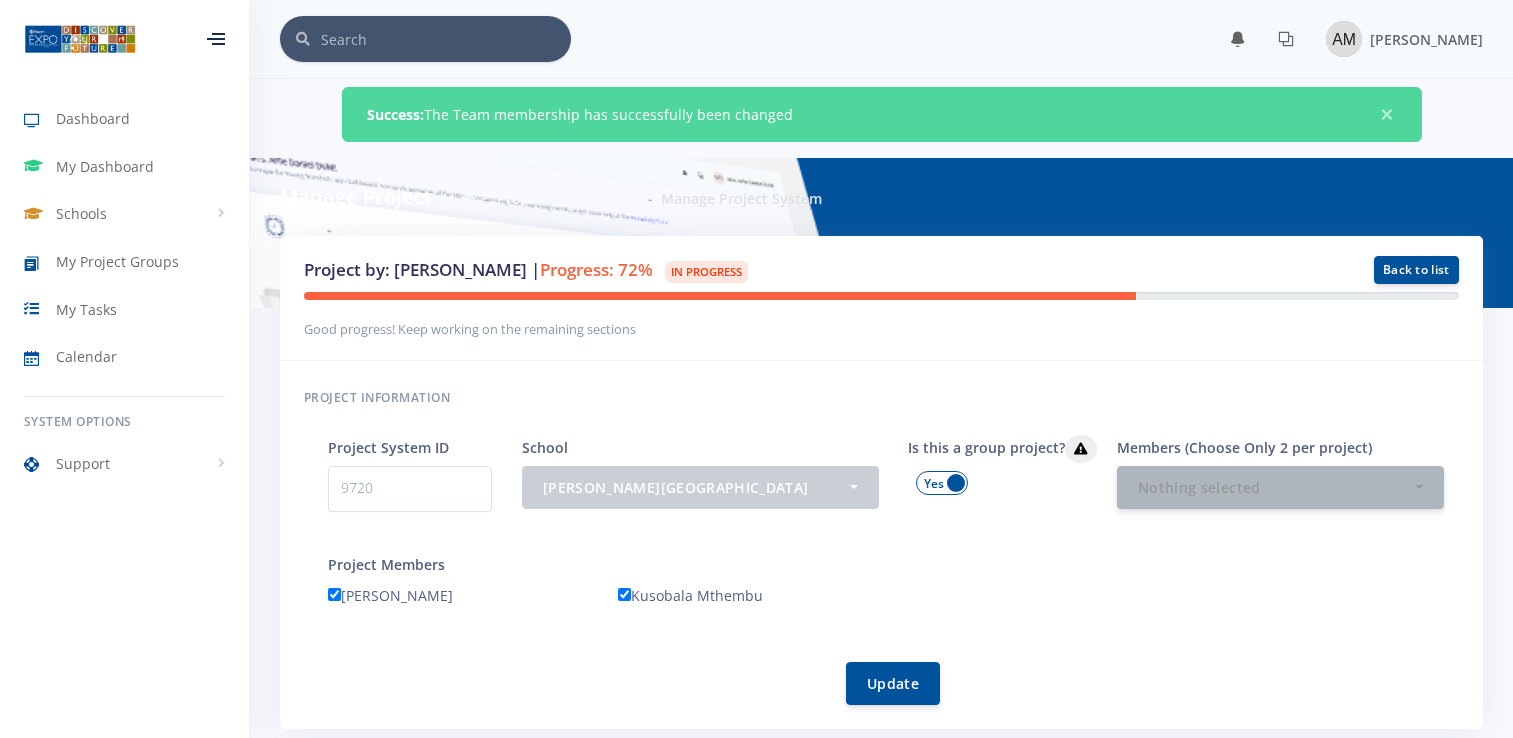 scroll, scrollTop: 0, scrollLeft: 0, axis: both 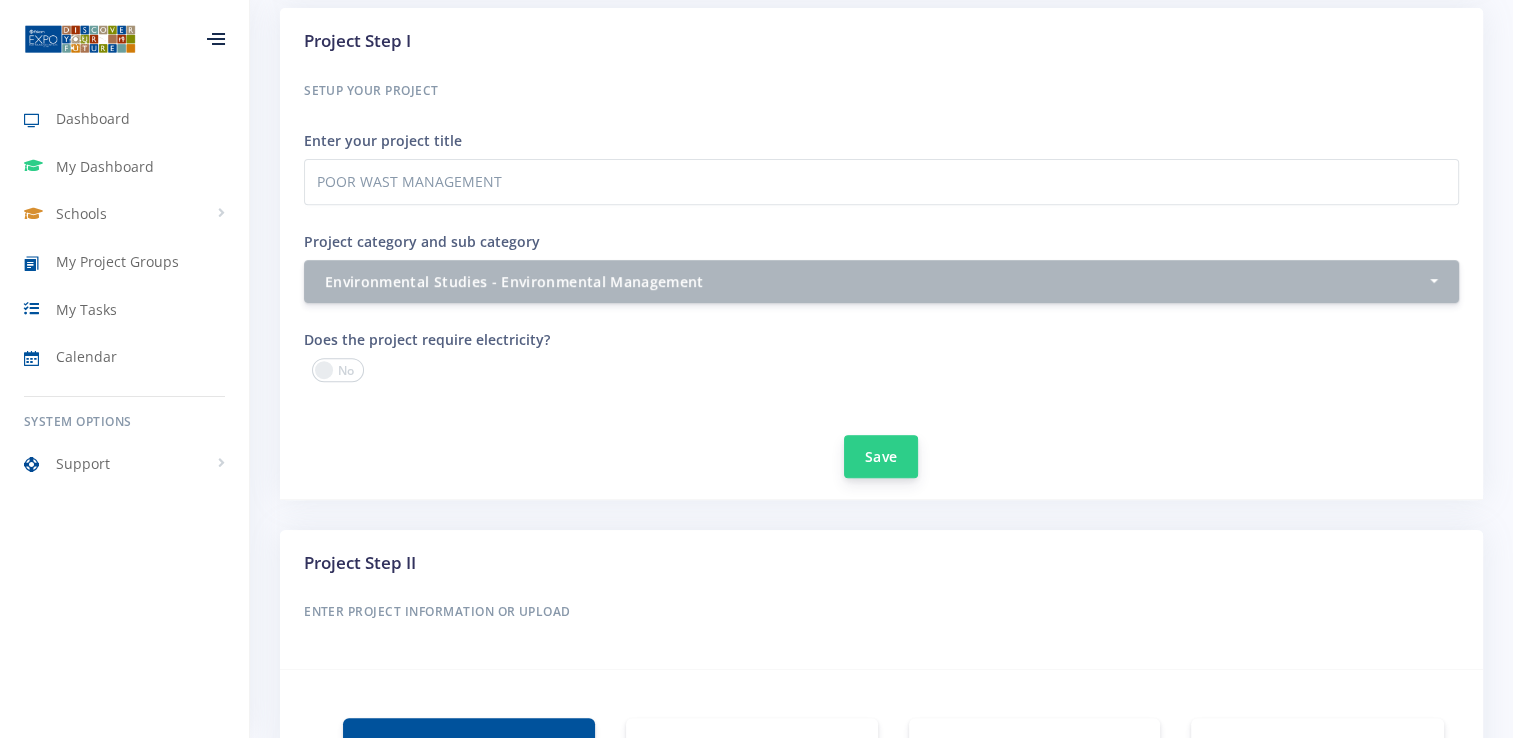 click on "Save" at bounding box center (881, 456) 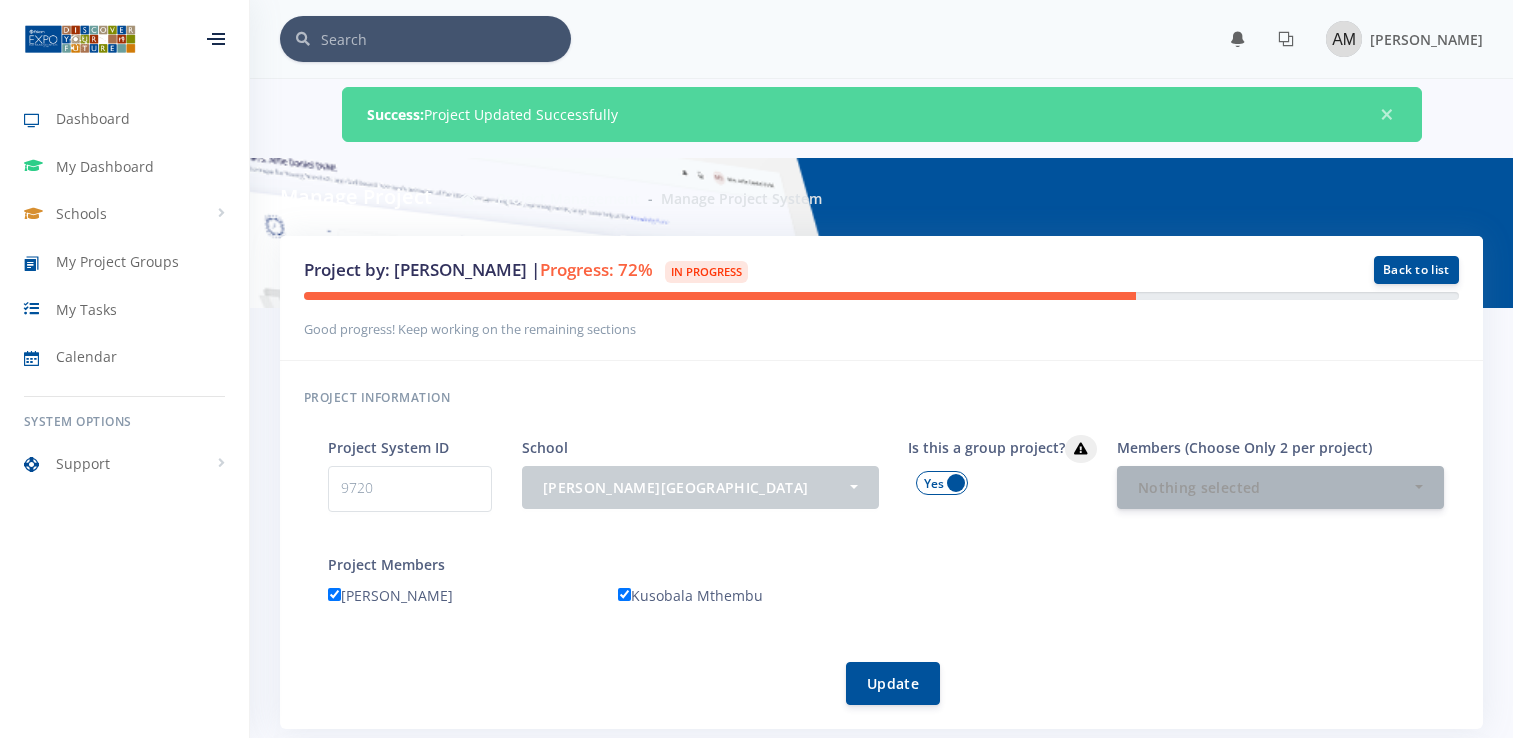 scroll, scrollTop: 0, scrollLeft: 0, axis: both 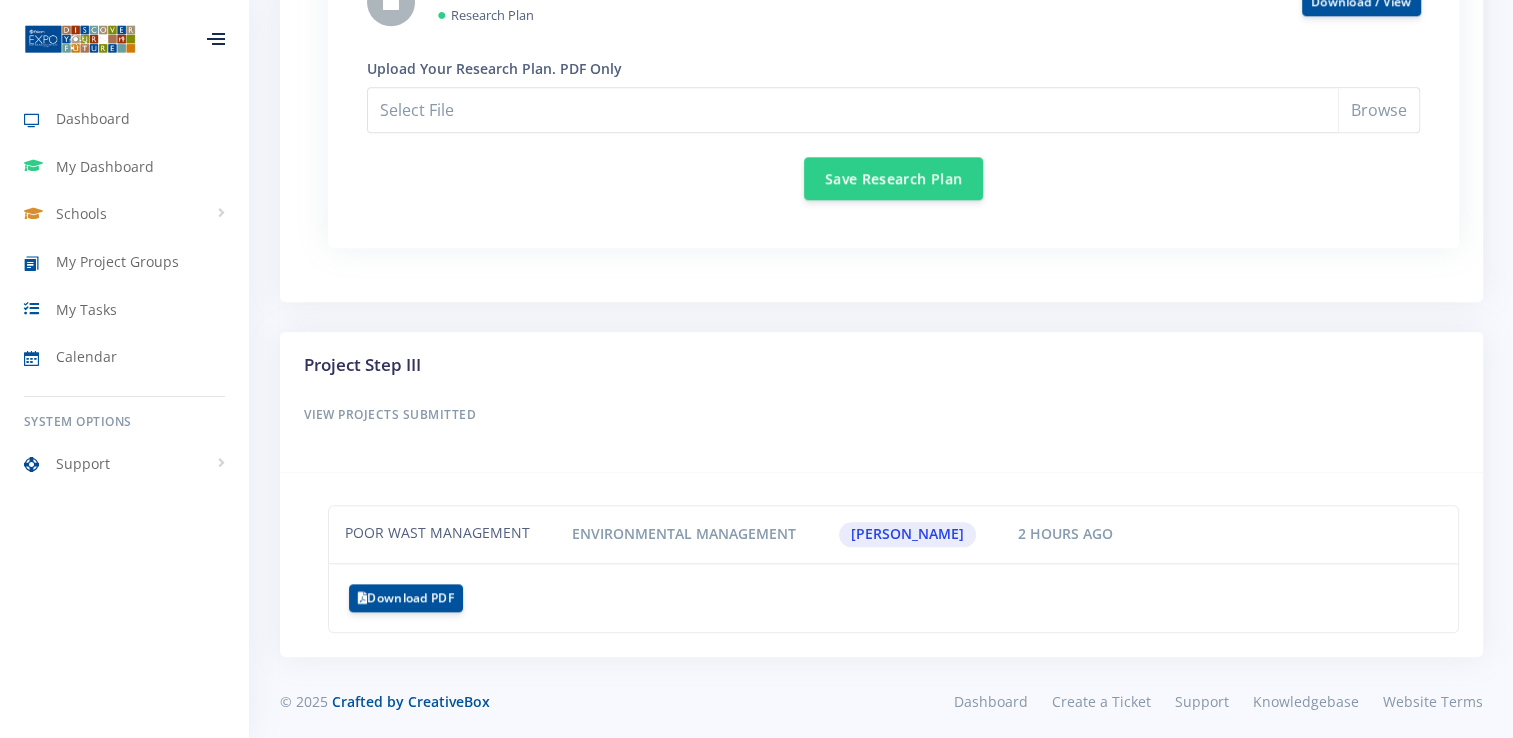 drag, startPoint x: 472, startPoint y: 536, endPoint x: 416, endPoint y: 510, distance: 61.741398 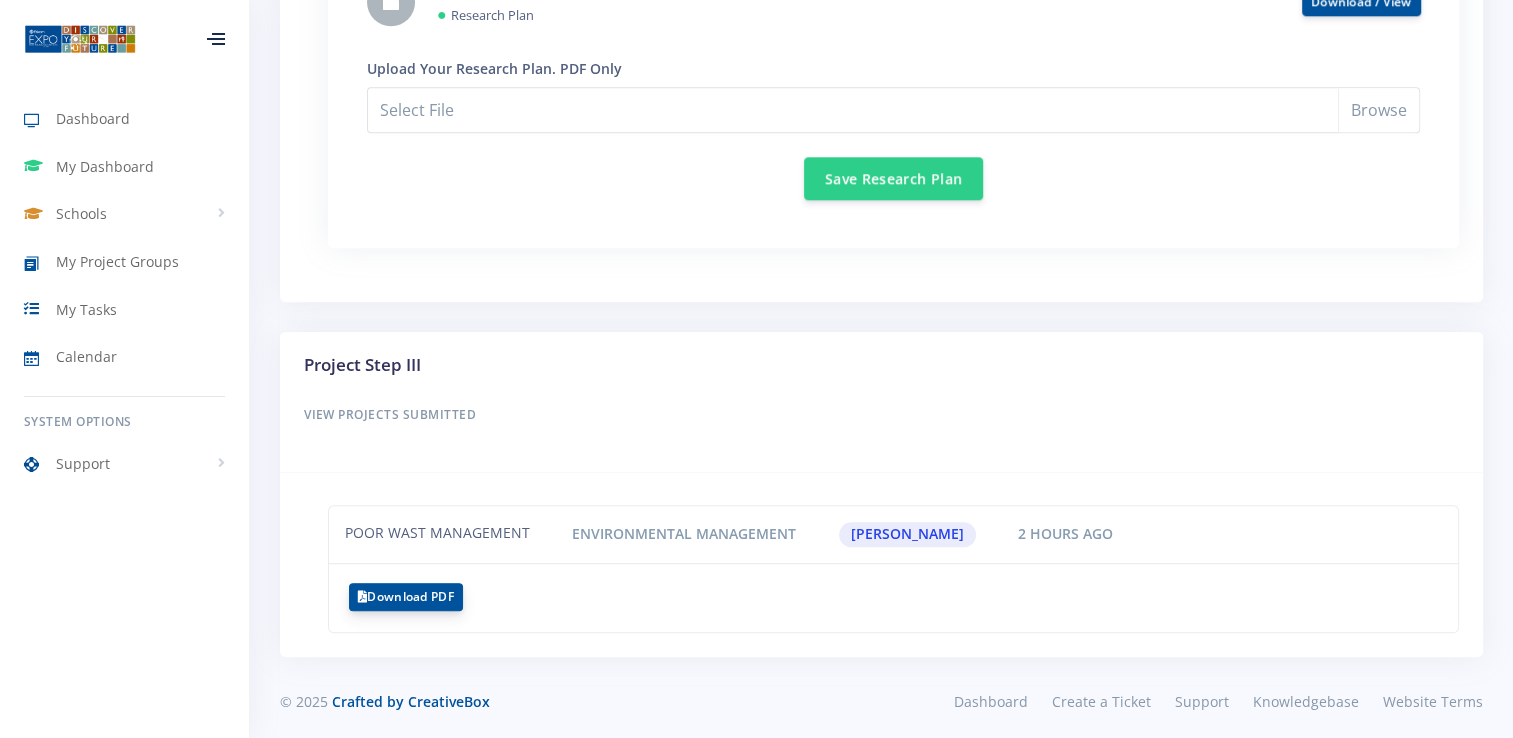 click on "Download PDF" at bounding box center [406, 597] 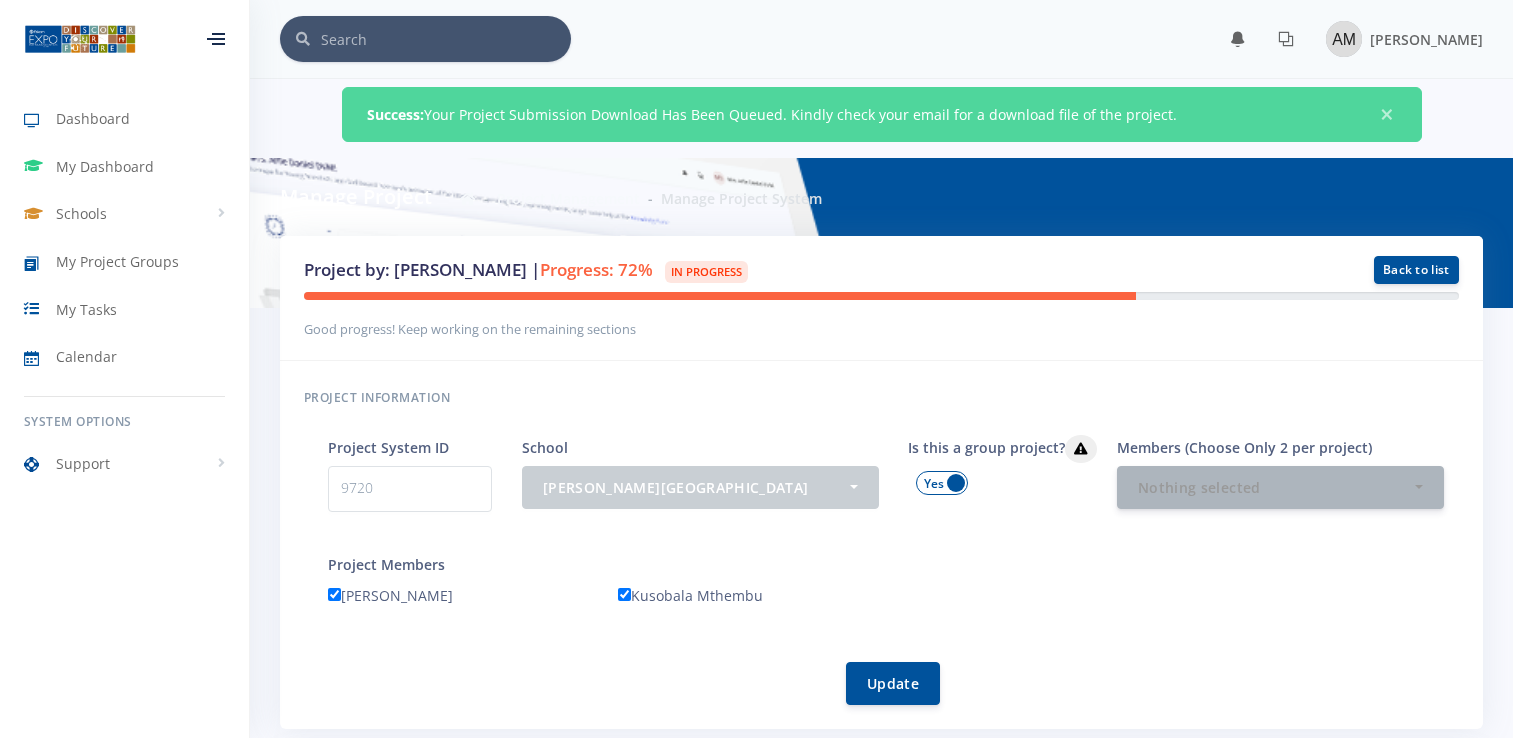 scroll, scrollTop: 0, scrollLeft: 0, axis: both 